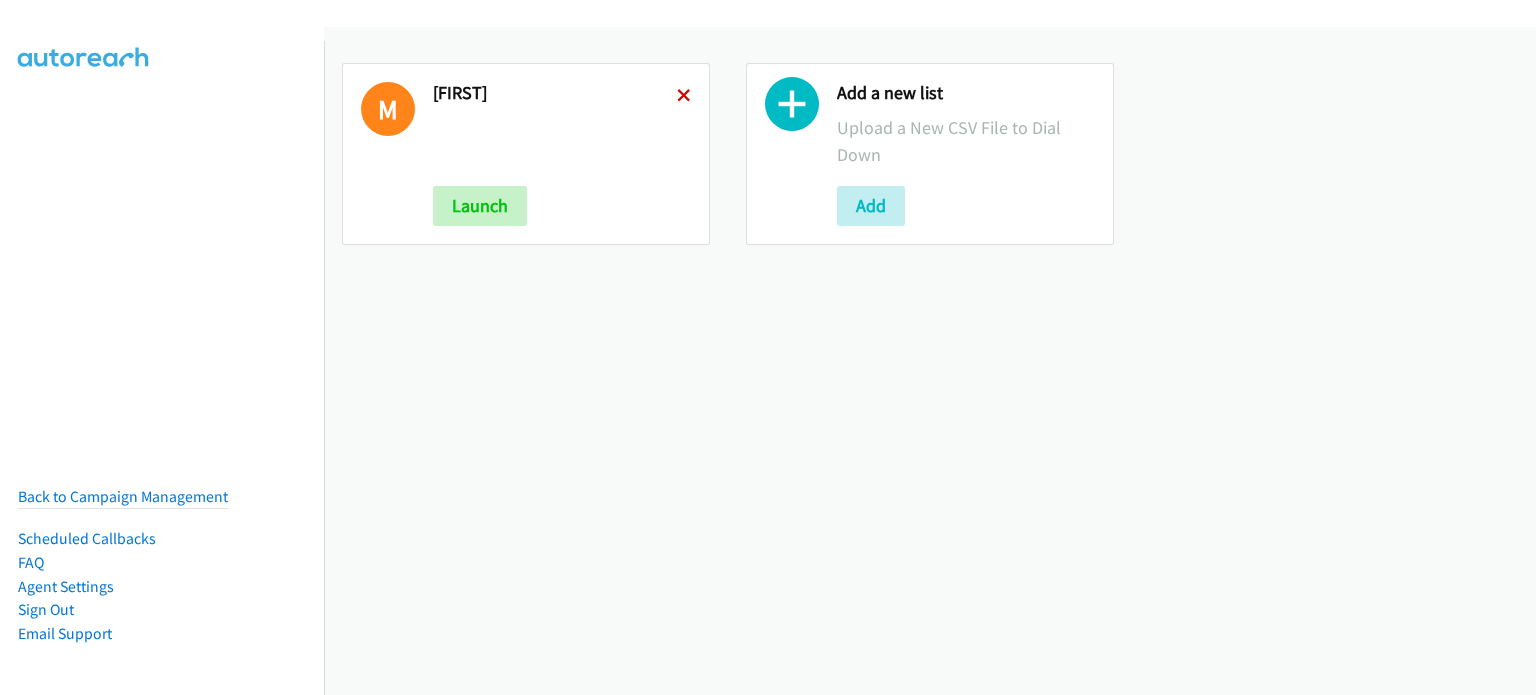 scroll, scrollTop: 0, scrollLeft: 0, axis: both 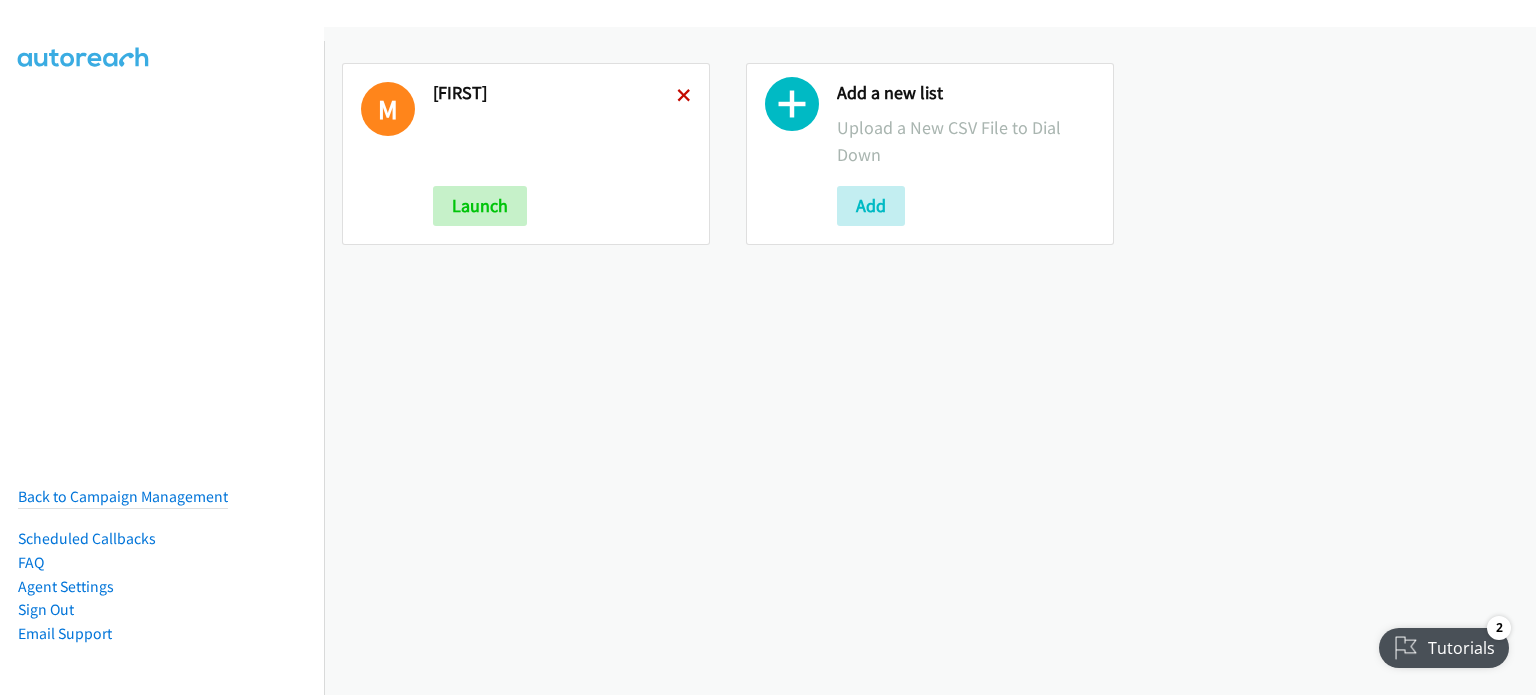 click at bounding box center [684, 97] 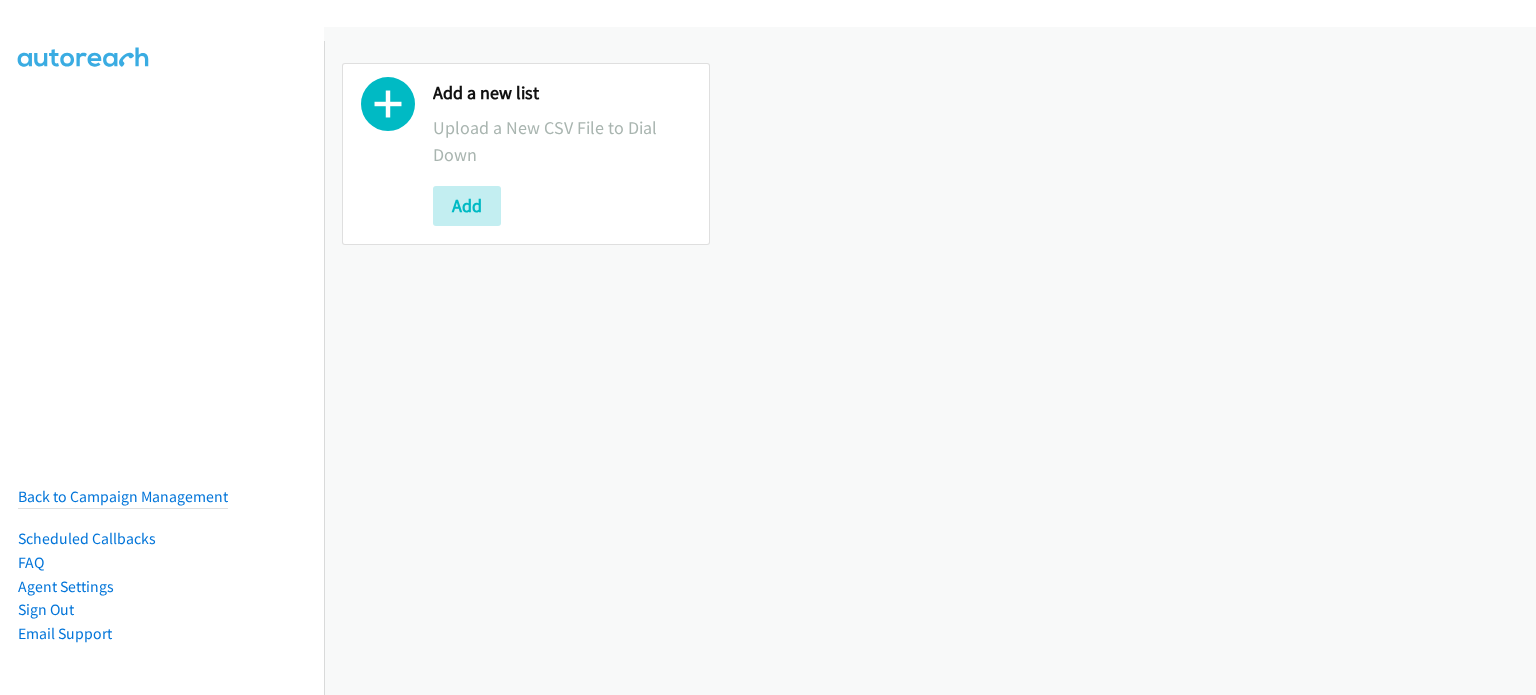 scroll, scrollTop: 0, scrollLeft: 0, axis: both 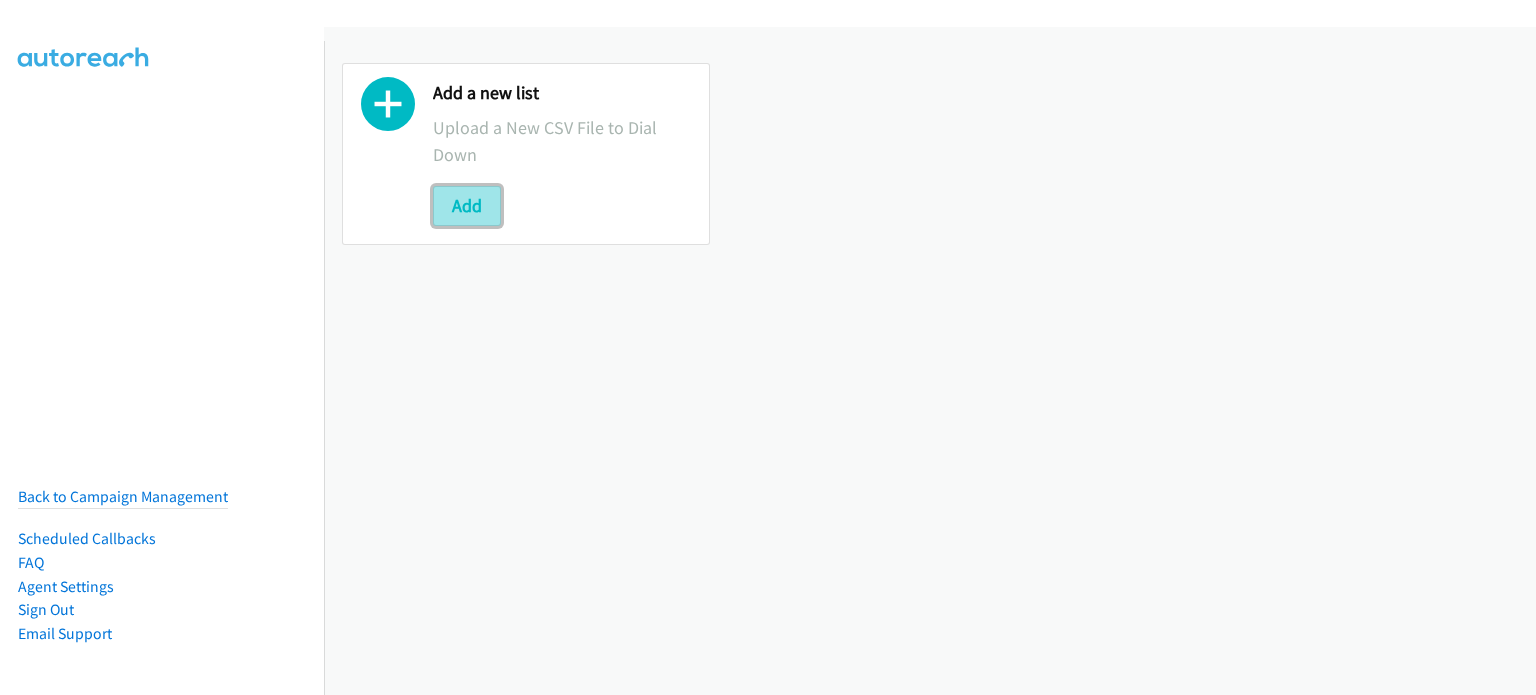 click on "Add" at bounding box center (467, 206) 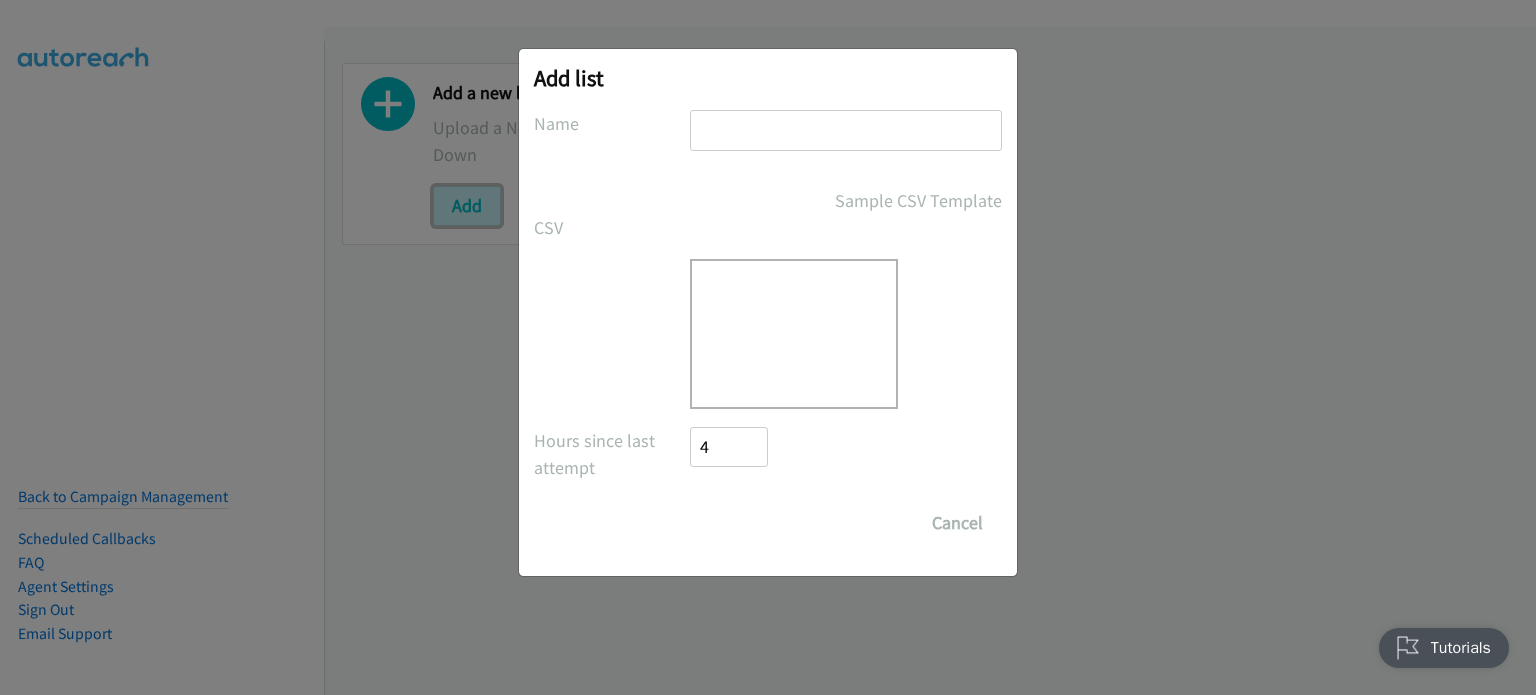scroll, scrollTop: 0, scrollLeft: 0, axis: both 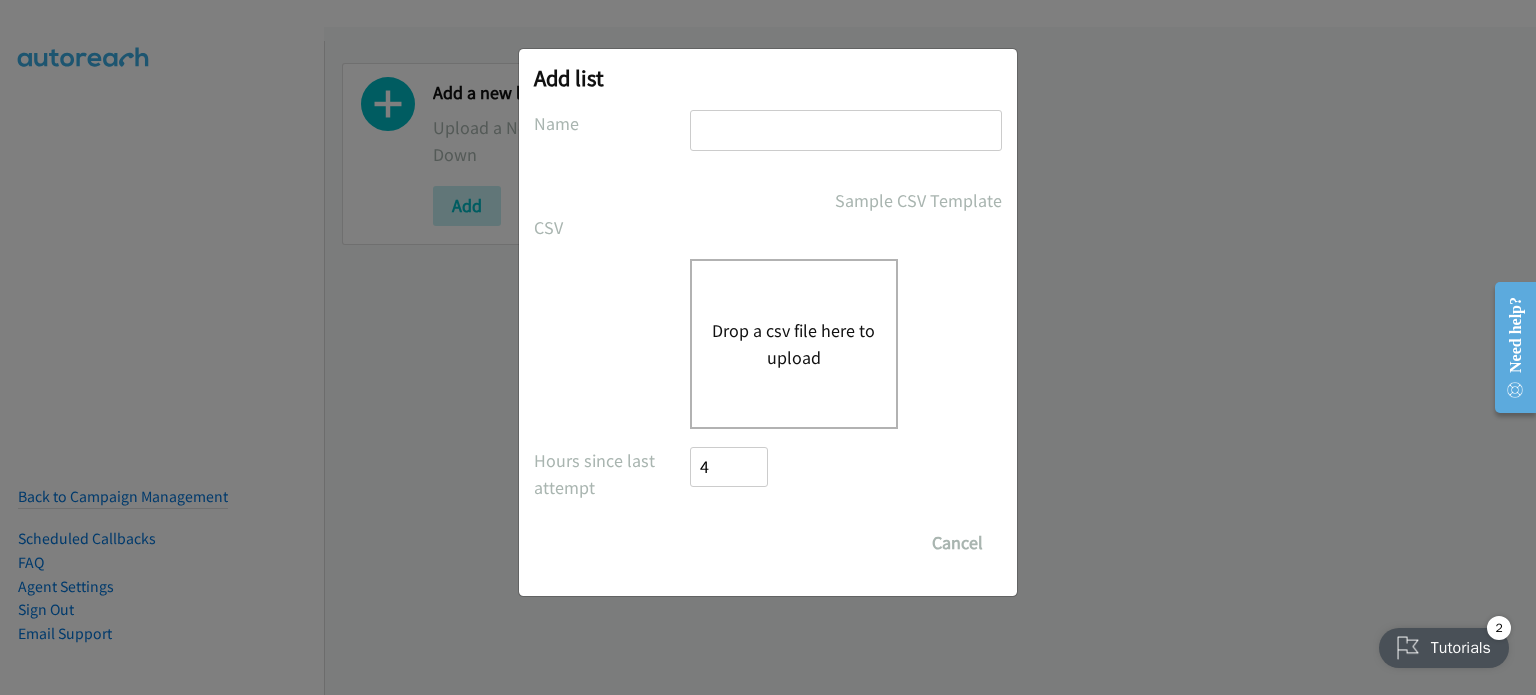 click at bounding box center [846, 130] 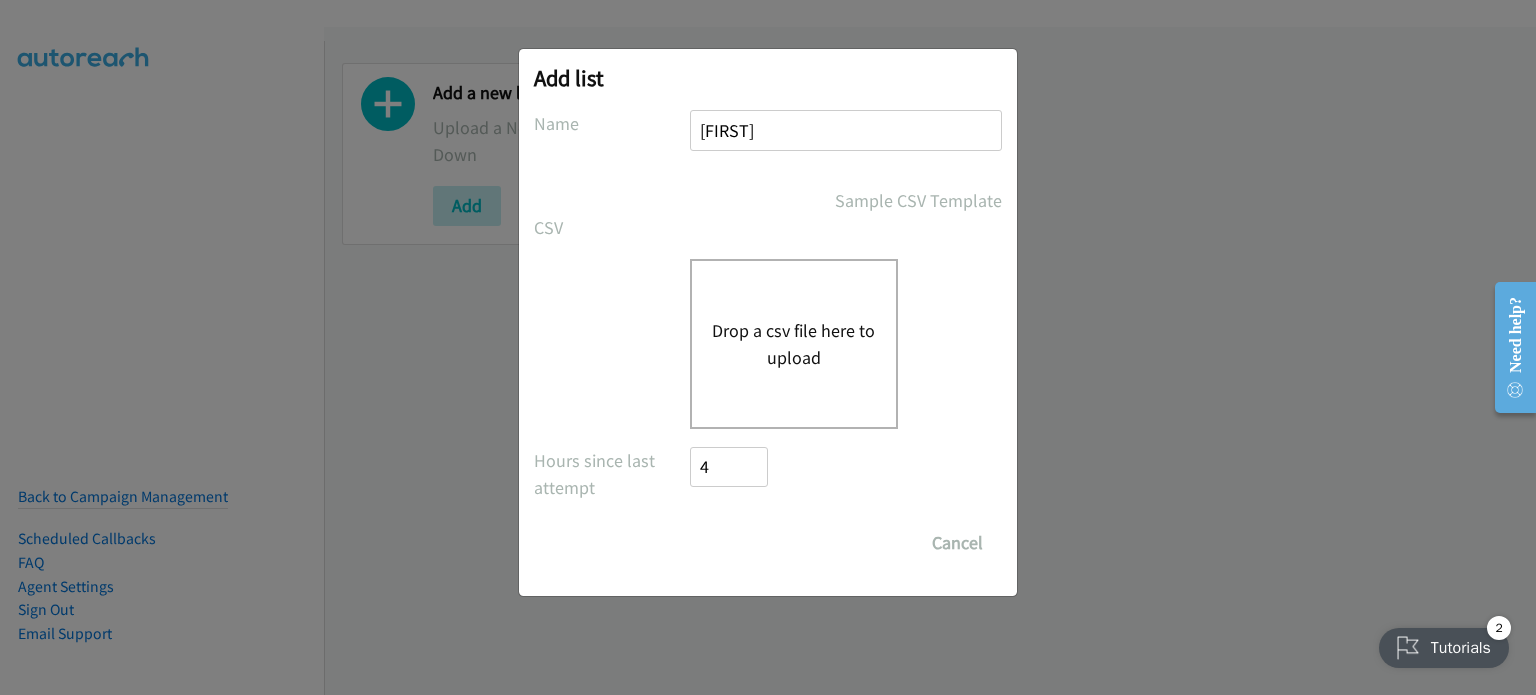 click on "Drop a csv file here to upload" at bounding box center (794, 344) 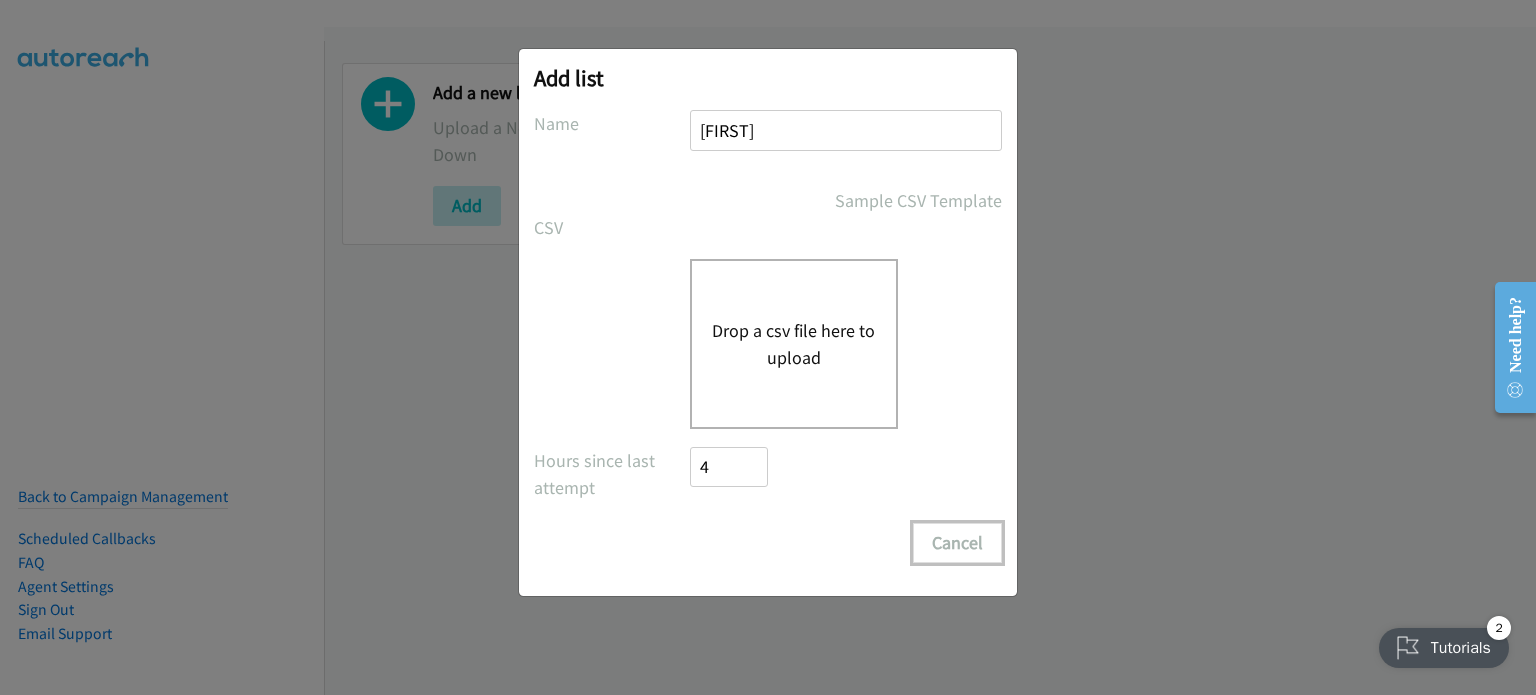 click on "Cancel" at bounding box center (957, 543) 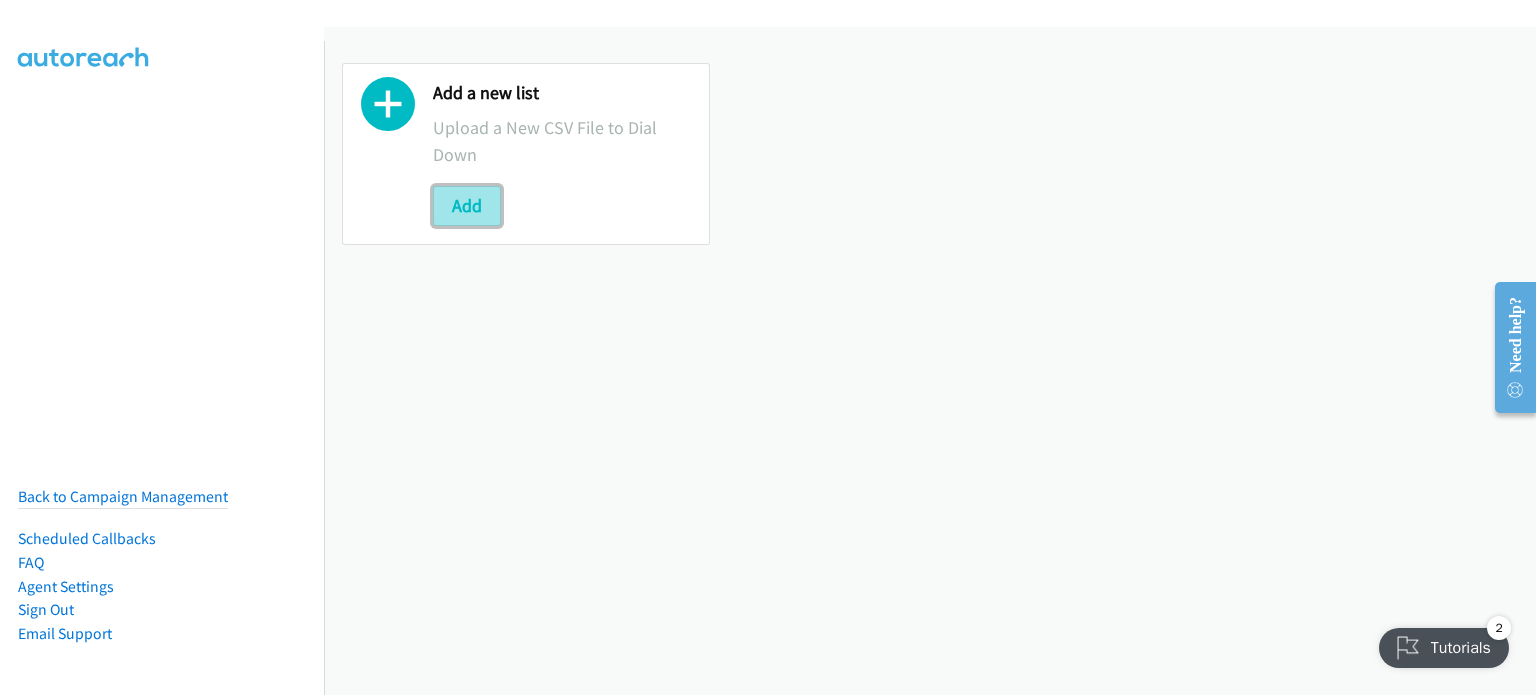click on "Add" at bounding box center (467, 206) 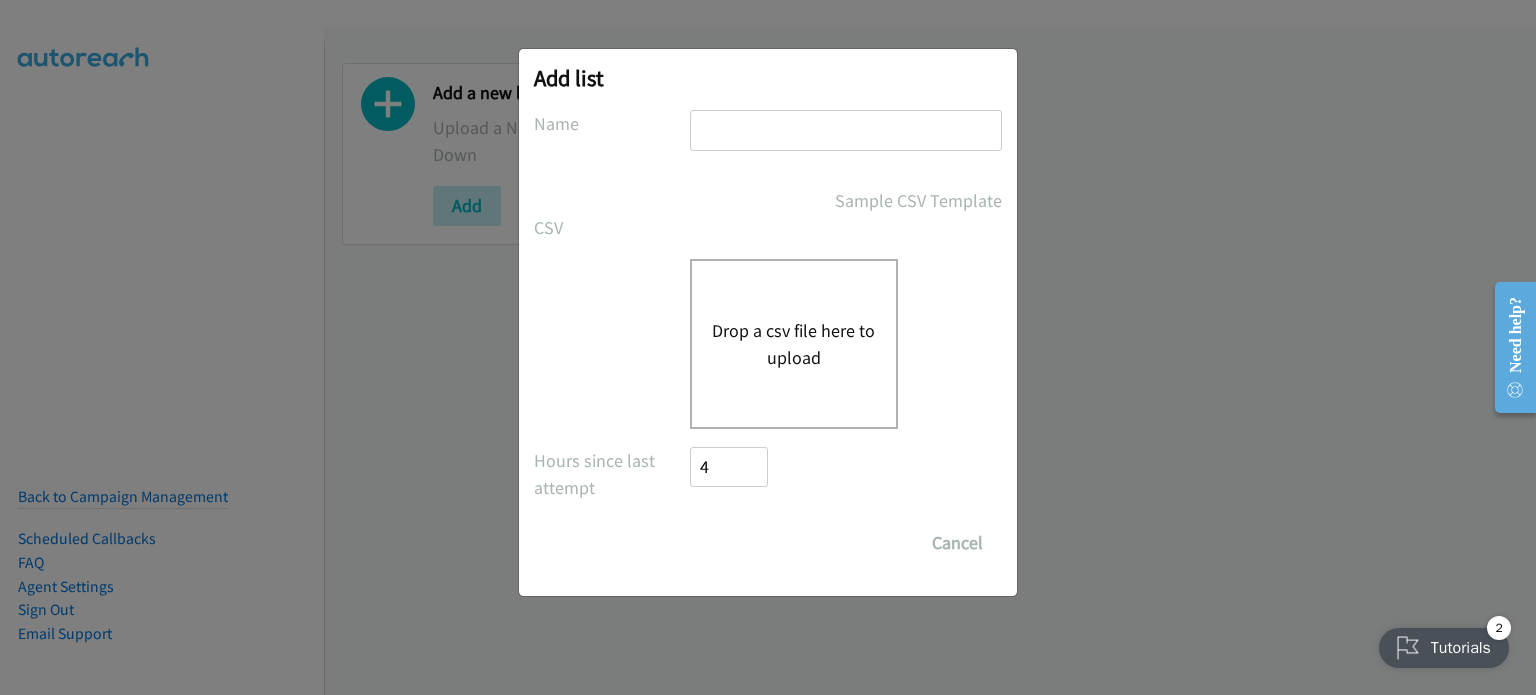 click at bounding box center (846, 130) 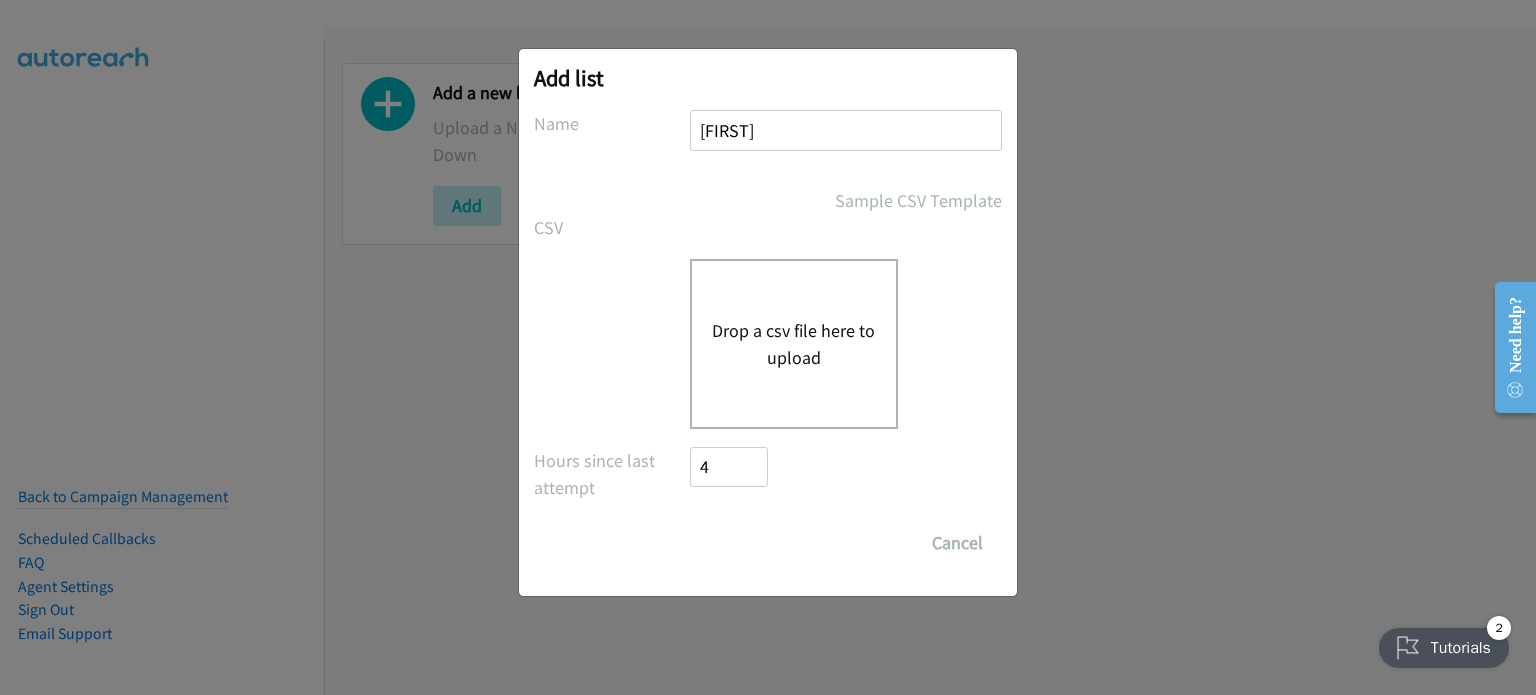 click on "Drop a csv file here to upload" at bounding box center [794, 344] 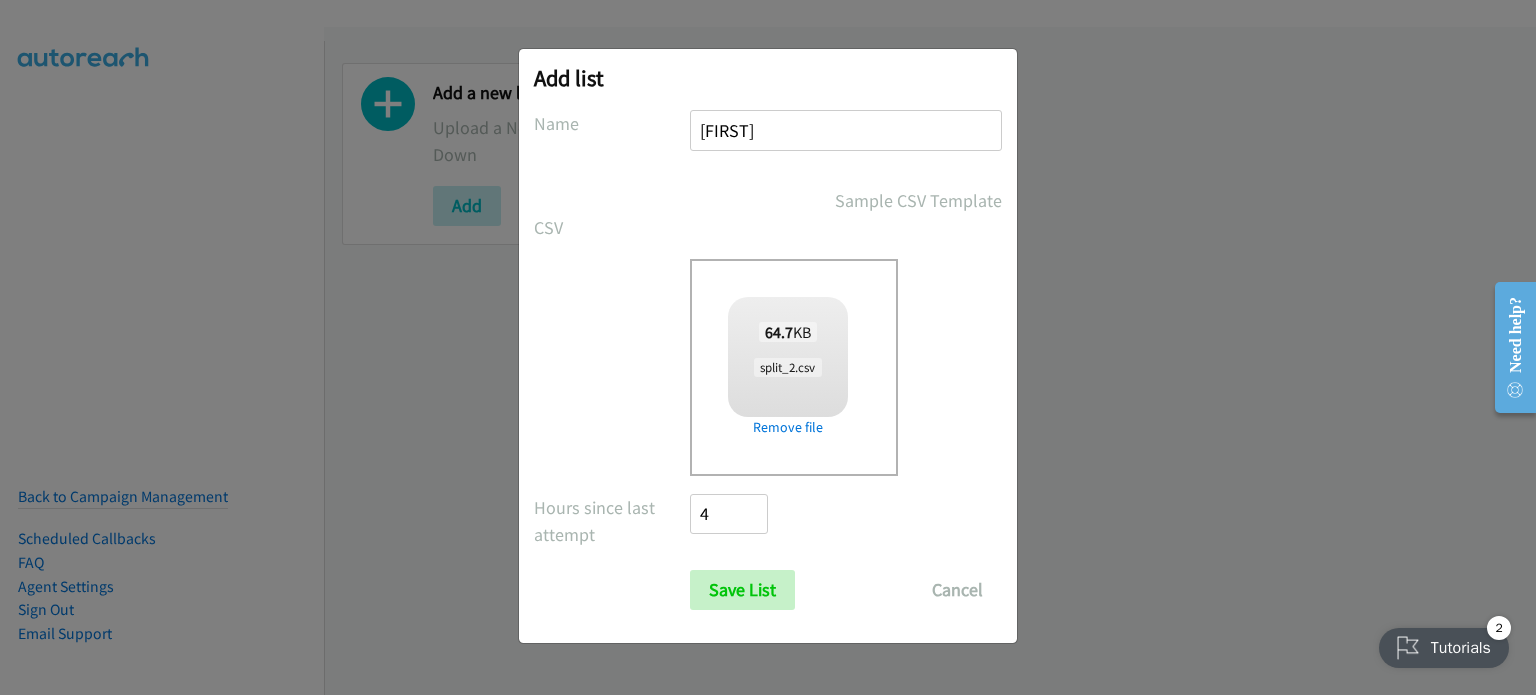 checkbox on "true" 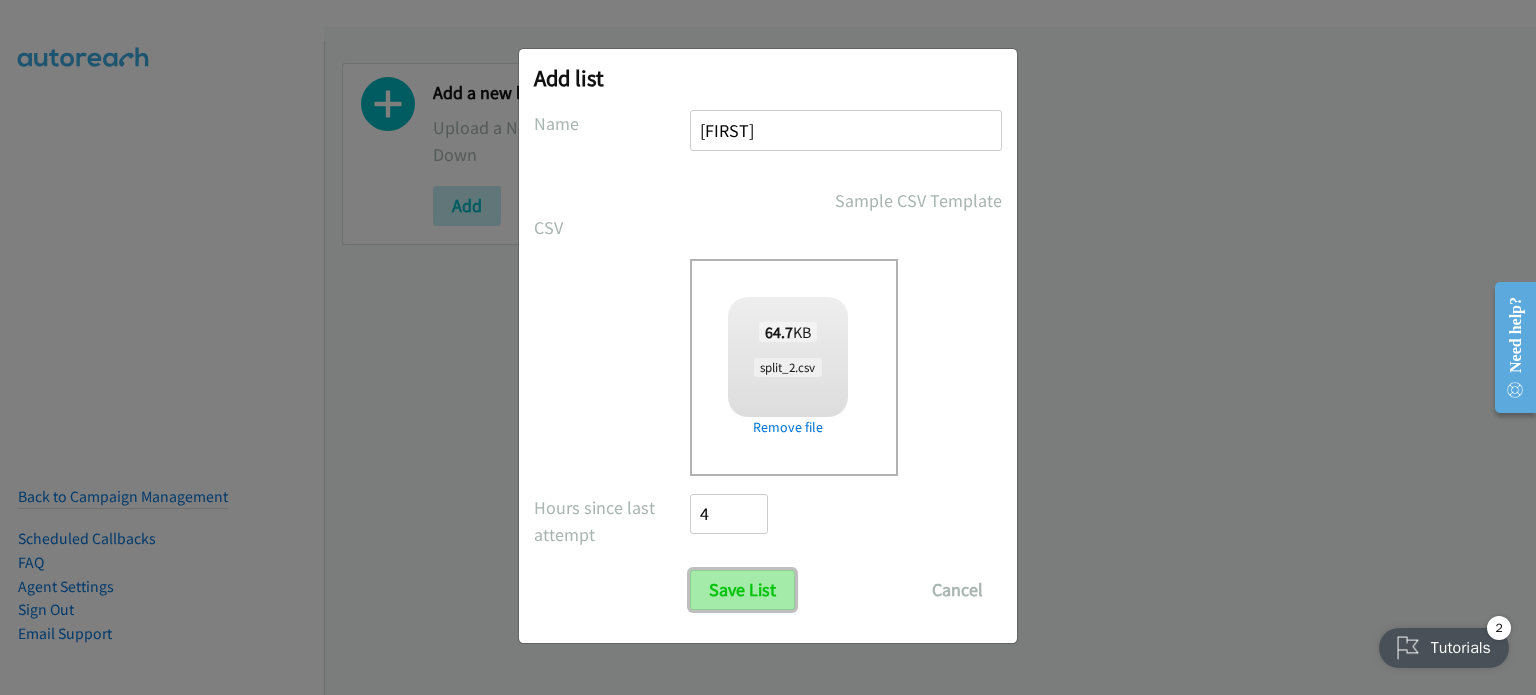 click on "Save List" at bounding box center (742, 590) 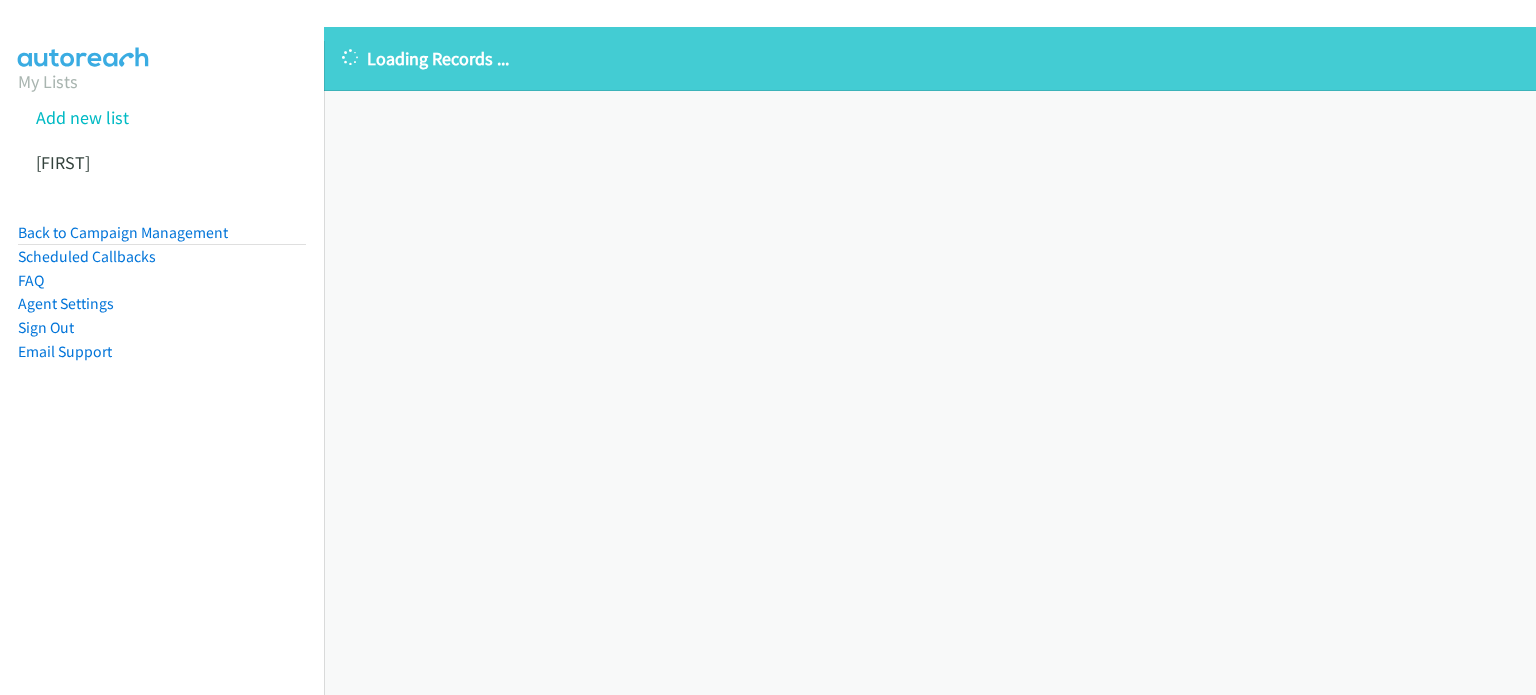 scroll, scrollTop: 0, scrollLeft: 0, axis: both 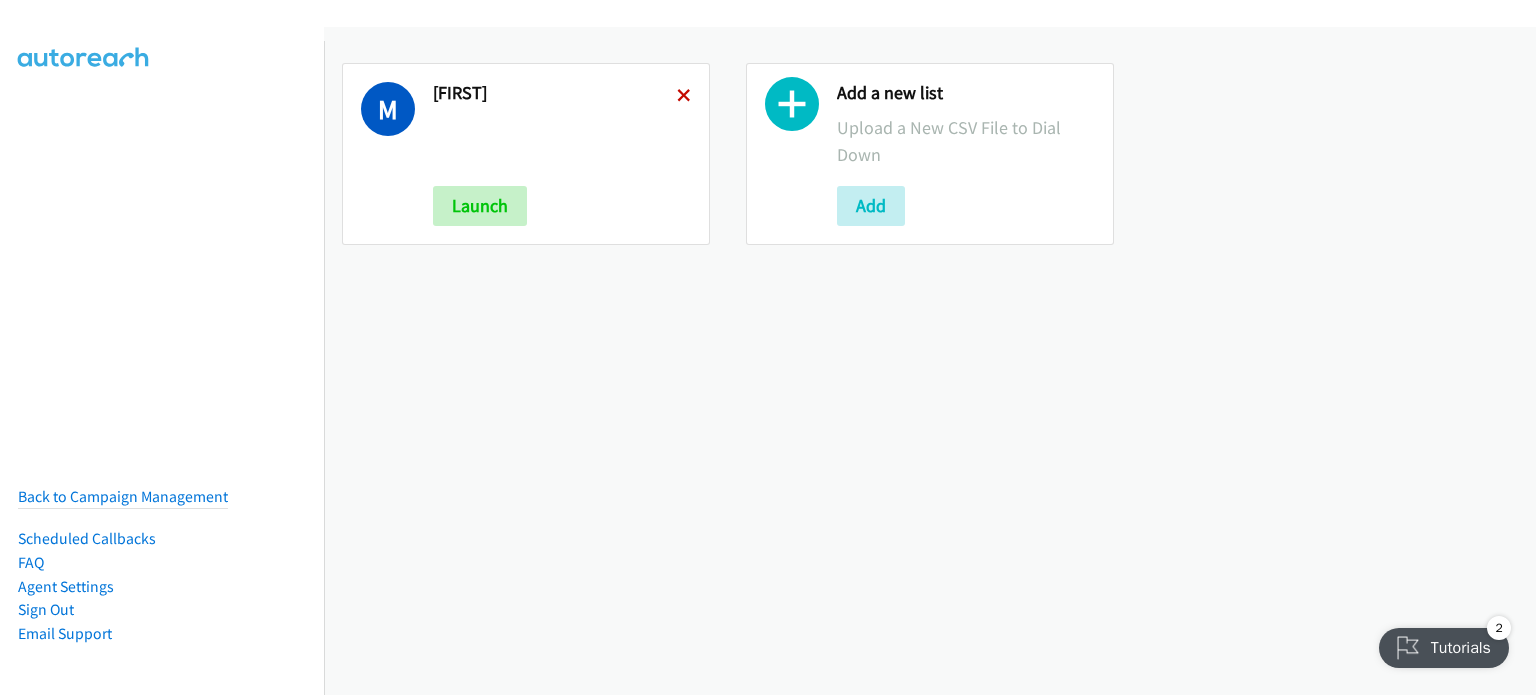click at bounding box center (684, 97) 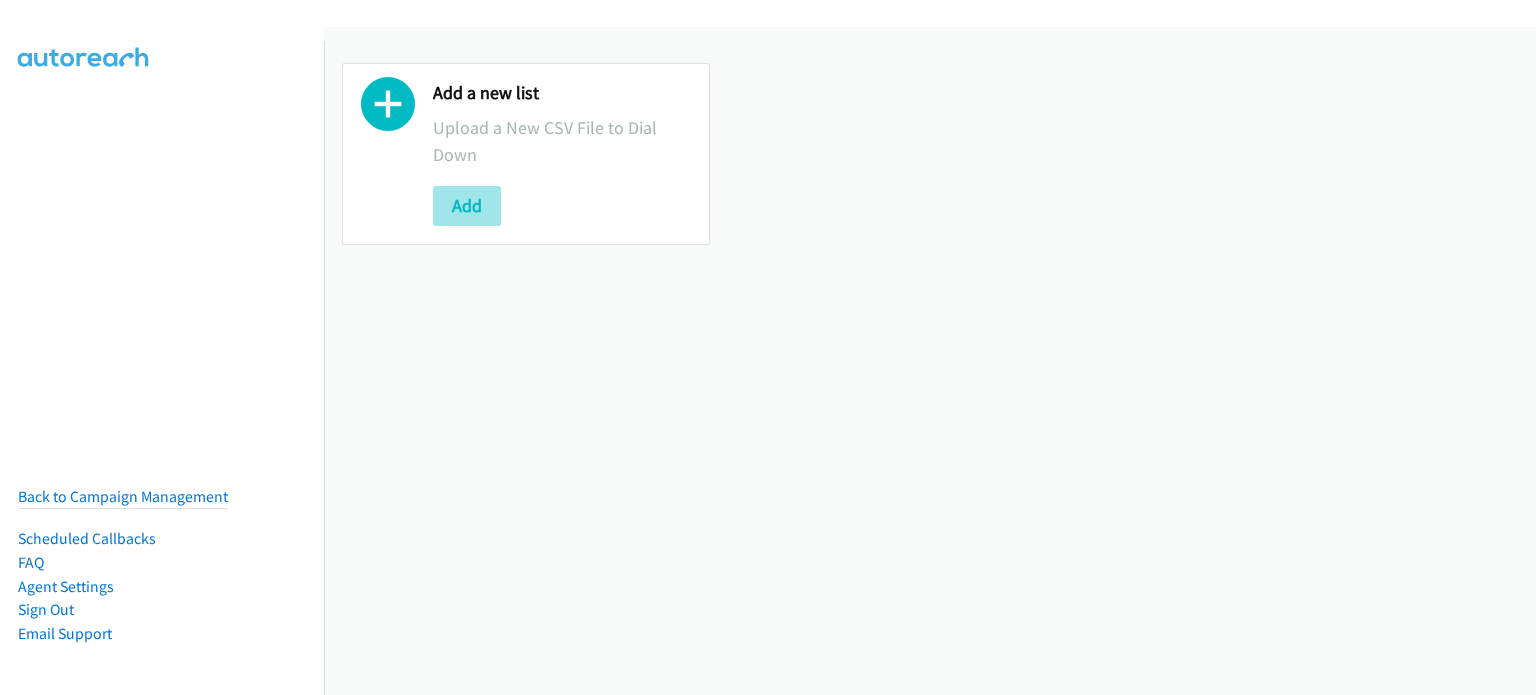 scroll, scrollTop: 0, scrollLeft: 0, axis: both 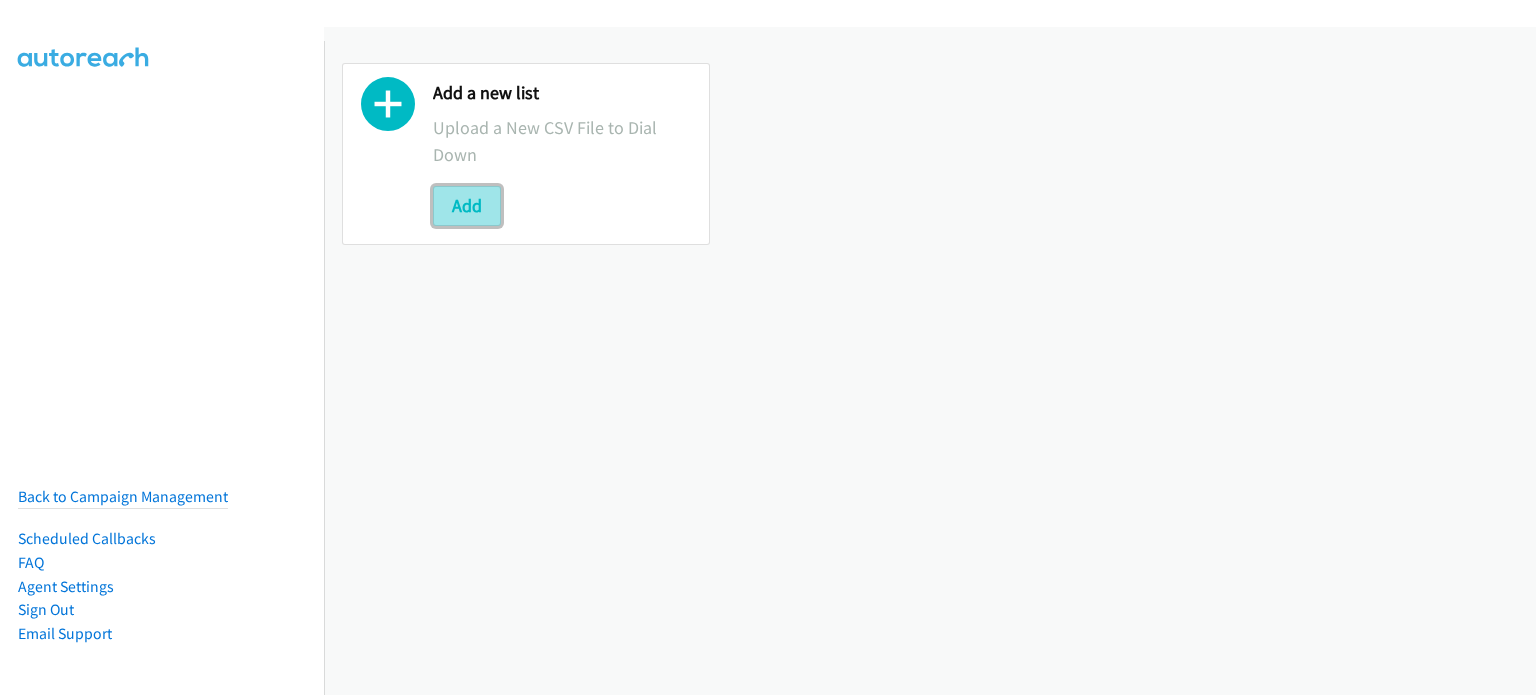 click on "Add" at bounding box center (467, 206) 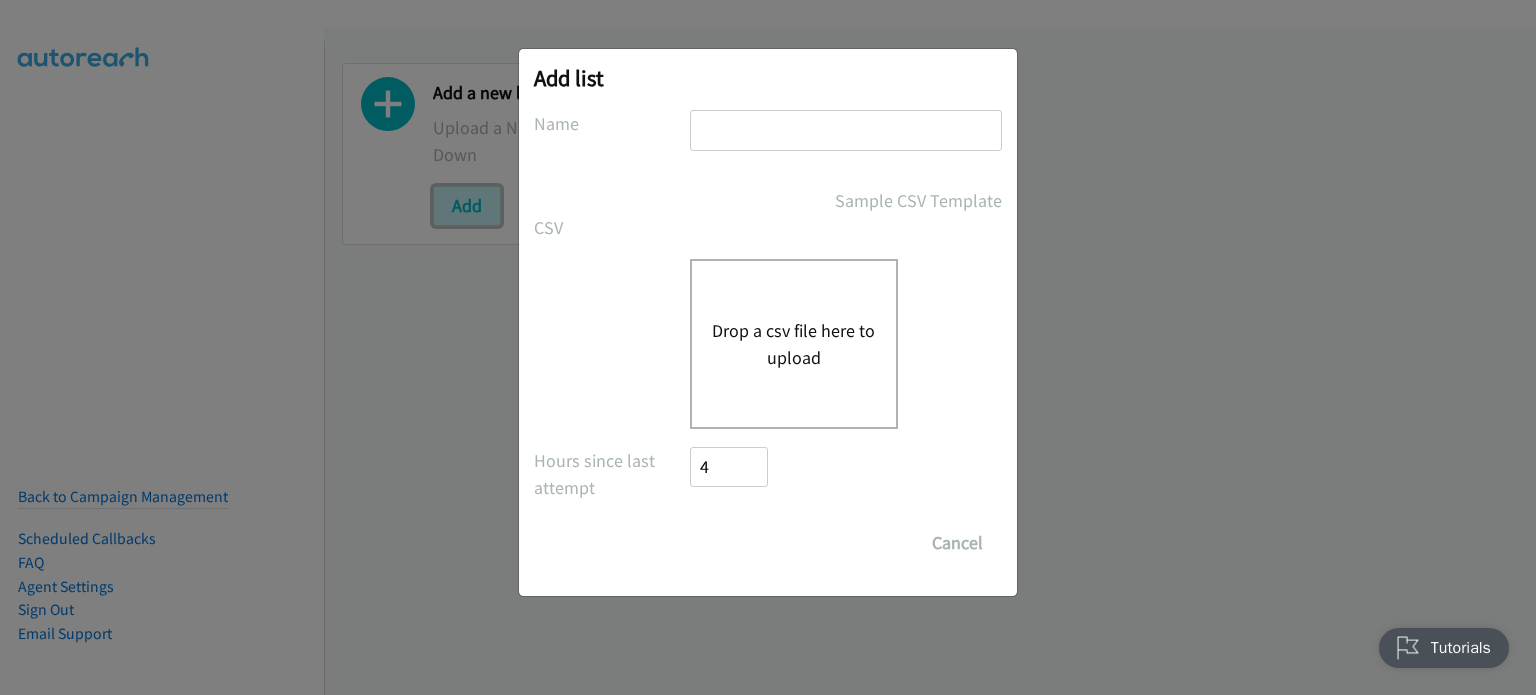 scroll, scrollTop: 0, scrollLeft: 0, axis: both 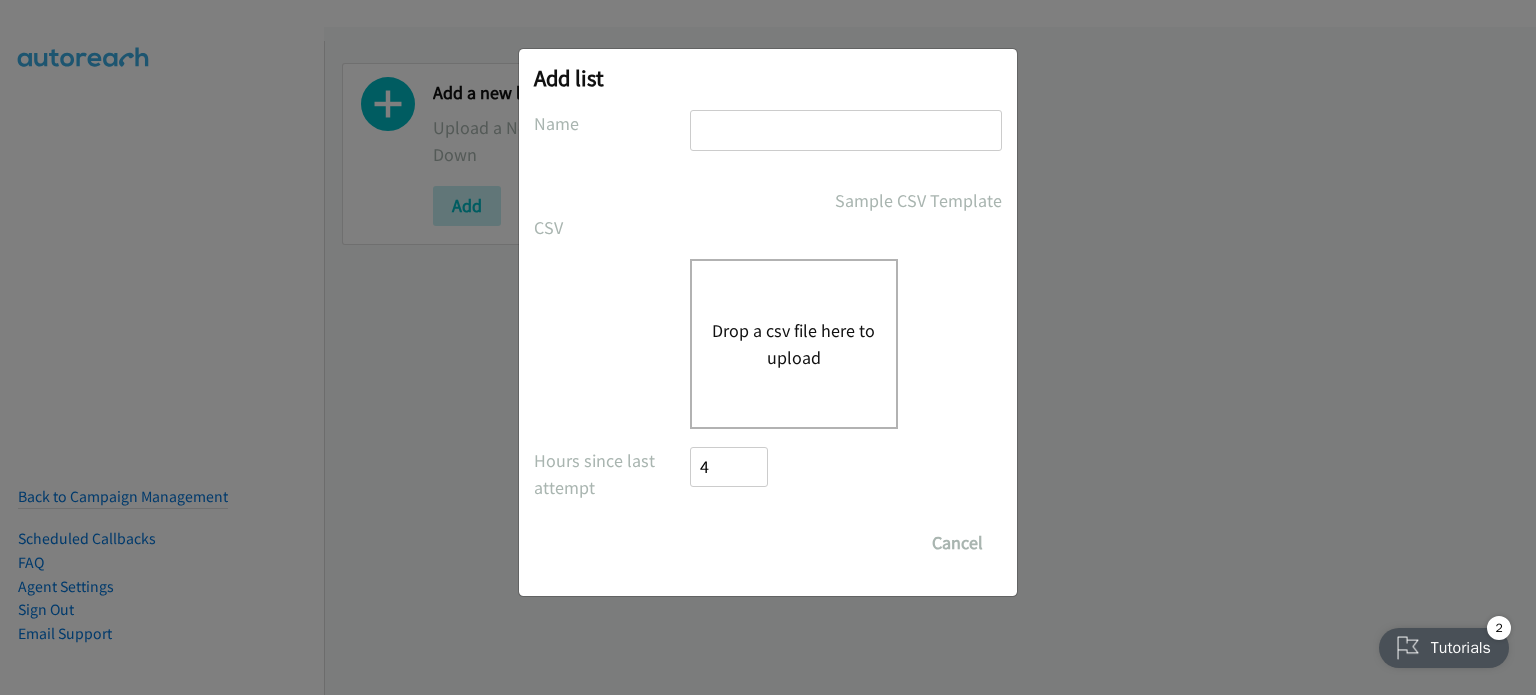click at bounding box center [846, 130] 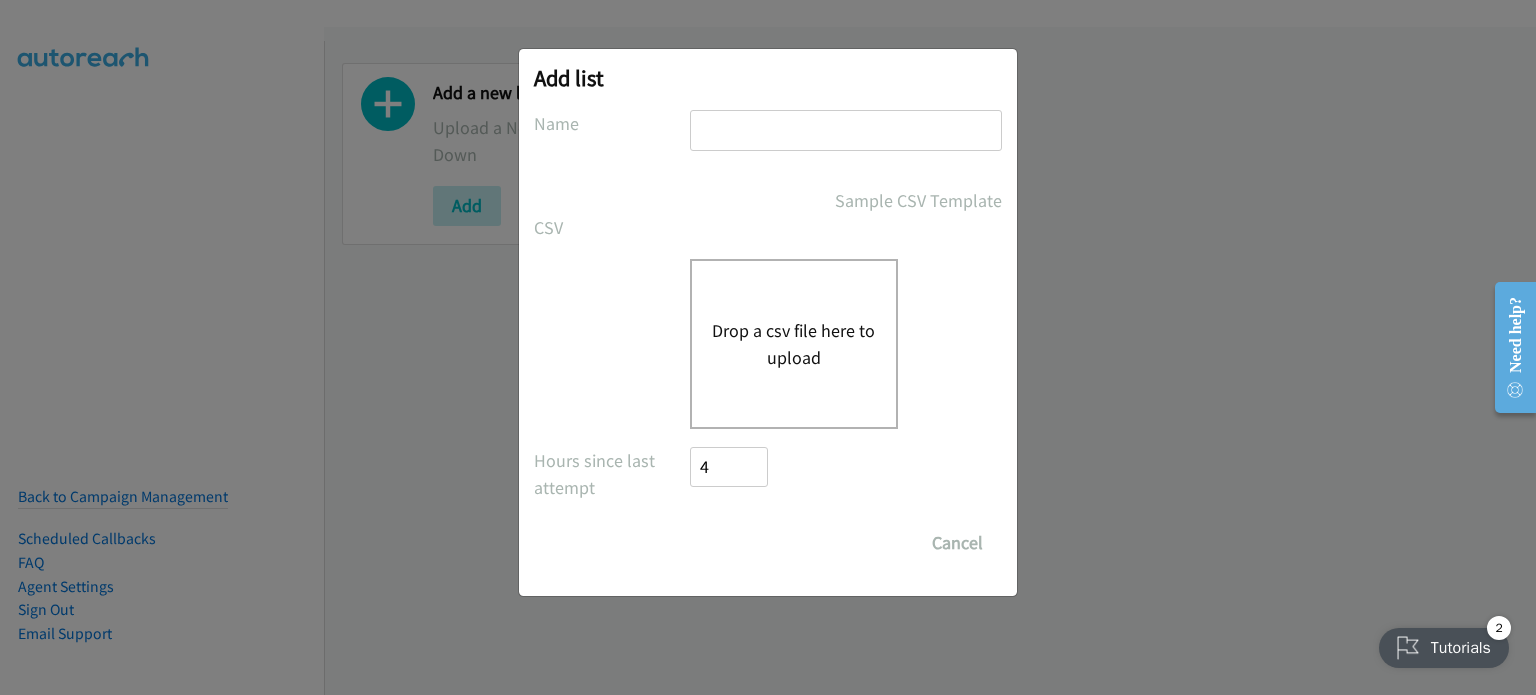 type on "[FIRST]" 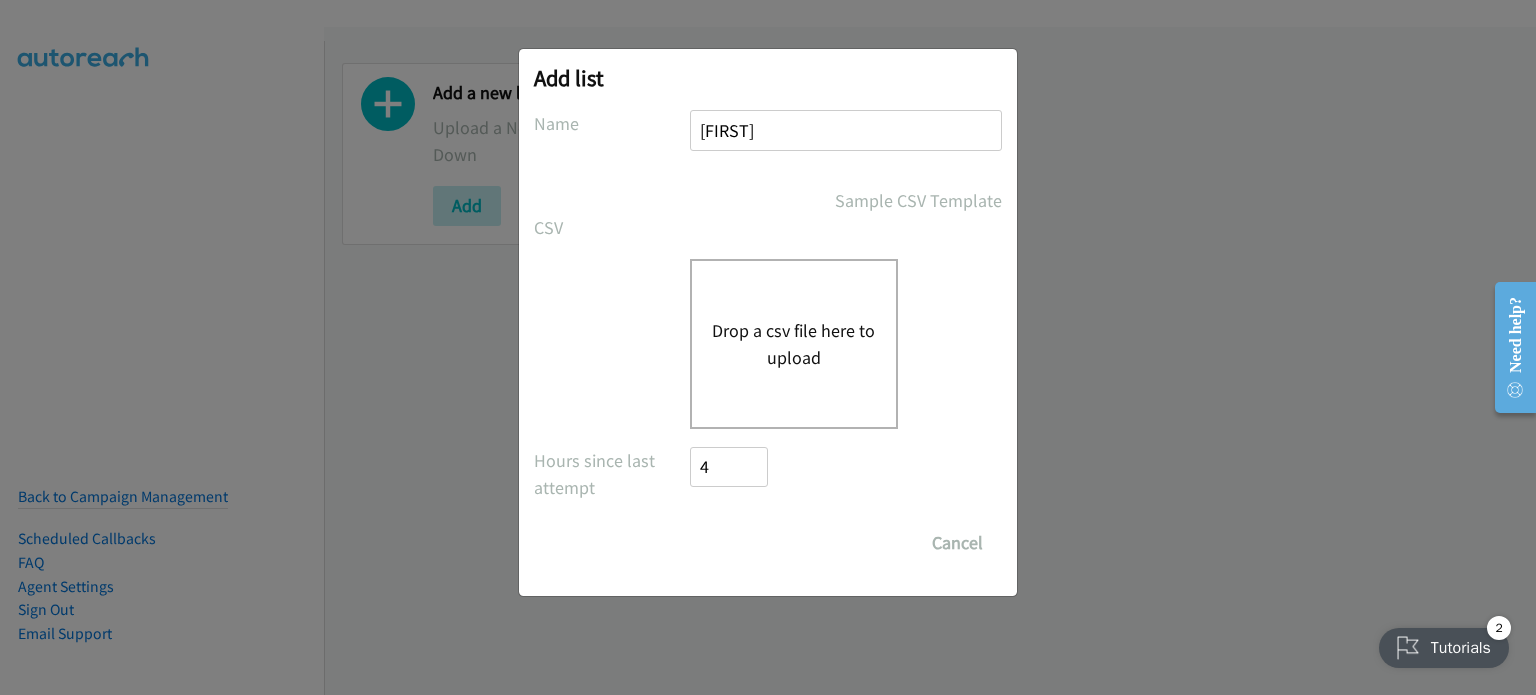 click on "Drop a csv file here to upload" at bounding box center (794, 344) 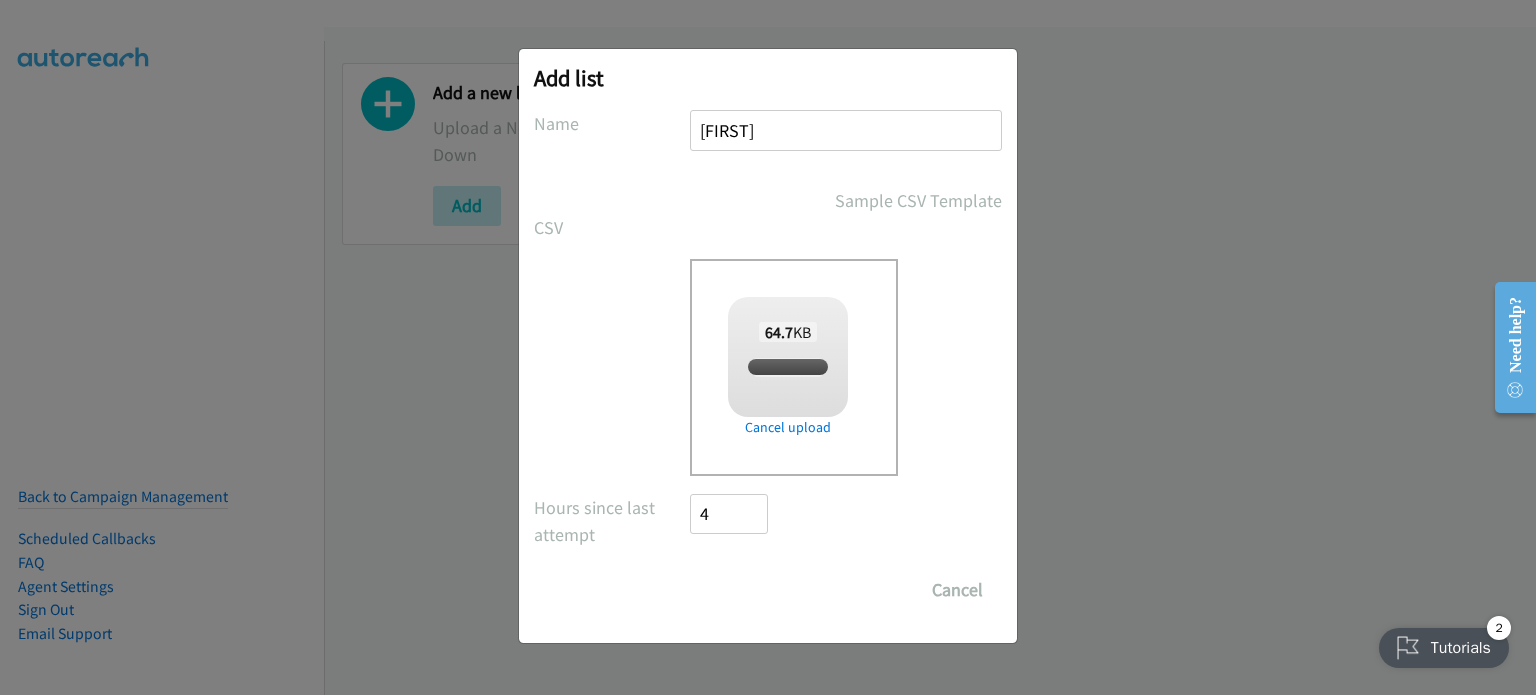 checkbox on "true" 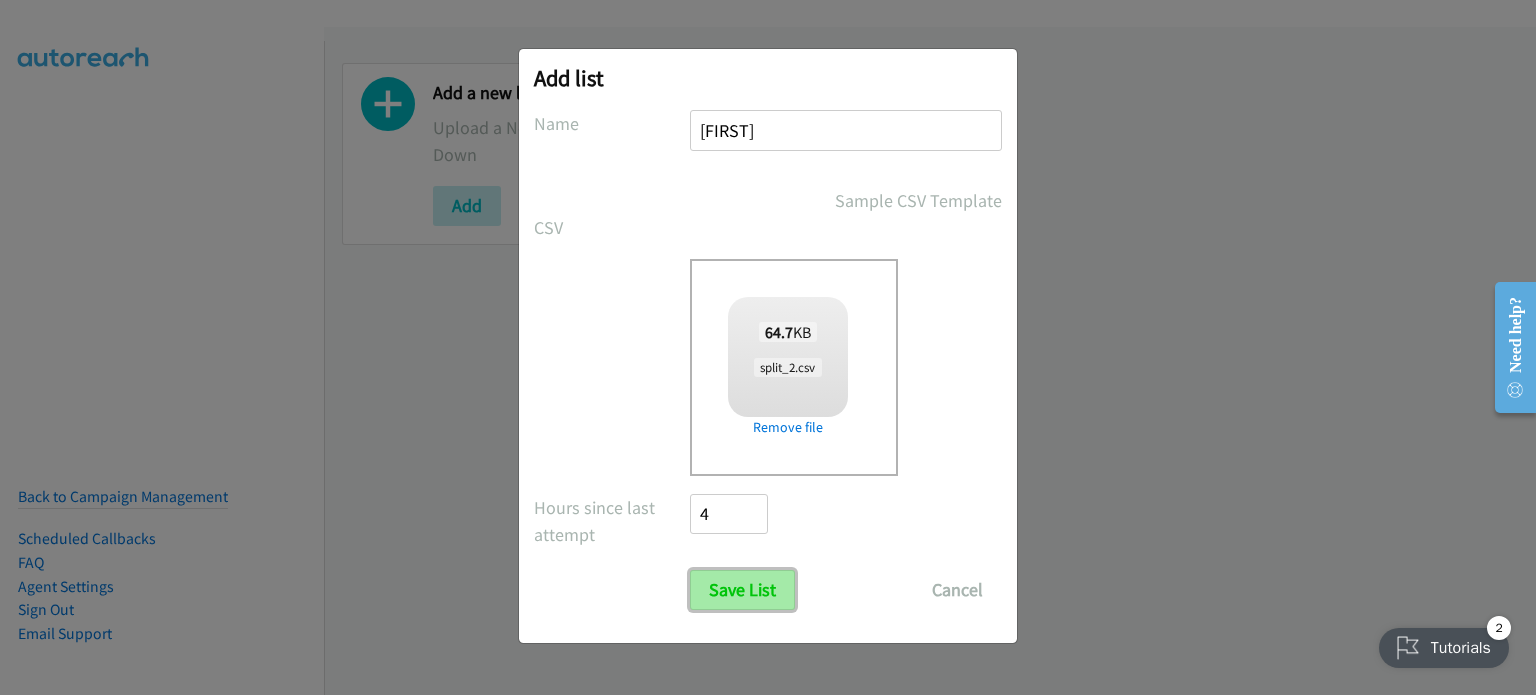 click on "Save List" at bounding box center [742, 590] 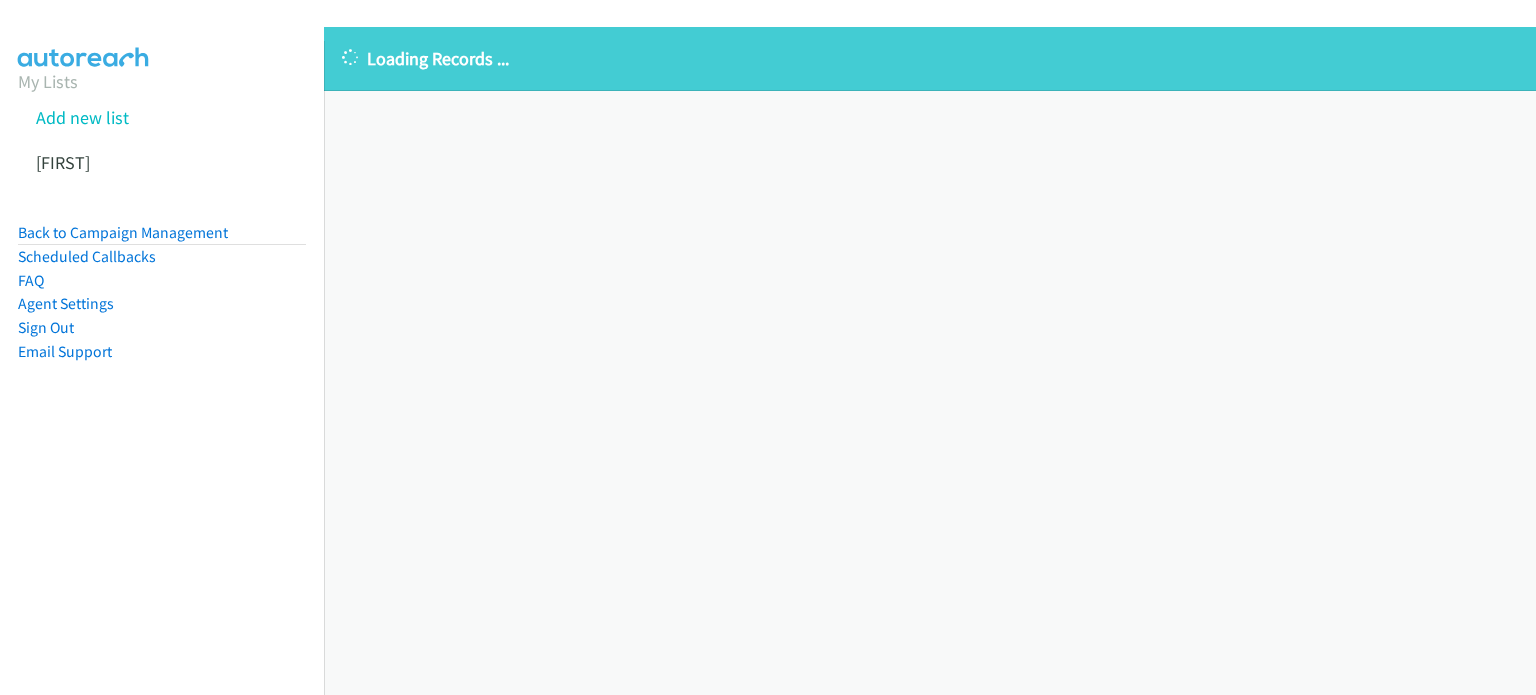 scroll, scrollTop: 0, scrollLeft: 0, axis: both 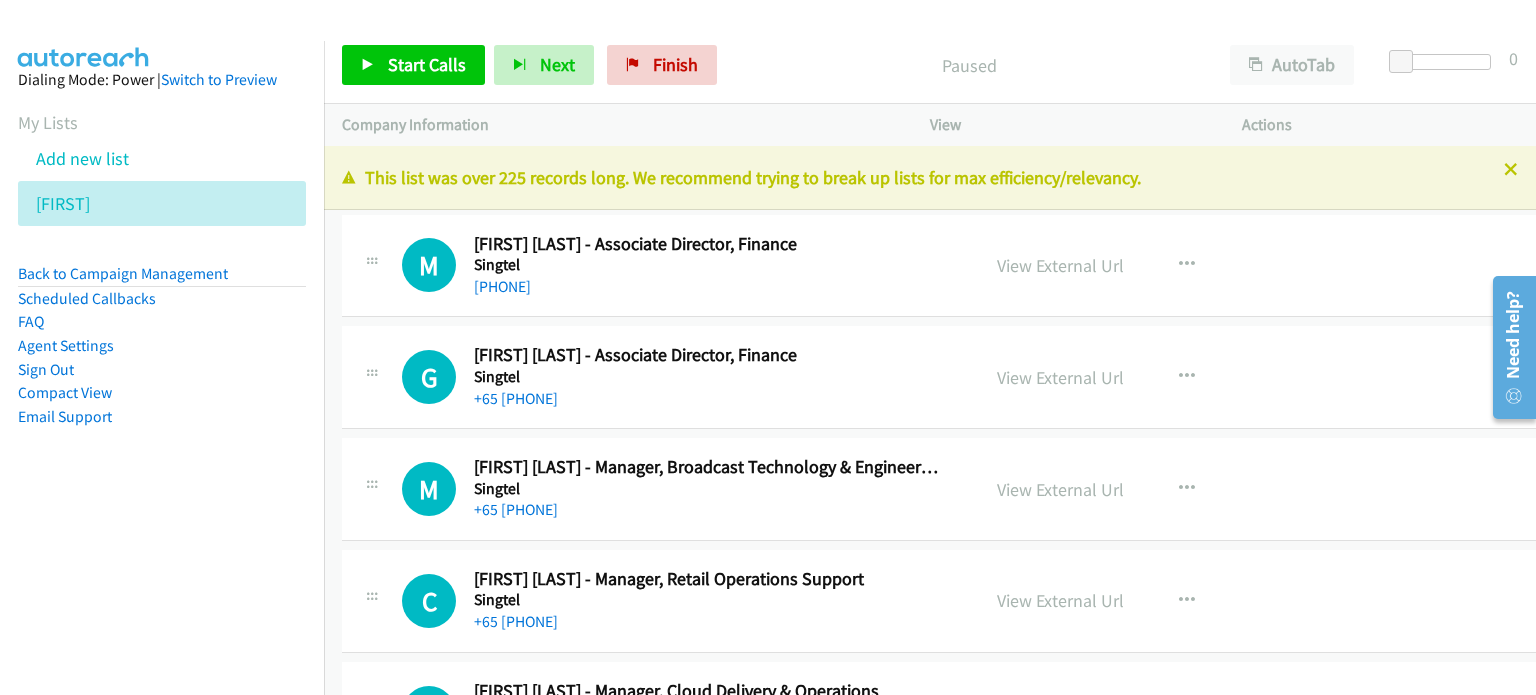click on "Start Calls
Pause
Next
Finish
Paused
AutoTab
AutoTab
0" at bounding box center [930, 65] 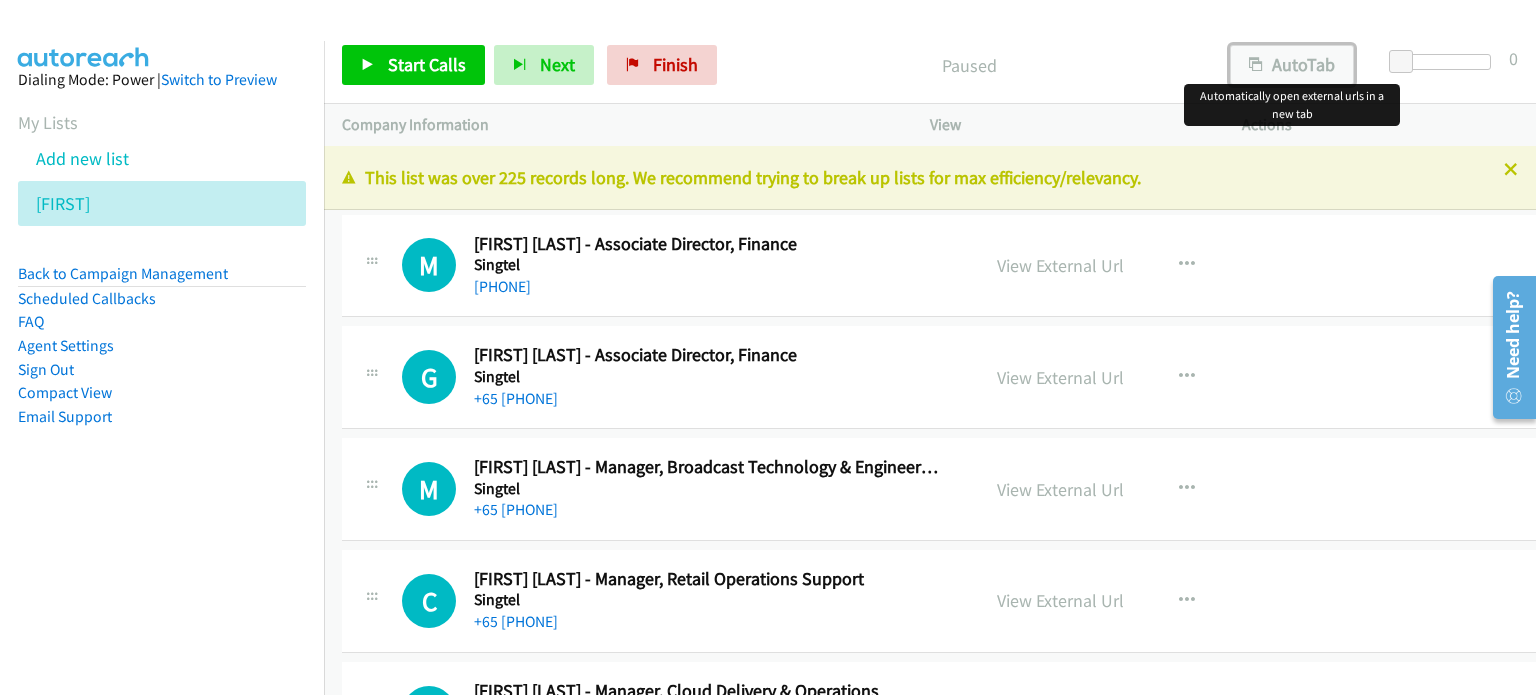 drag, startPoint x: 1294, startPoint y: 55, endPoint x: 1293, endPoint y: 76, distance: 21.023796 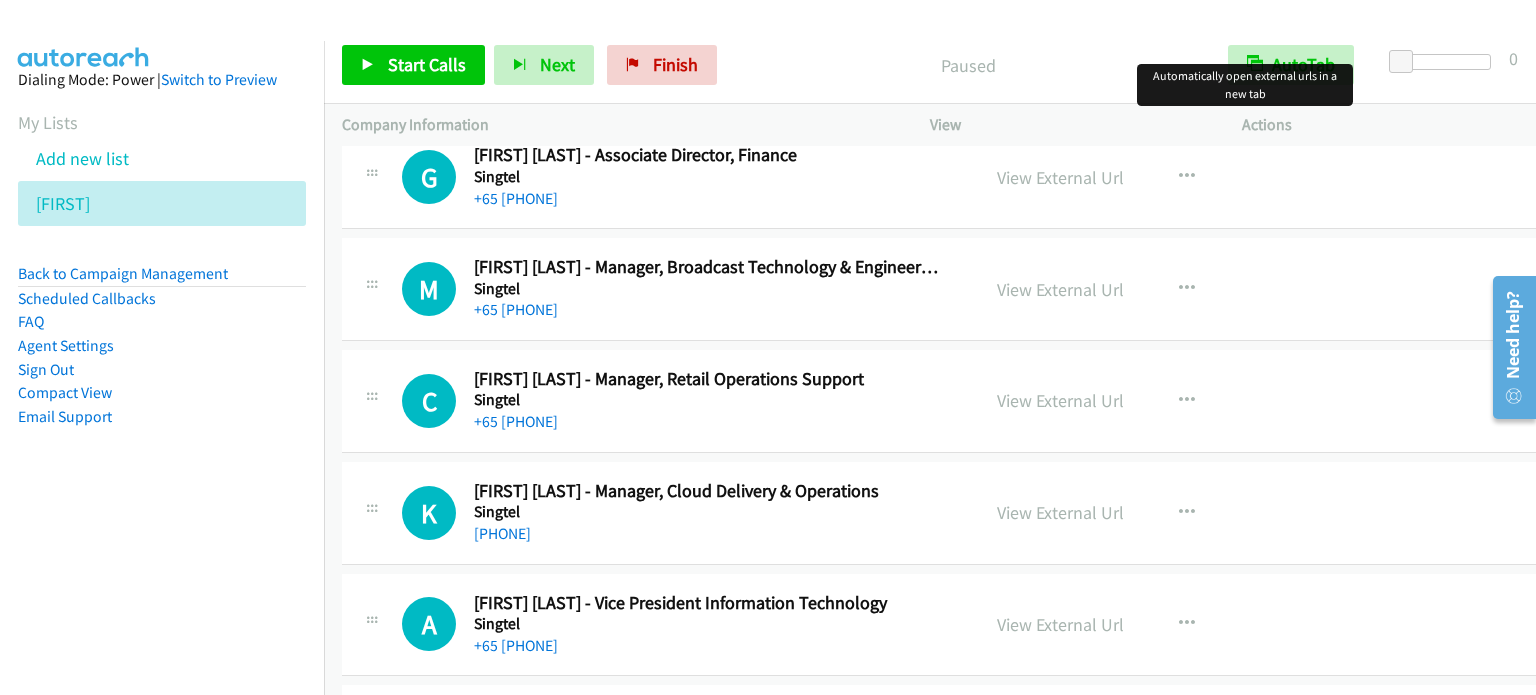 scroll, scrollTop: 0, scrollLeft: 0, axis: both 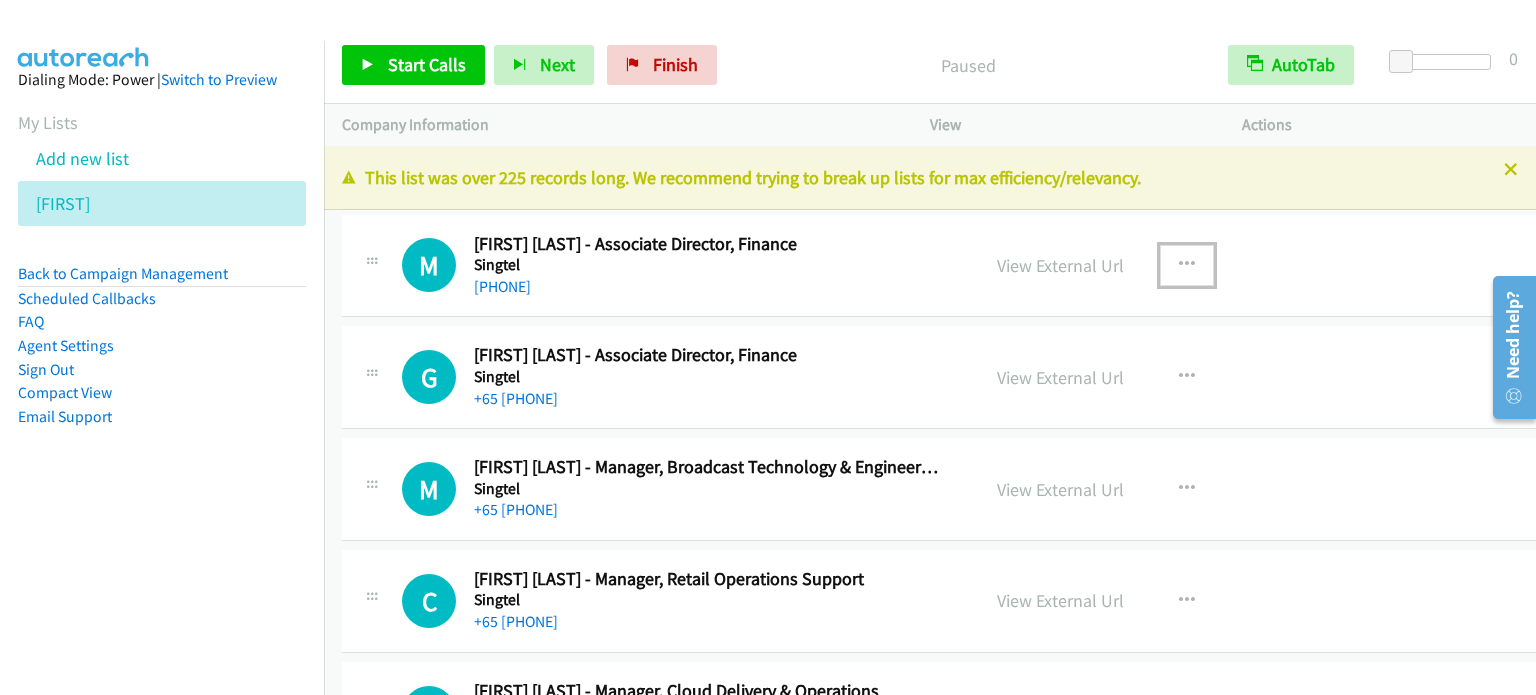 click at bounding box center (1187, 265) 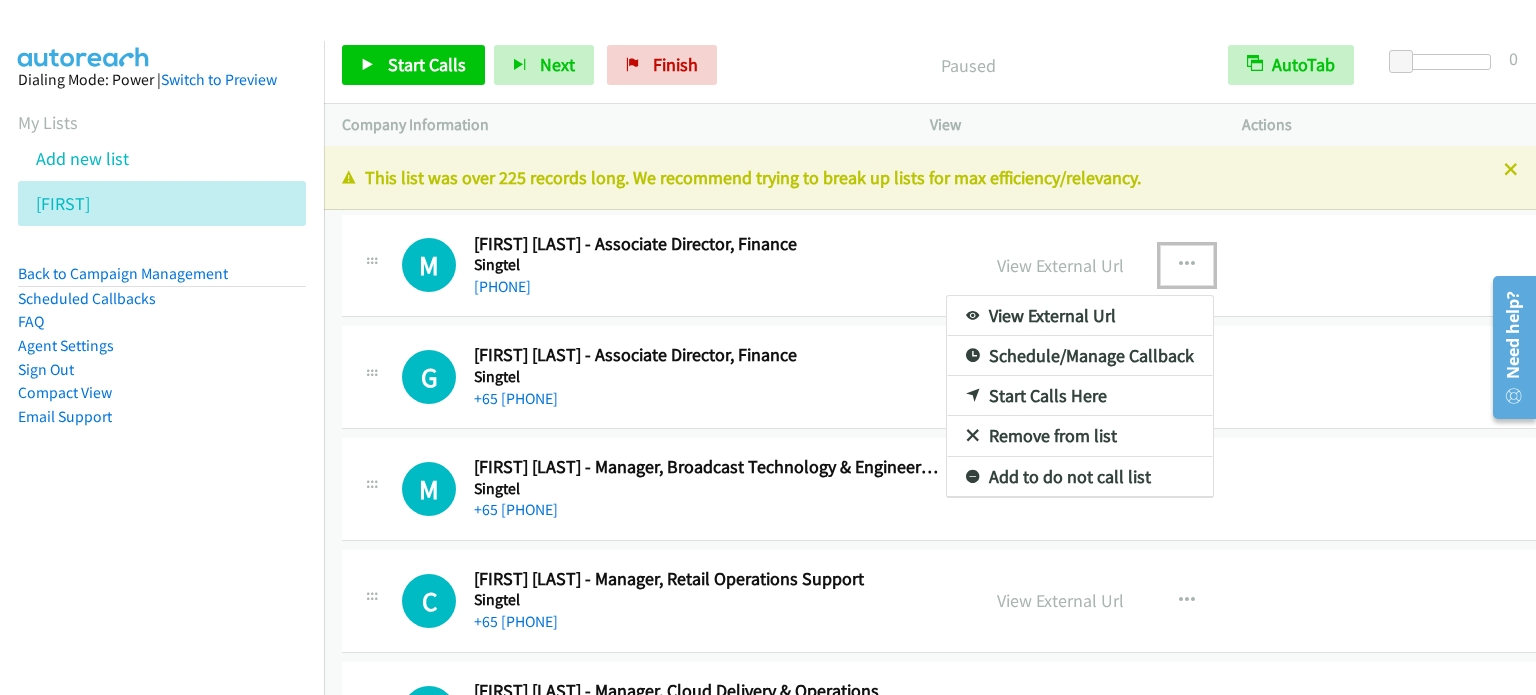 click on "Start Calls Here" at bounding box center [1080, 396] 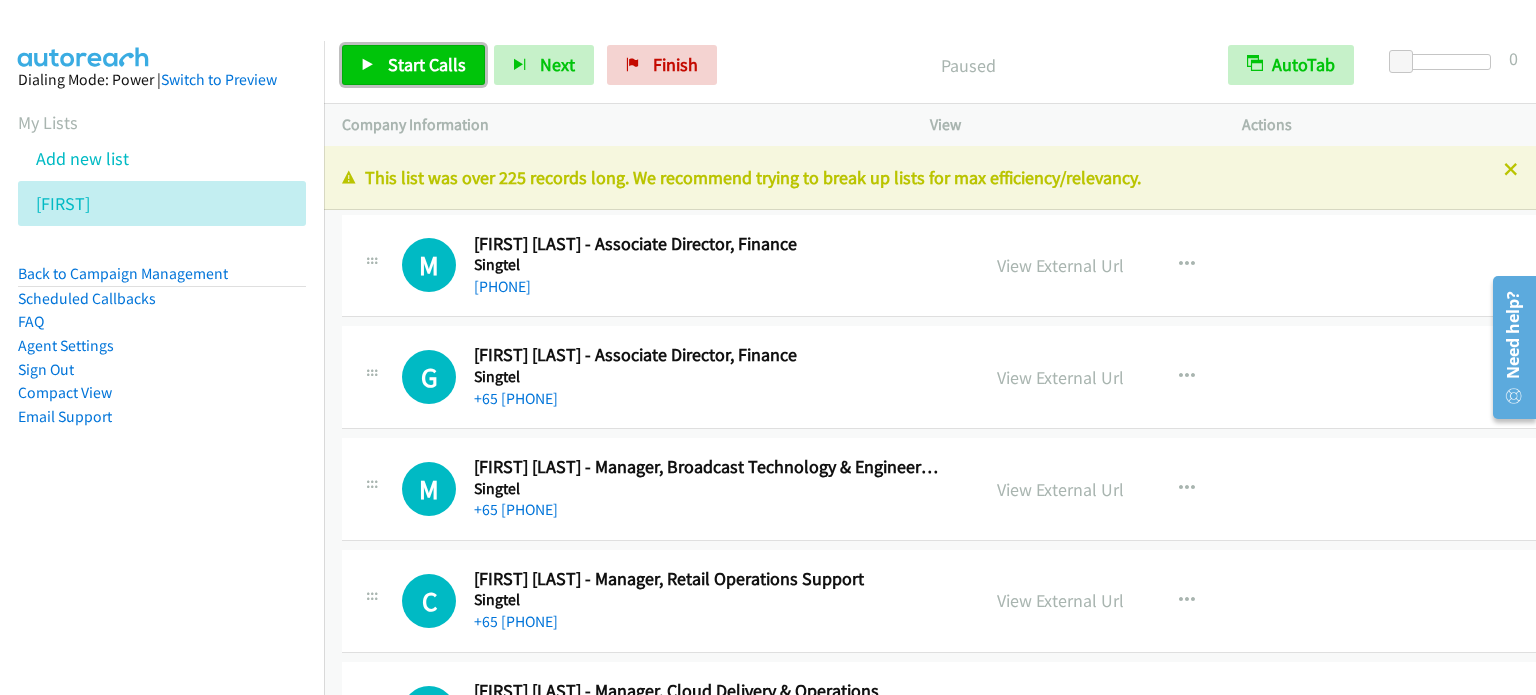 click on "Start Calls" at bounding box center [427, 64] 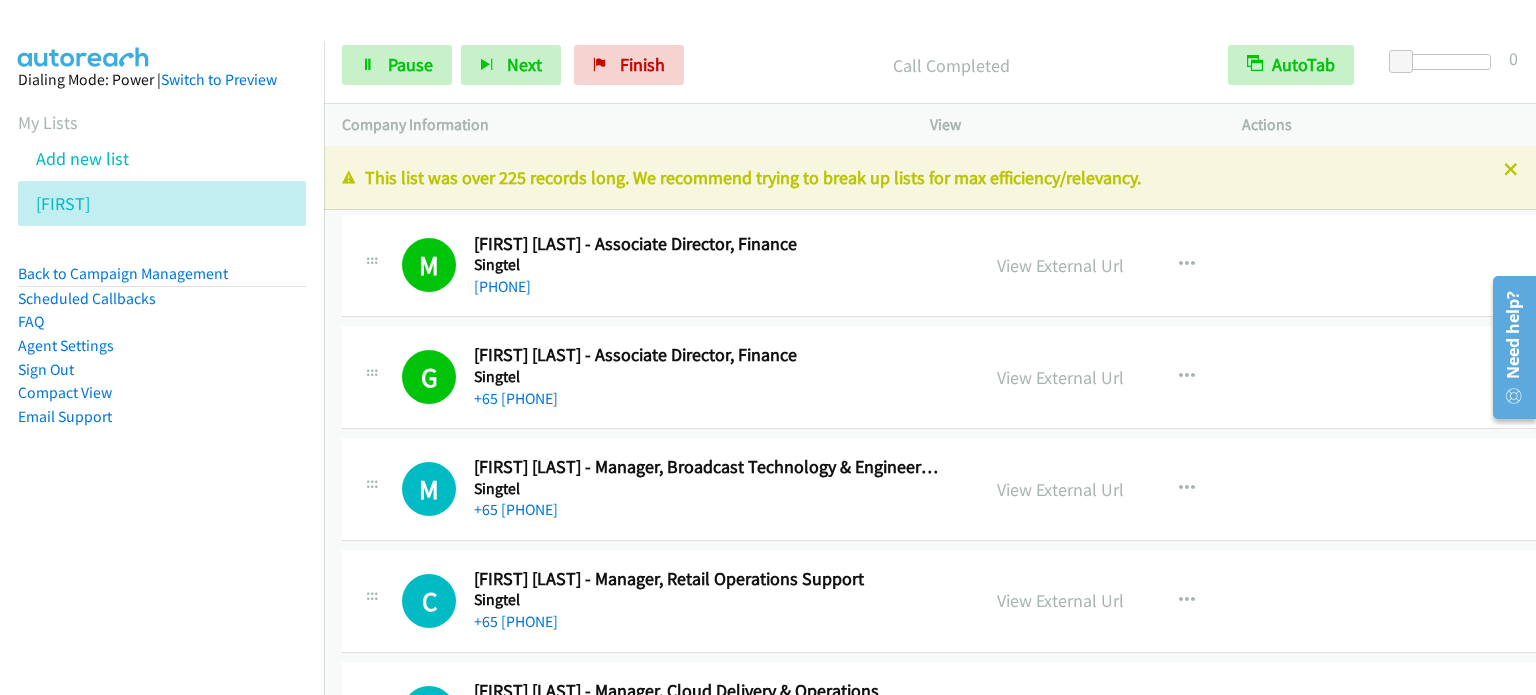 scroll, scrollTop: 100, scrollLeft: 0, axis: vertical 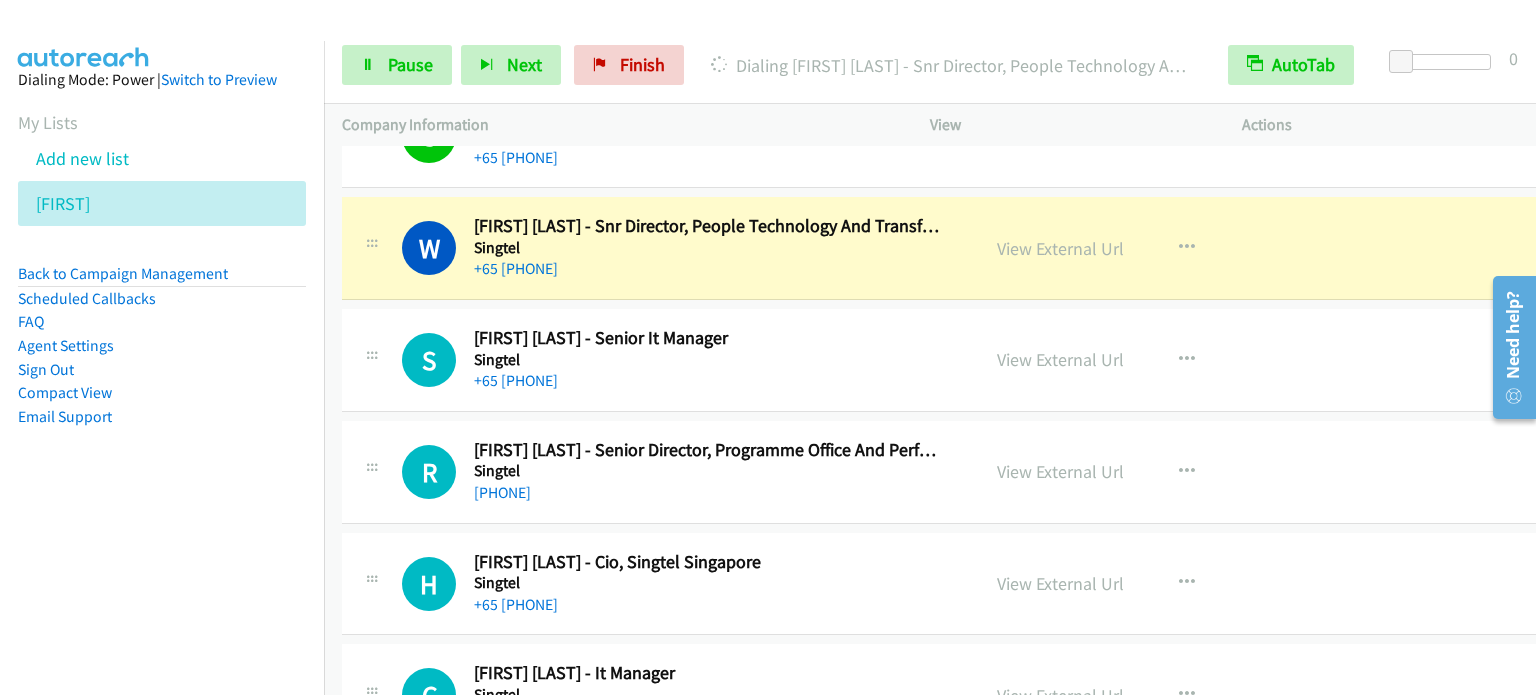 click on "W
Callback Scheduled
Winnifer Choo - Snr Director, People Technology And Transformation
Singtel
Asia/Singapore
+65 9757 5756
View External Url
View External Url
Schedule/Manage Callback
Start Calls Here
Remove from list
Add to do not call list
Reset Call Status" at bounding box center [943, 249] 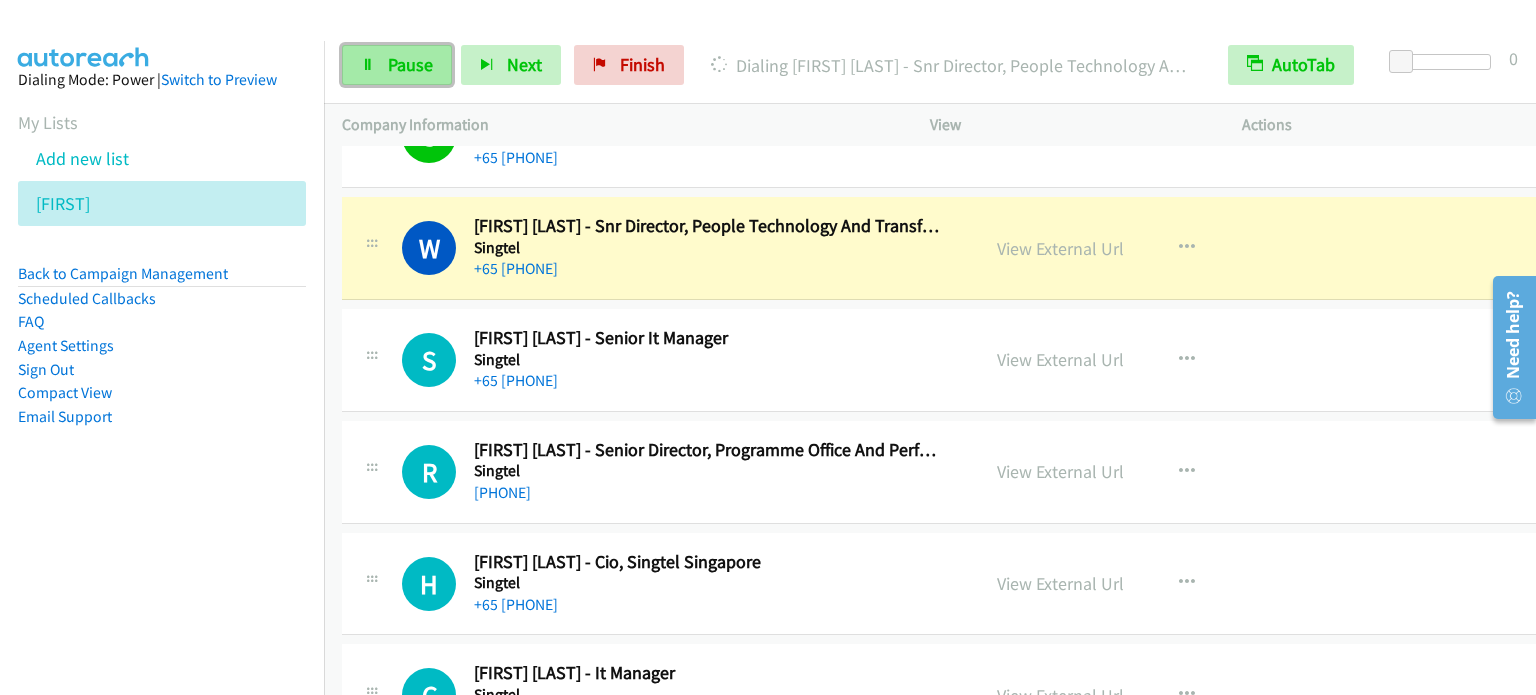 click on "Pause" at bounding box center (410, 64) 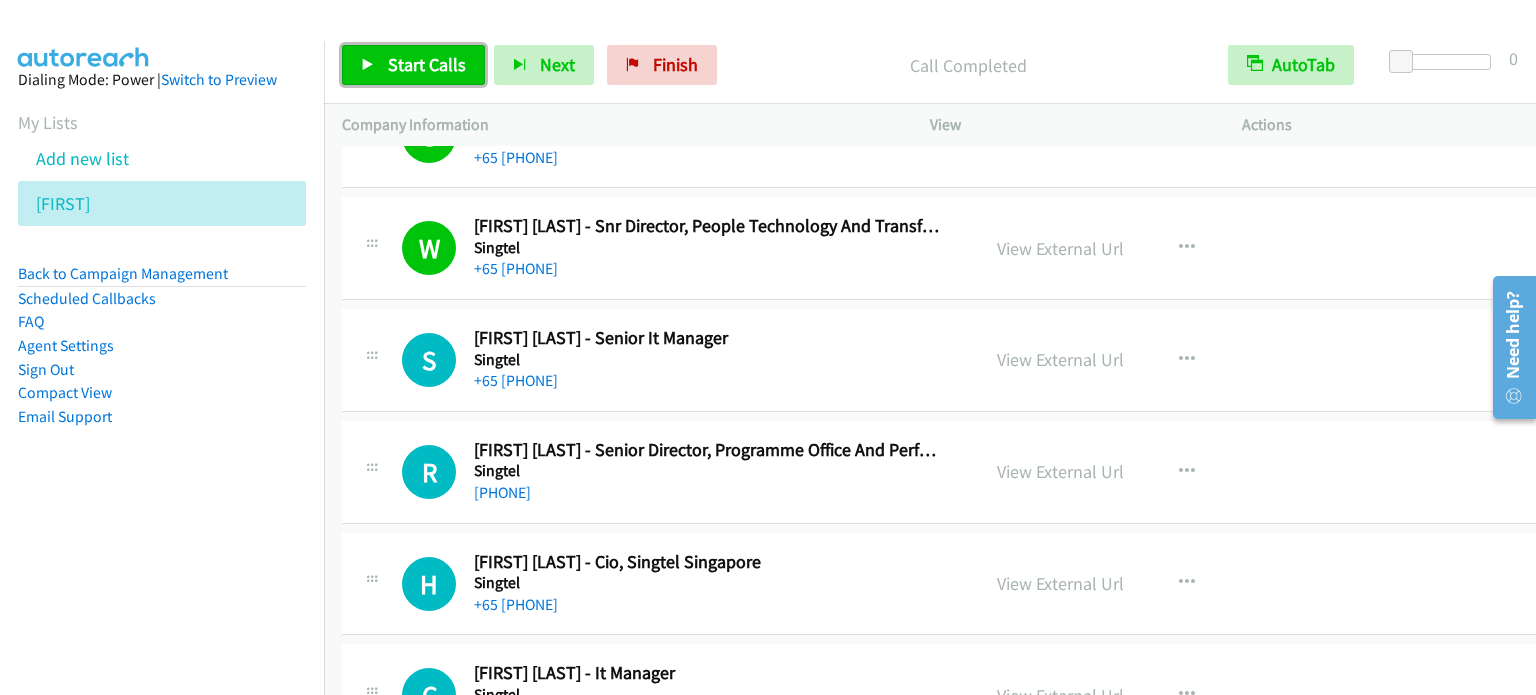 click on "Start Calls" at bounding box center [427, 64] 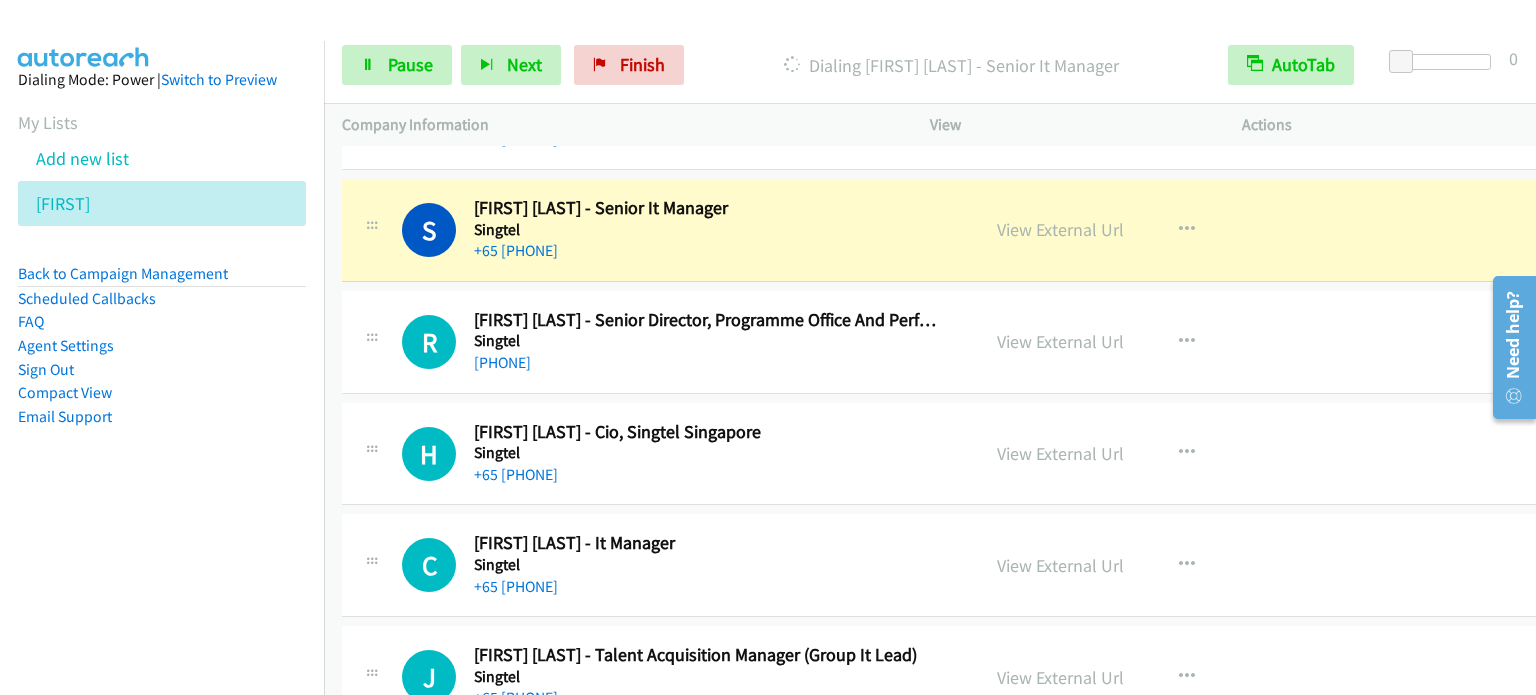 scroll, scrollTop: 900, scrollLeft: 0, axis: vertical 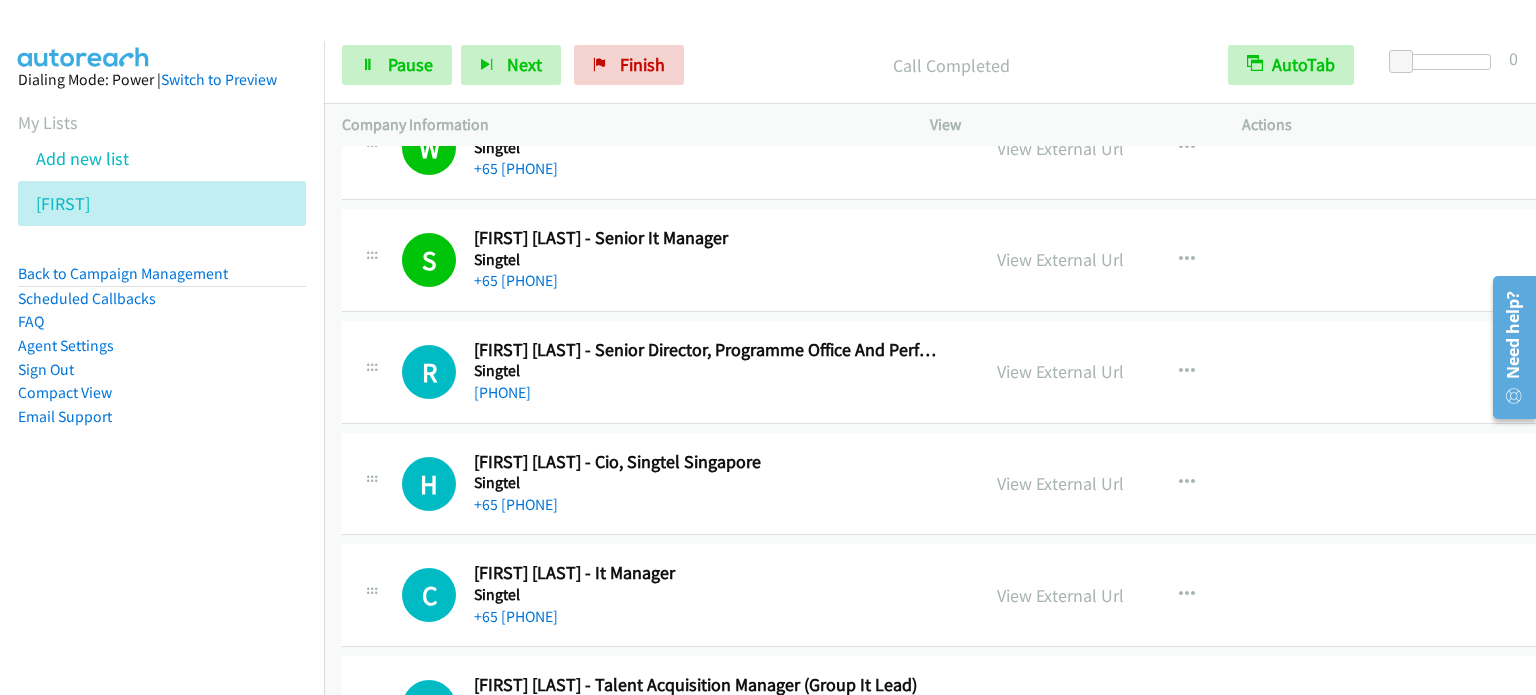 drag, startPoint x: 981, startPoint y: 419, endPoint x: 861, endPoint y: 365, distance: 131.59027 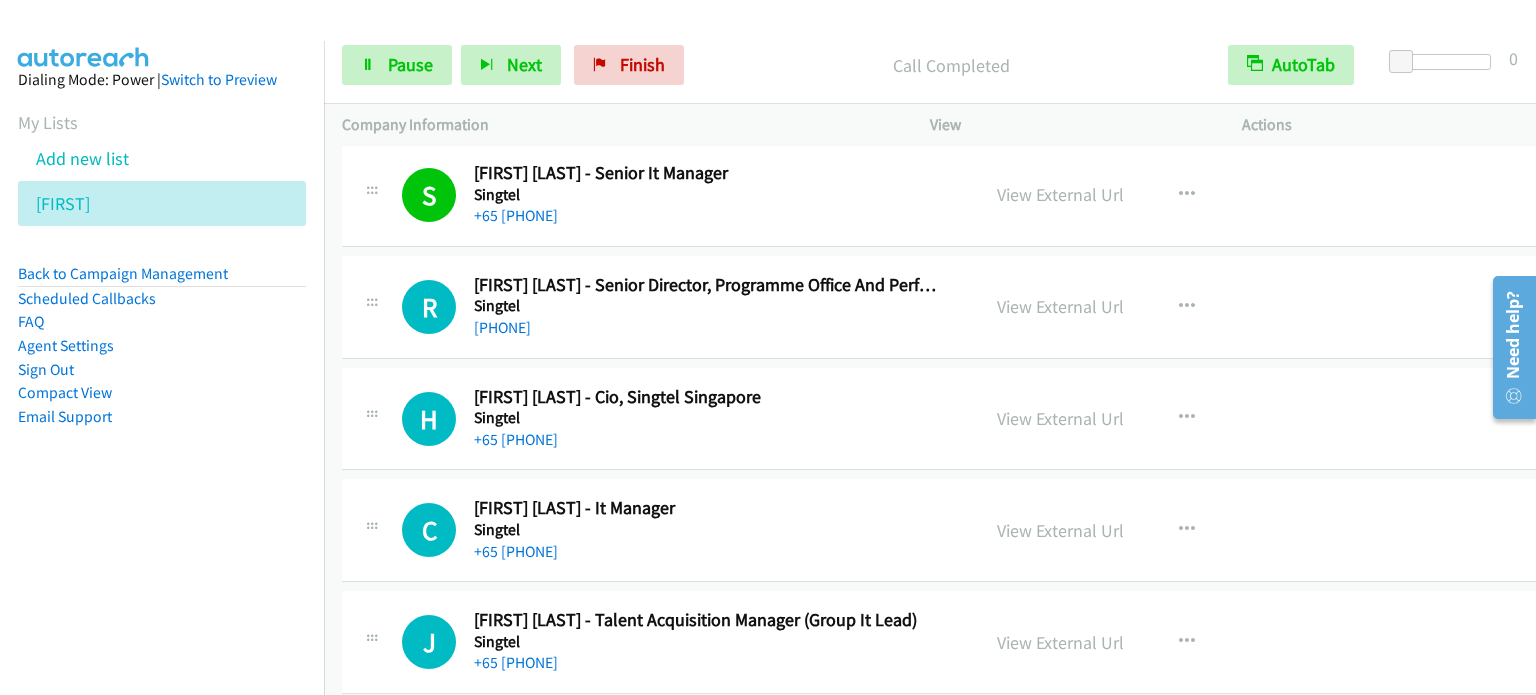 scroll, scrollTop: 1000, scrollLeft: 0, axis: vertical 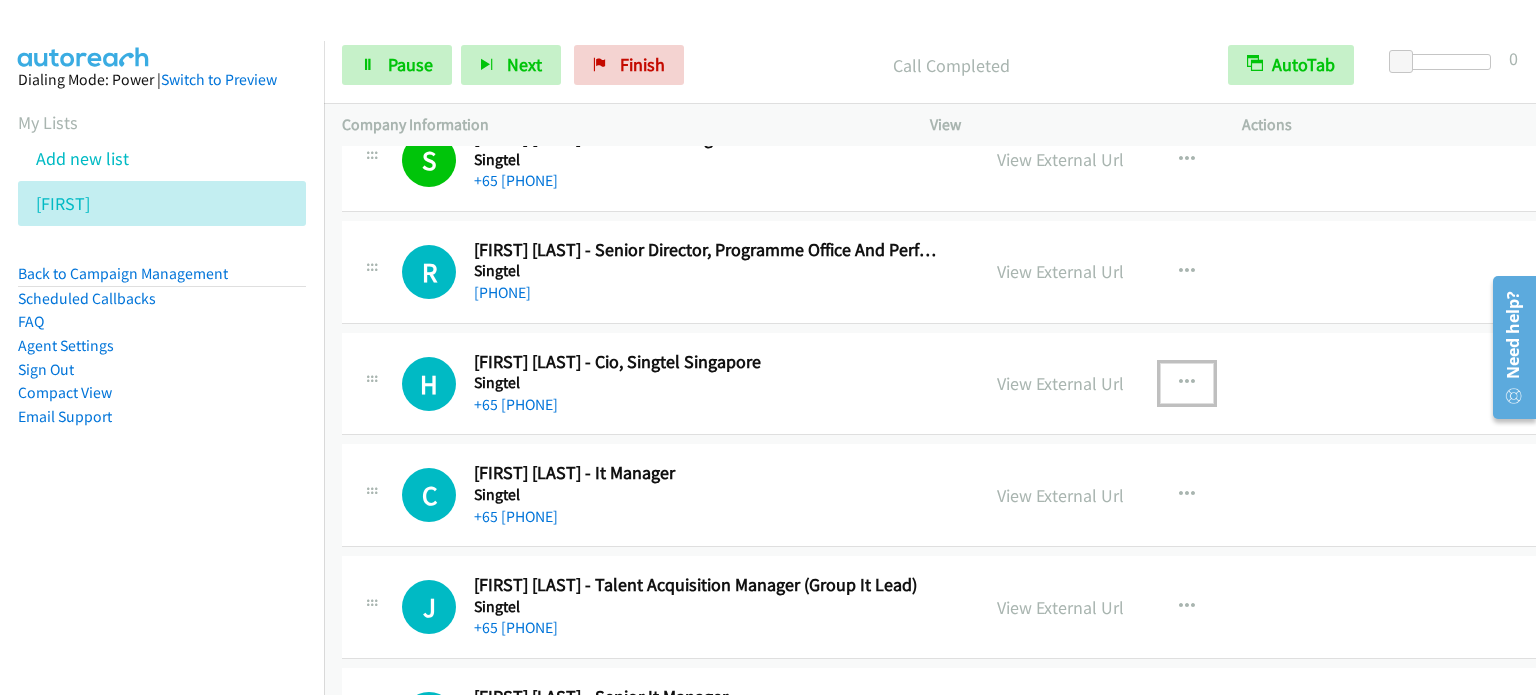 drag, startPoint x: 1216, startPoint y: 376, endPoint x: 1206, endPoint y: 379, distance: 10.440307 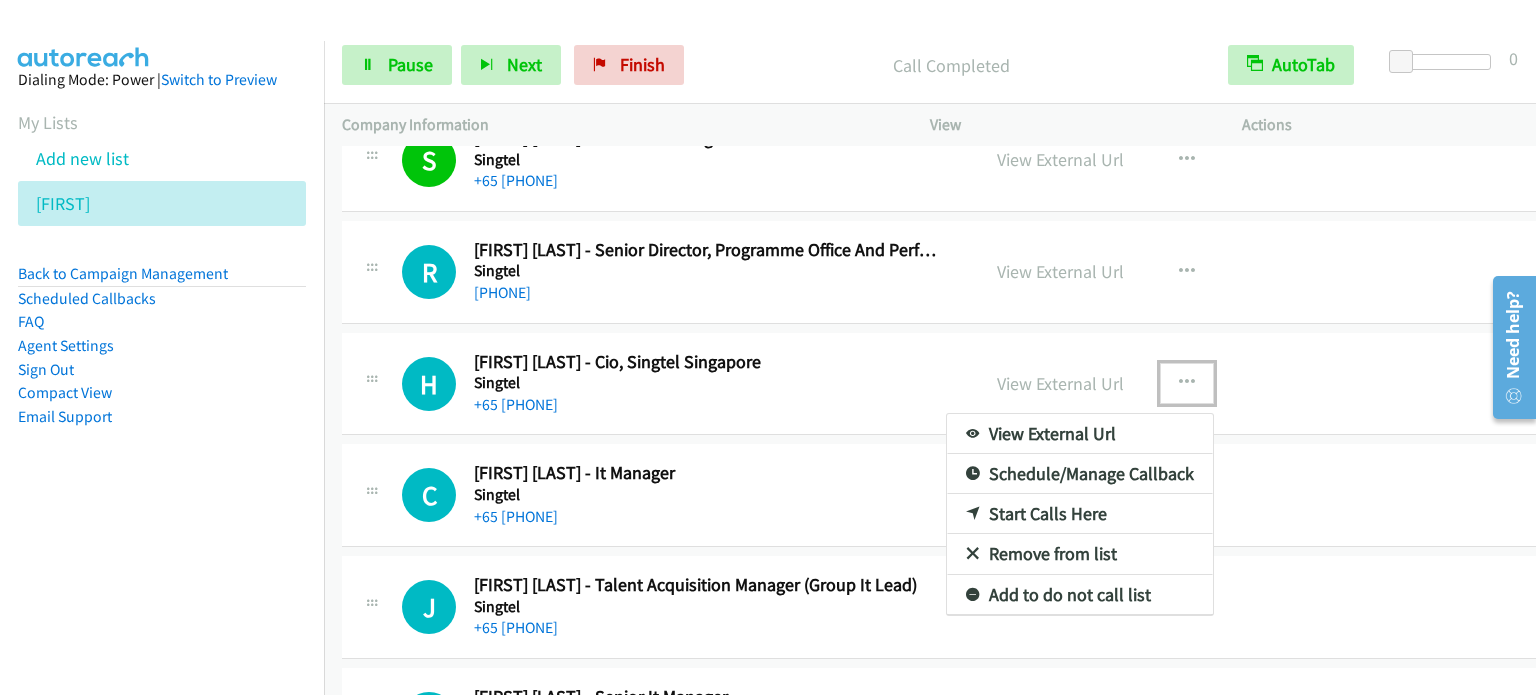 click on "Start Calls Here" at bounding box center (1080, 514) 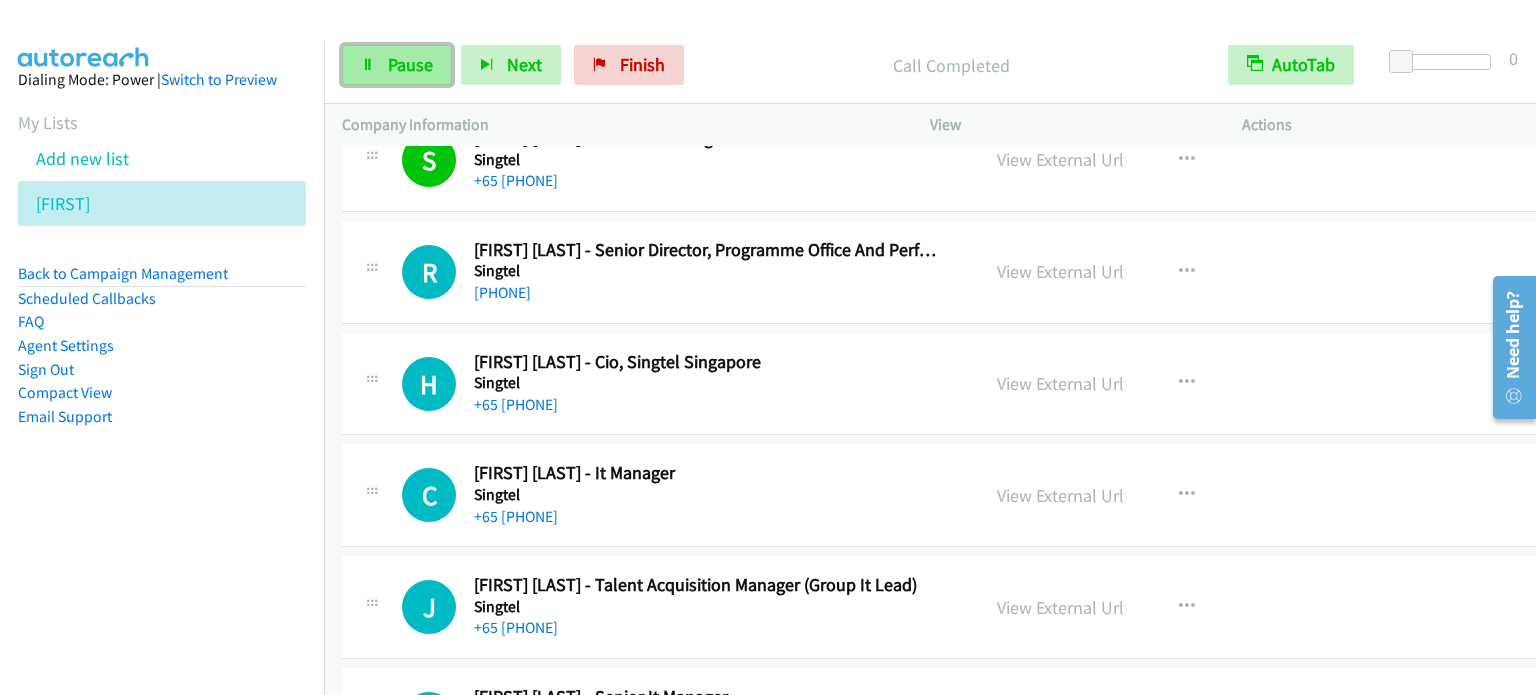 click on "Pause" at bounding box center [410, 64] 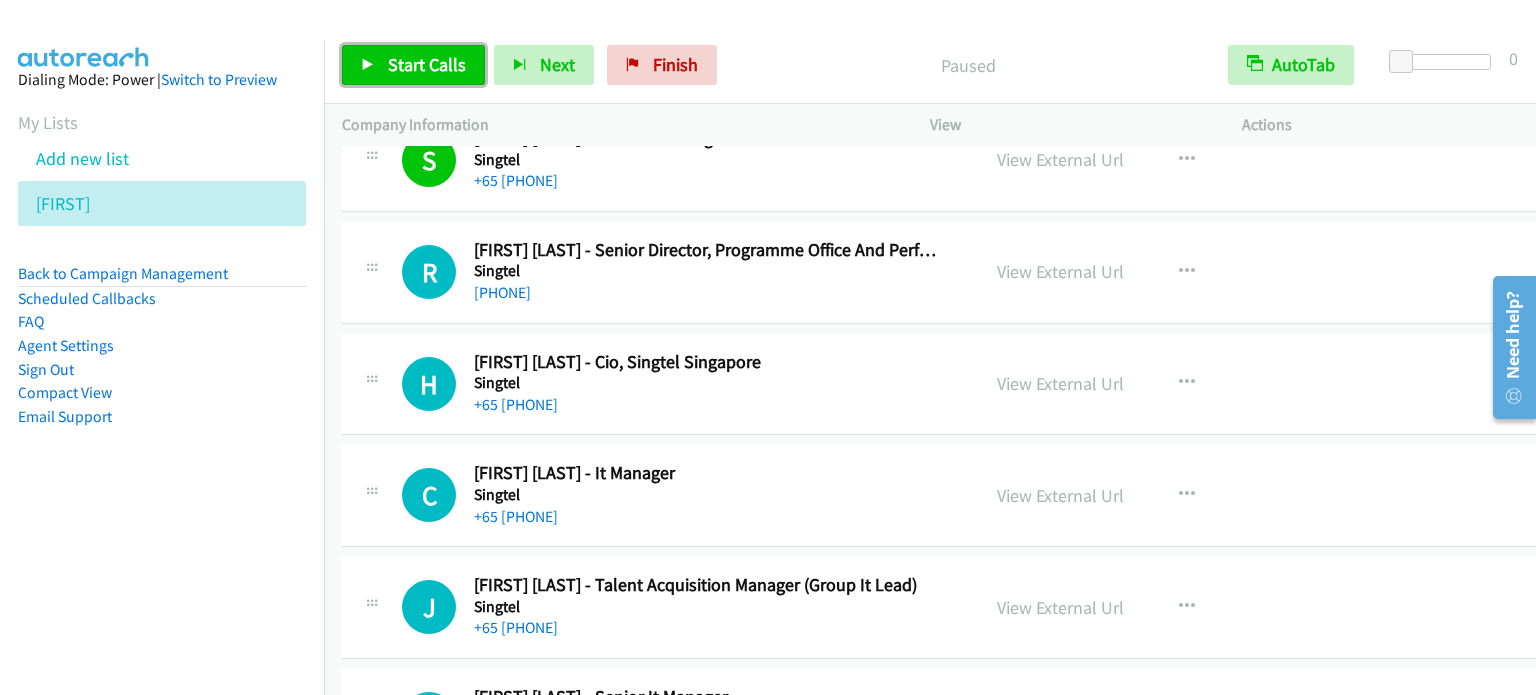 click on "Start Calls" at bounding box center (427, 64) 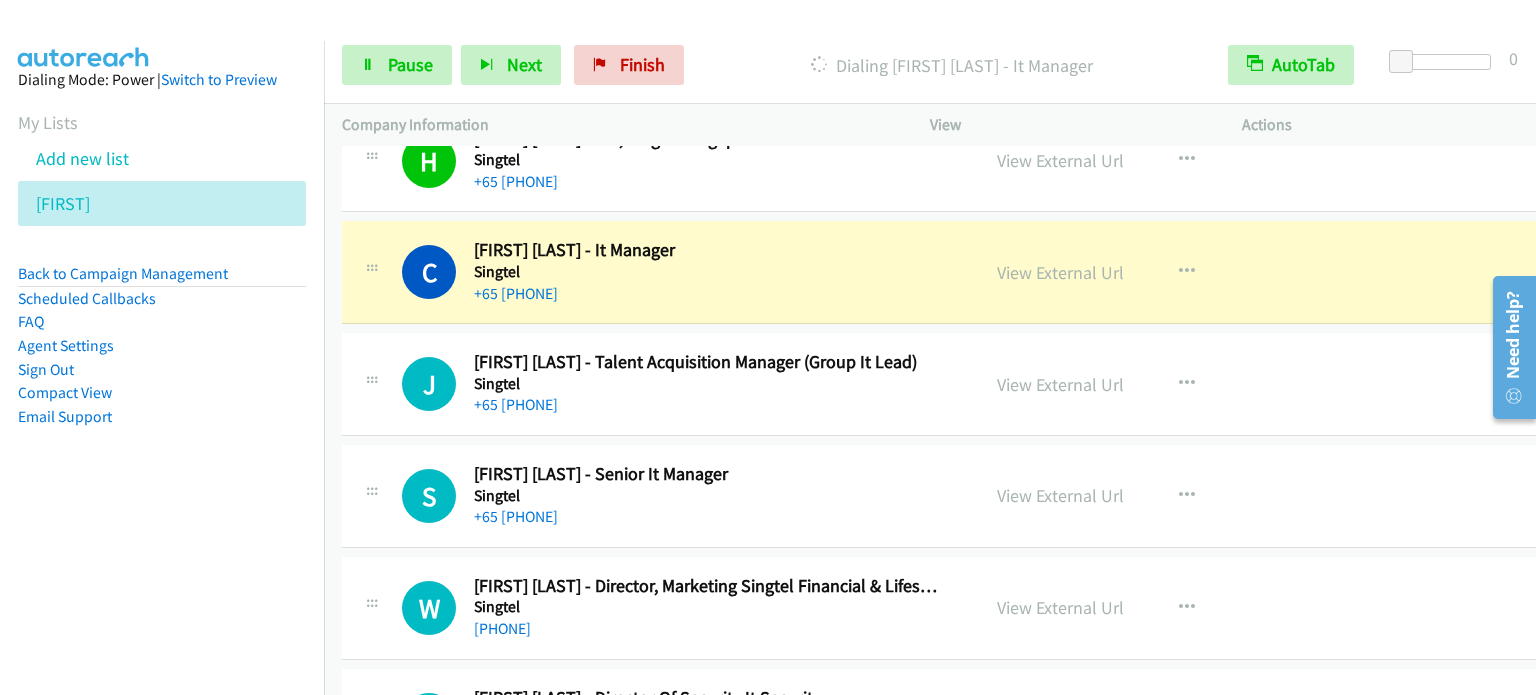 scroll, scrollTop: 1300, scrollLeft: 0, axis: vertical 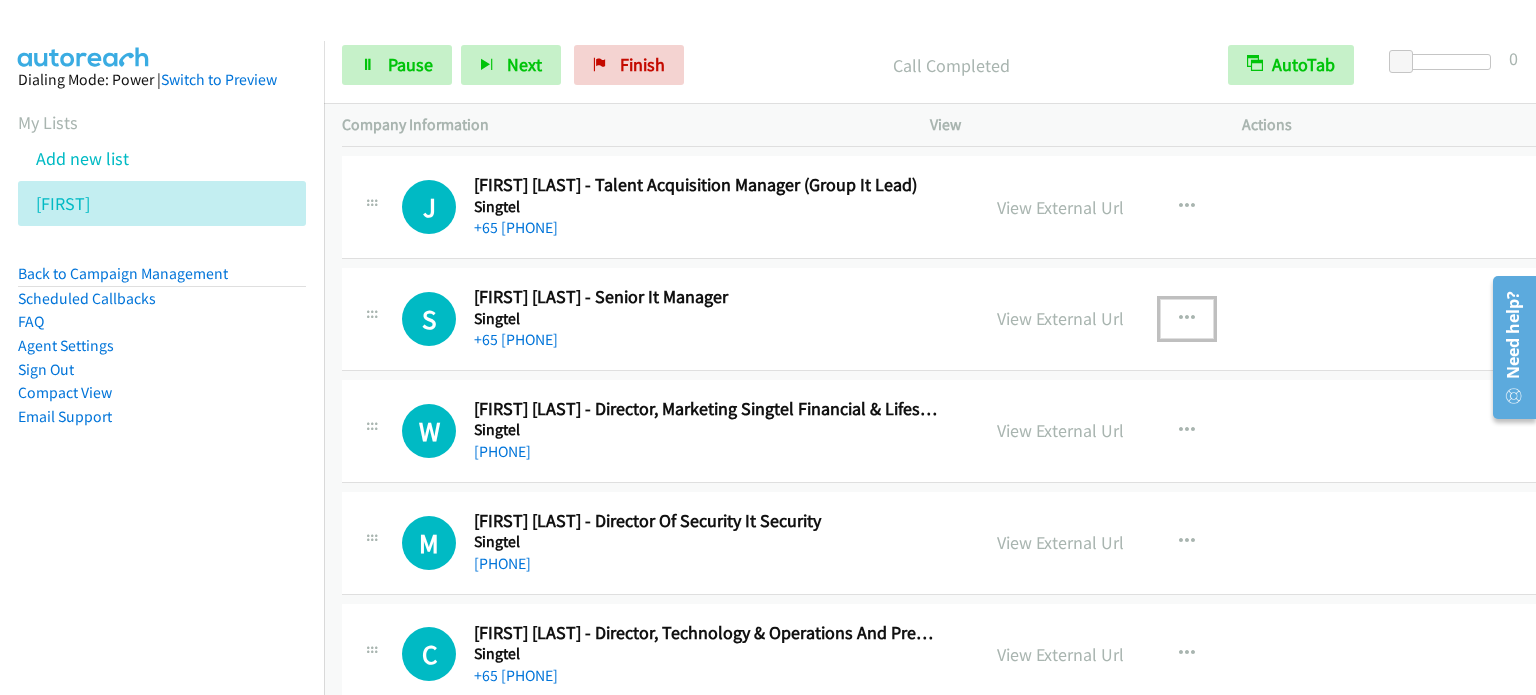 click at bounding box center [1187, 319] 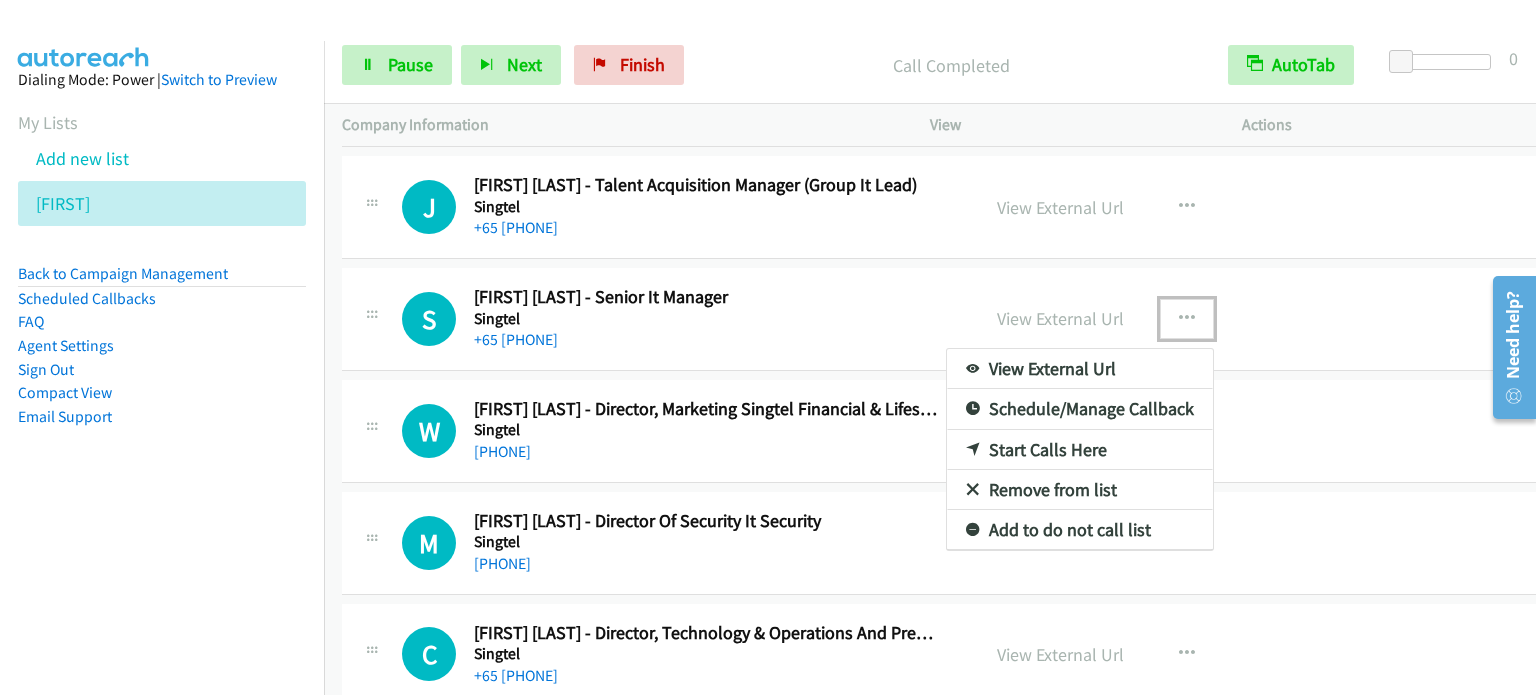 click on "Start Calls Here" at bounding box center [1080, 450] 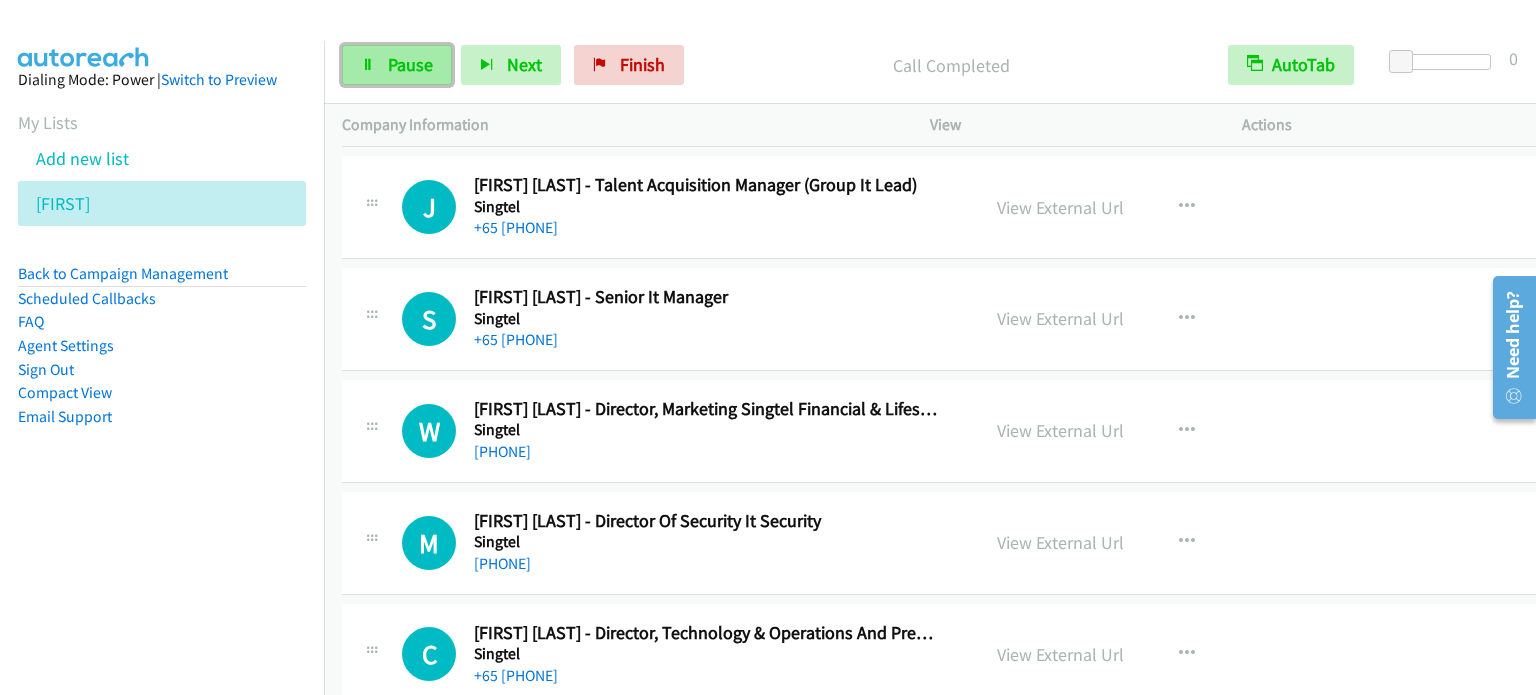 click on "Pause" at bounding box center [410, 64] 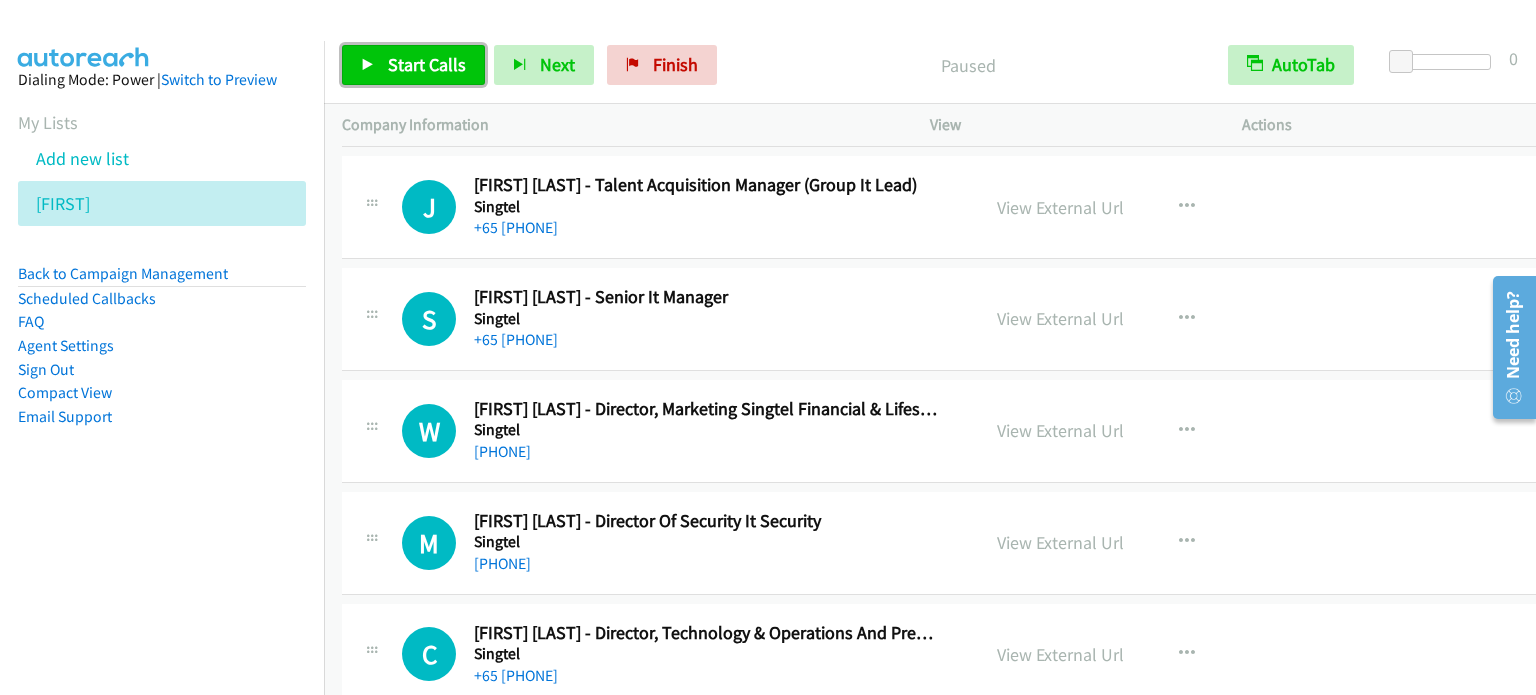 click on "Start Calls" at bounding box center [427, 64] 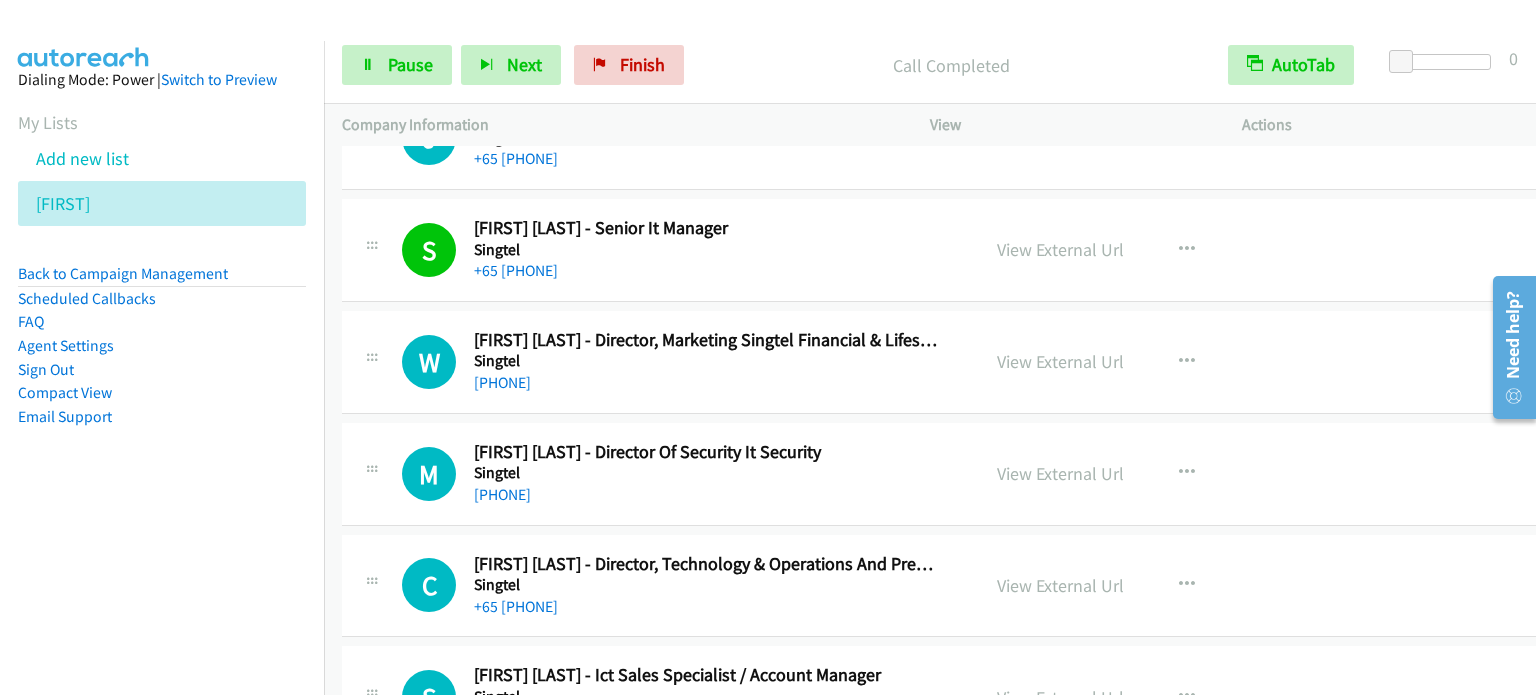 scroll, scrollTop: 1500, scrollLeft: 0, axis: vertical 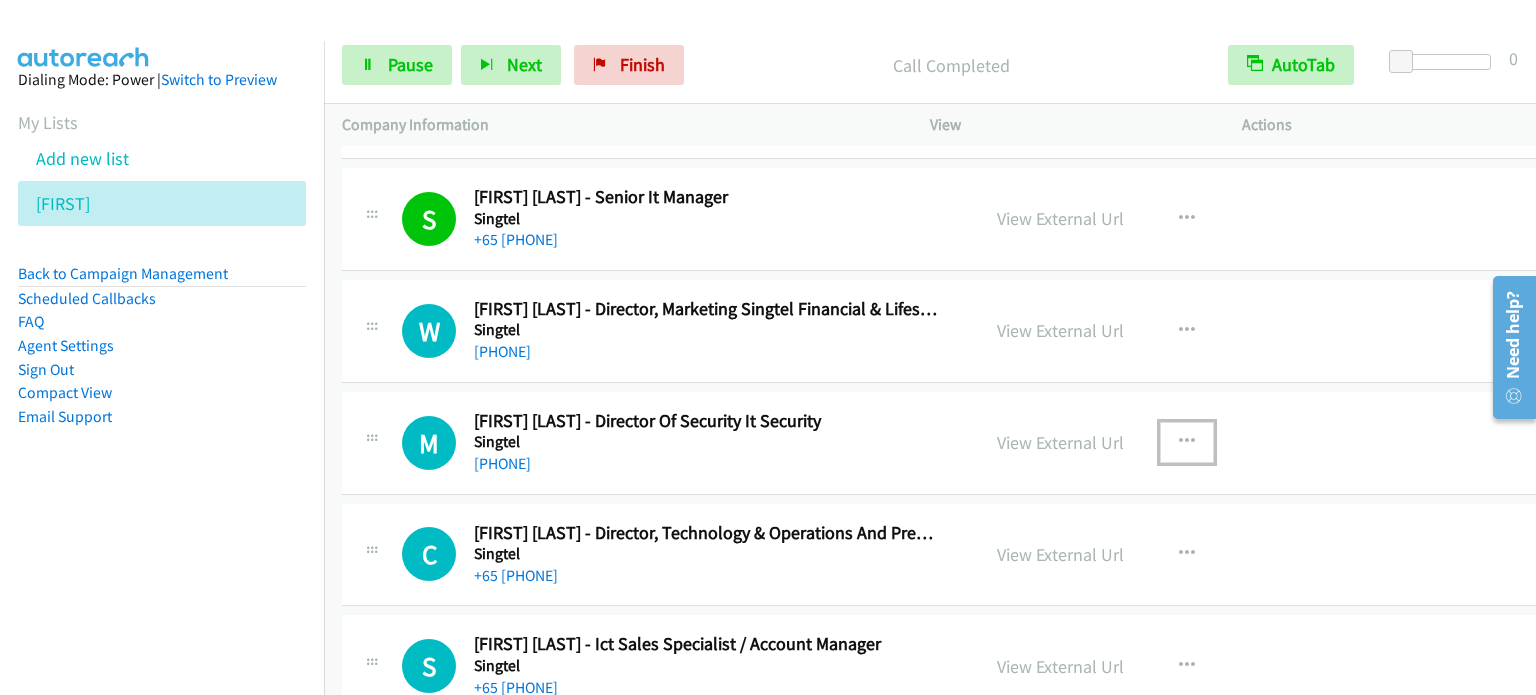 click at bounding box center [1187, 442] 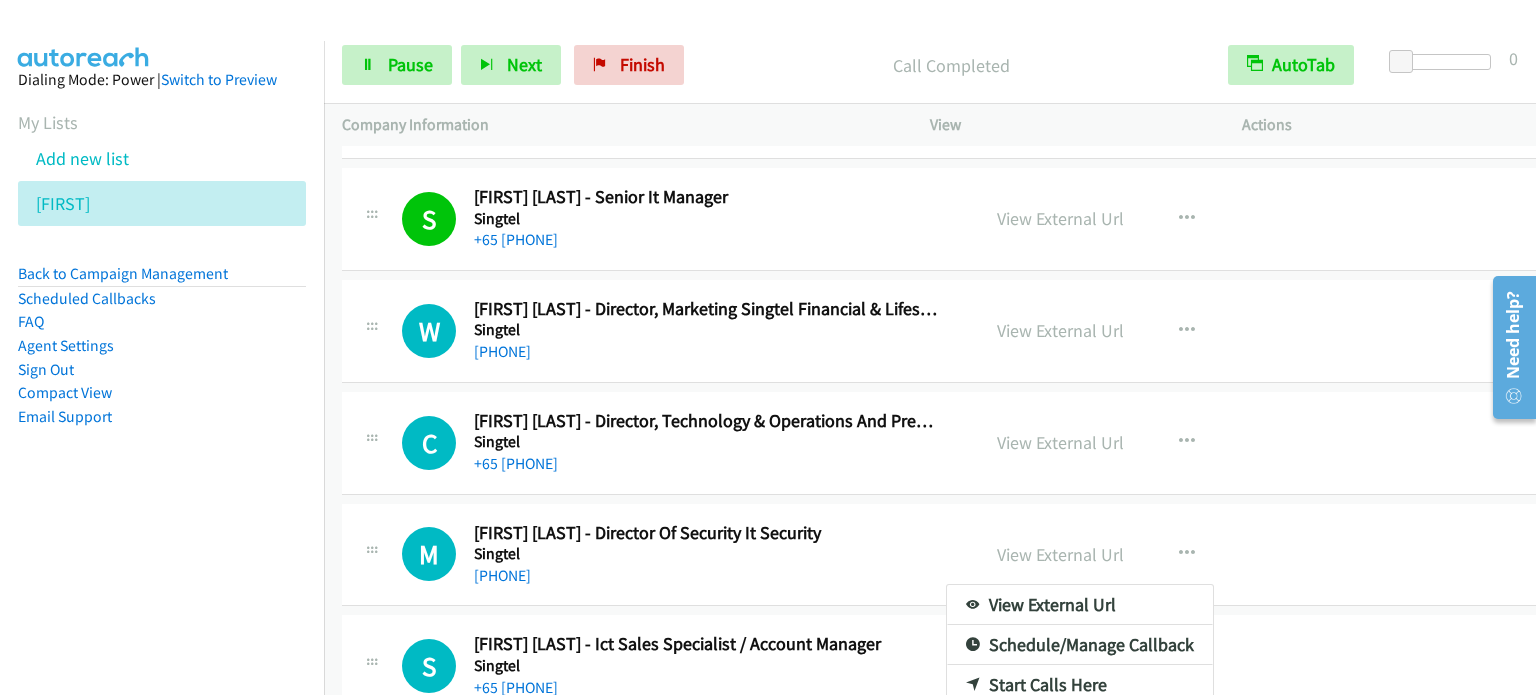 click at bounding box center [768, 347] 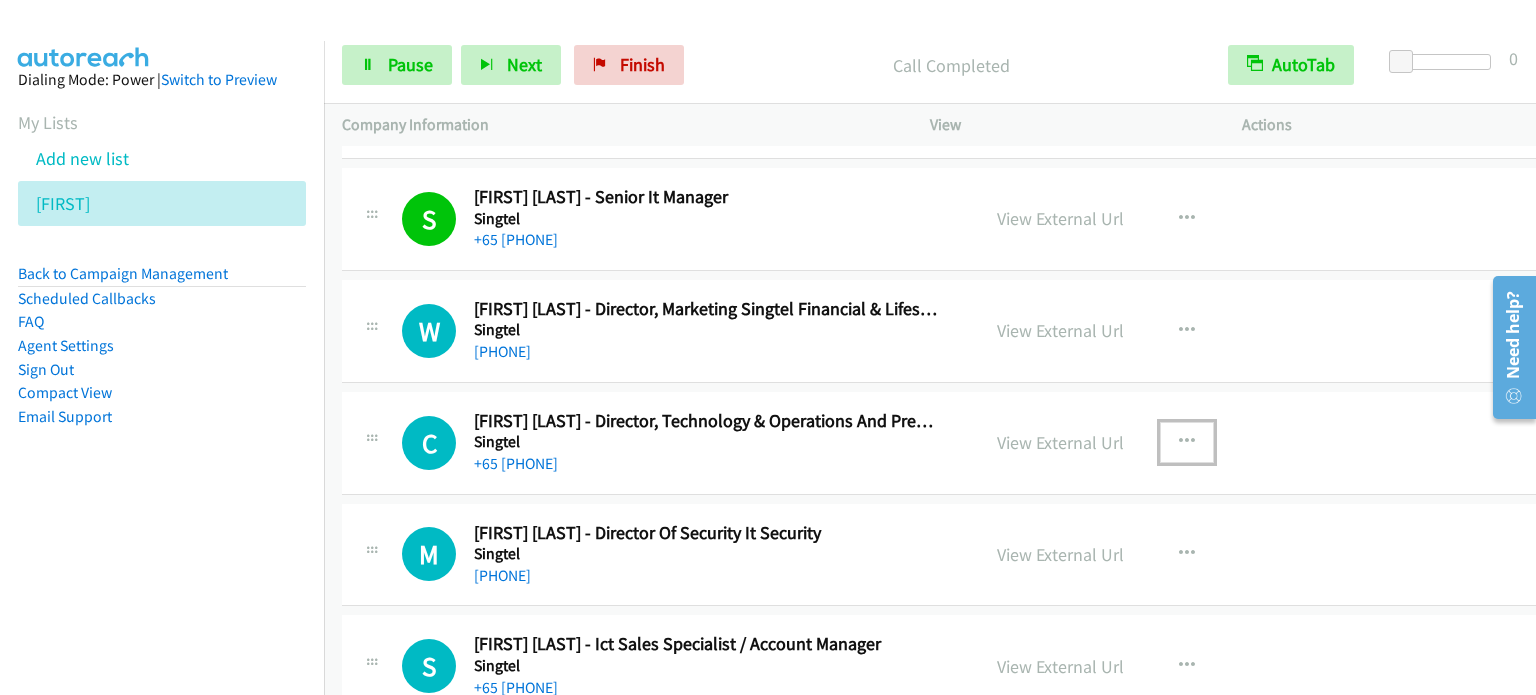 click at bounding box center (1187, 442) 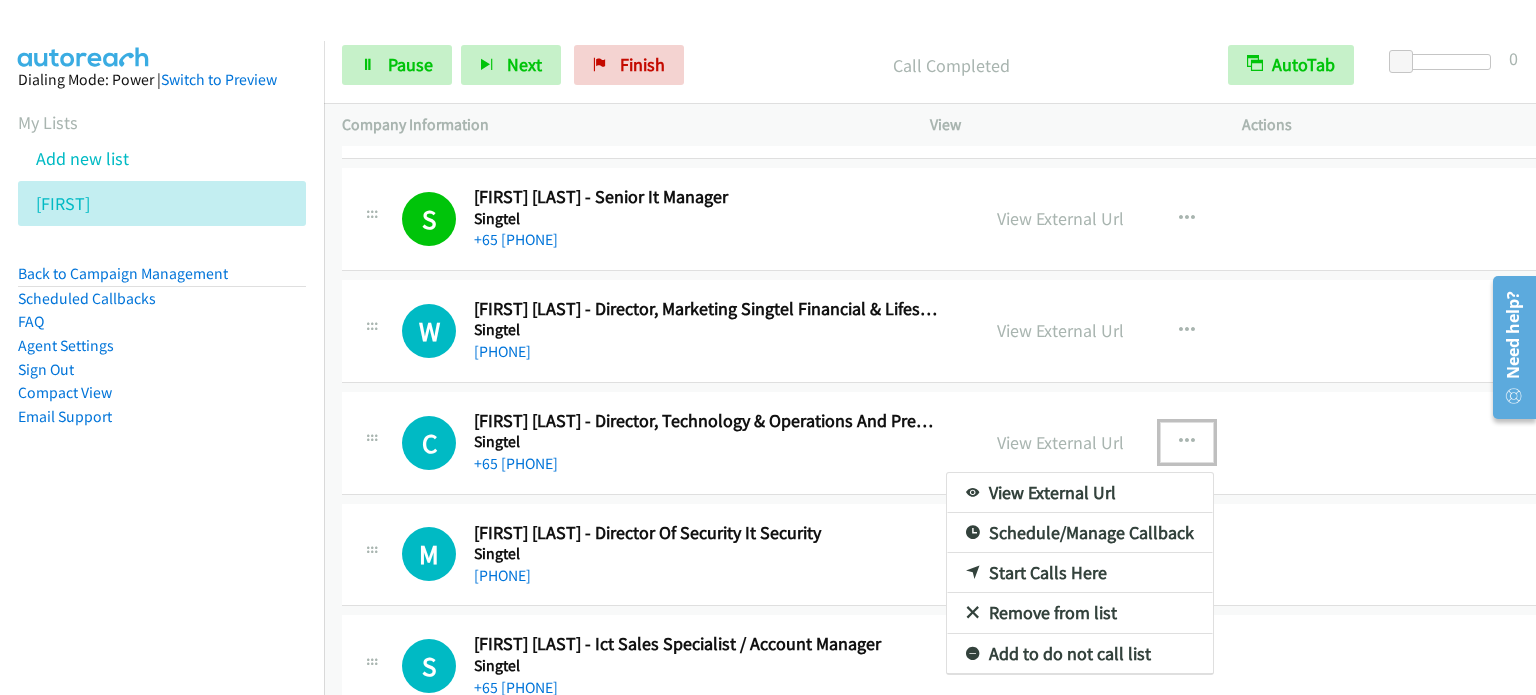 click on "Start Calls Here" at bounding box center [1080, 573] 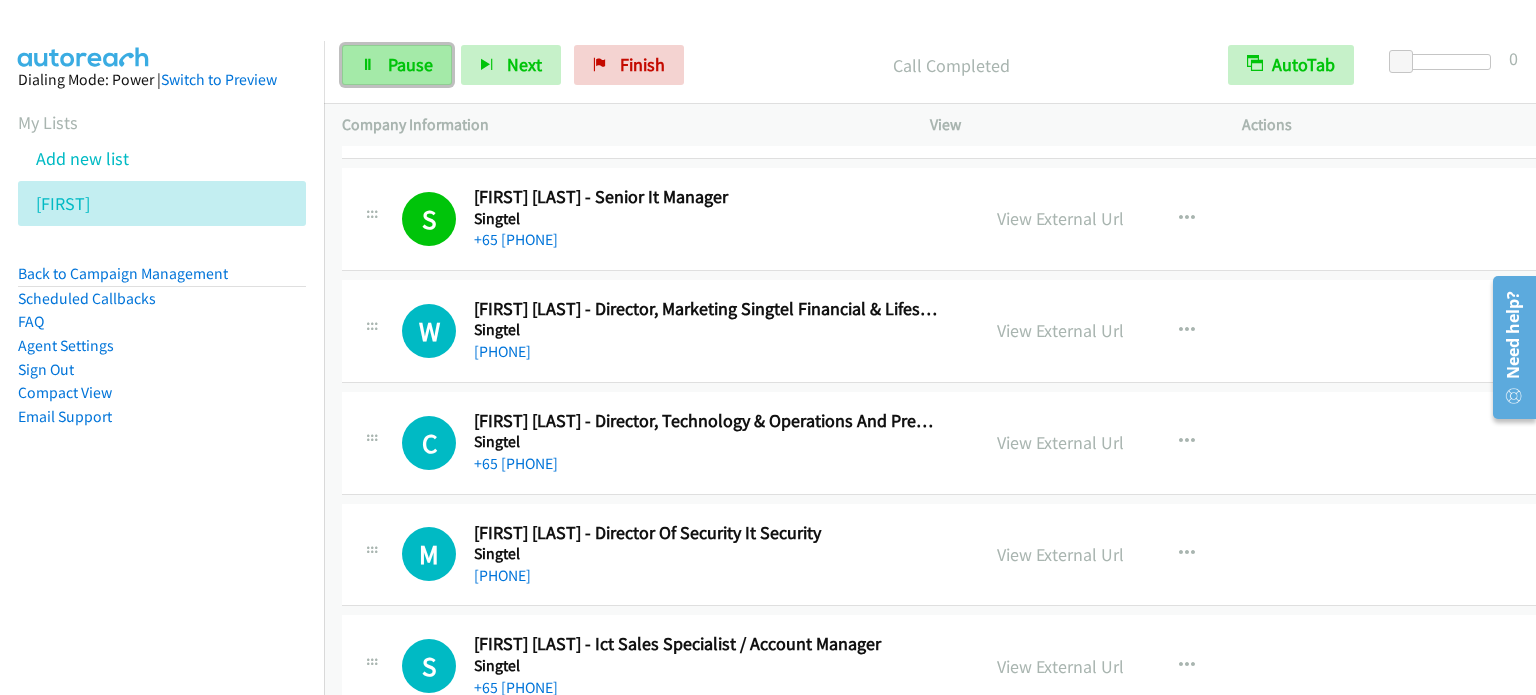 click on "Pause" at bounding box center [410, 64] 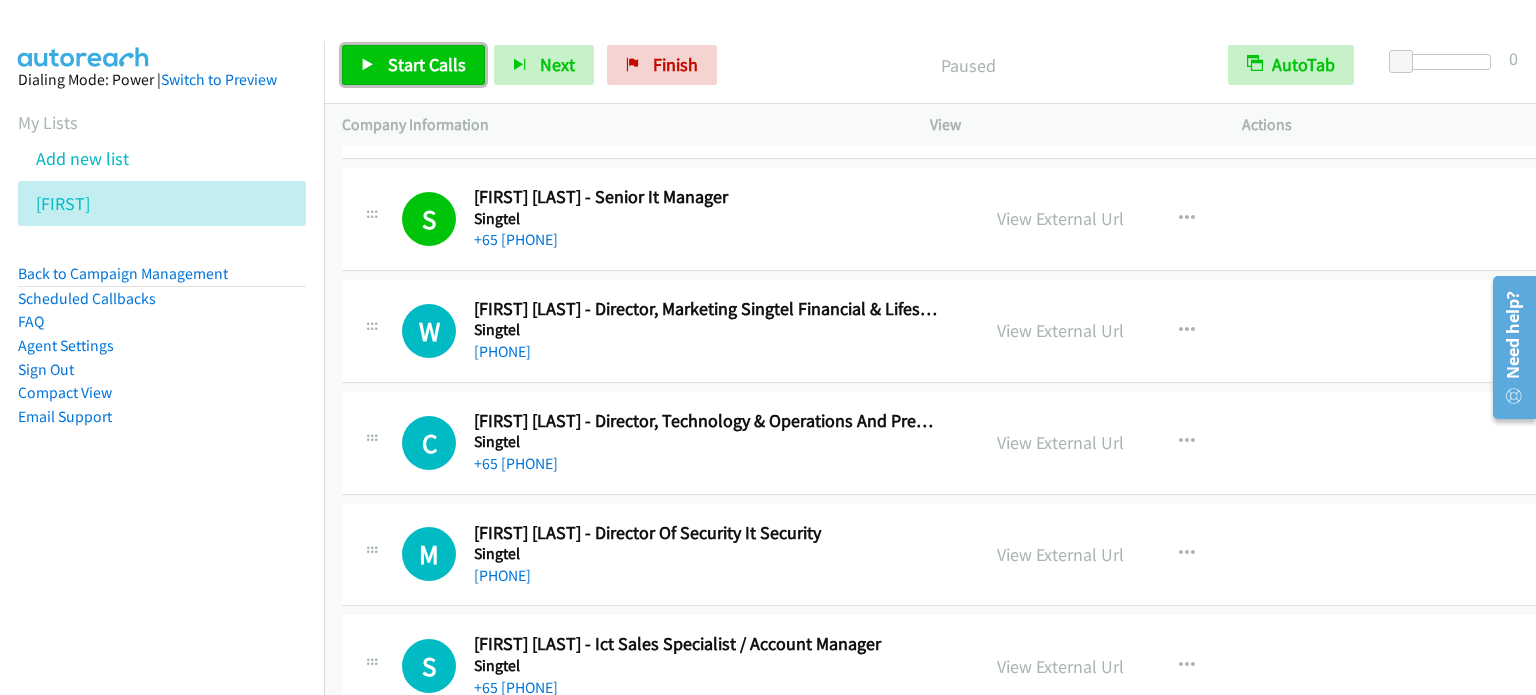 click on "Start Calls" at bounding box center (427, 64) 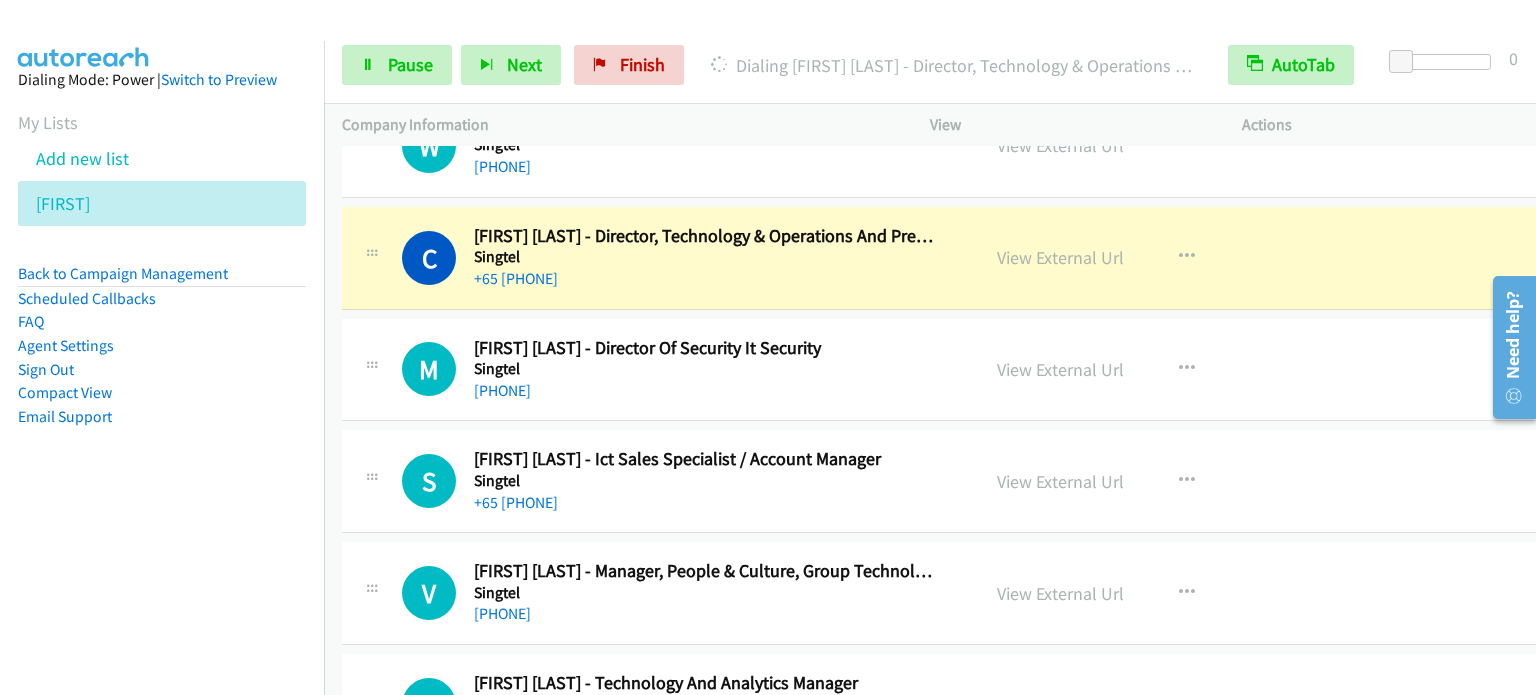 scroll, scrollTop: 1700, scrollLeft: 0, axis: vertical 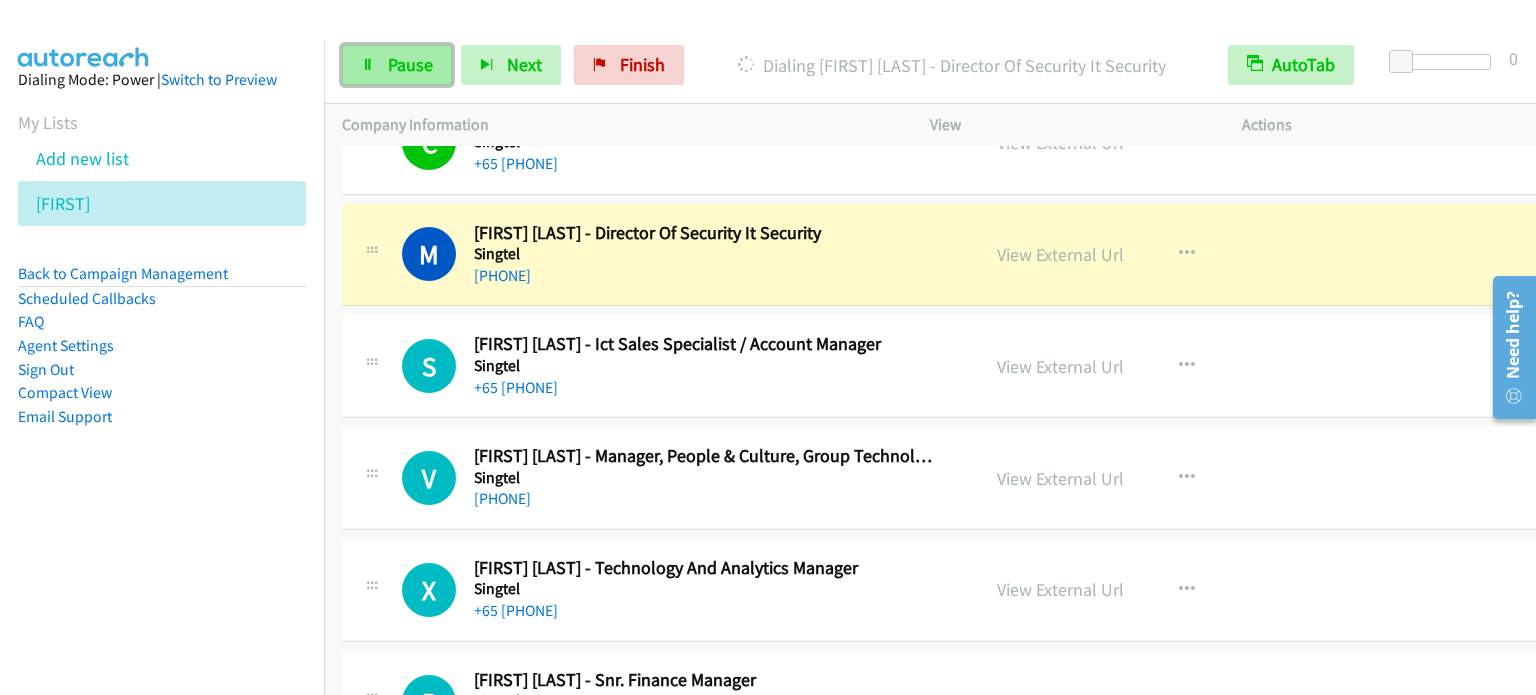 click at bounding box center (368, 66) 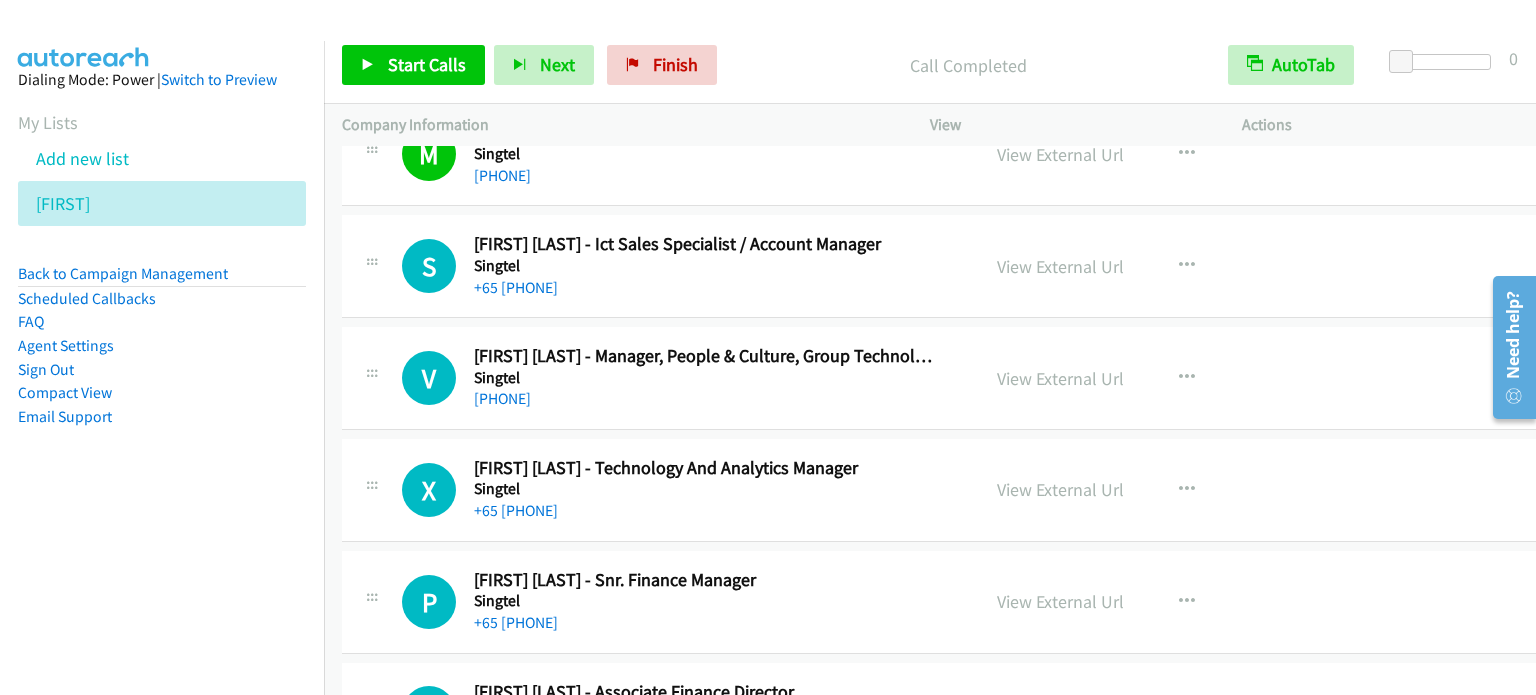 scroll, scrollTop: 2000, scrollLeft: 0, axis: vertical 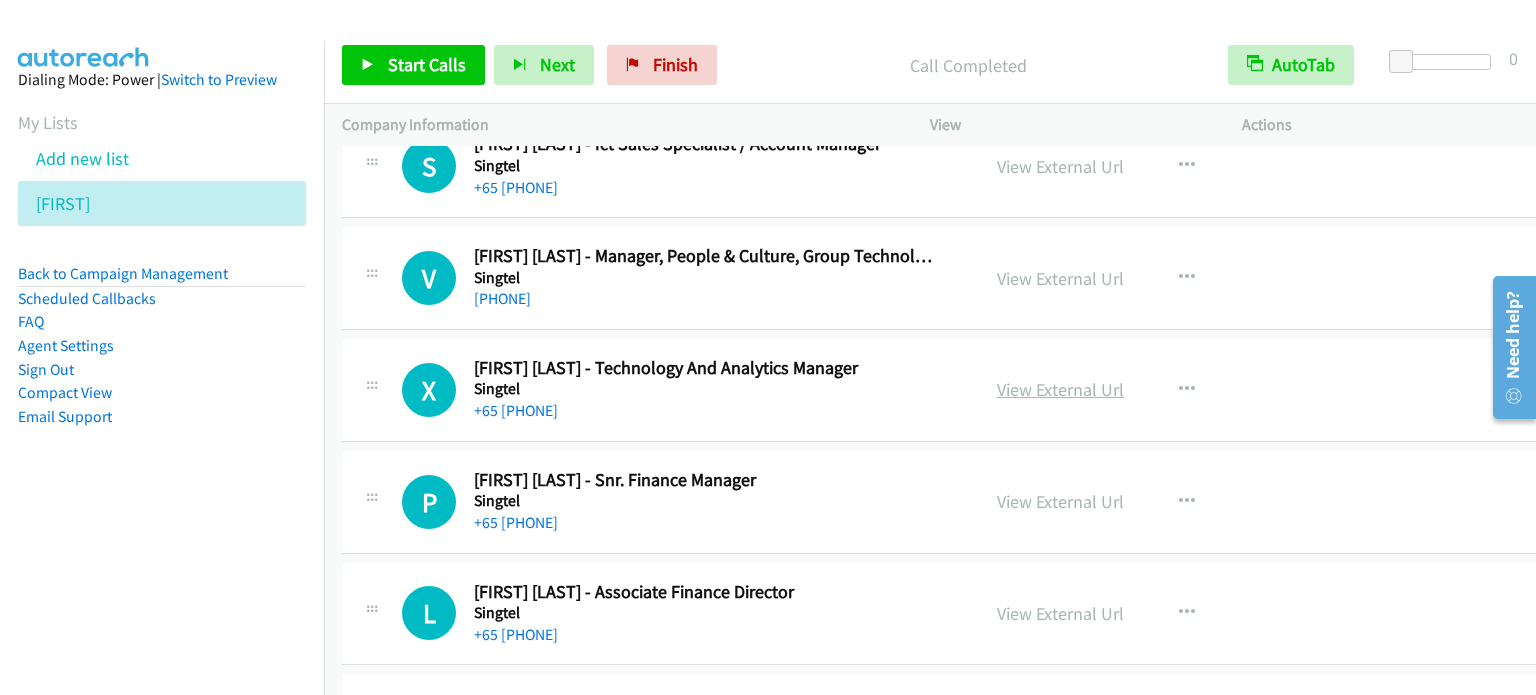 click on "View External Url" at bounding box center [1060, 389] 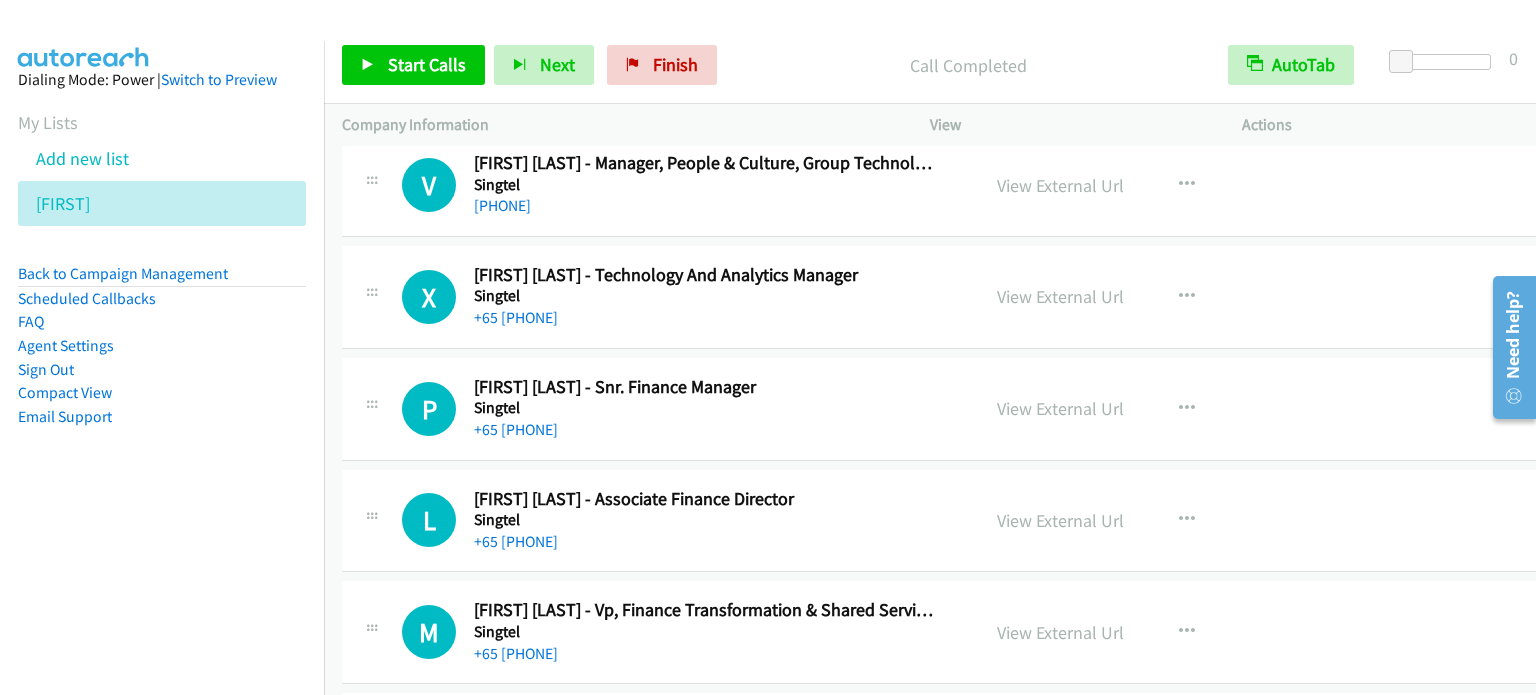 scroll, scrollTop: 2200, scrollLeft: 0, axis: vertical 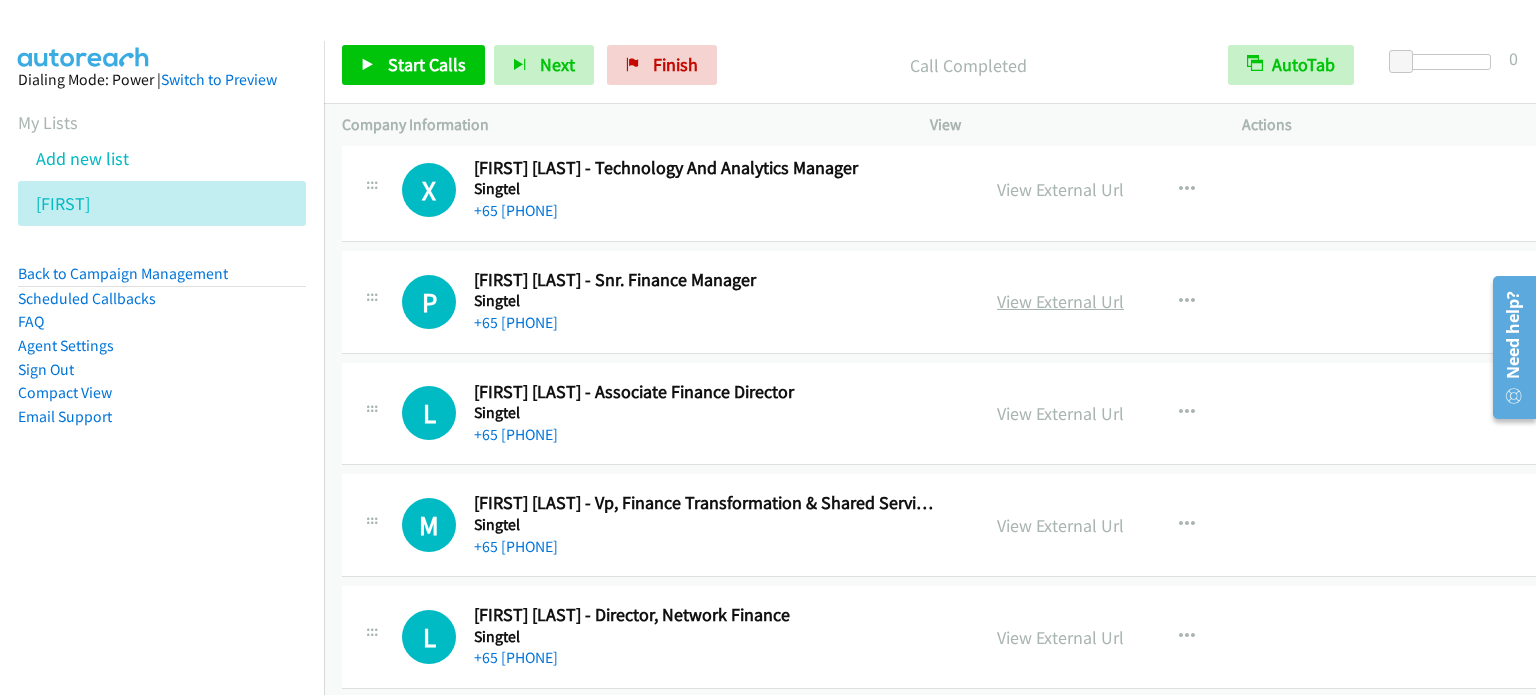 click on "View External Url" at bounding box center (1060, 301) 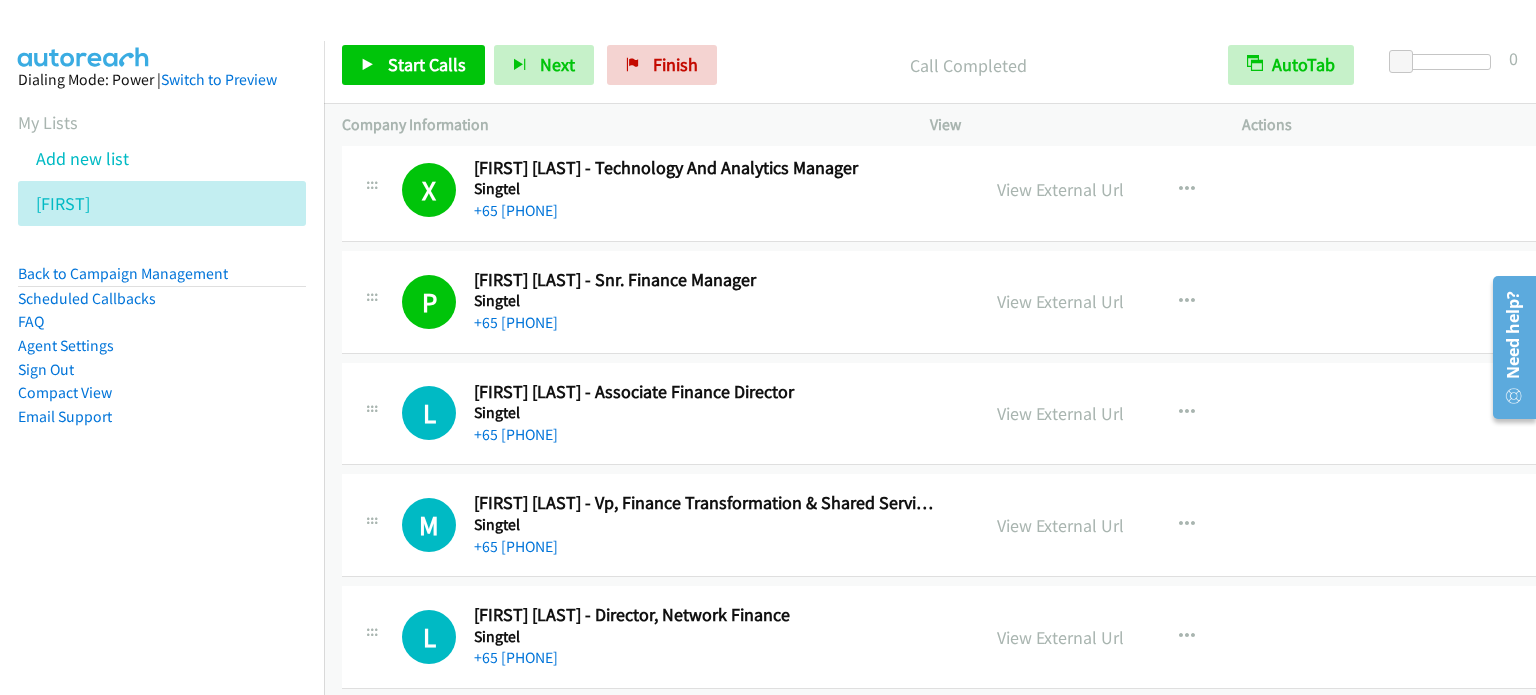 scroll, scrollTop: 2300, scrollLeft: 0, axis: vertical 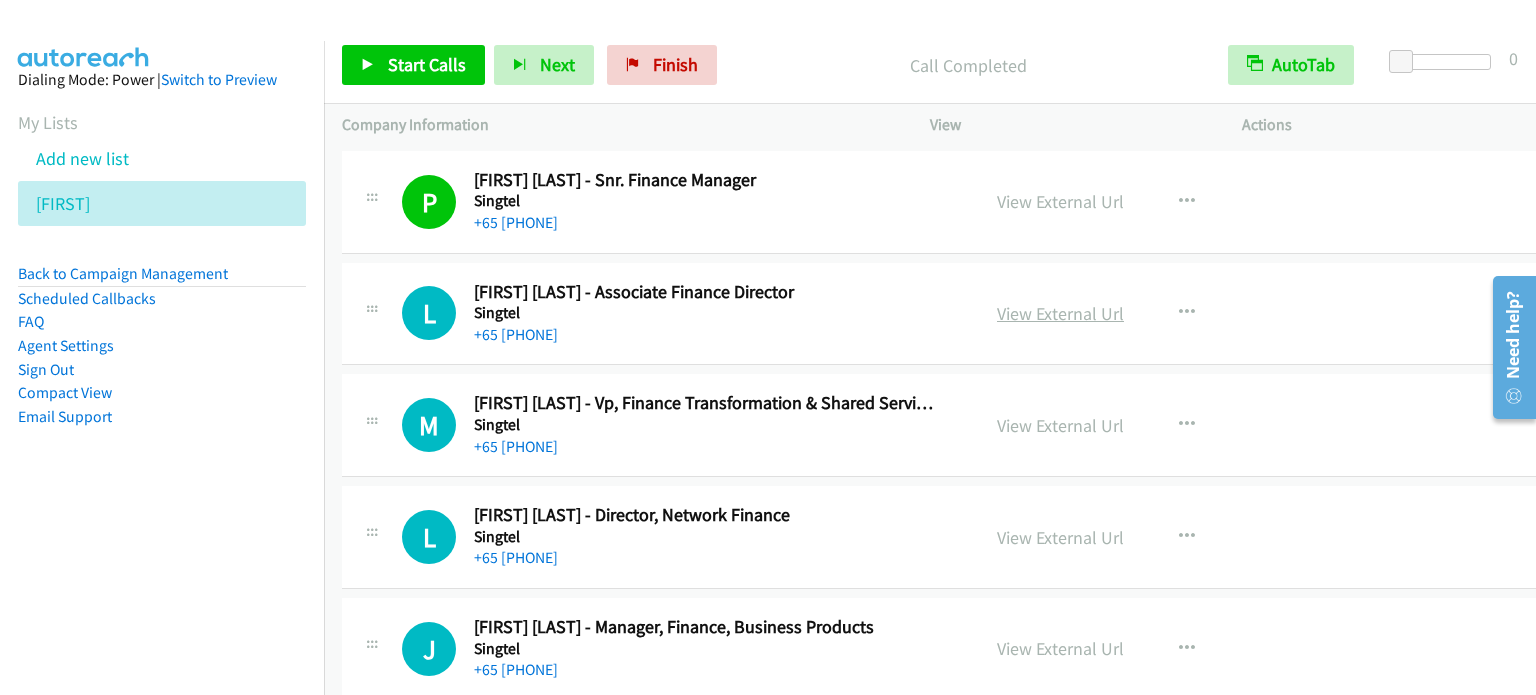 click on "View External Url" at bounding box center [1060, 313] 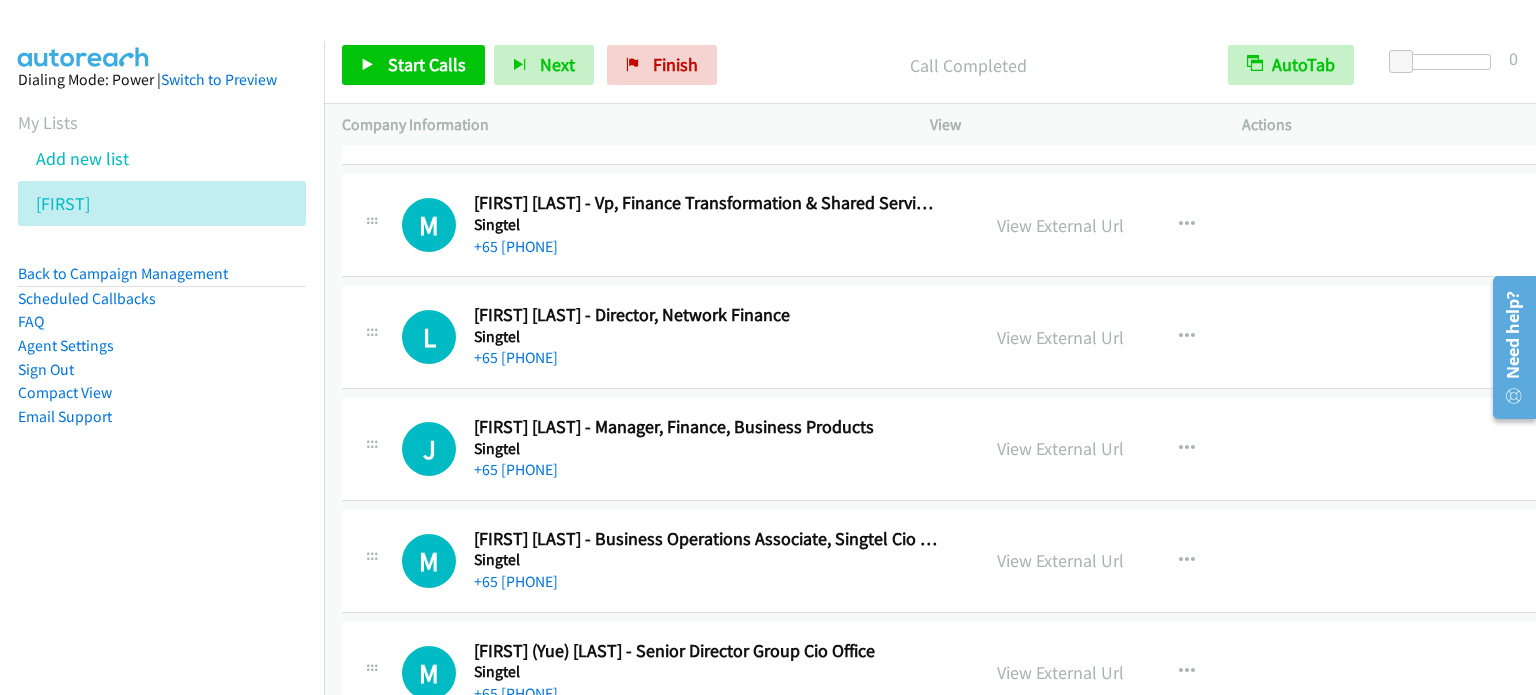 scroll, scrollTop: 2600, scrollLeft: 0, axis: vertical 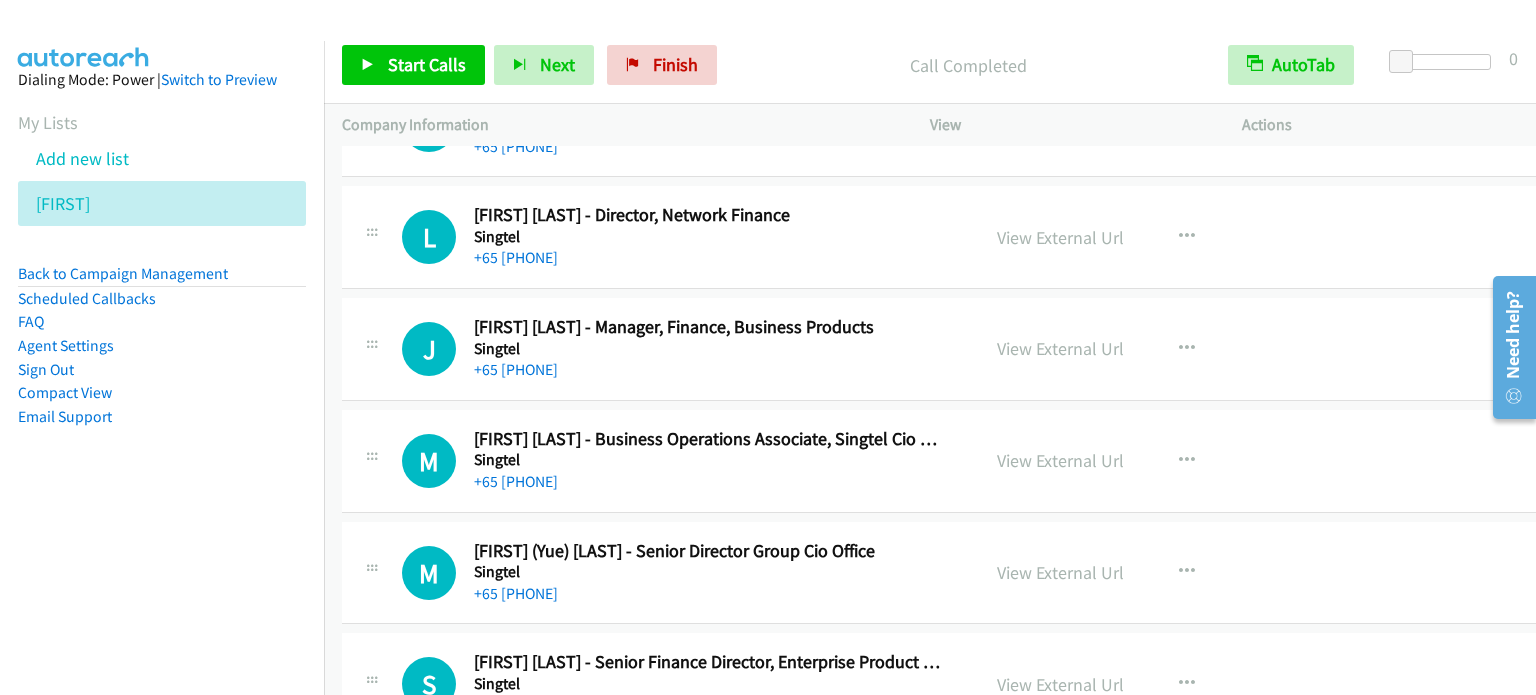 drag, startPoint x: 1120, startPoint y: 348, endPoint x: 1441, endPoint y: 145, distance: 379.80258 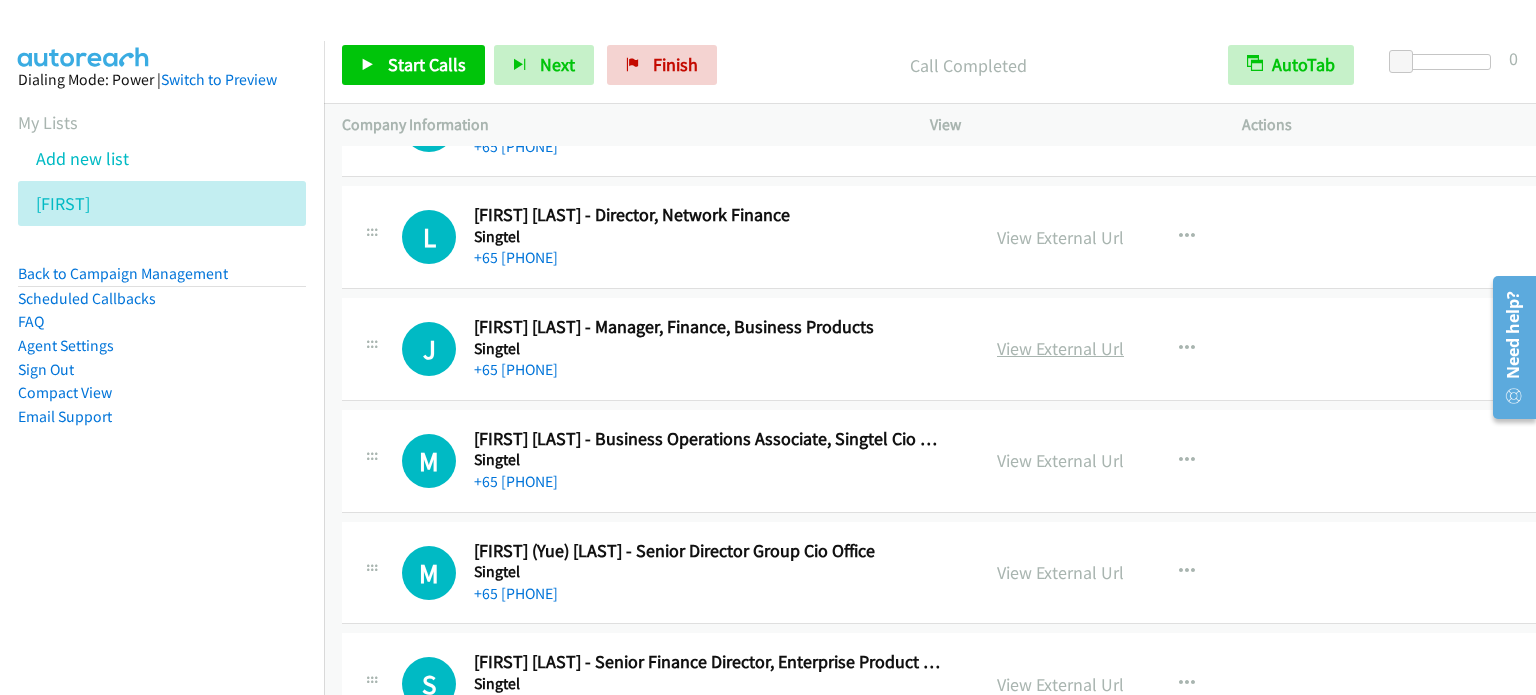 click on "View External Url" at bounding box center (1060, 348) 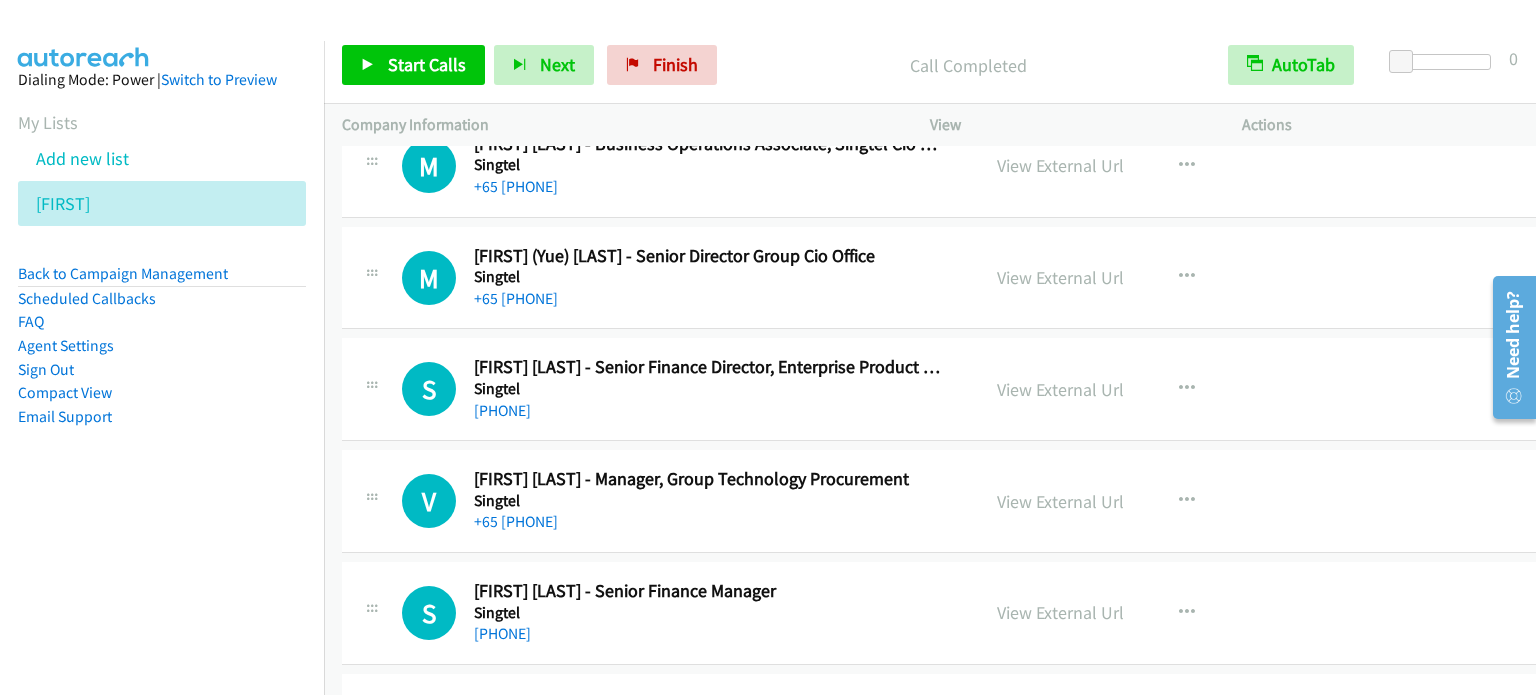 scroll, scrollTop: 3000, scrollLeft: 0, axis: vertical 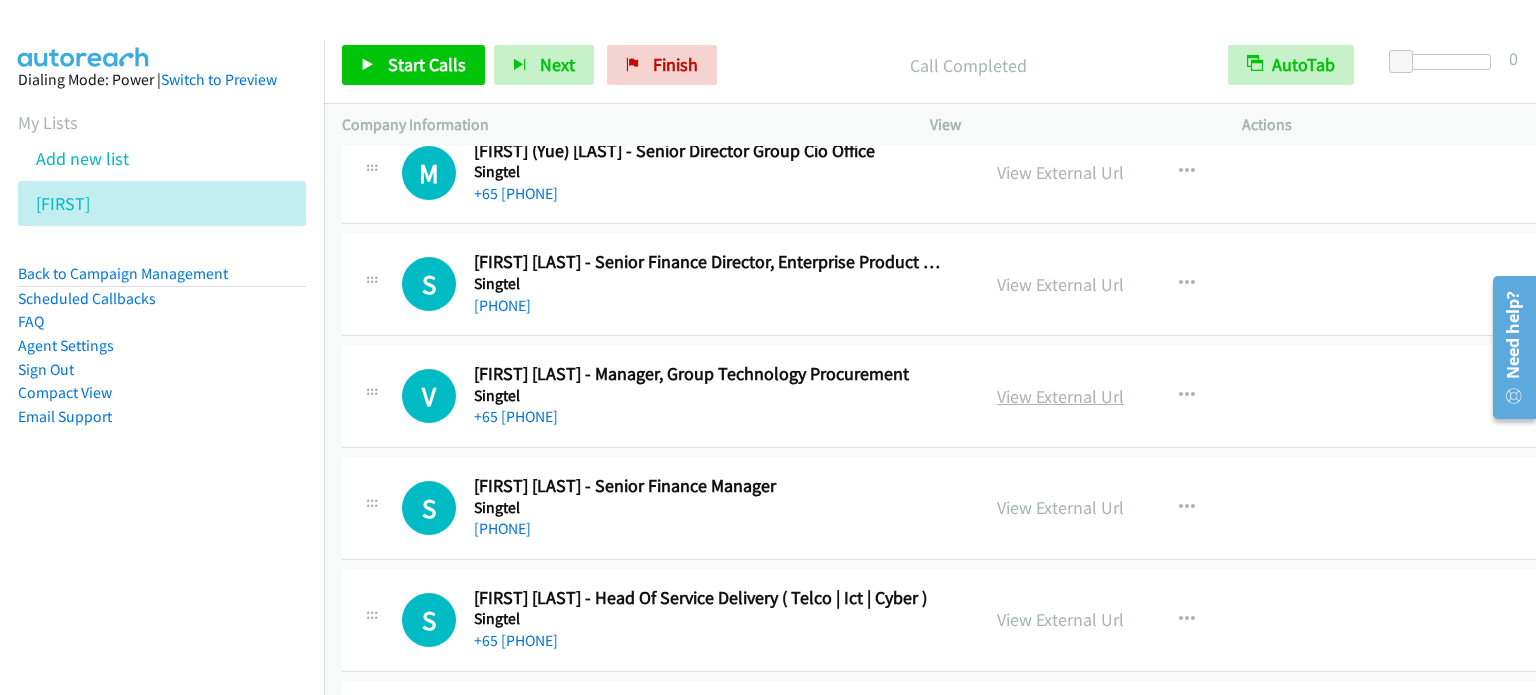 click on "View External Url" at bounding box center (1060, 396) 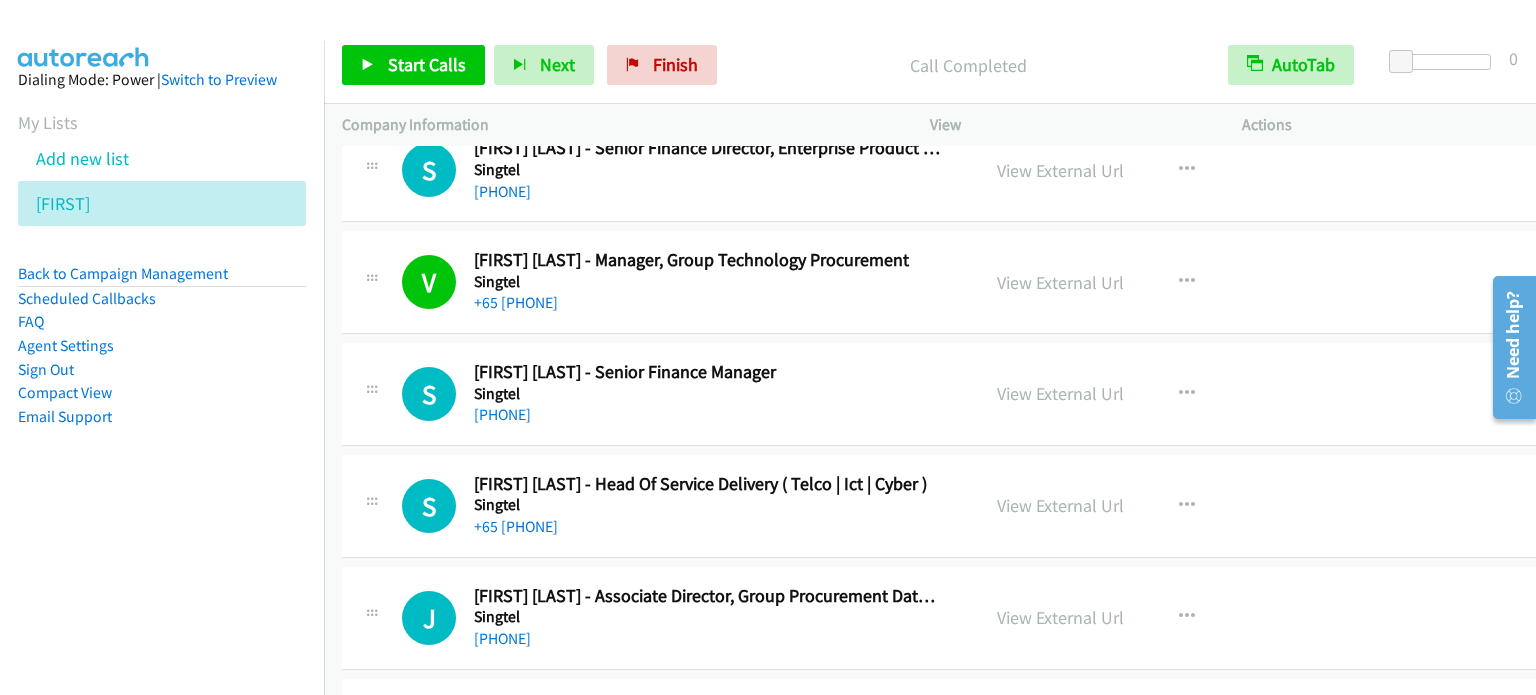 scroll, scrollTop: 3200, scrollLeft: 0, axis: vertical 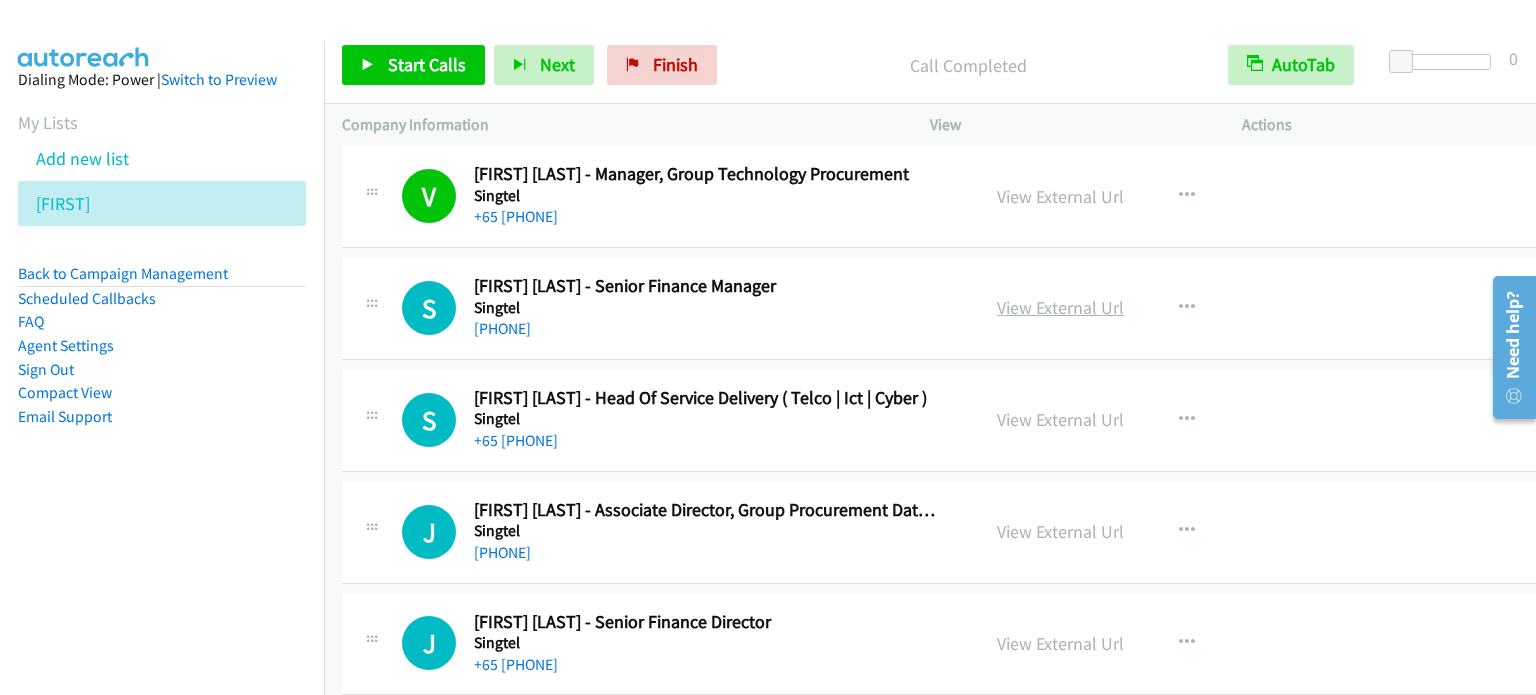 click on "View External Url" at bounding box center [1060, 307] 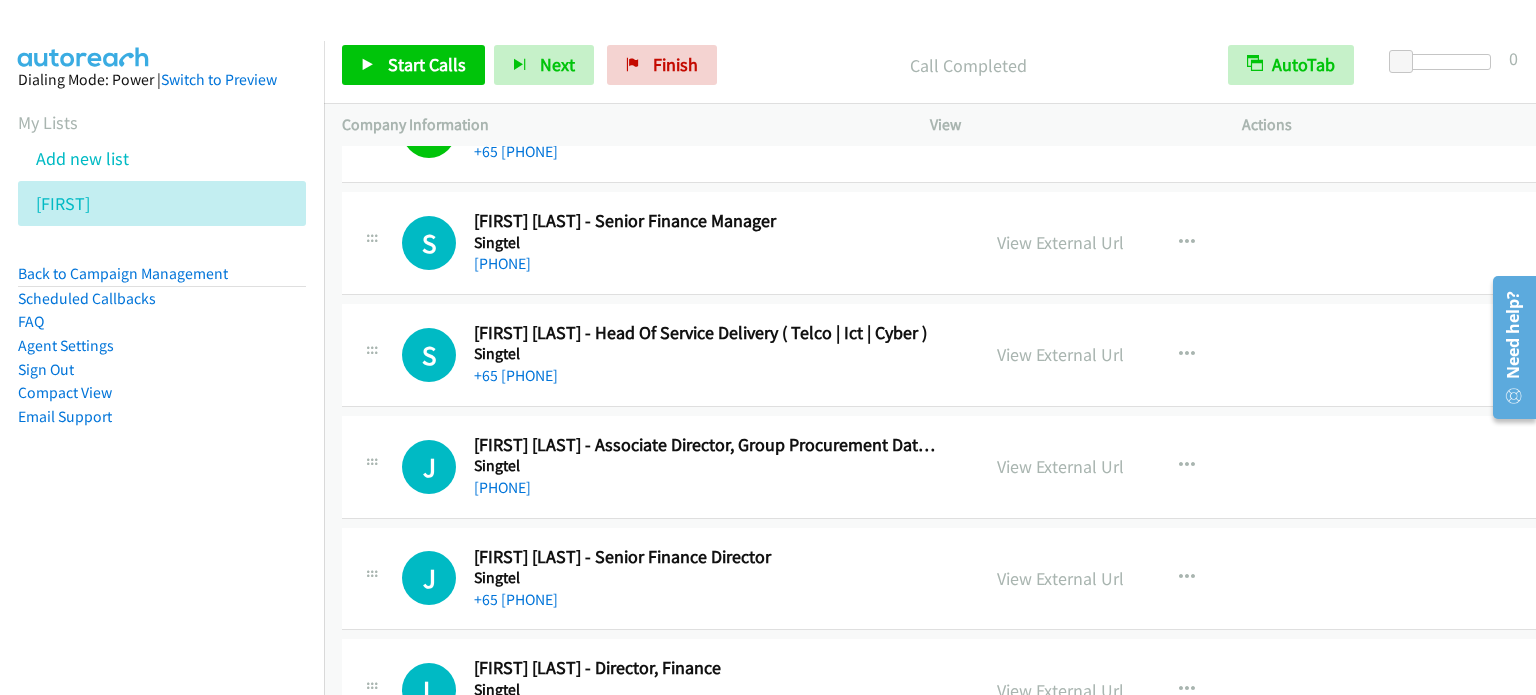 scroll, scrollTop: 3300, scrollLeft: 0, axis: vertical 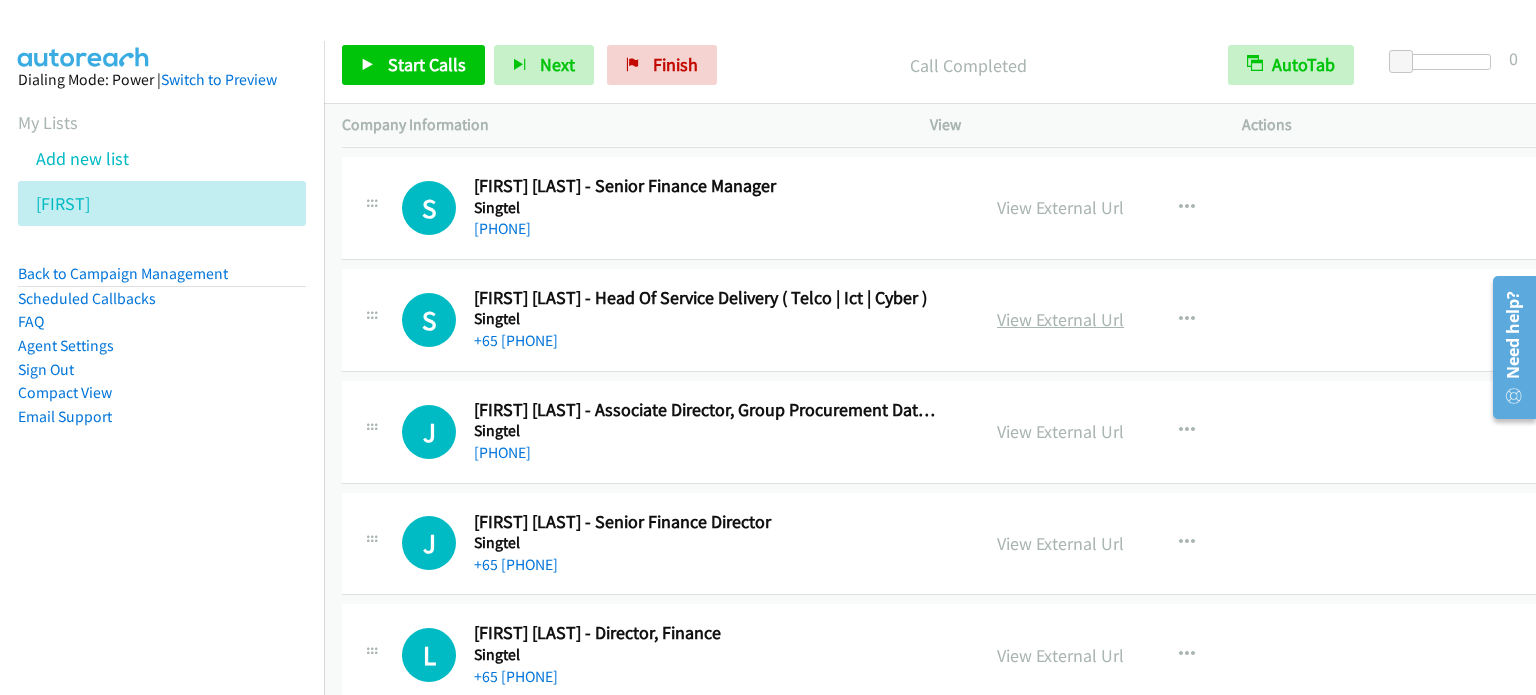 click on "View External Url" at bounding box center [1060, 319] 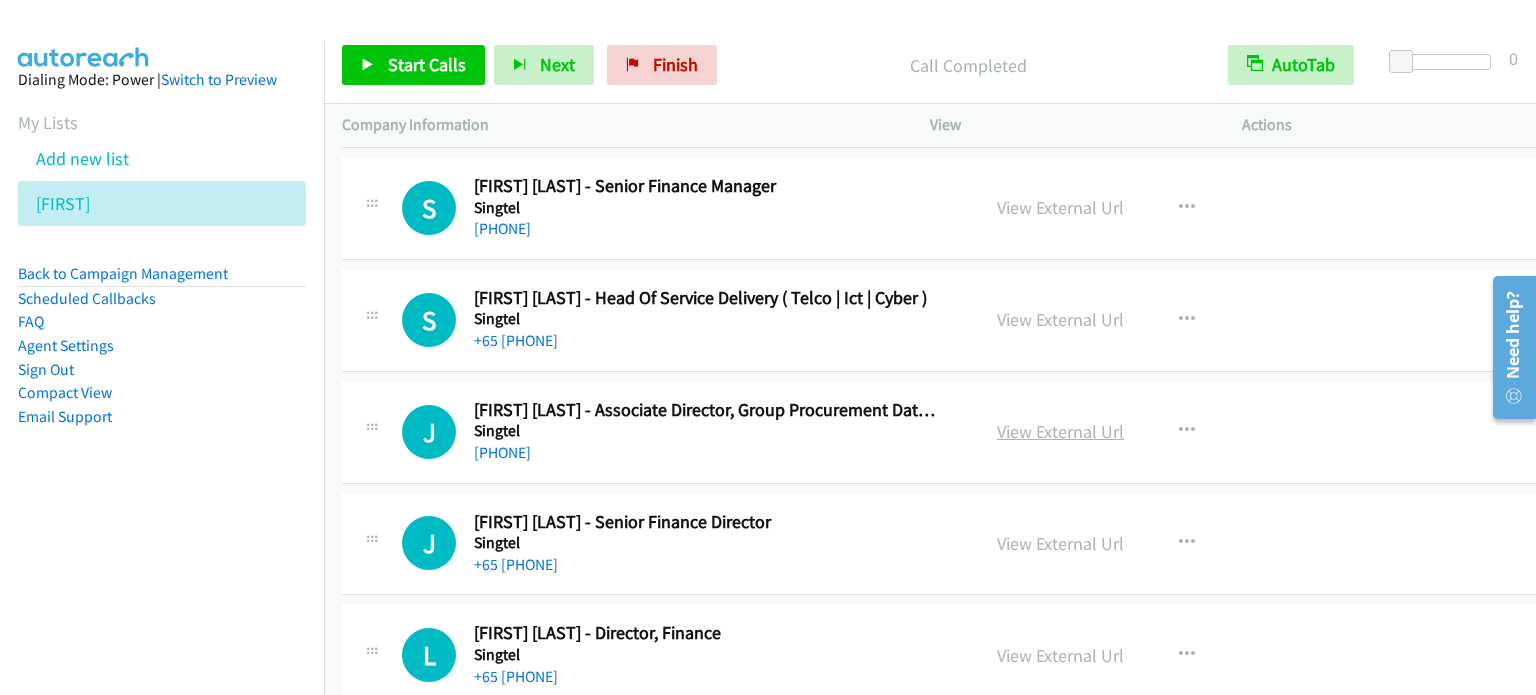 click on "View External Url" at bounding box center (1060, 431) 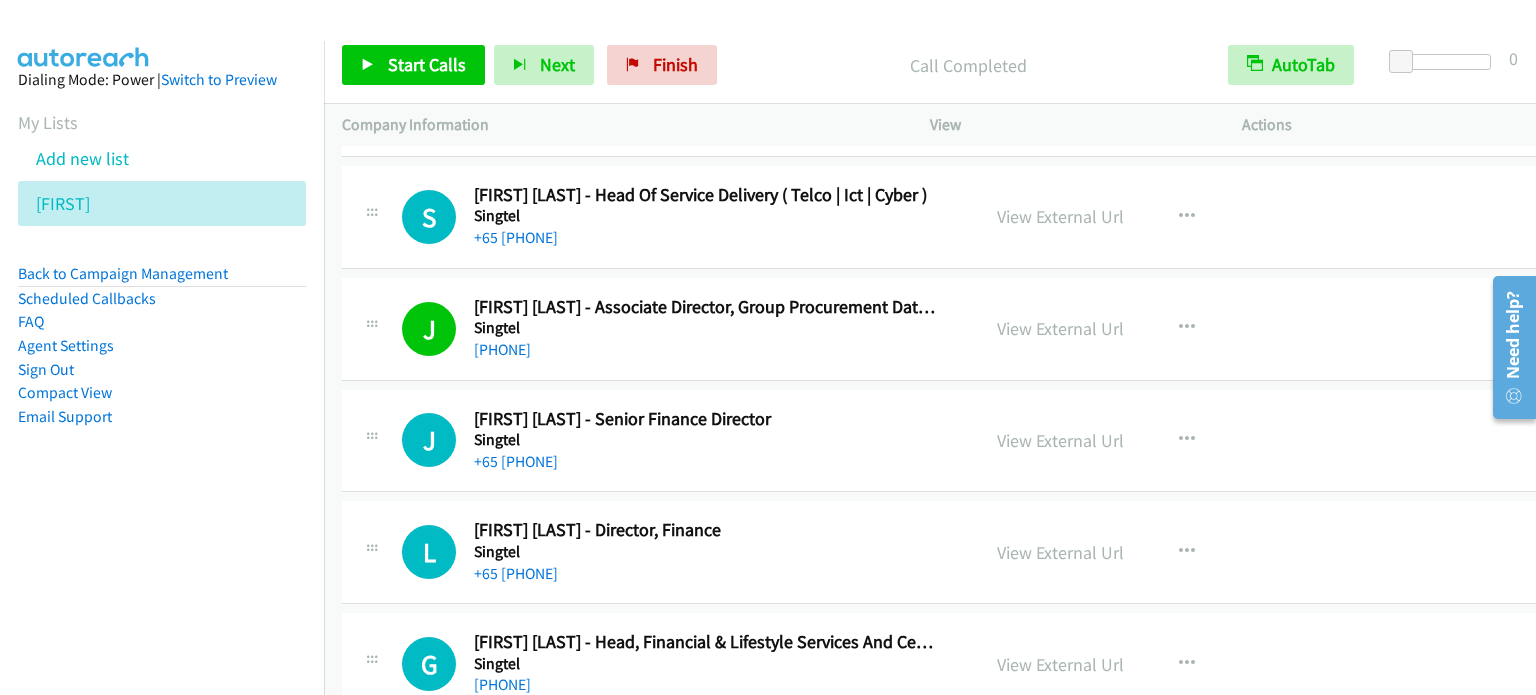 scroll, scrollTop: 3500, scrollLeft: 0, axis: vertical 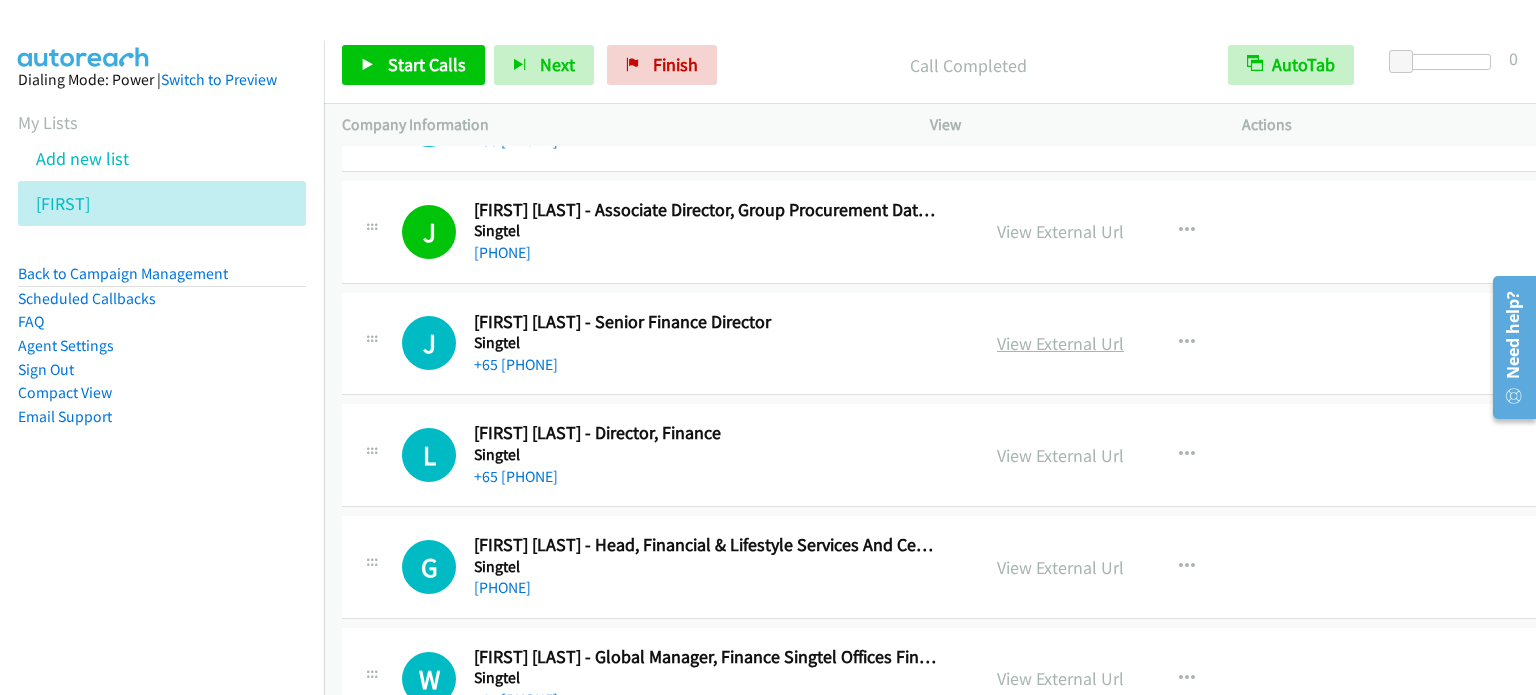 click on "View External Url" at bounding box center [1060, 343] 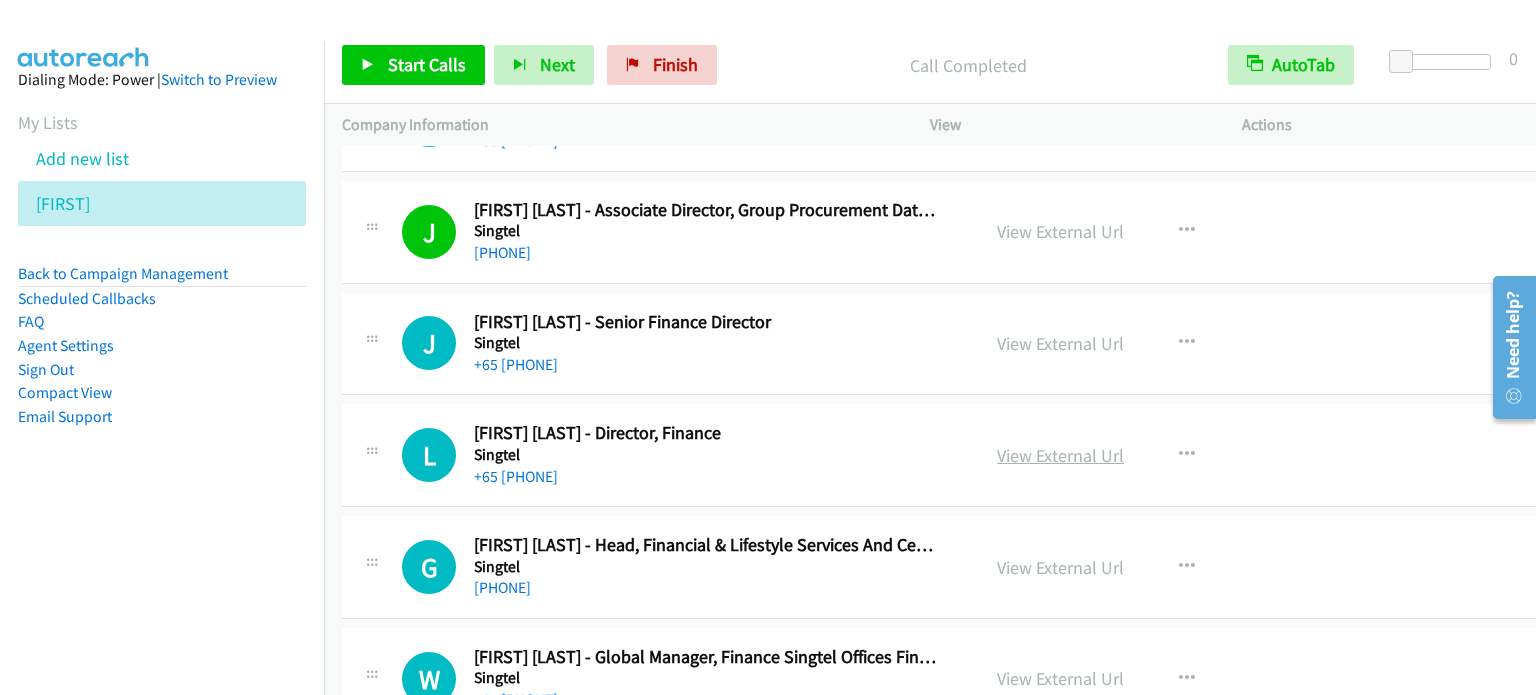 click on "View External Url" at bounding box center [1060, 455] 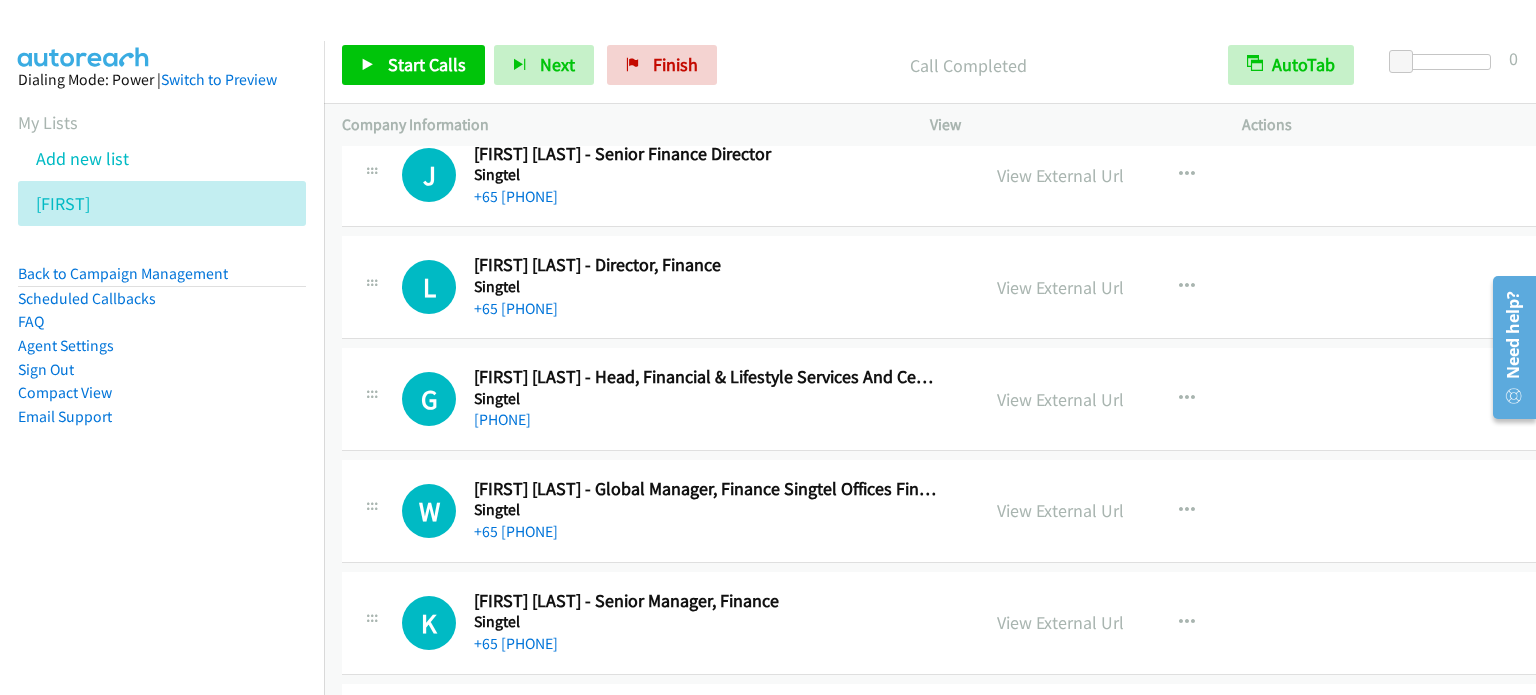 scroll, scrollTop: 3800, scrollLeft: 0, axis: vertical 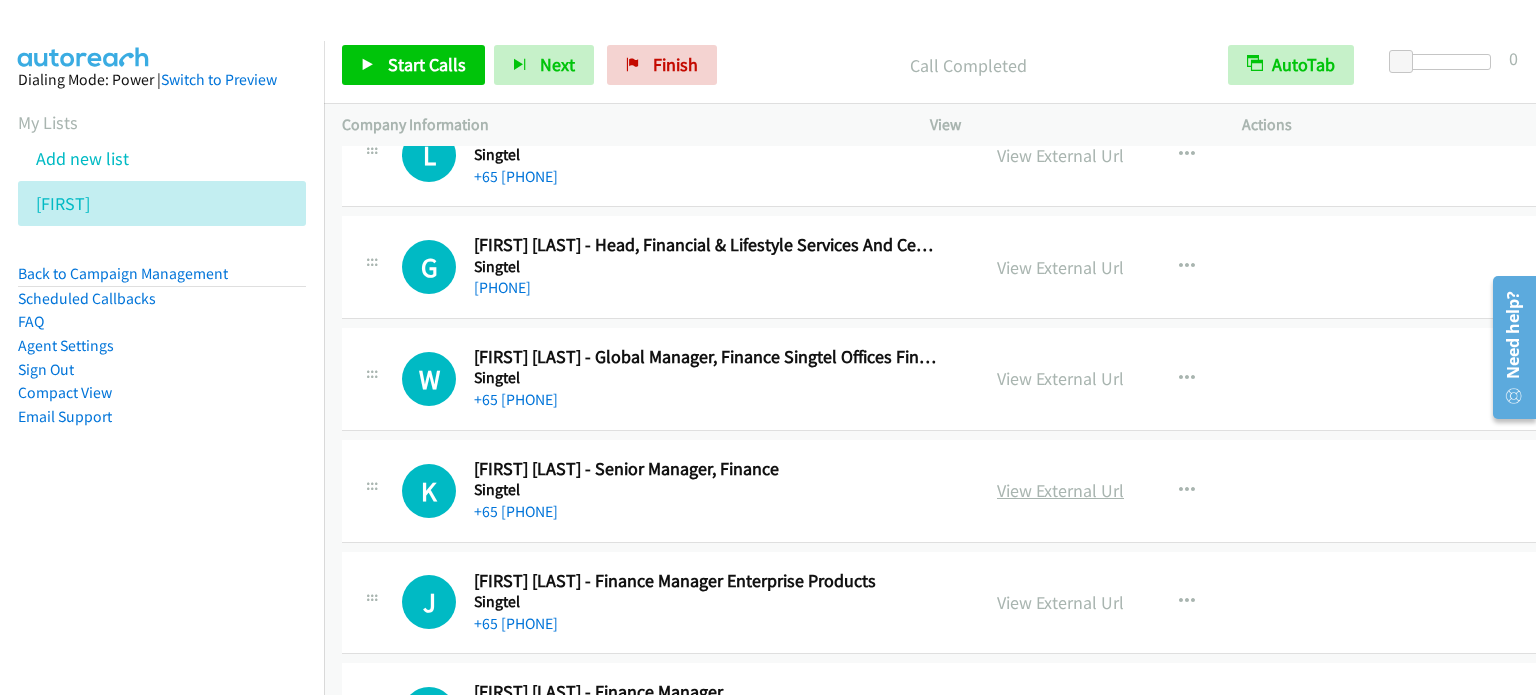 click on "View External Url" at bounding box center [1060, 490] 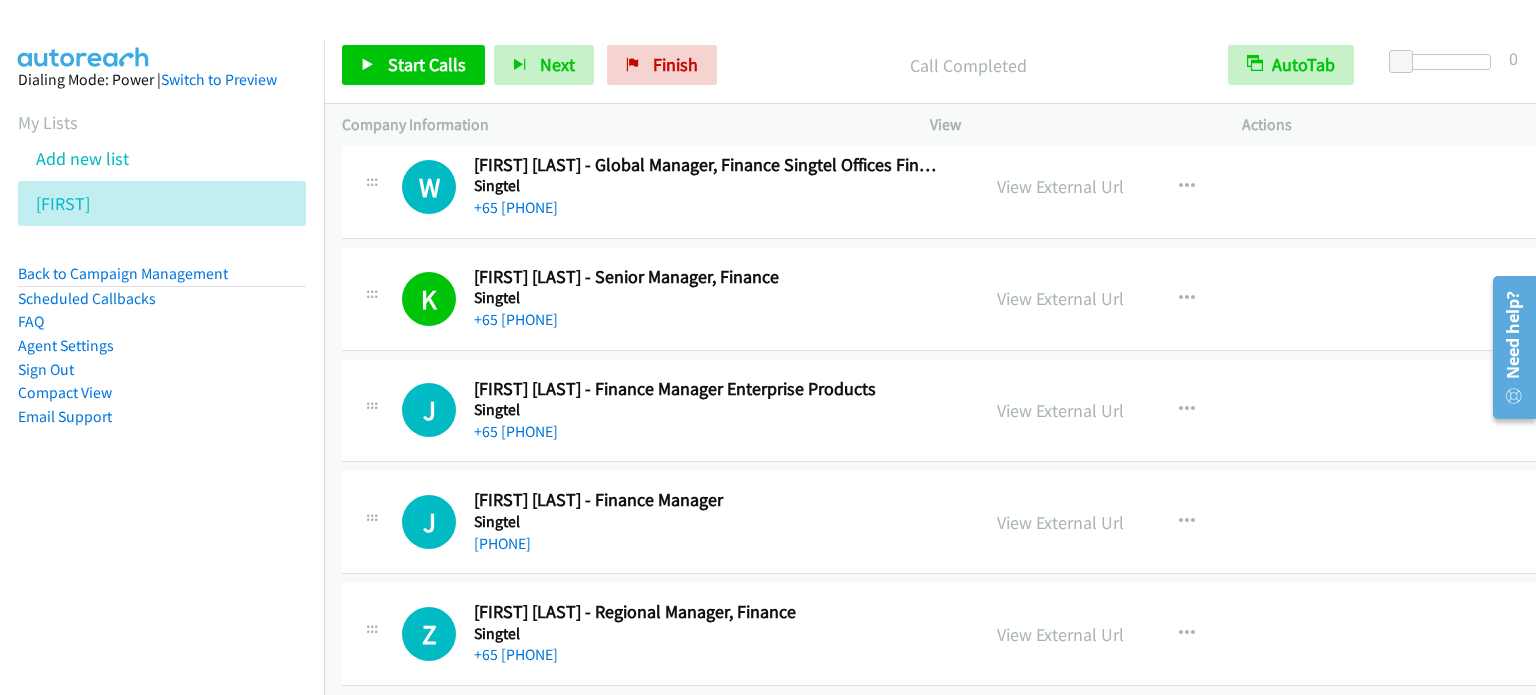 scroll, scrollTop: 4100, scrollLeft: 0, axis: vertical 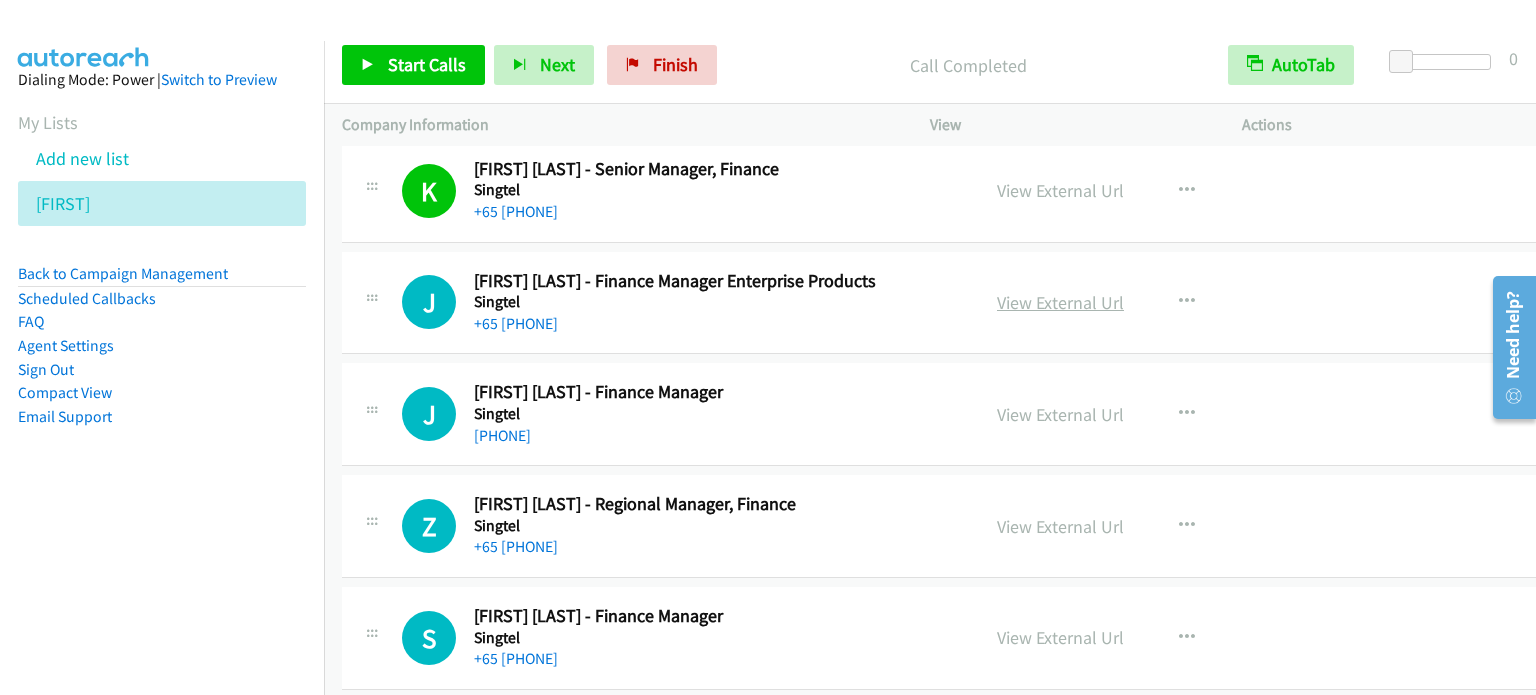 click on "View External Url" at bounding box center [1060, 302] 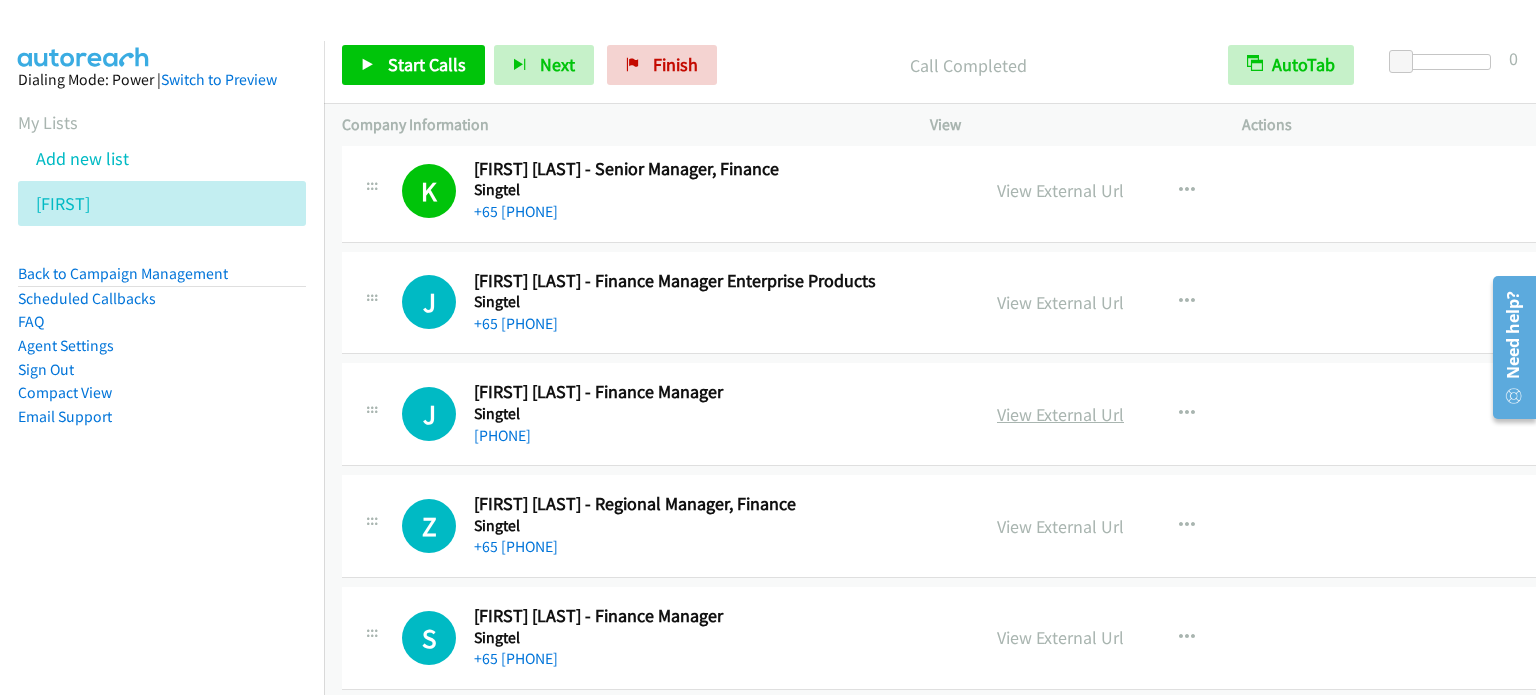 click on "View External Url" at bounding box center (1060, 414) 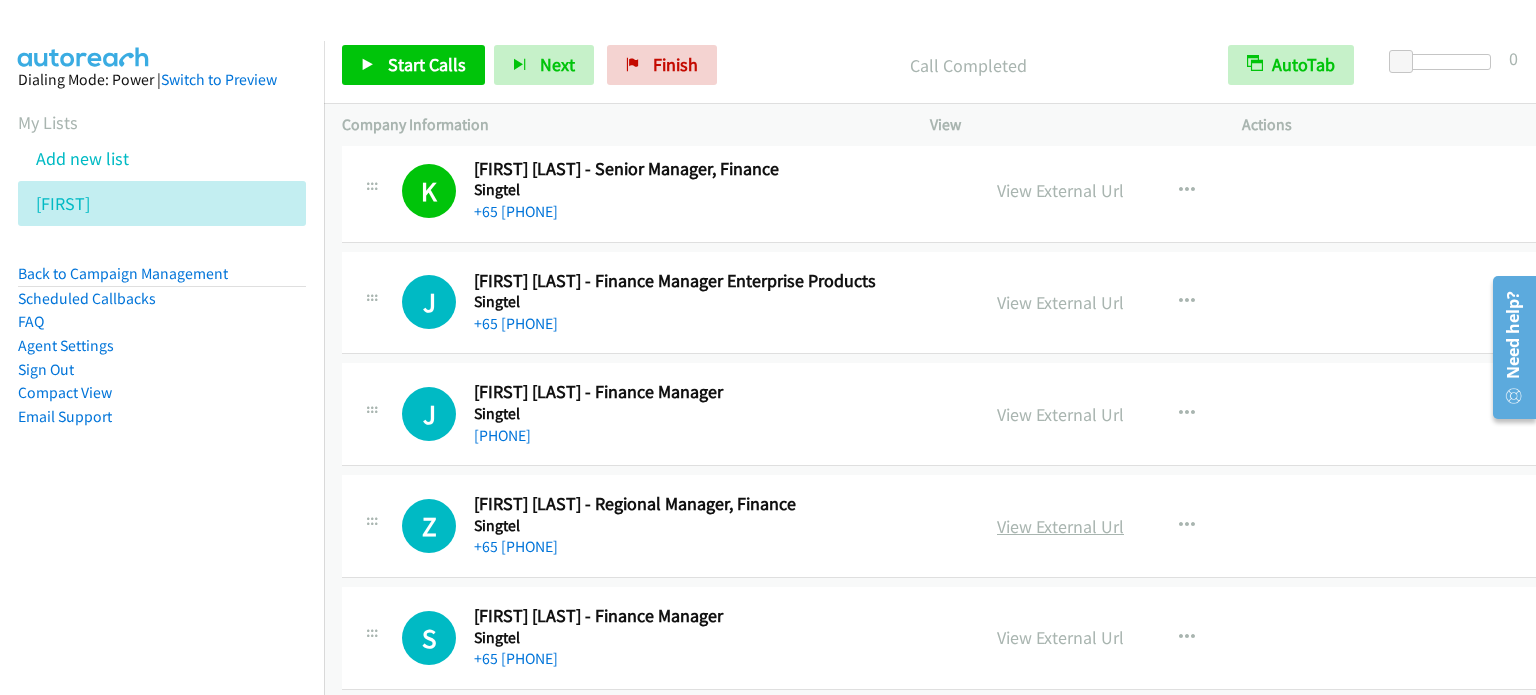 click on "View External Url" at bounding box center (1060, 526) 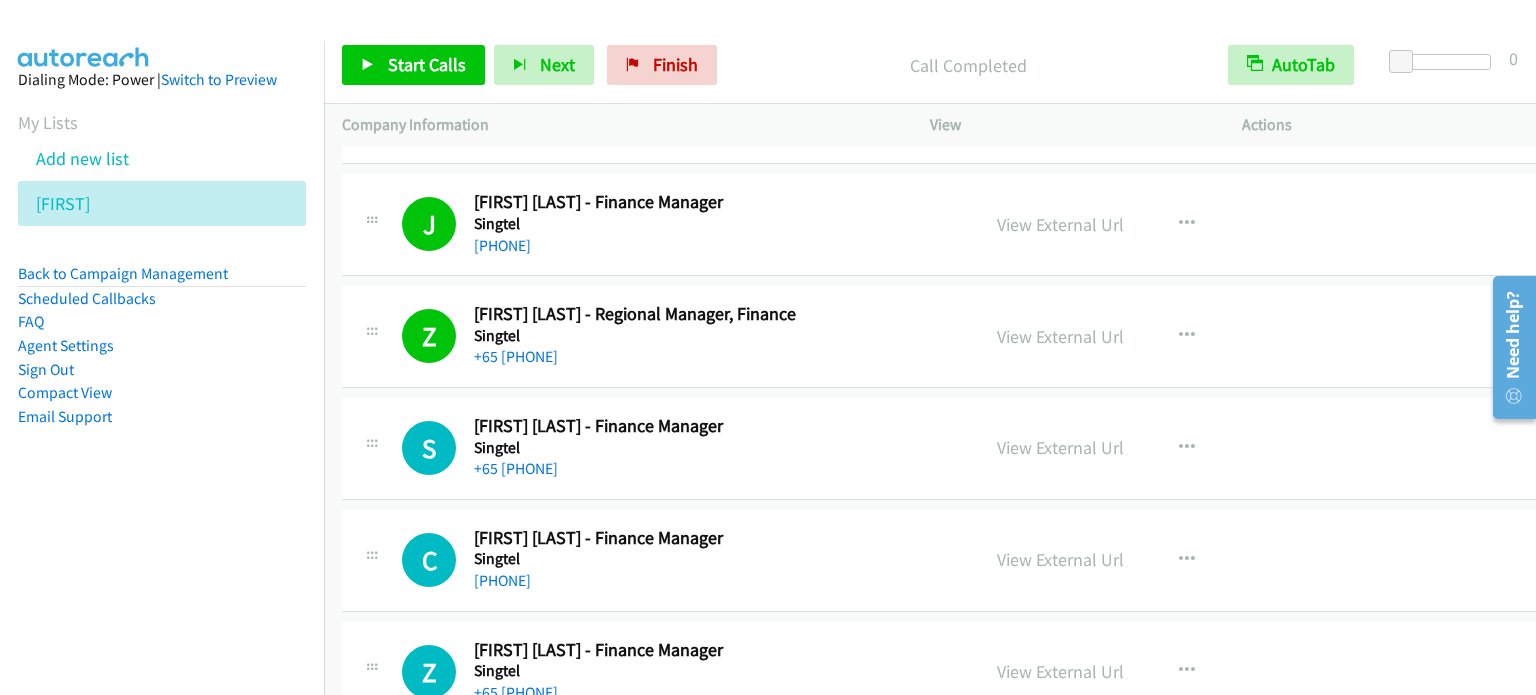 scroll, scrollTop: 4300, scrollLeft: 0, axis: vertical 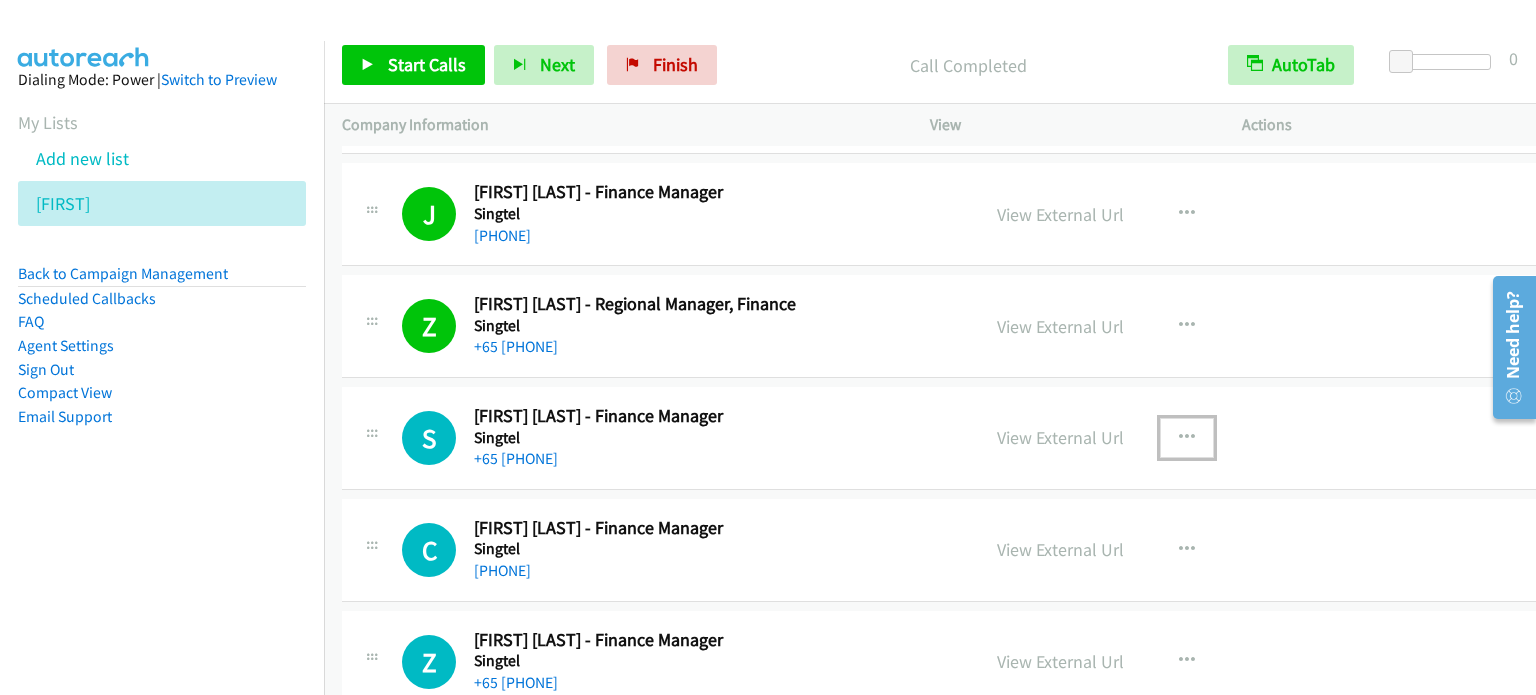 click at bounding box center (1187, 438) 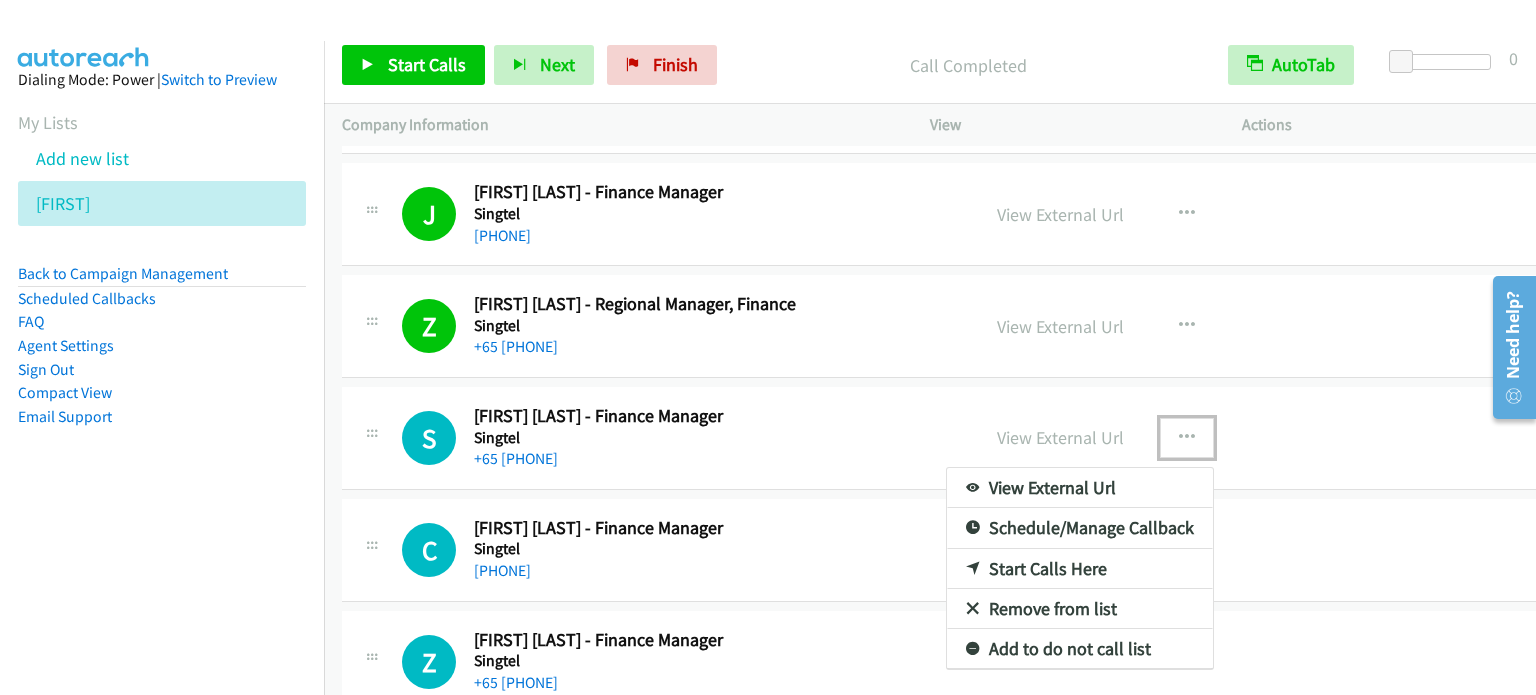 click on "Start Calls Here" at bounding box center (1080, 569) 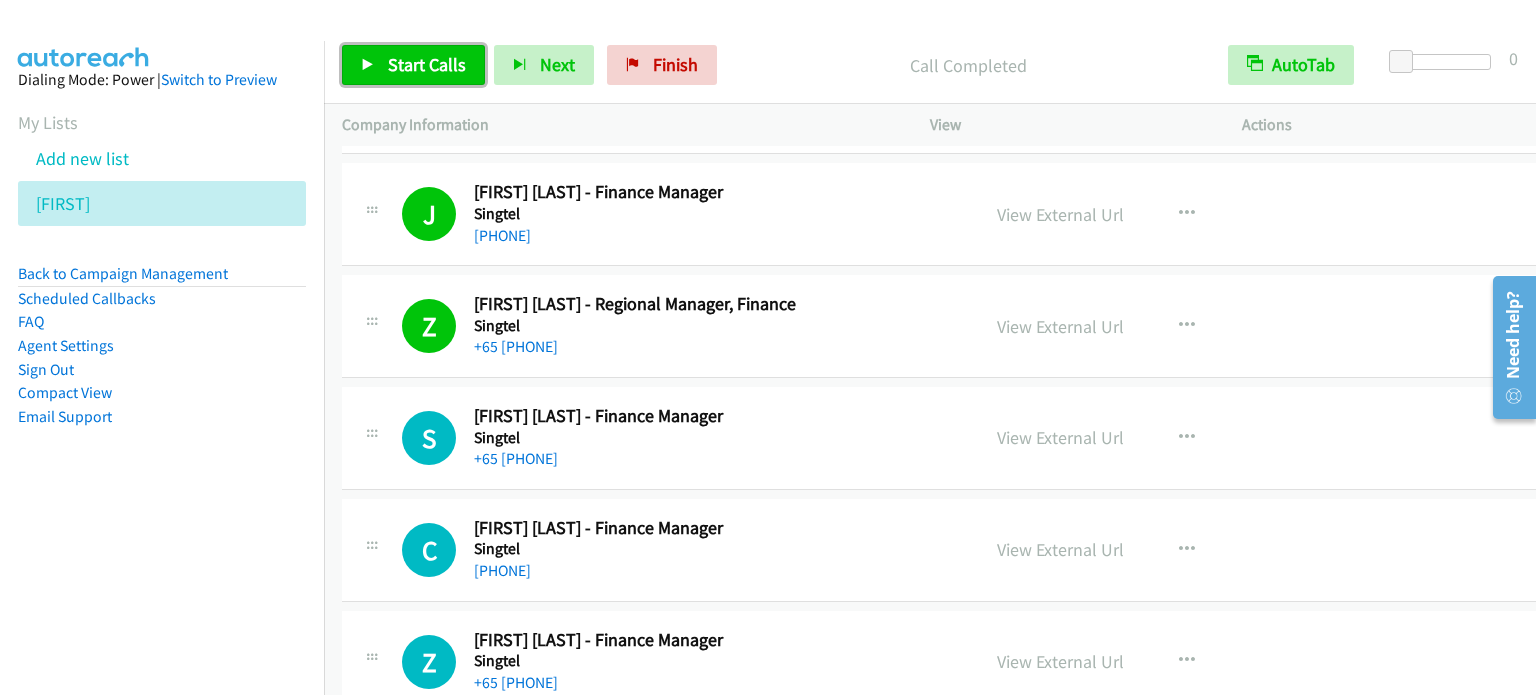 click on "Start Calls" at bounding box center [427, 64] 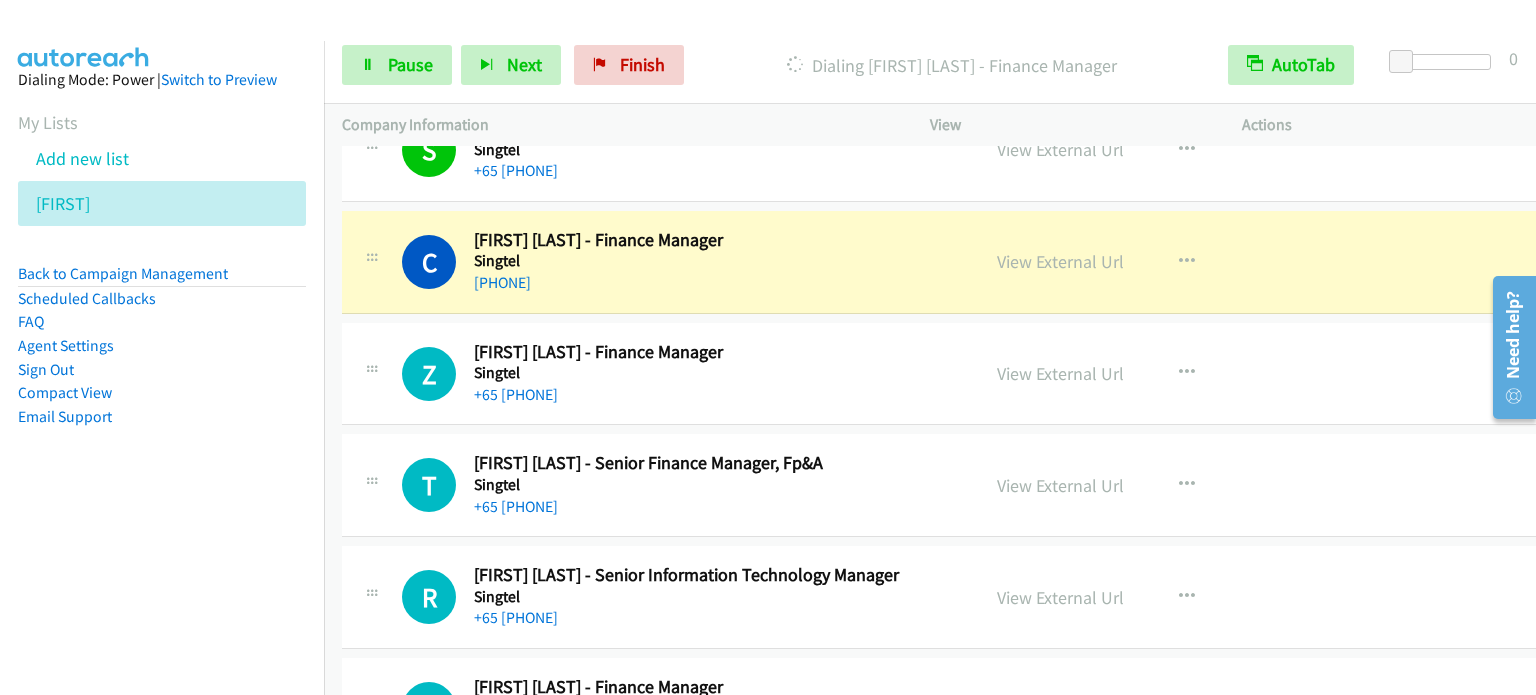 scroll, scrollTop: 4600, scrollLeft: 0, axis: vertical 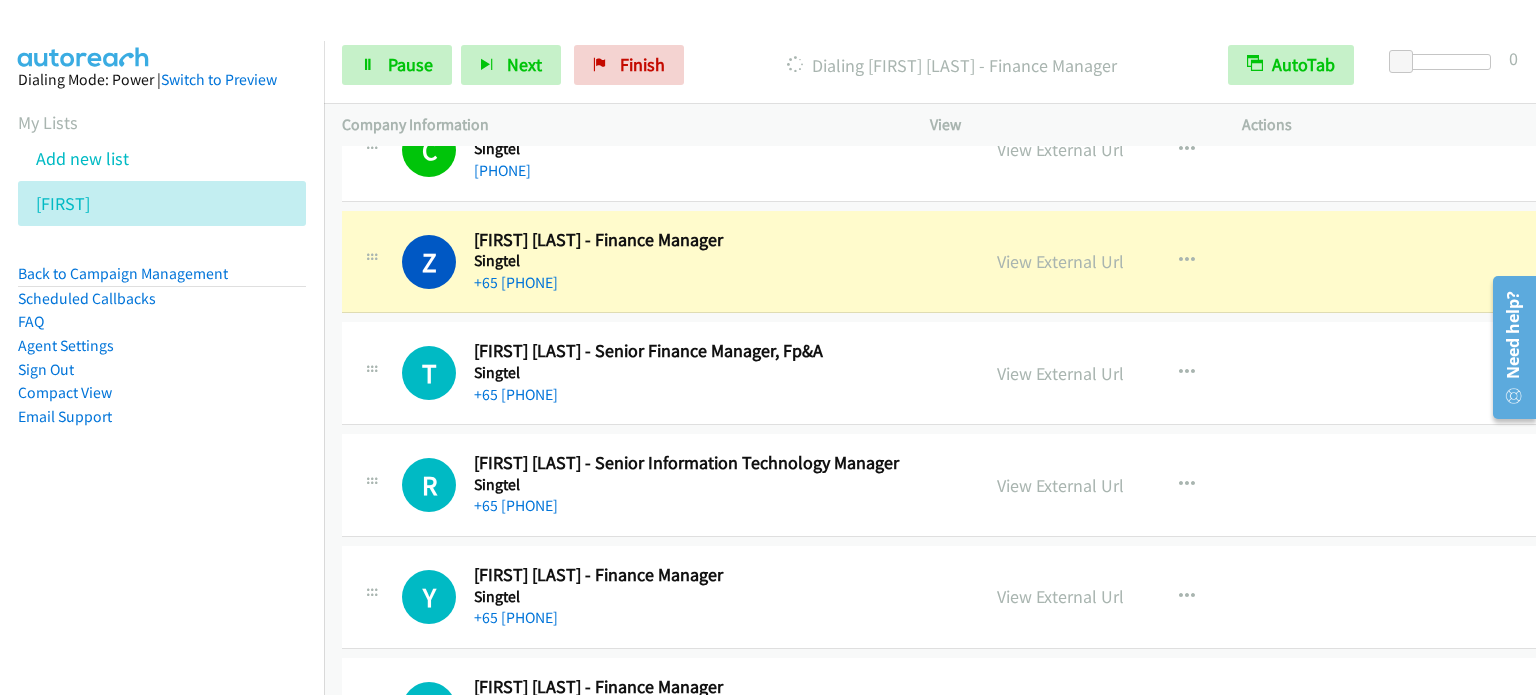 click on "C
Callback Scheduled
Charlotte To - Finance Manager
Singtel
Asia/Singapore
+65 9237 5302
View External Url
View External Url
Schedule/Manage Callback
Start Calls Here
Remove from list
Add to do not call list
Reset Call Status" at bounding box center (943, 150) 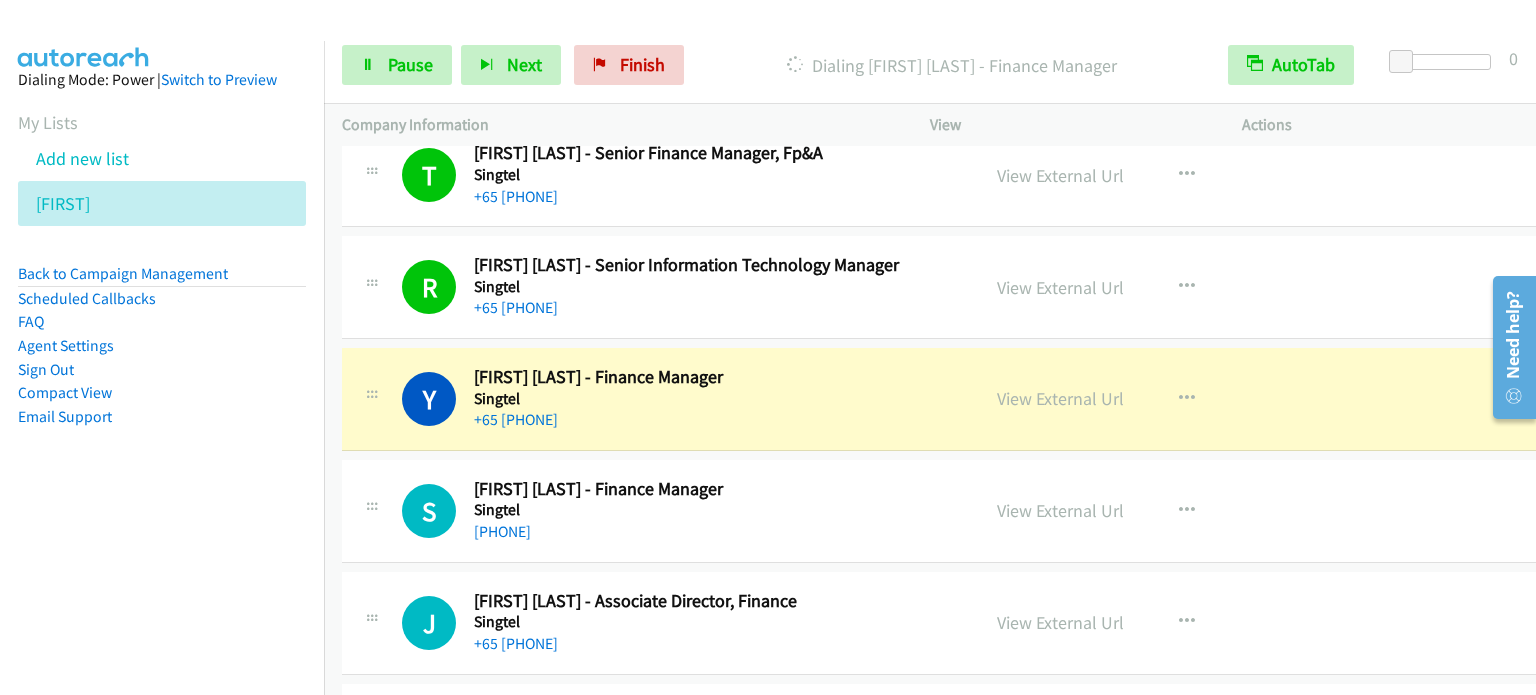 scroll, scrollTop: 5000, scrollLeft: 0, axis: vertical 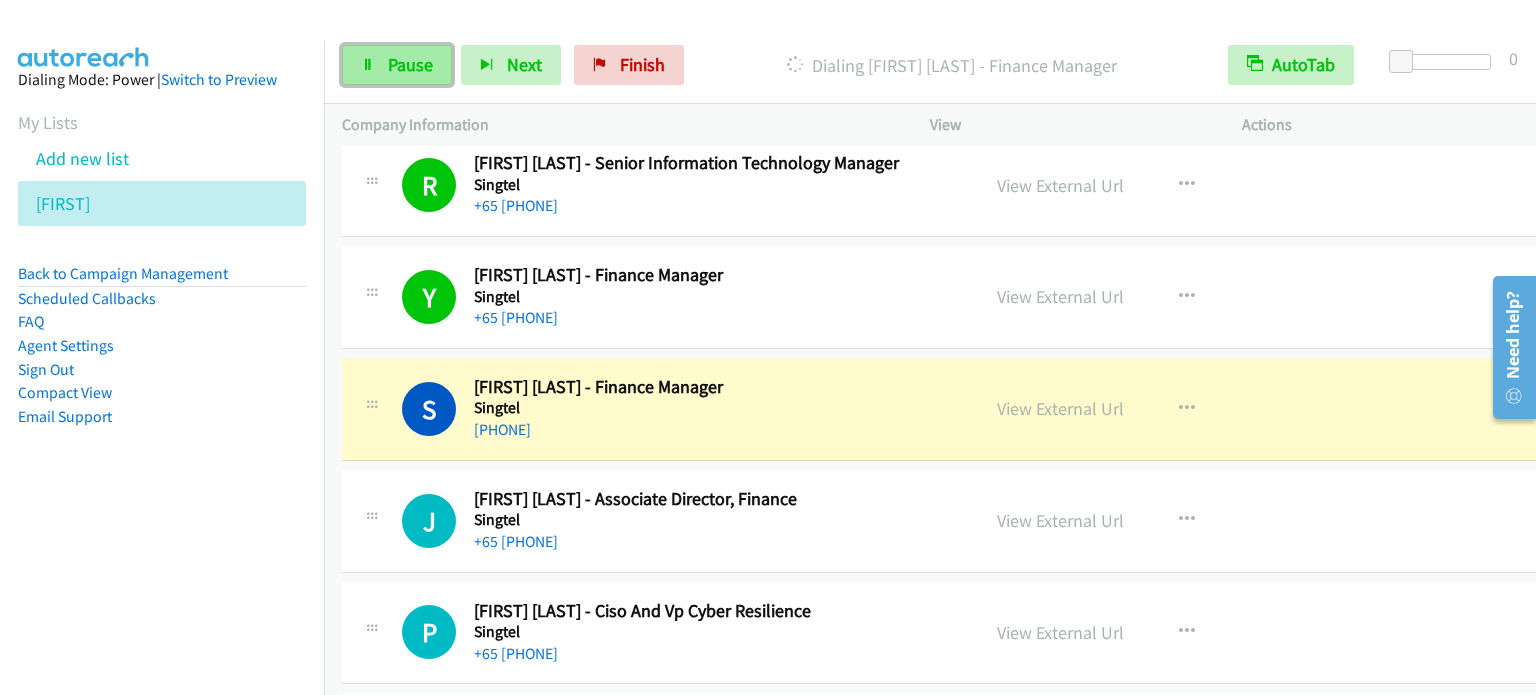 click on "Pause" at bounding box center [397, 65] 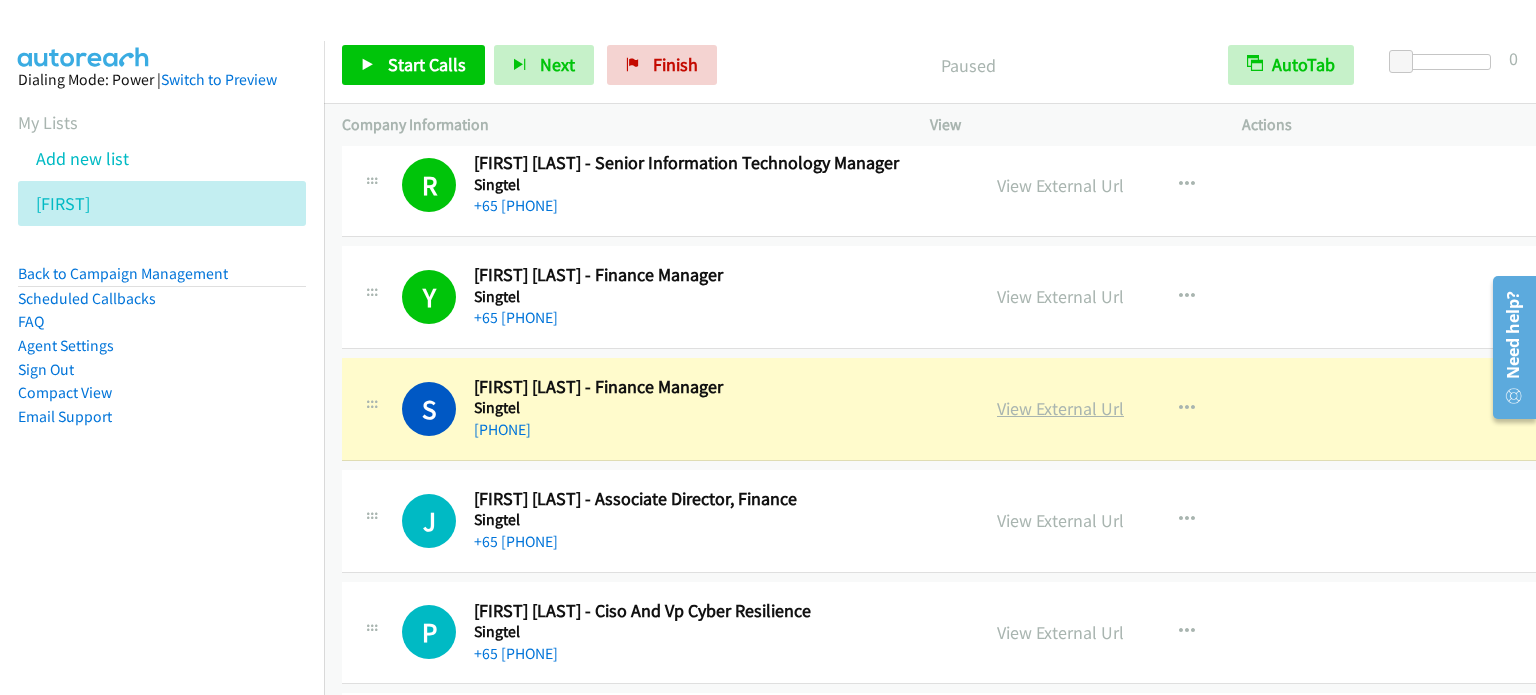 click on "View External Url" at bounding box center [1060, 408] 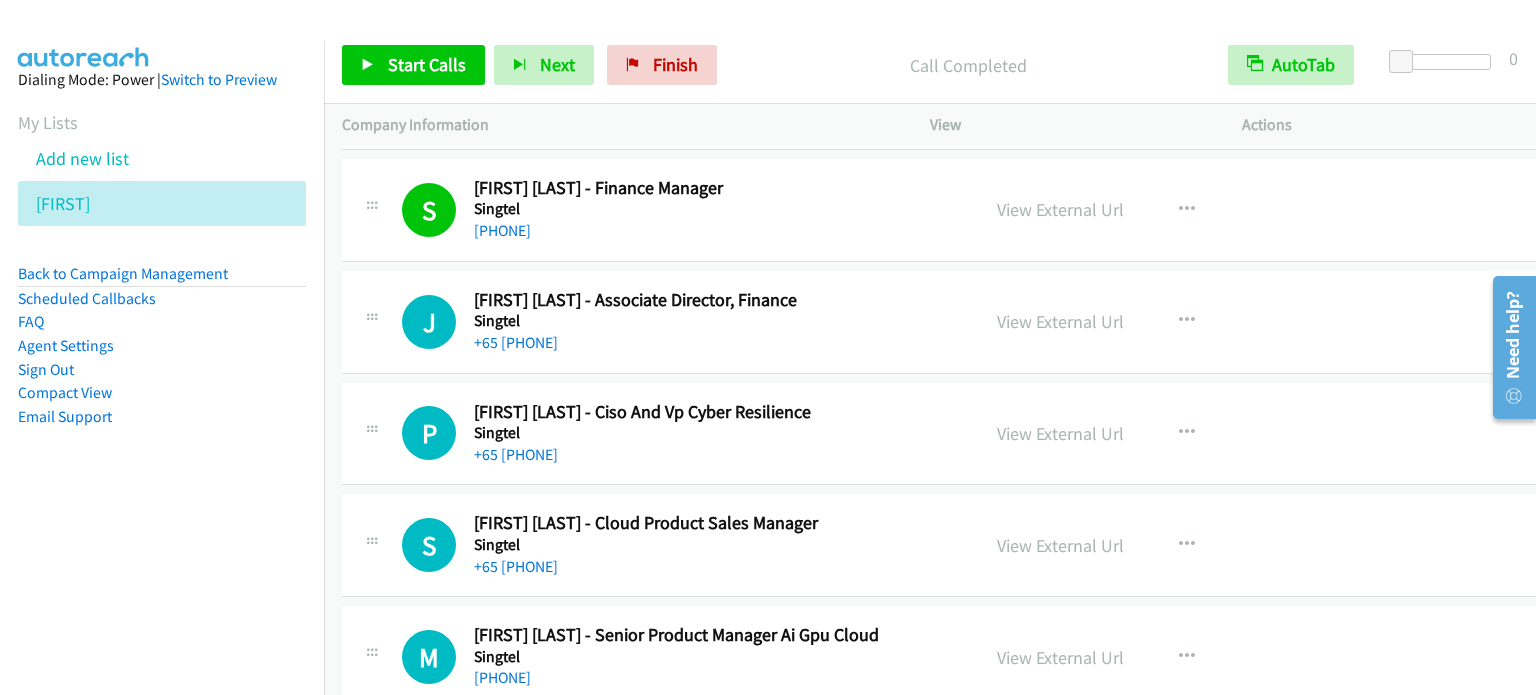 scroll, scrollTop: 5200, scrollLeft: 0, axis: vertical 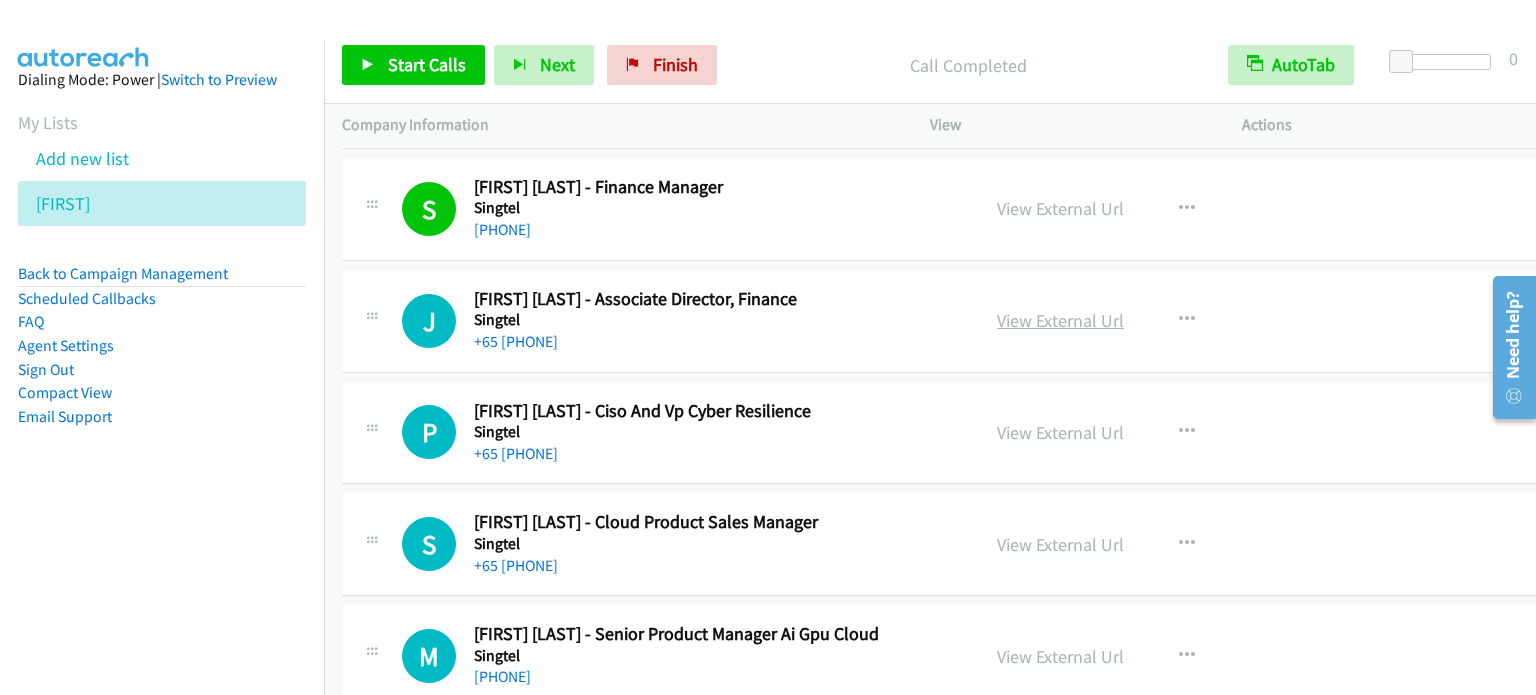 click on "View External Url" at bounding box center [1060, 320] 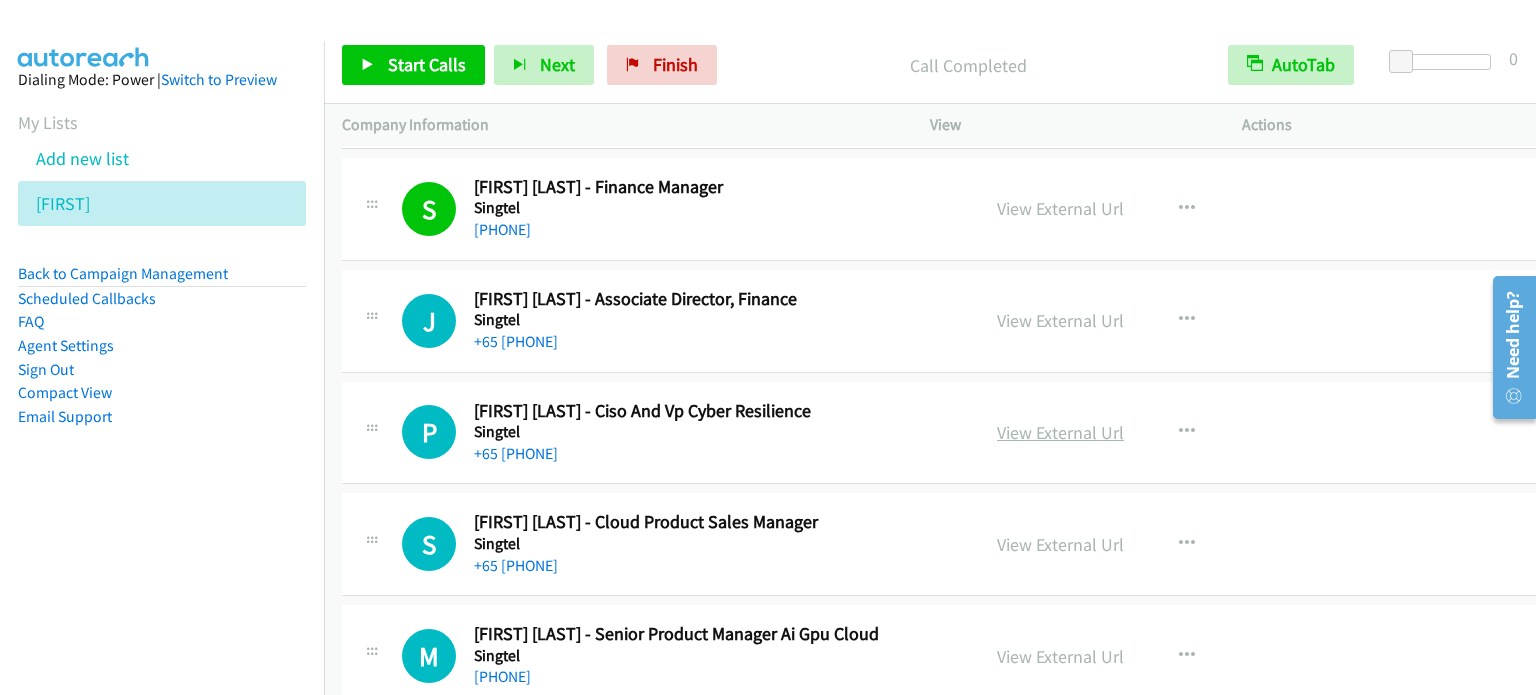 click on "View External Url" at bounding box center [1060, 432] 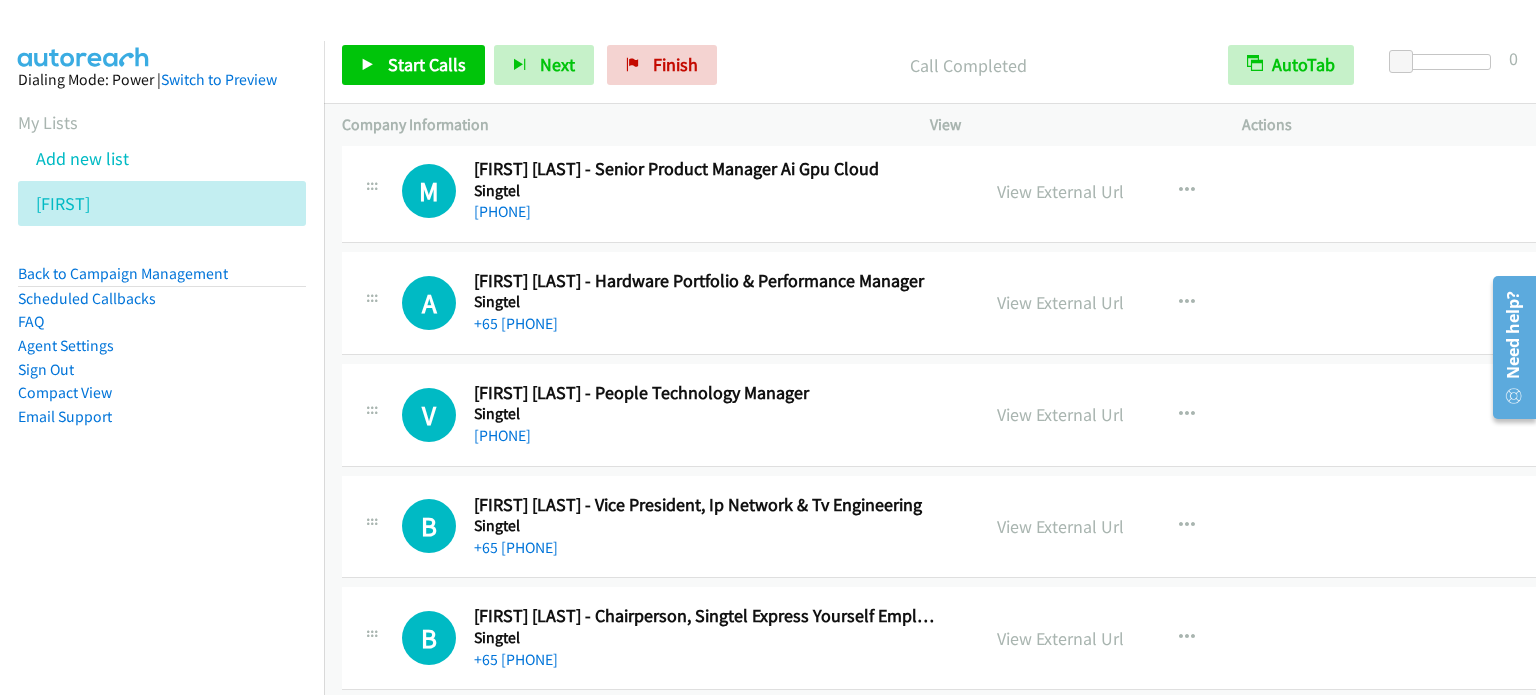 scroll, scrollTop: 5700, scrollLeft: 0, axis: vertical 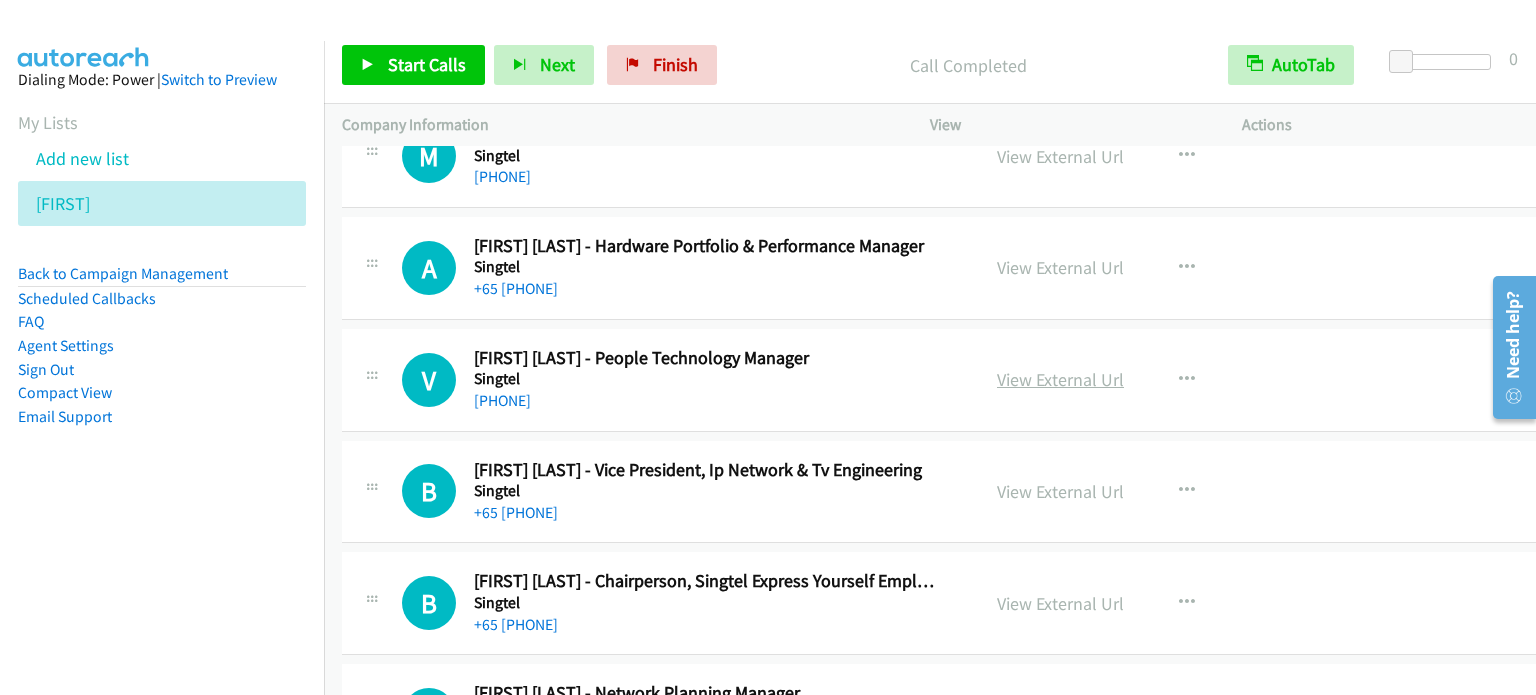click on "View External Url" at bounding box center [1060, 379] 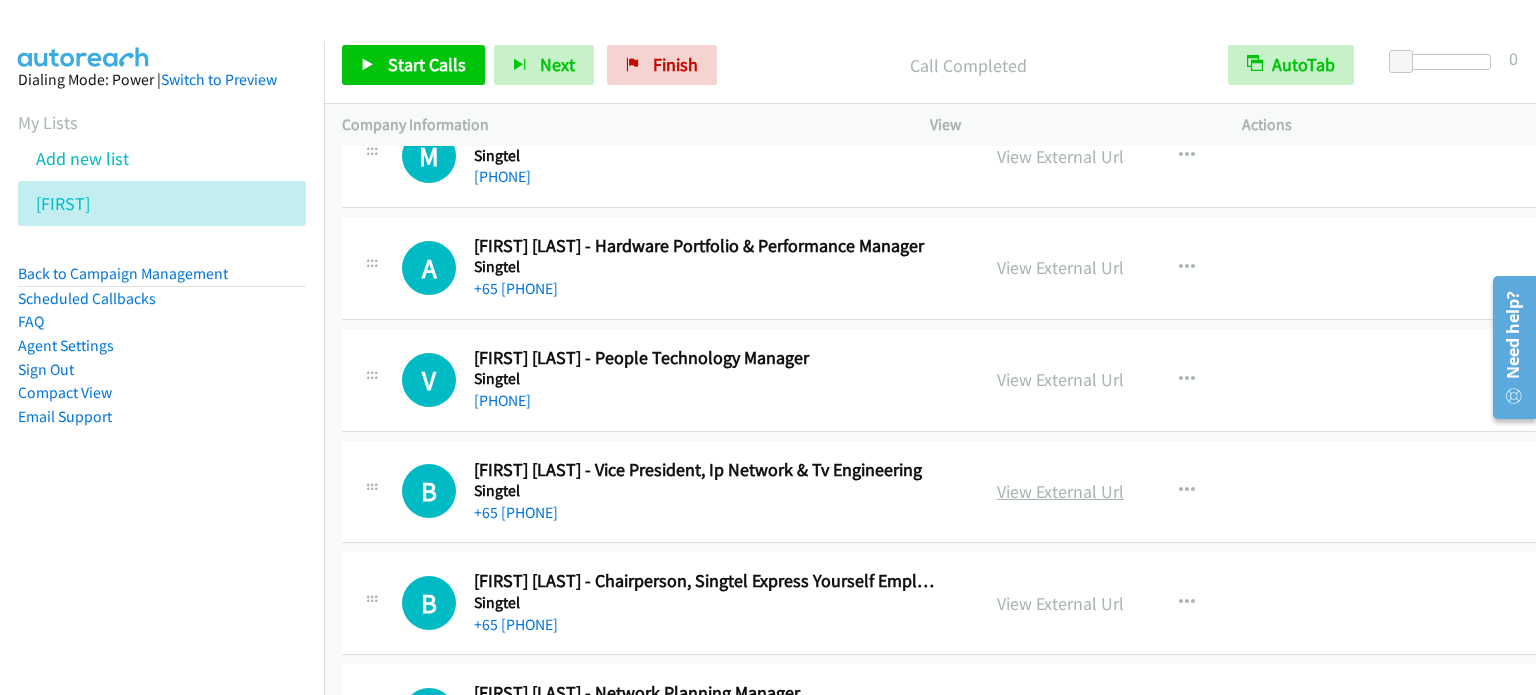 click on "View External Url" at bounding box center (1060, 491) 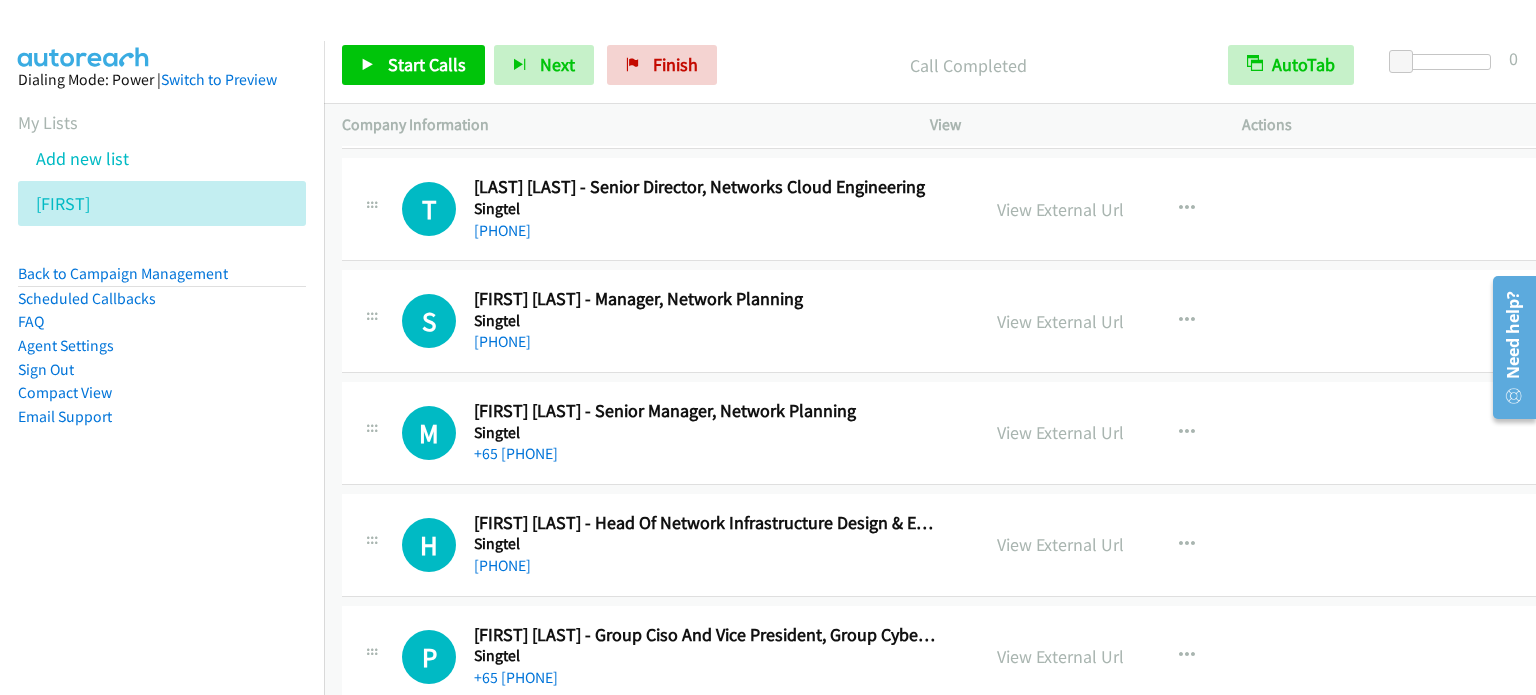 scroll, scrollTop: 7900, scrollLeft: 0, axis: vertical 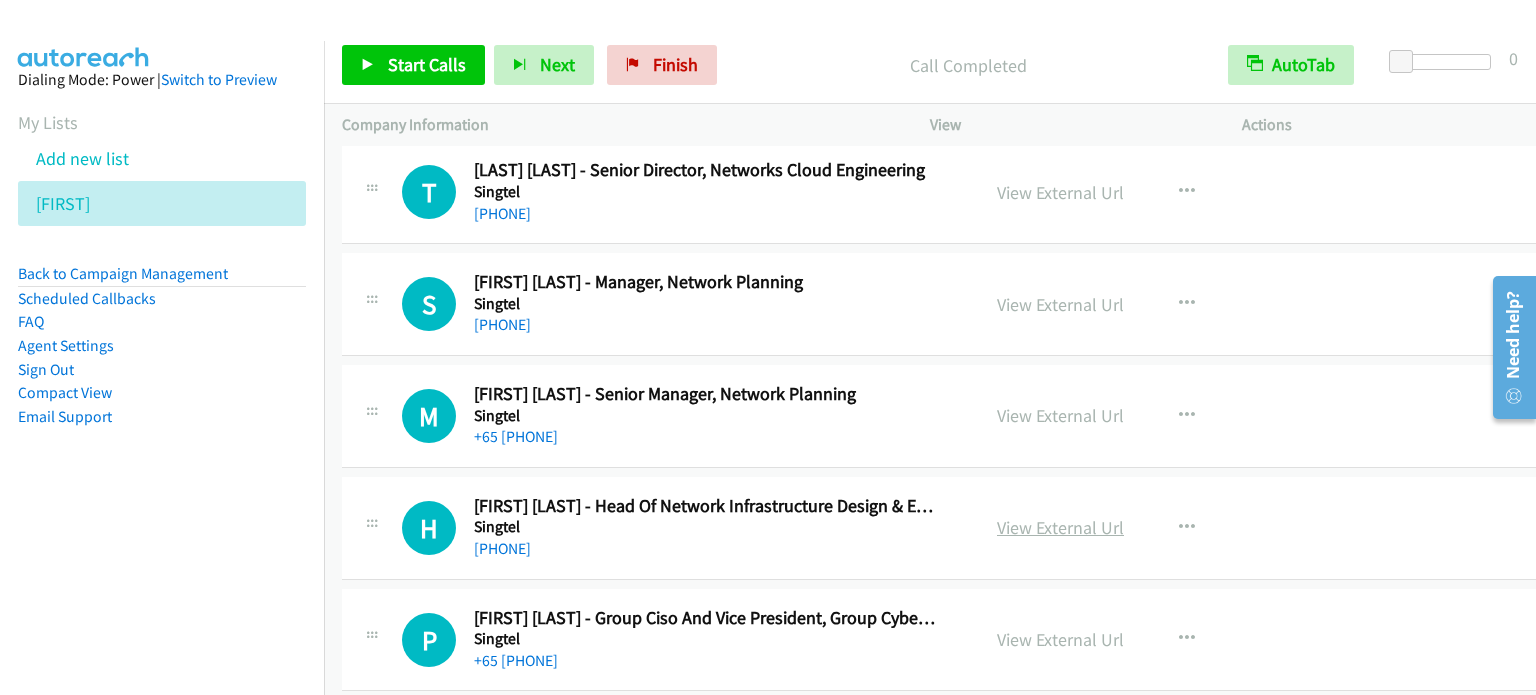 click on "View External Url" at bounding box center [1060, 527] 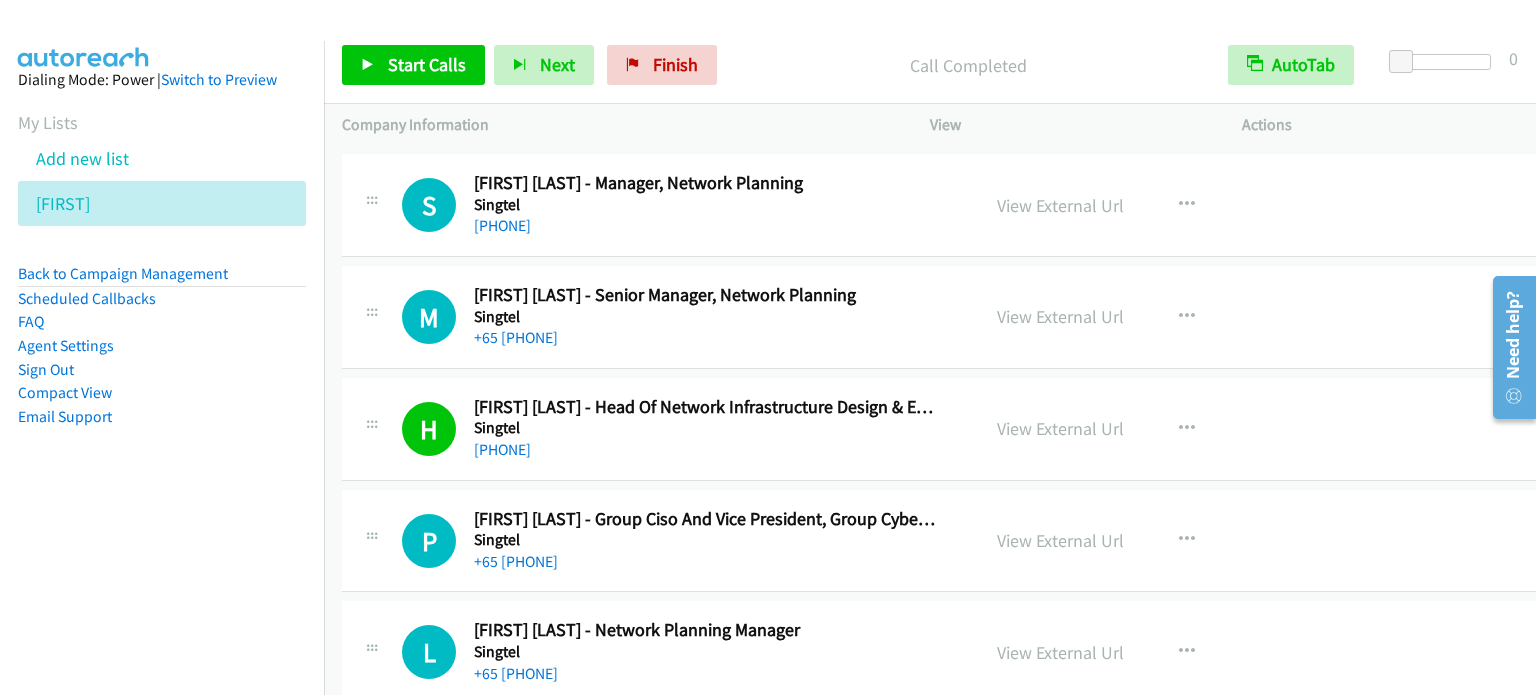scroll, scrollTop: 8100, scrollLeft: 0, axis: vertical 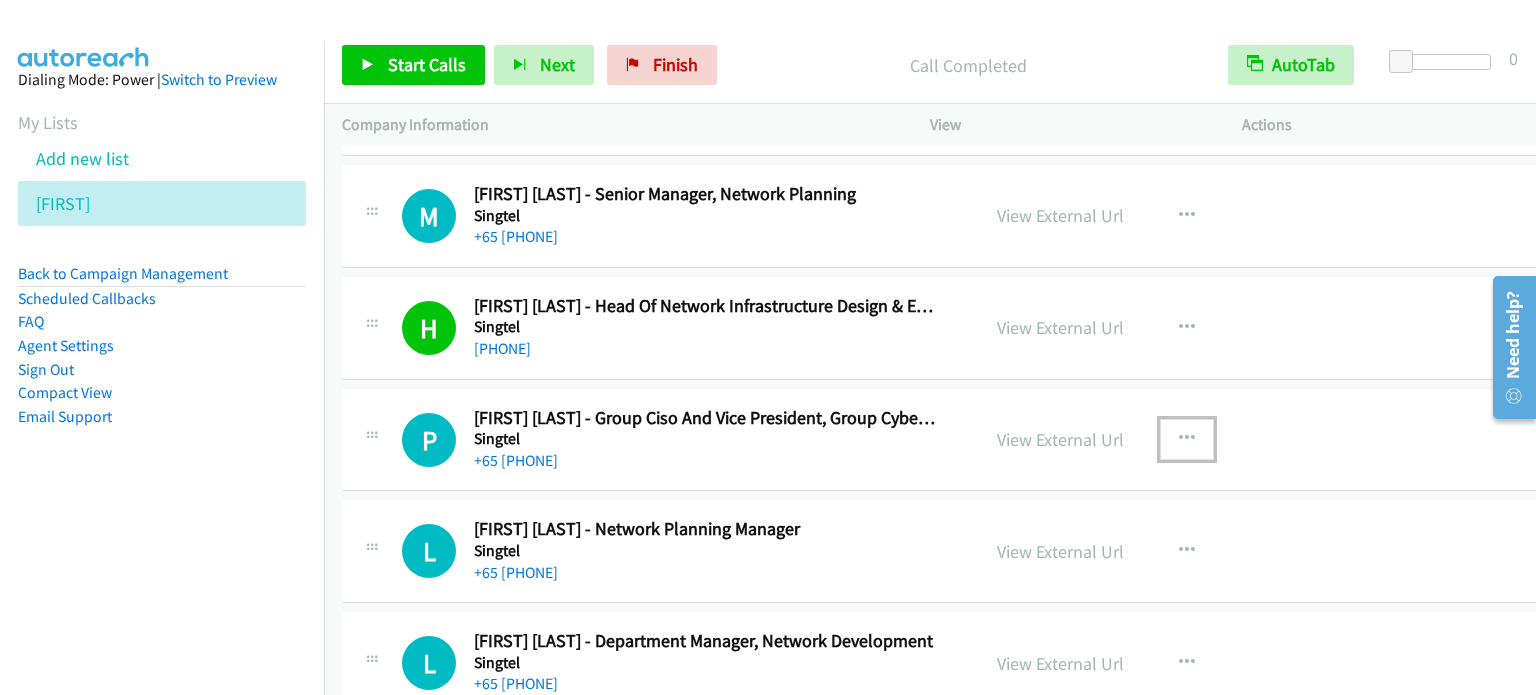 click at bounding box center (1187, 439) 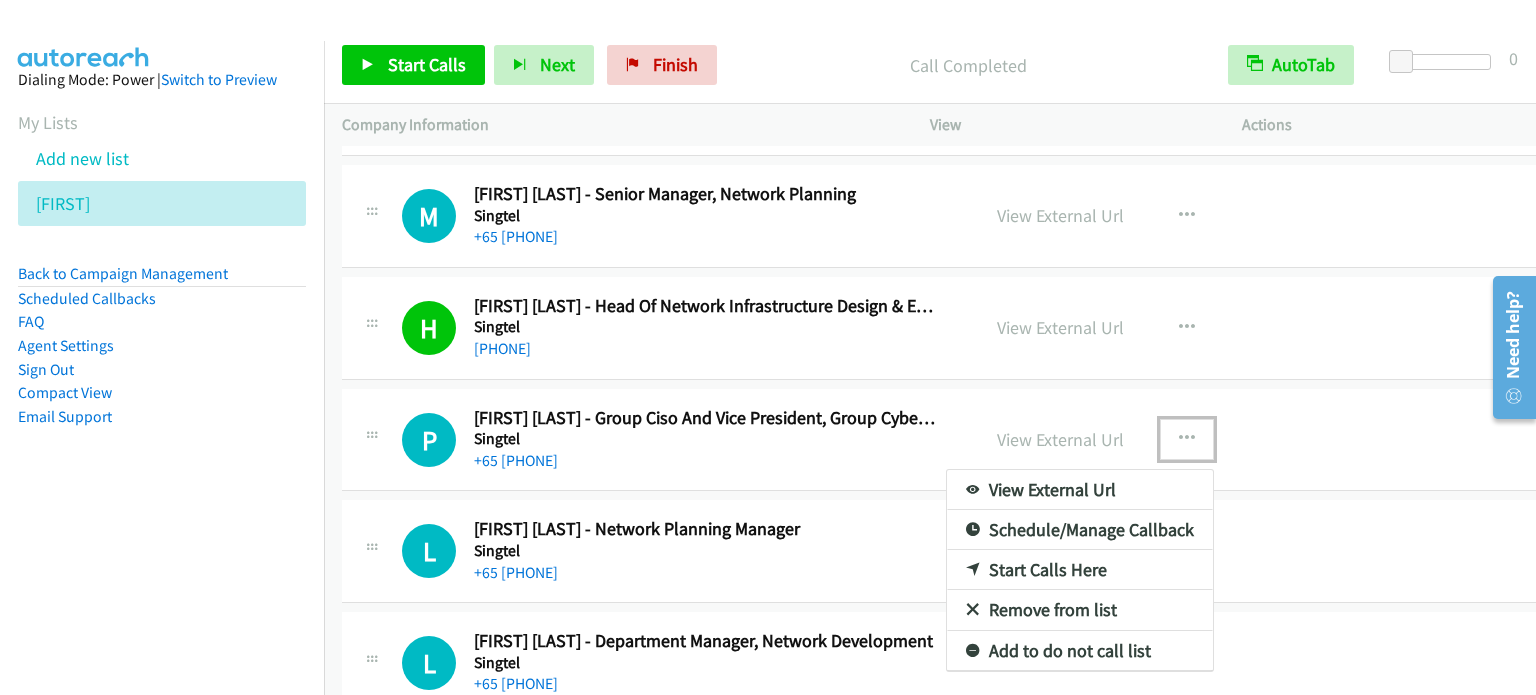 click on "Start Calls Here" at bounding box center [1080, 570] 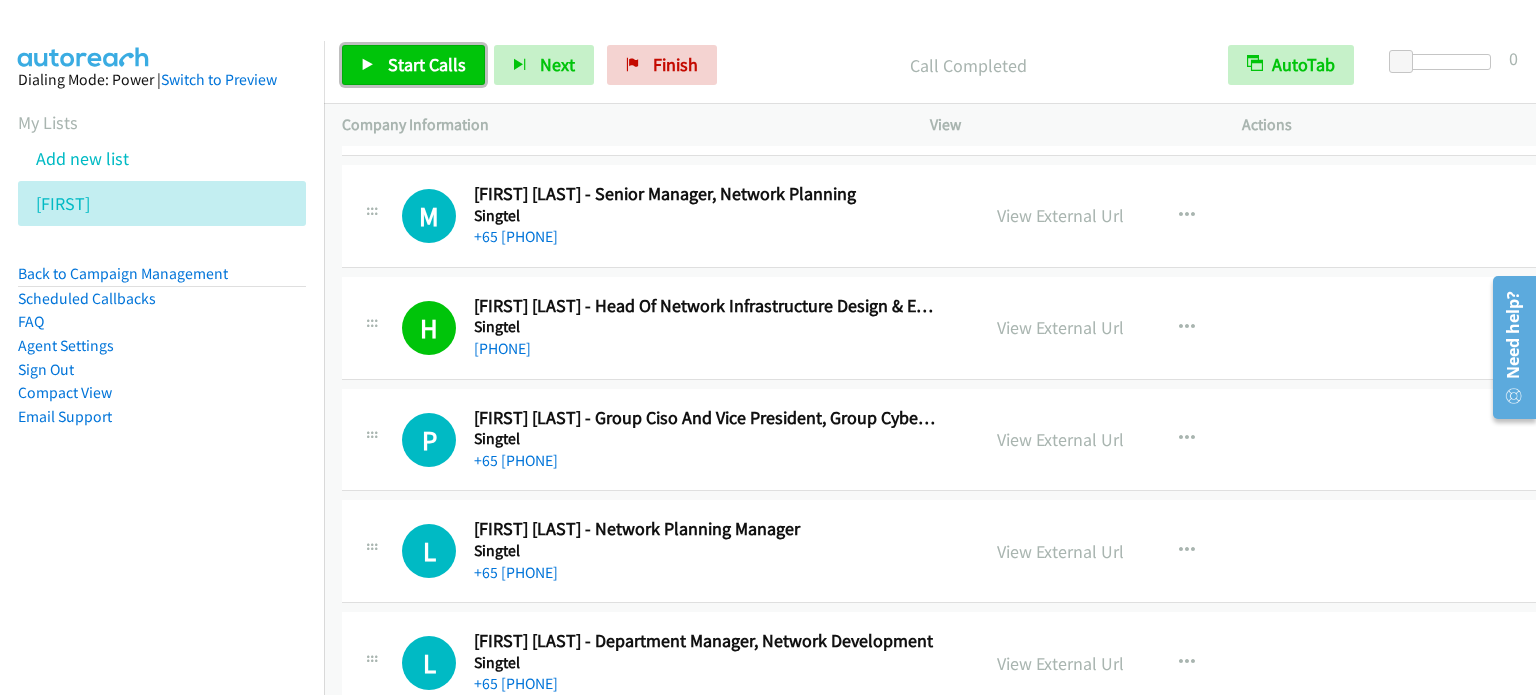 click on "Start Calls" at bounding box center [427, 64] 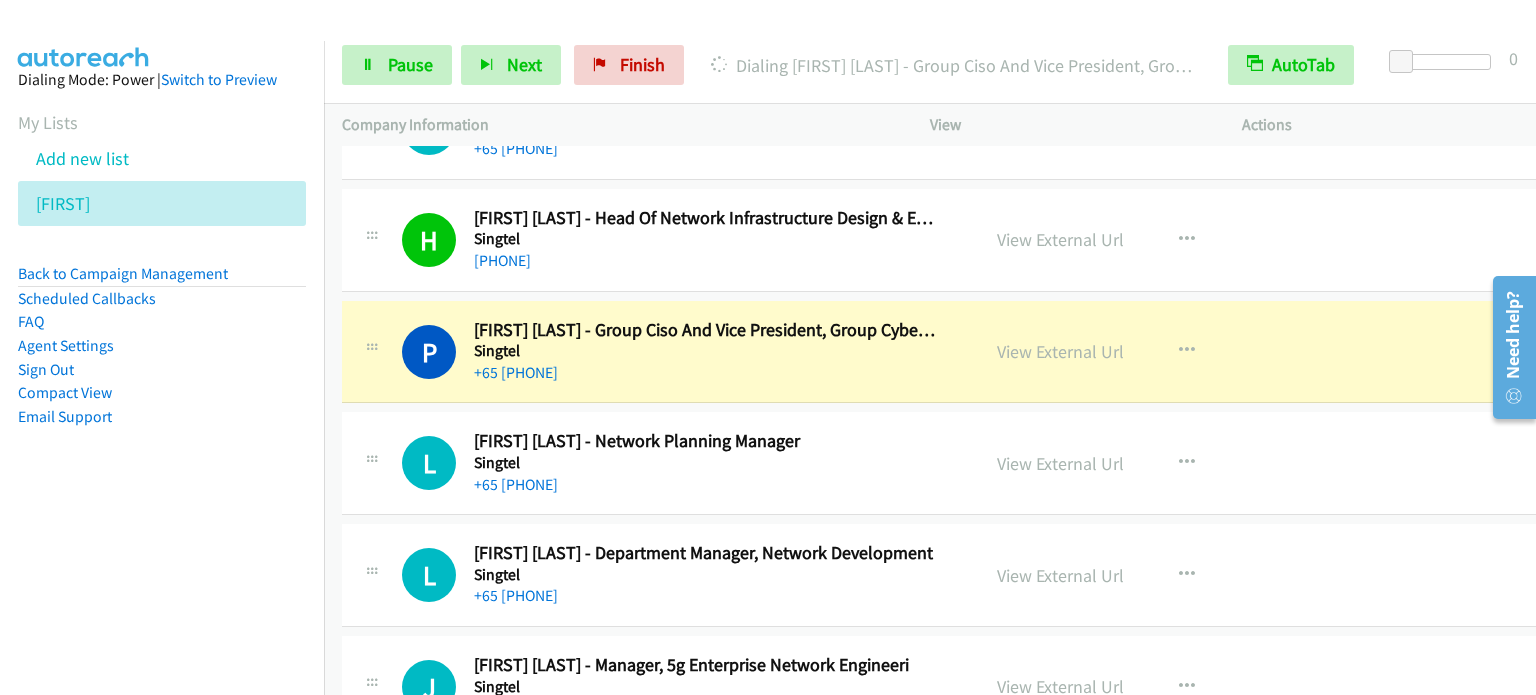 scroll, scrollTop: 8200, scrollLeft: 0, axis: vertical 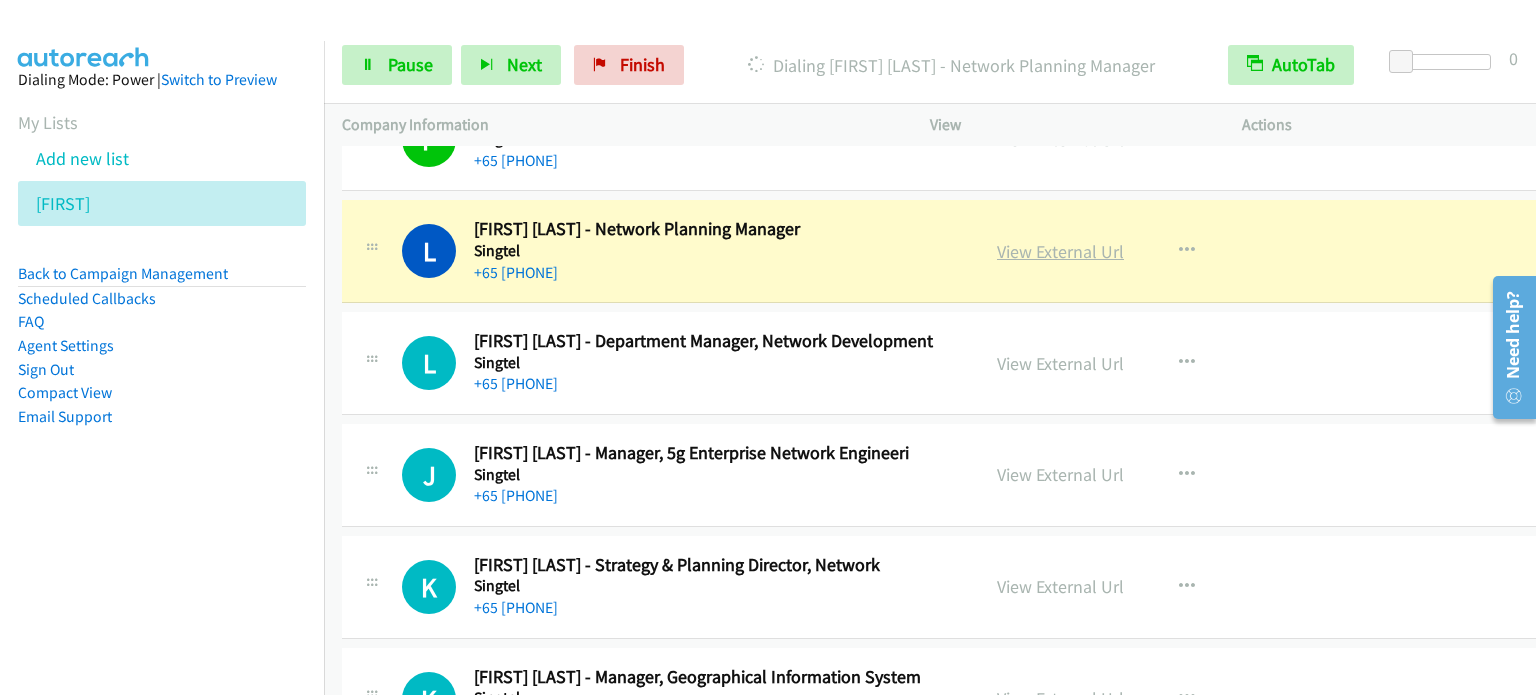 click on "View External Url" at bounding box center (1060, 251) 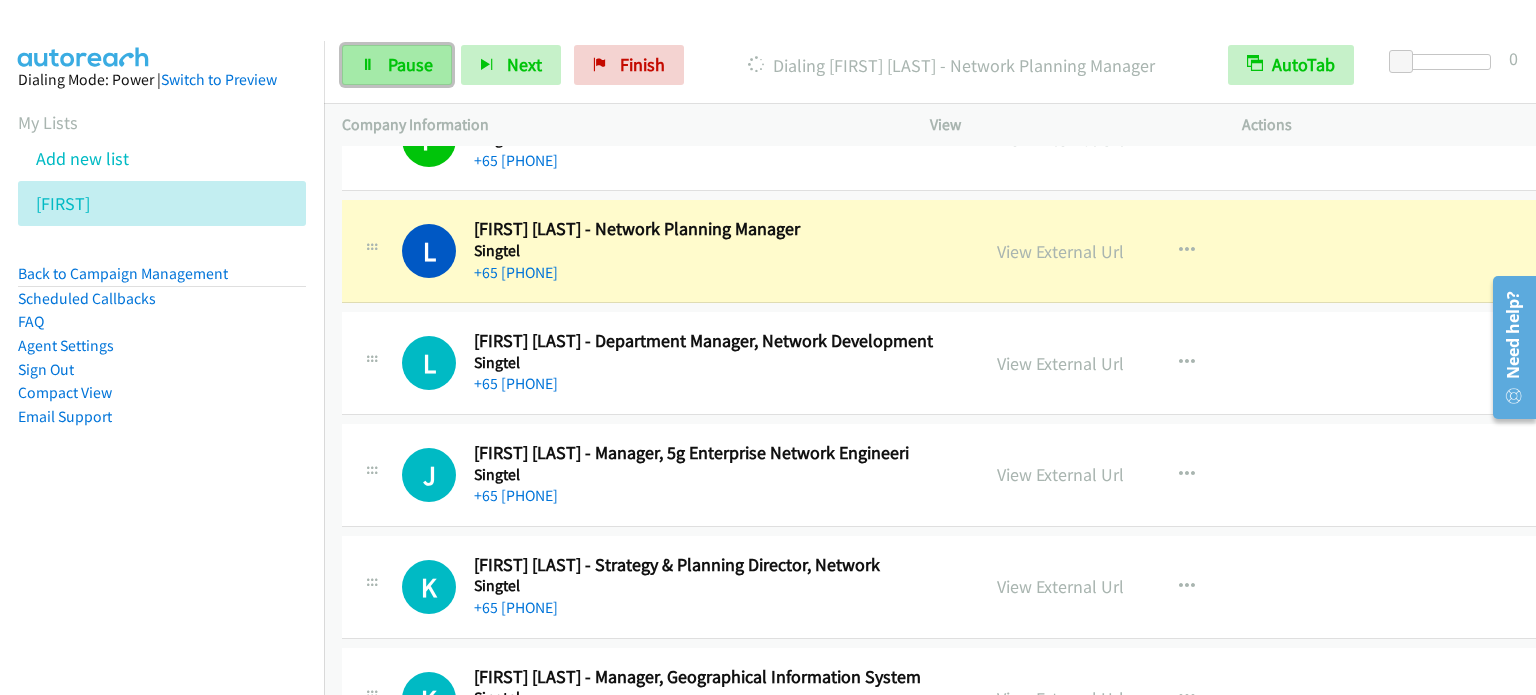 click on "Pause" at bounding box center (410, 64) 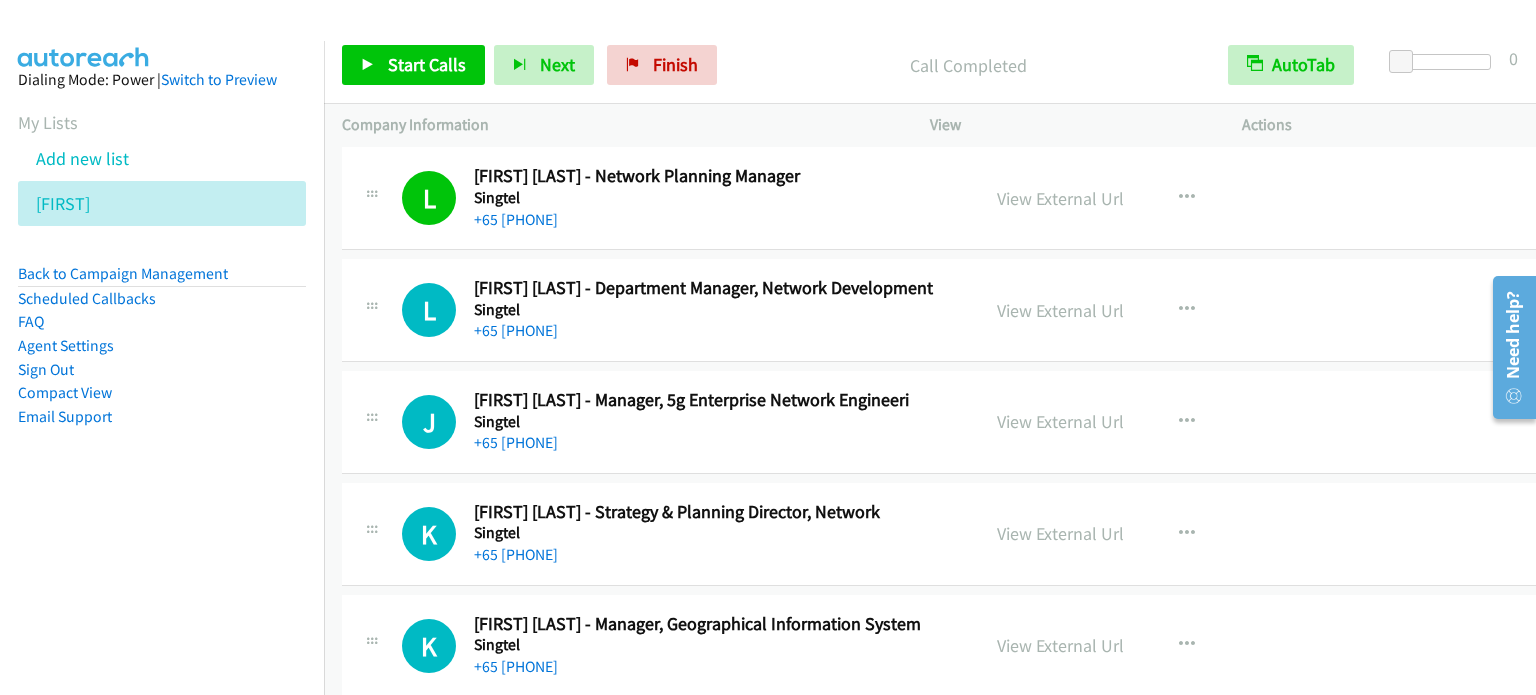 scroll, scrollTop: 8500, scrollLeft: 0, axis: vertical 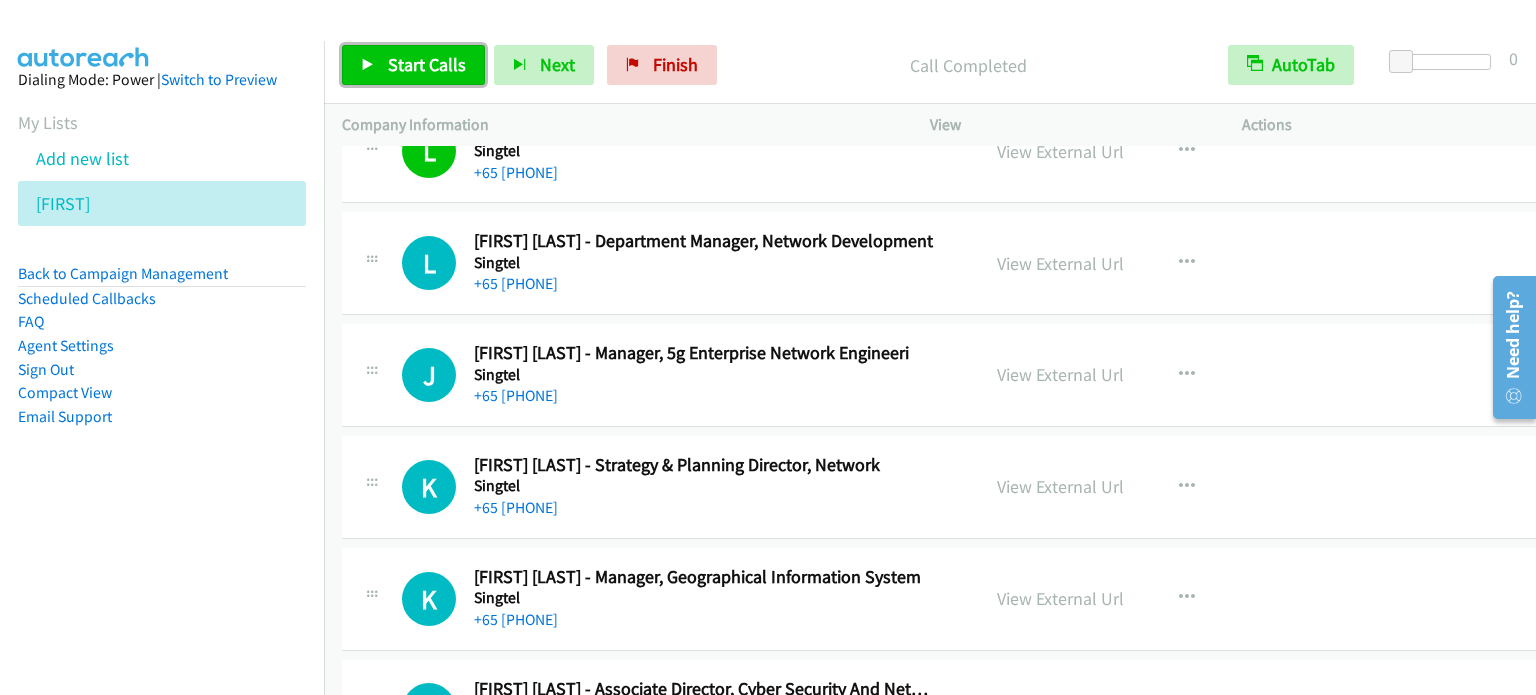 click at bounding box center [368, 66] 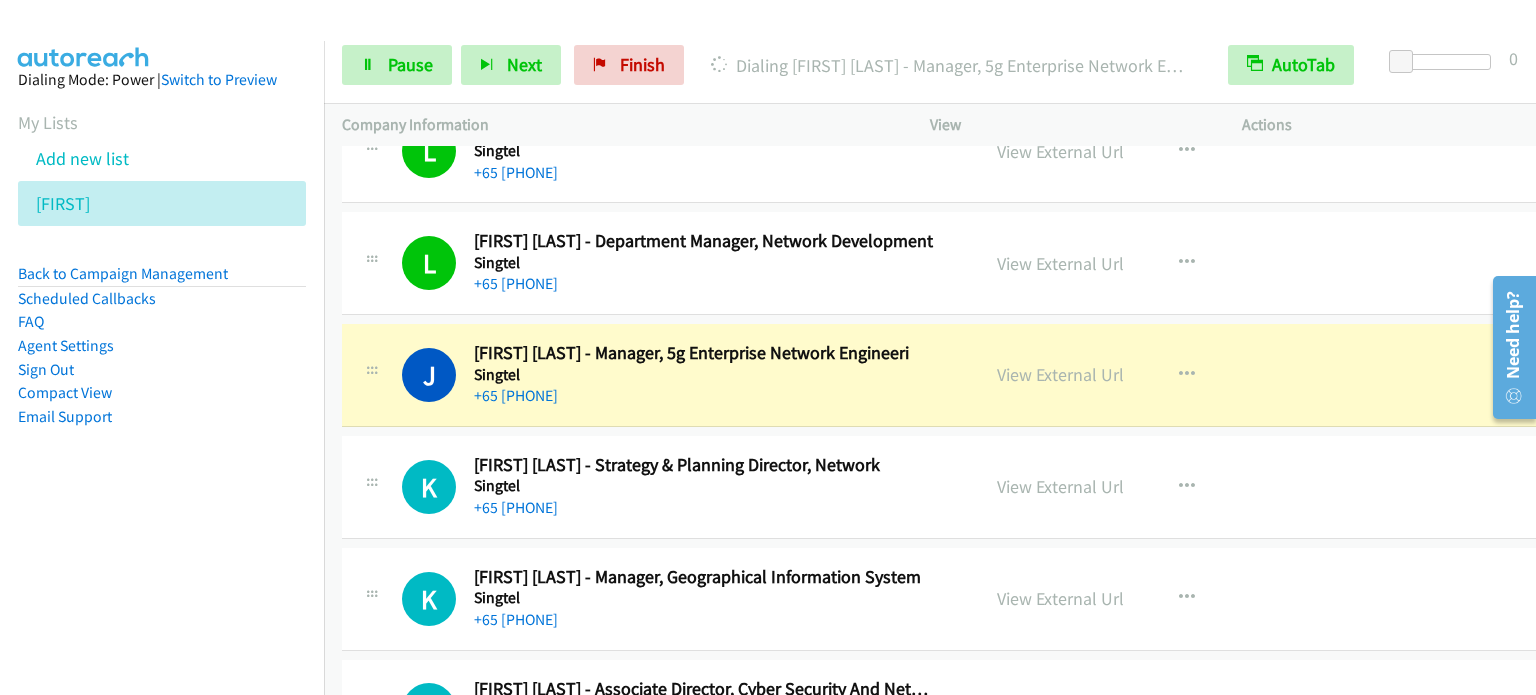 scroll, scrollTop: 8600, scrollLeft: 0, axis: vertical 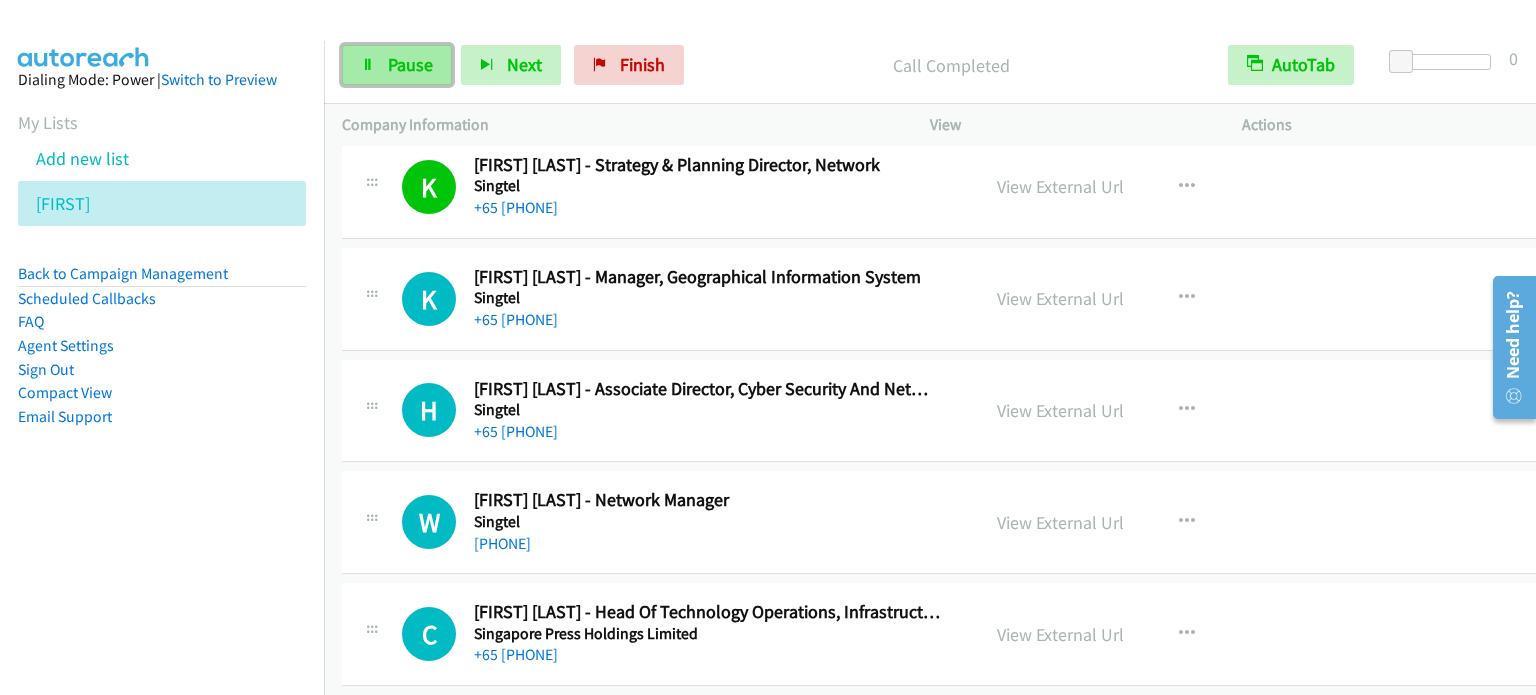 click on "Pause" at bounding box center [410, 64] 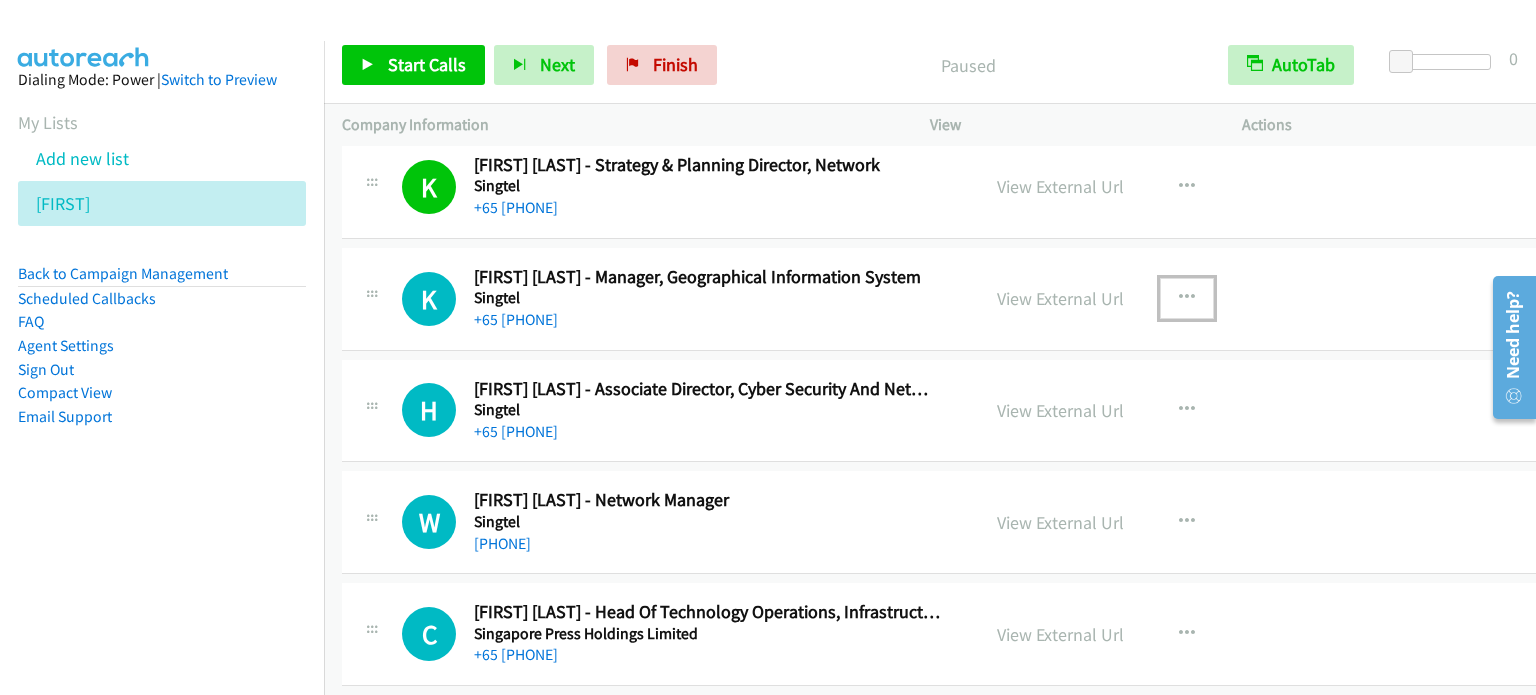click at bounding box center [1187, 298] 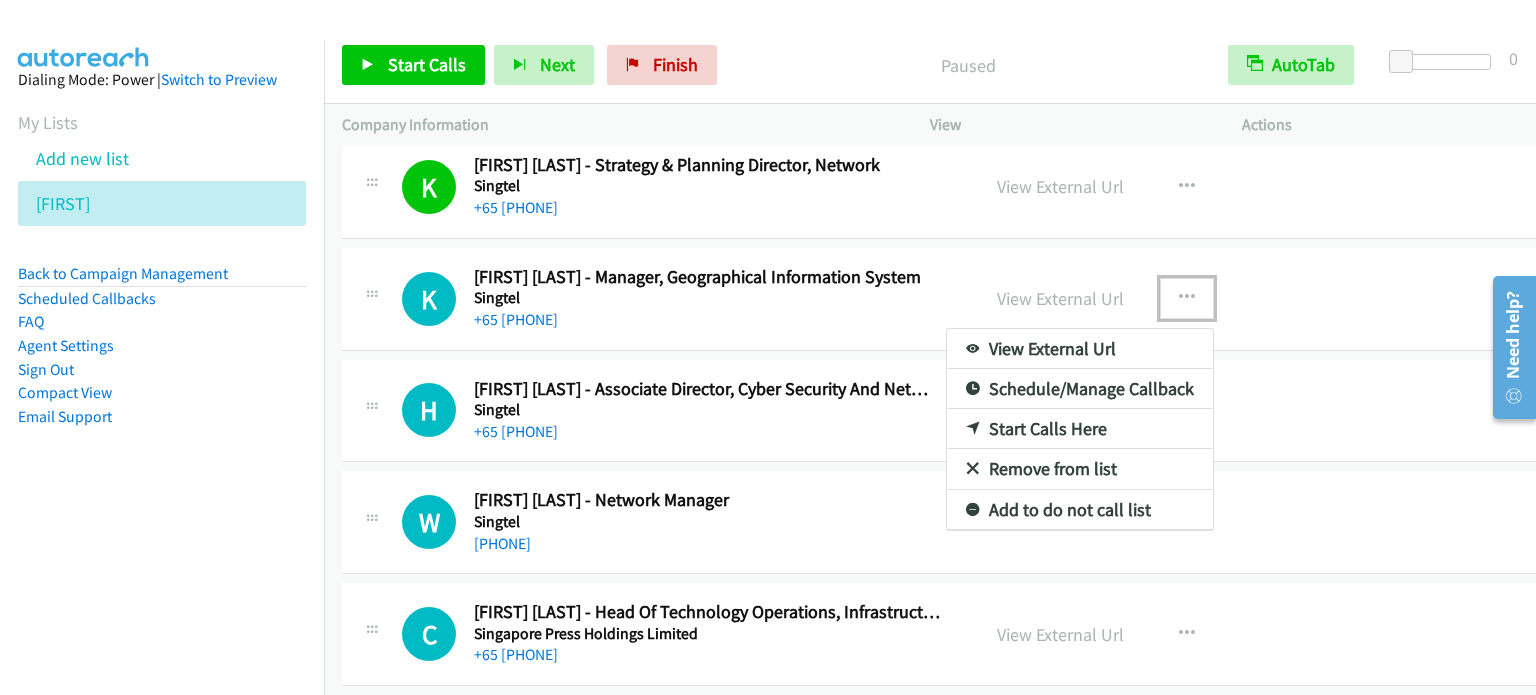 click on "Start Calls Here" at bounding box center (1080, 429) 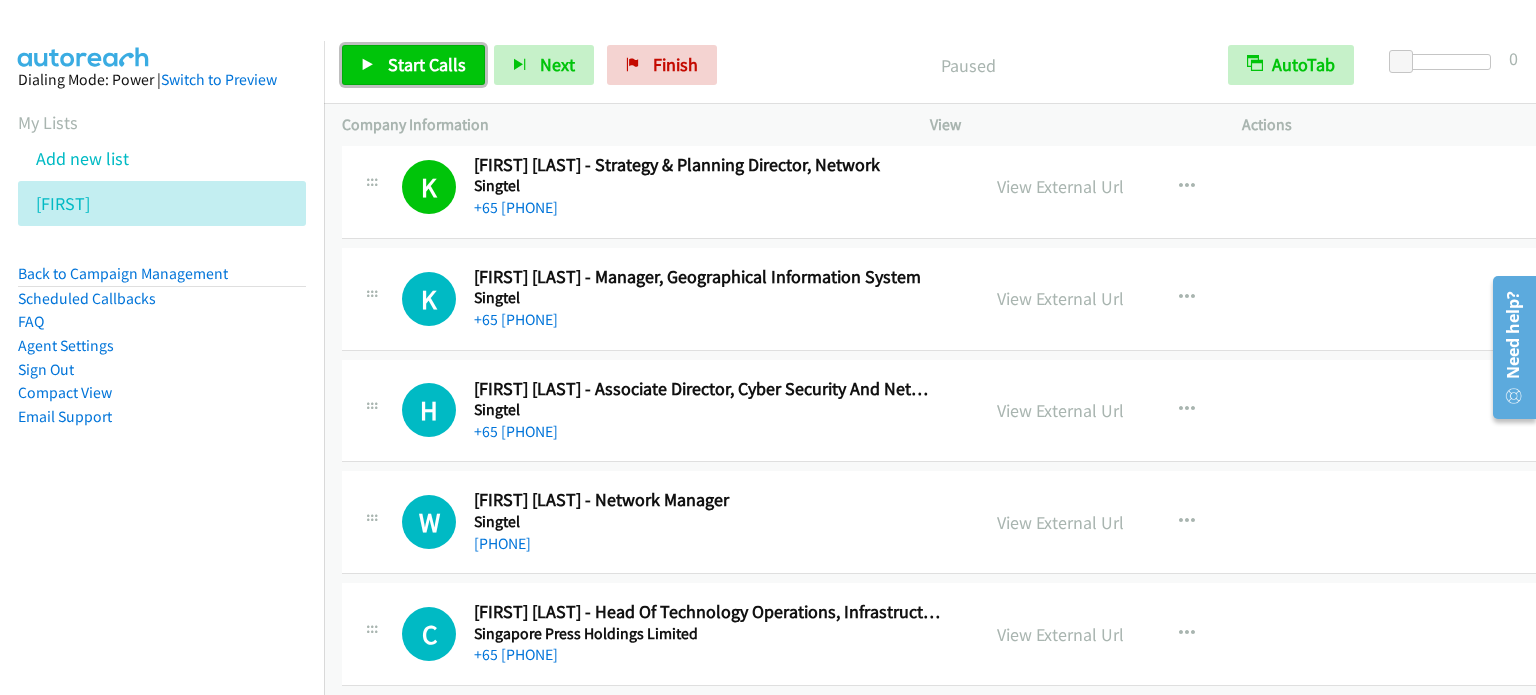 click on "Start Calls" at bounding box center (413, 65) 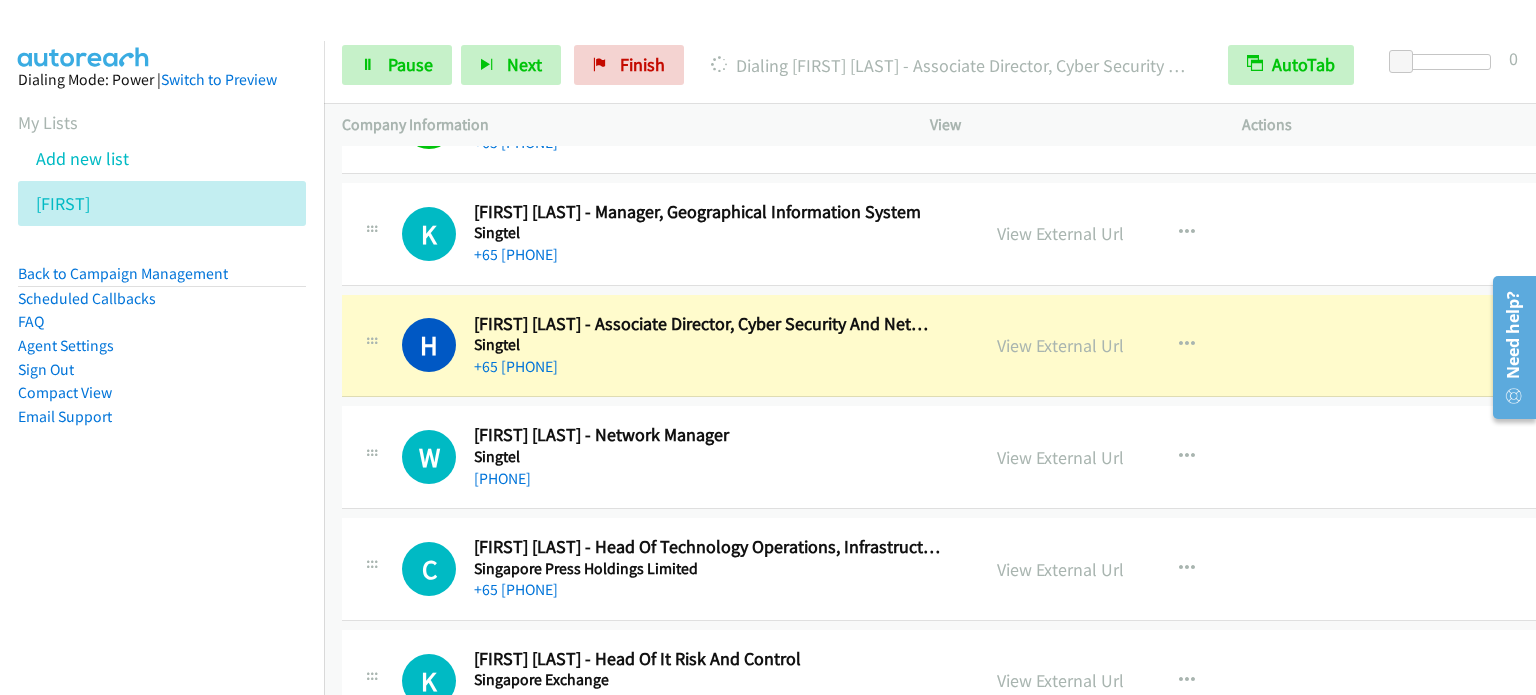 scroll, scrollTop: 8900, scrollLeft: 0, axis: vertical 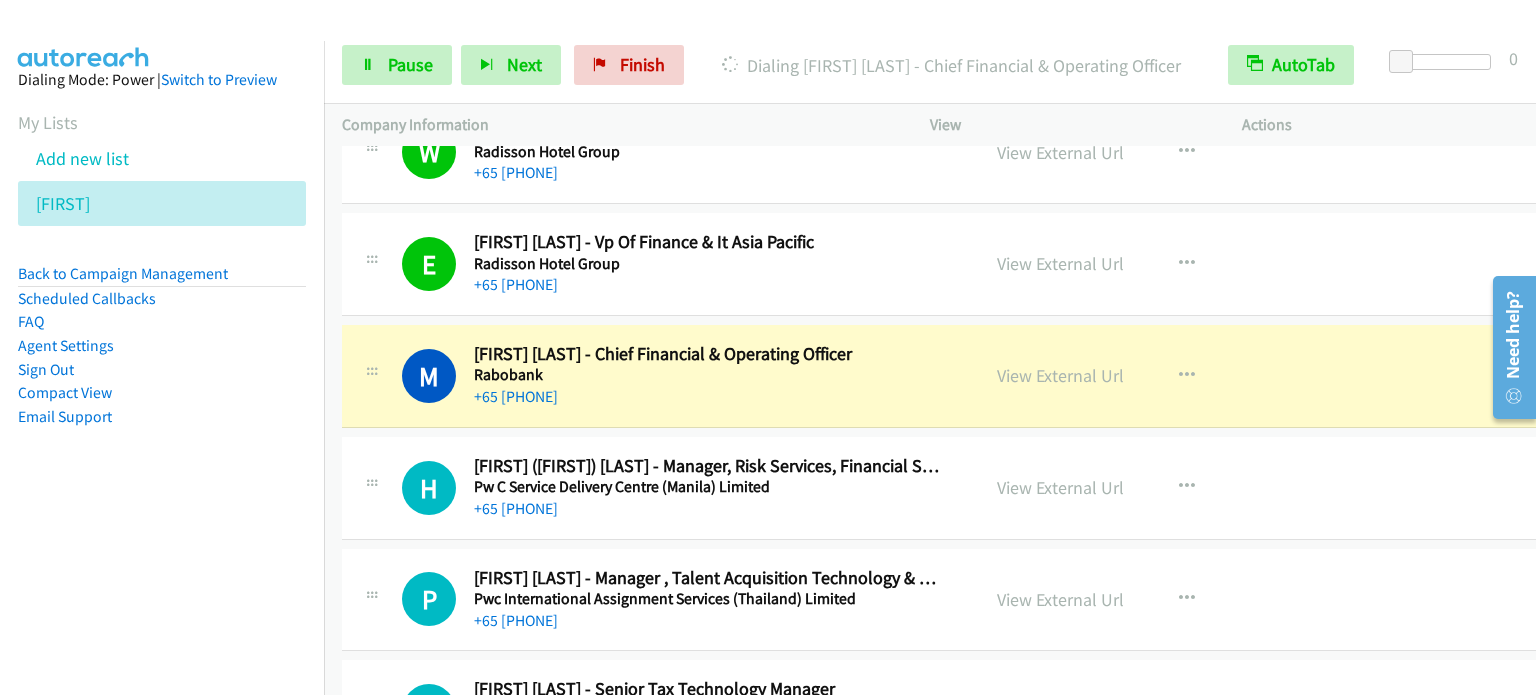 click on "M
Callback Scheduled
Mooi Yen Chua - Chief Financial & Operating Officer
Rabobank
Asia/Singapore
+65 9833 9875
View External Url
View External Url
Schedule/Manage Callback
Start Calls Here
Remove from list
Add to do not call list
Reset Call Status" at bounding box center (943, 376) 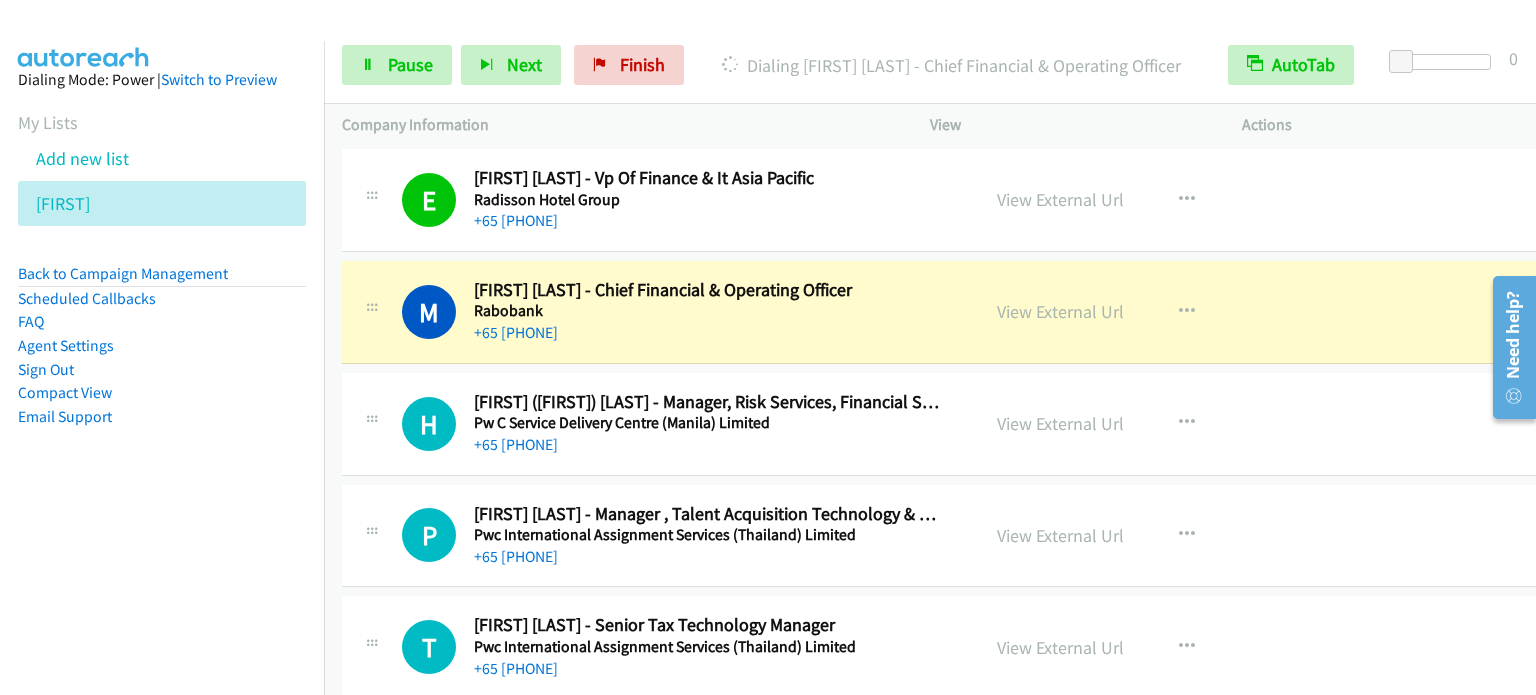 scroll, scrollTop: 10500, scrollLeft: 0, axis: vertical 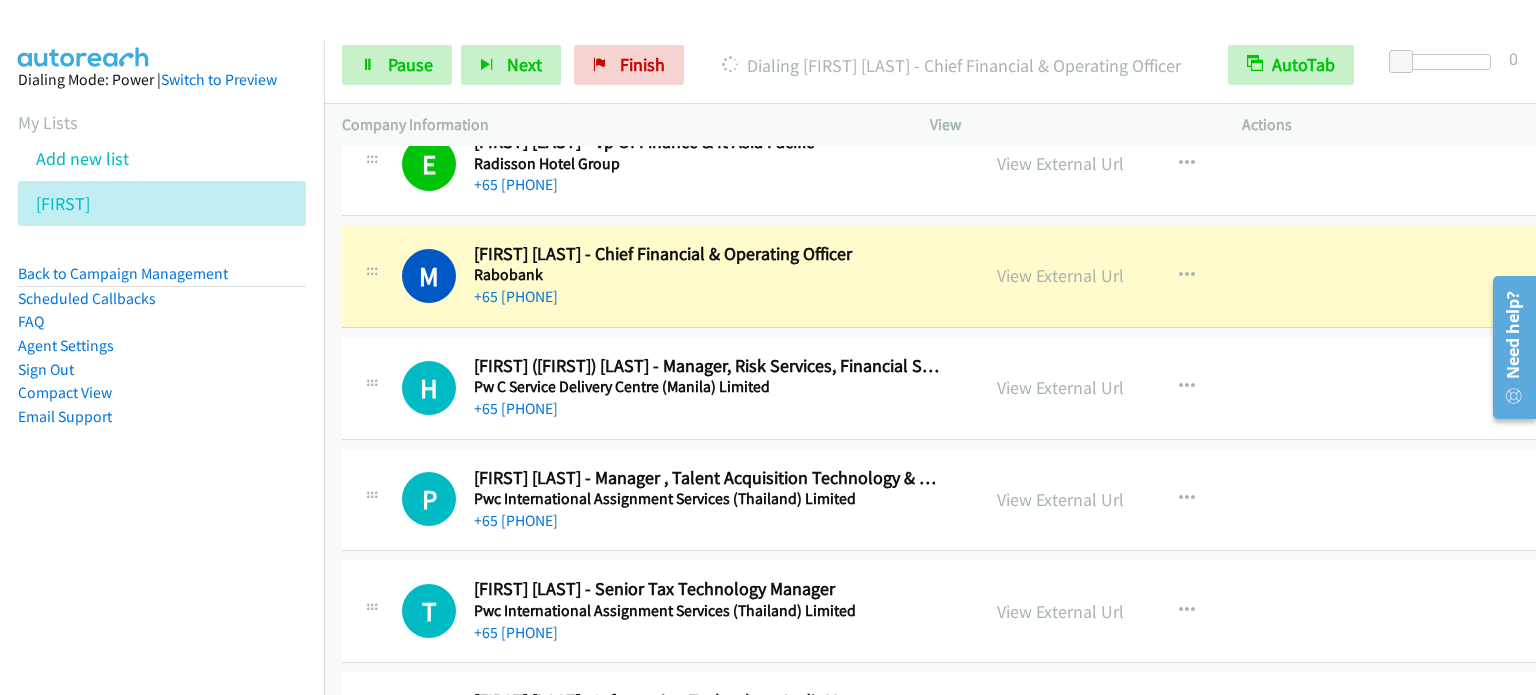 click on "M
Callback Scheduled
Mooi Yen Chua - Chief Financial & Operating Officer
Rabobank
Asia/Singapore
+65 9833 9875
View External Url
View External Url
Schedule/Manage Callback
Start Calls Here
Remove from list
Add to do not call list
Reset Call Status" at bounding box center [943, 276] 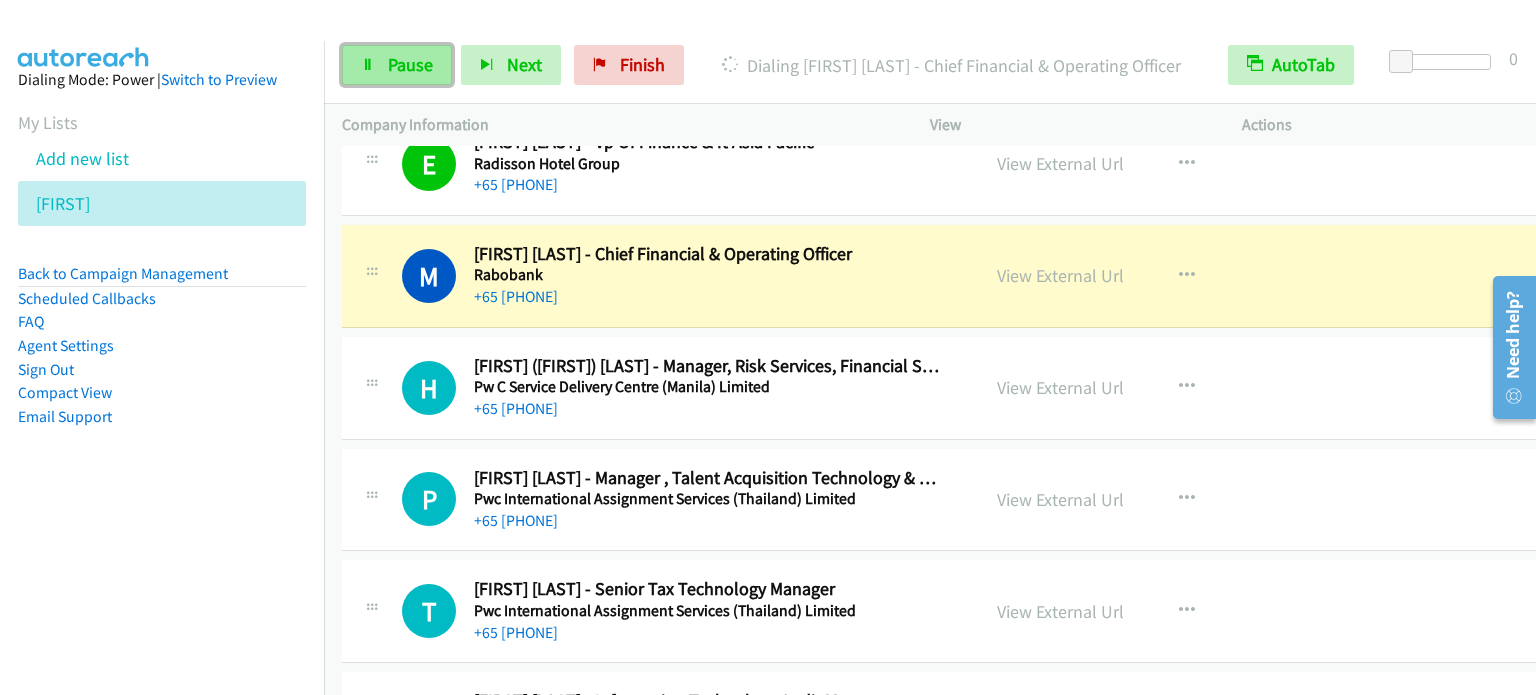 click on "Pause" at bounding box center (410, 64) 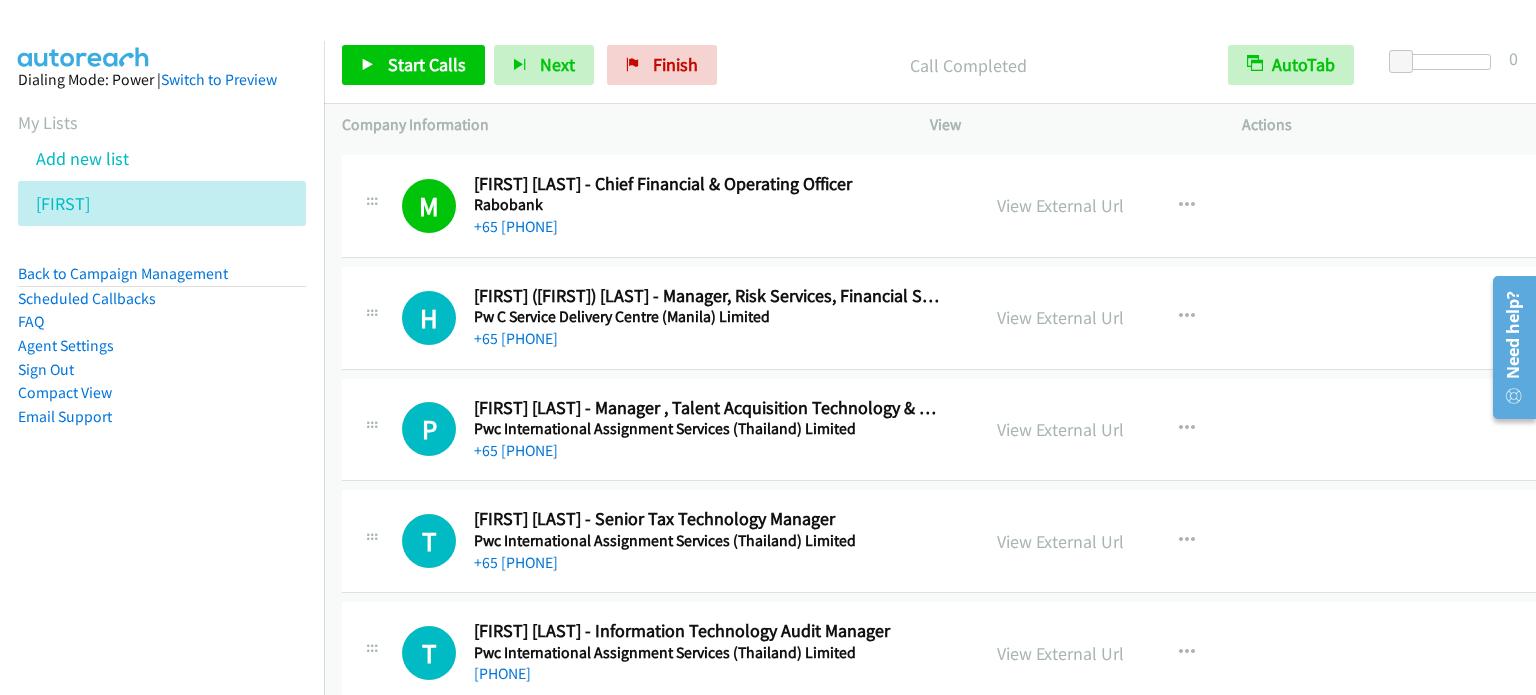 scroll, scrollTop: 10600, scrollLeft: 0, axis: vertical 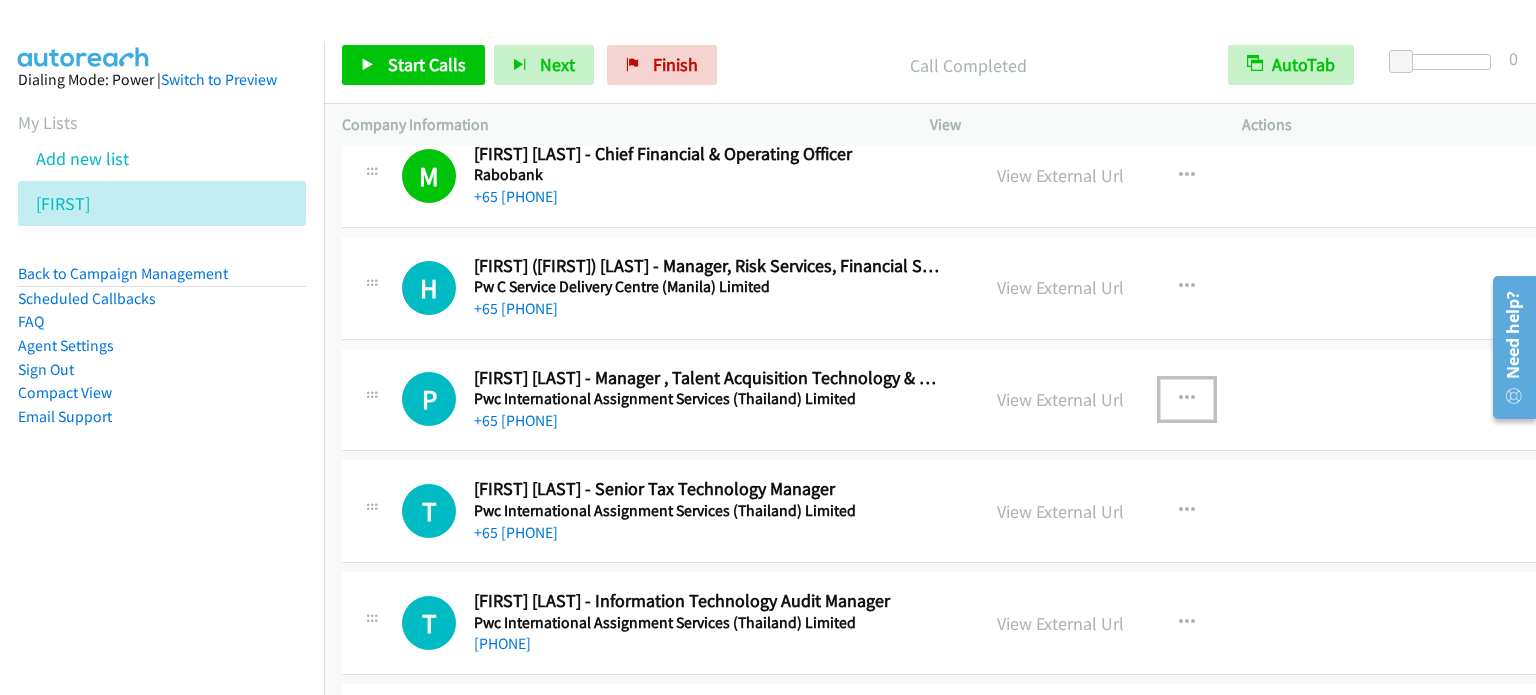 click at bounding box center (1187, 399) 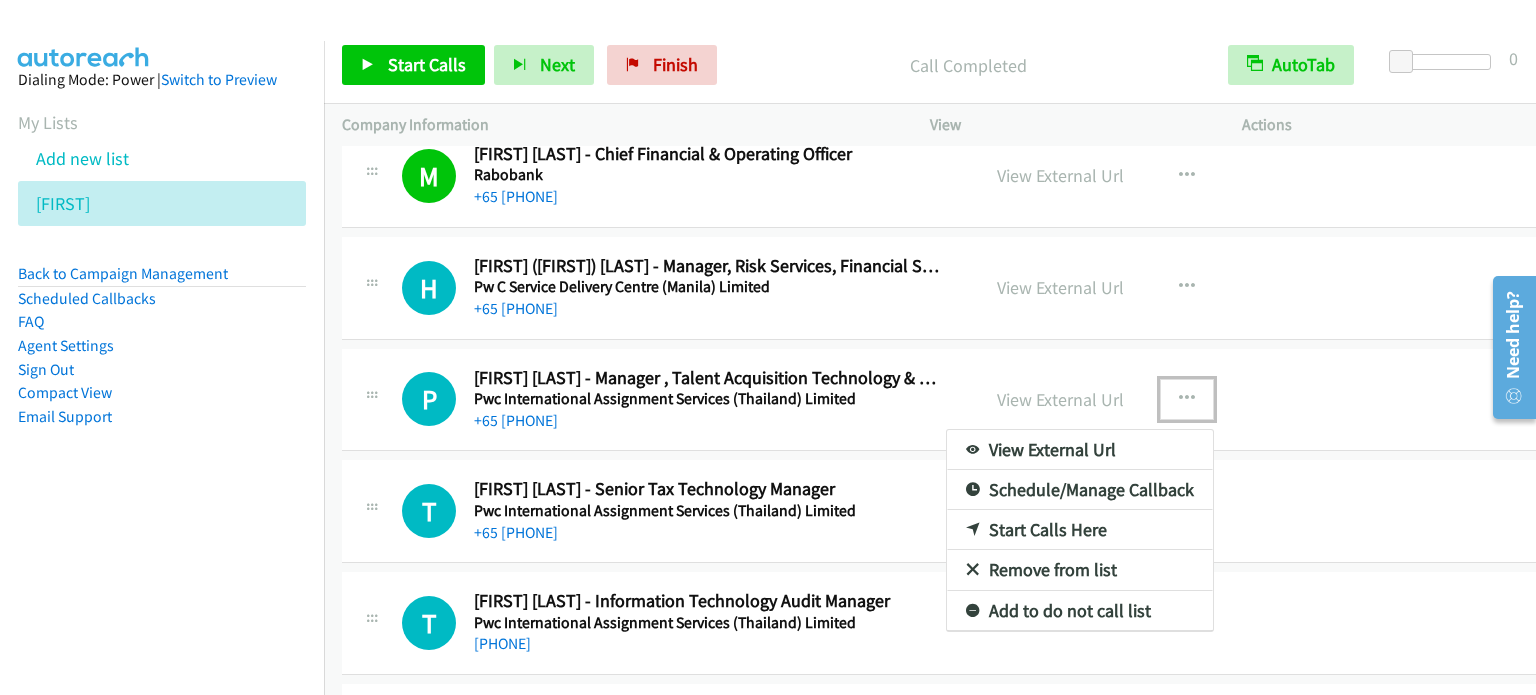 click on "Start Calls Here" at bounding box center (1080, 530) 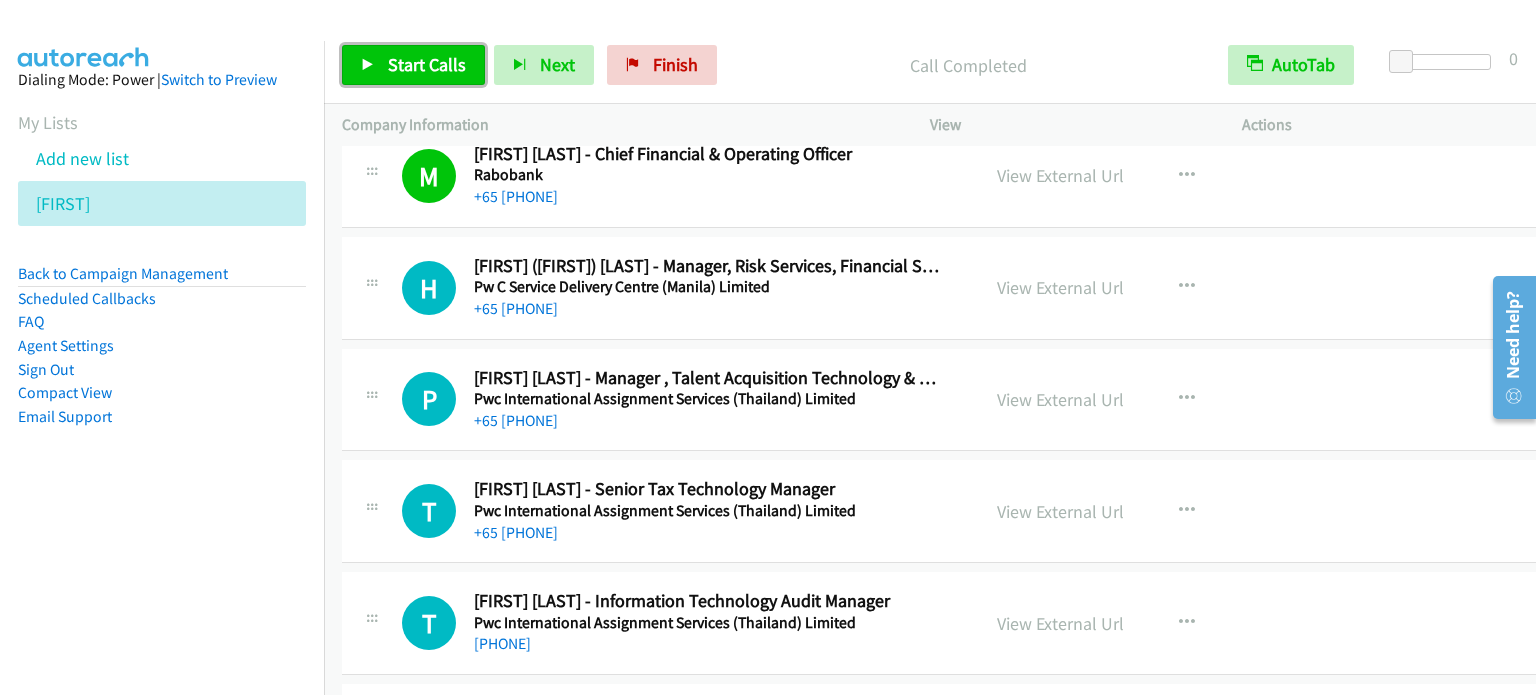 click on "Start Calls" at bounding box center (427, 64) 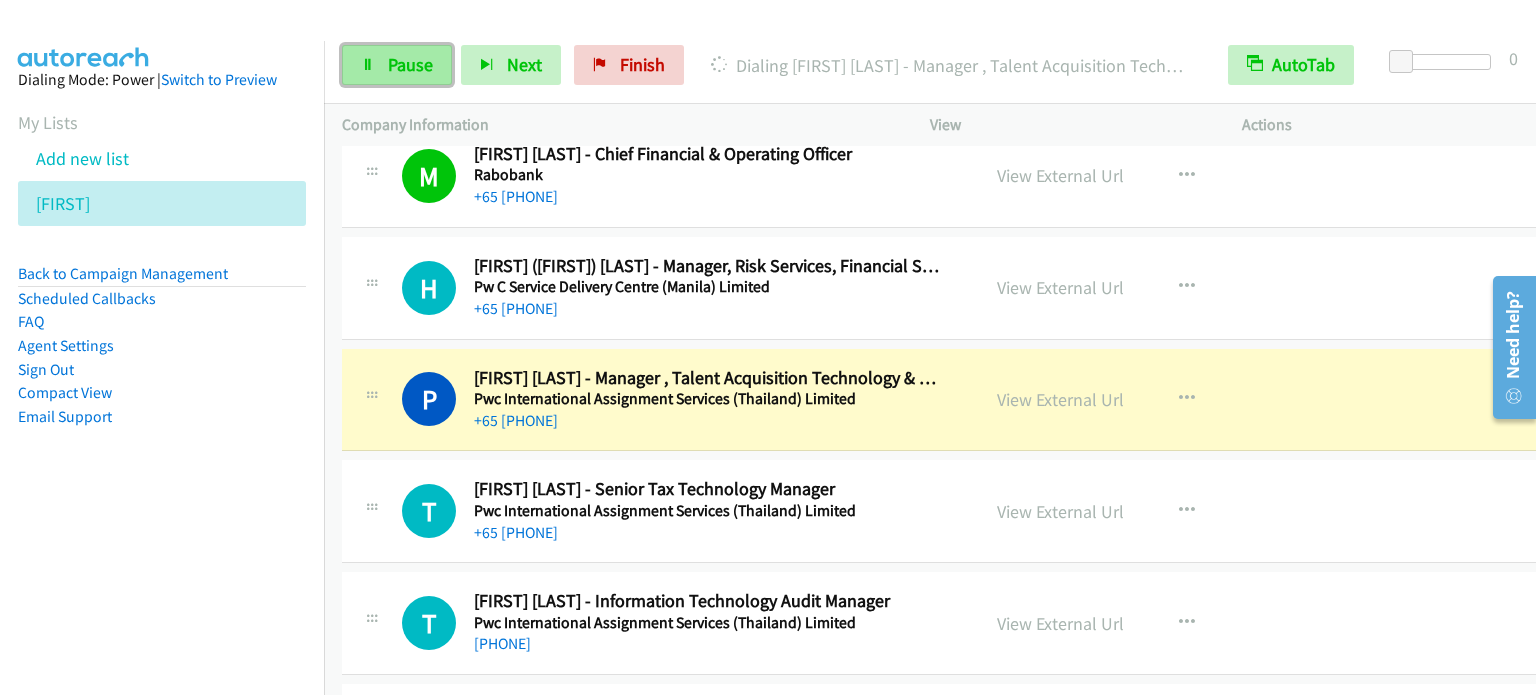 click on "Pause" at bounding box center (410, 64) 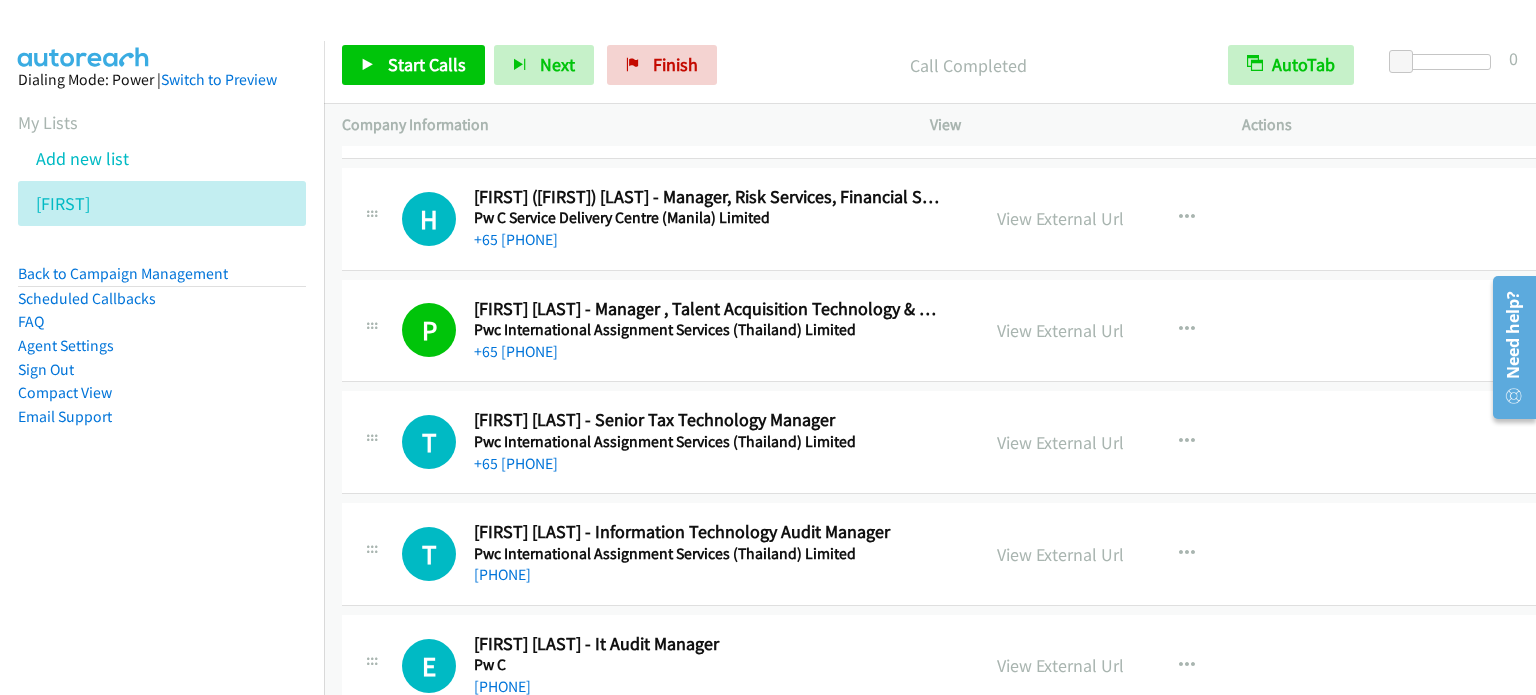 scroll, scrollTop: 10700, scrollLeft: 0, axis: vertical 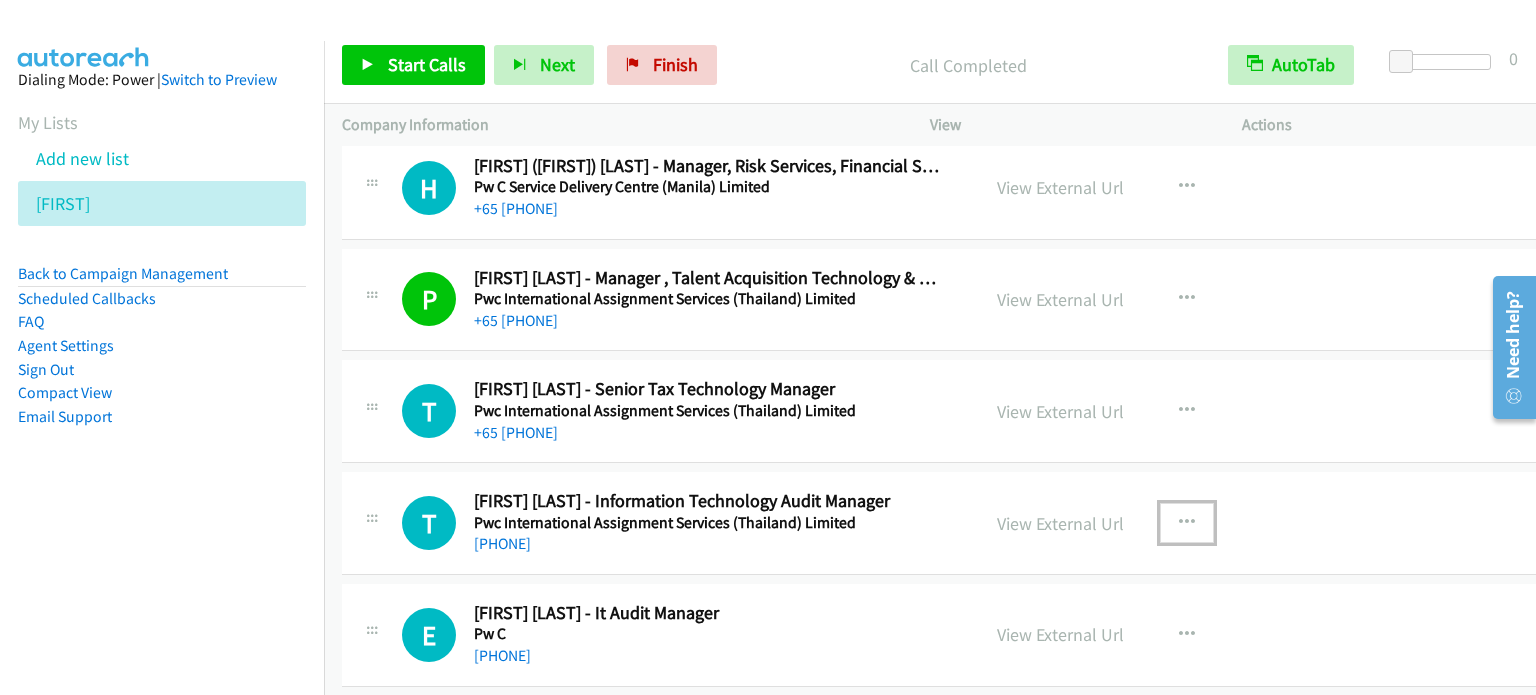 click at bounding box center (1187, 523) 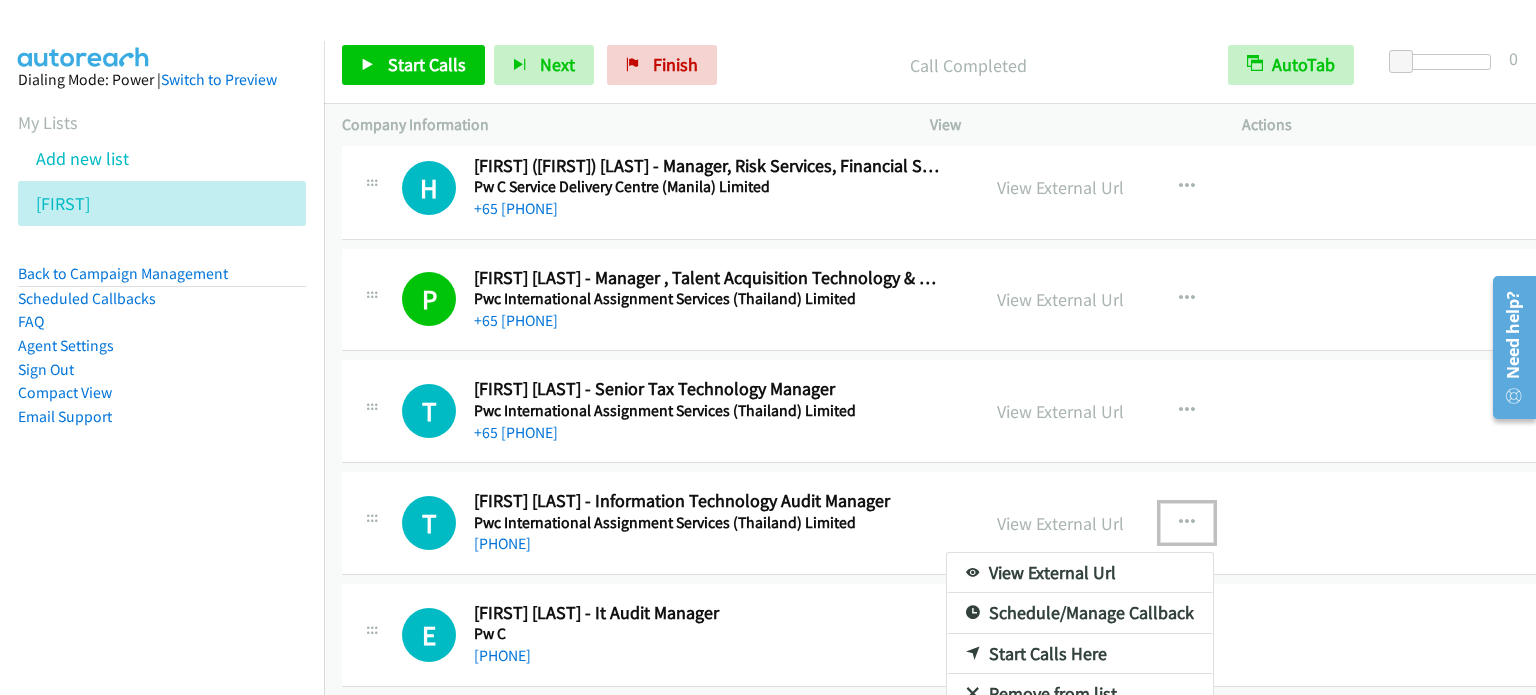 click on "Start Calls Here" at bounding box center (1080, 654) 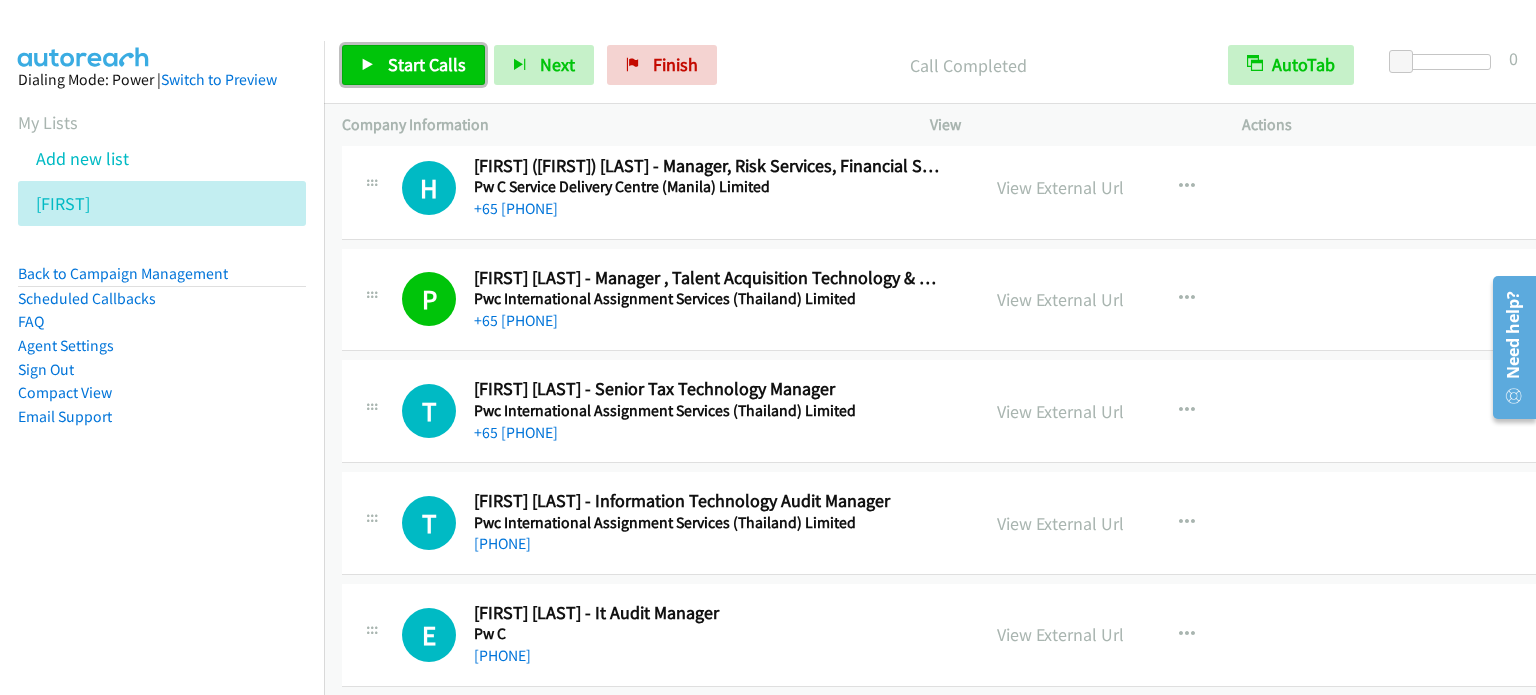click on "Start Calls" at bounding box center (427, 64) 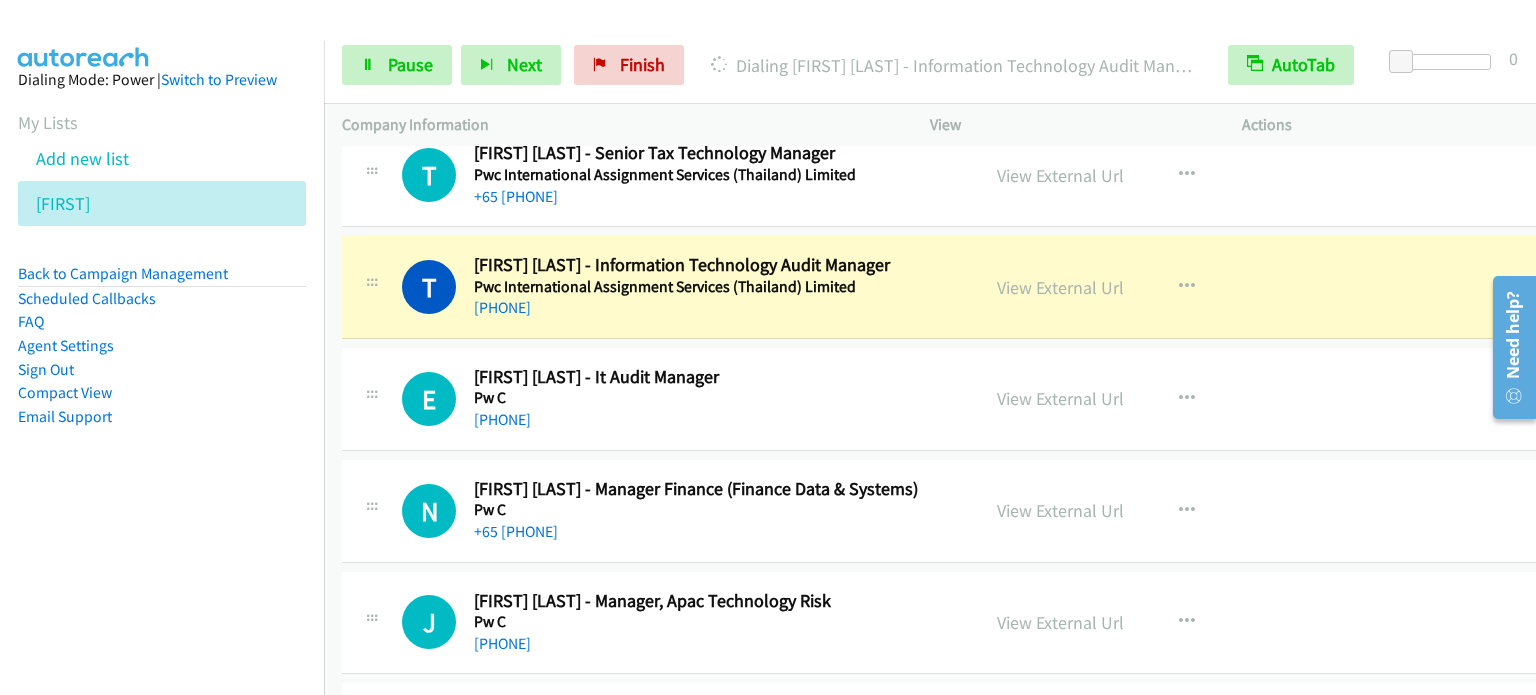 scroll, scrollTop: 10900, scrollLeft: 0, axis: vertical 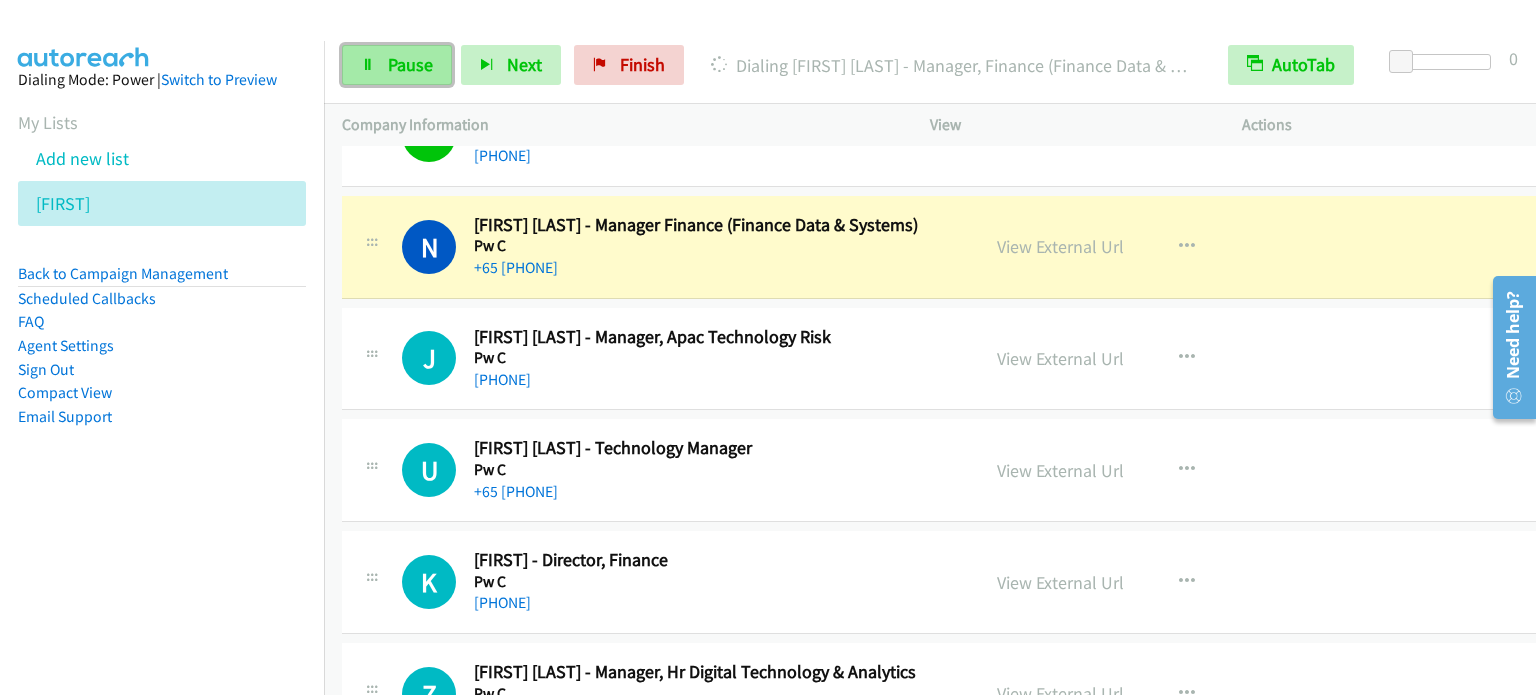 click on "Pause" at bounding box center (410, 64) 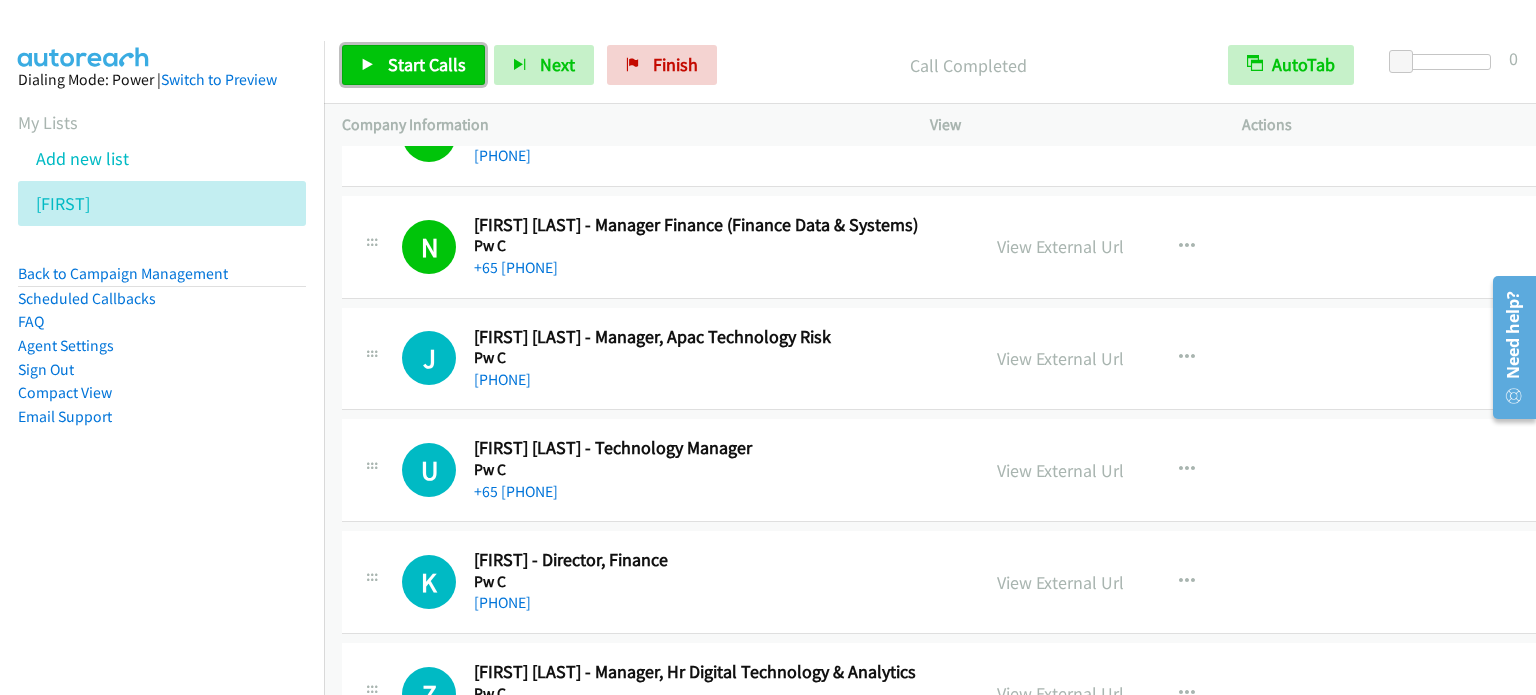 click on "Start Calls" at bounding box center (427, 64) 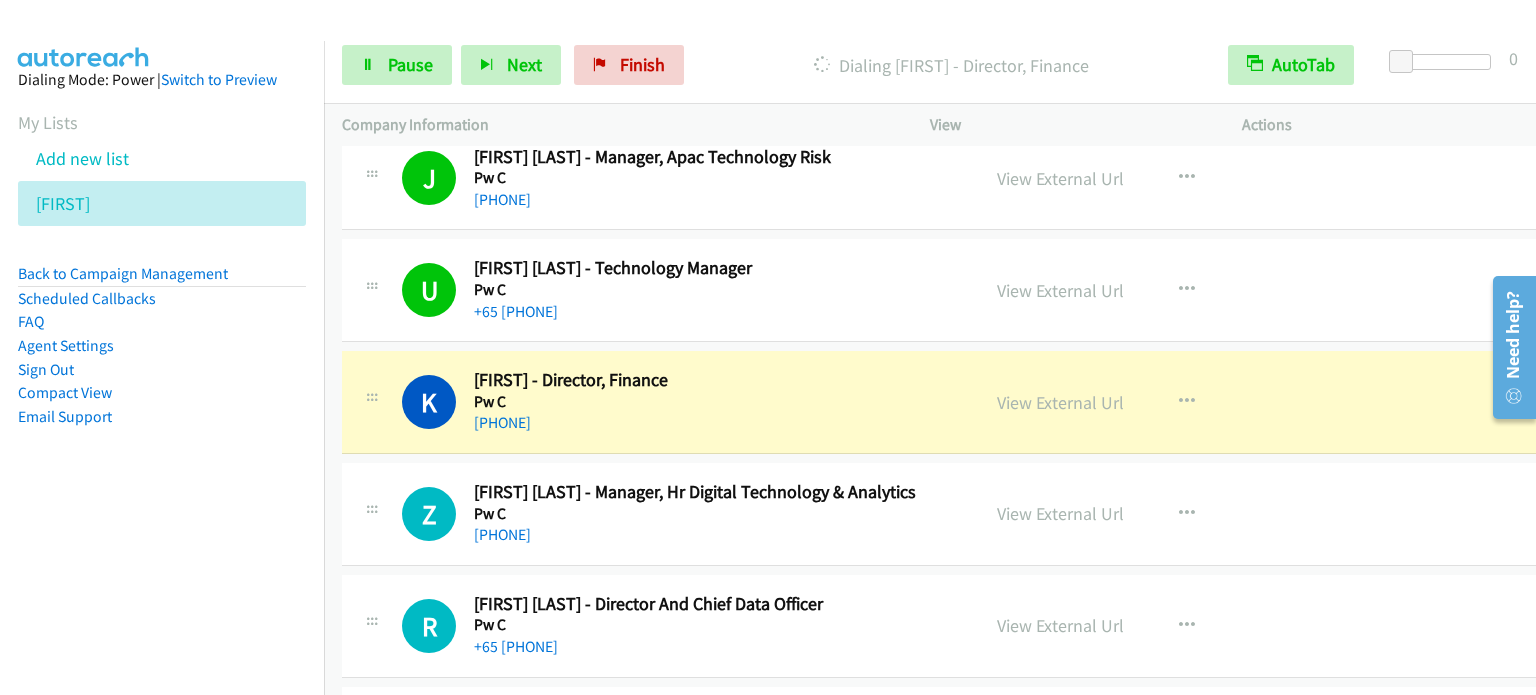 scroll, scrollTop: 11500, scrollLeft: 0, axis: vertical 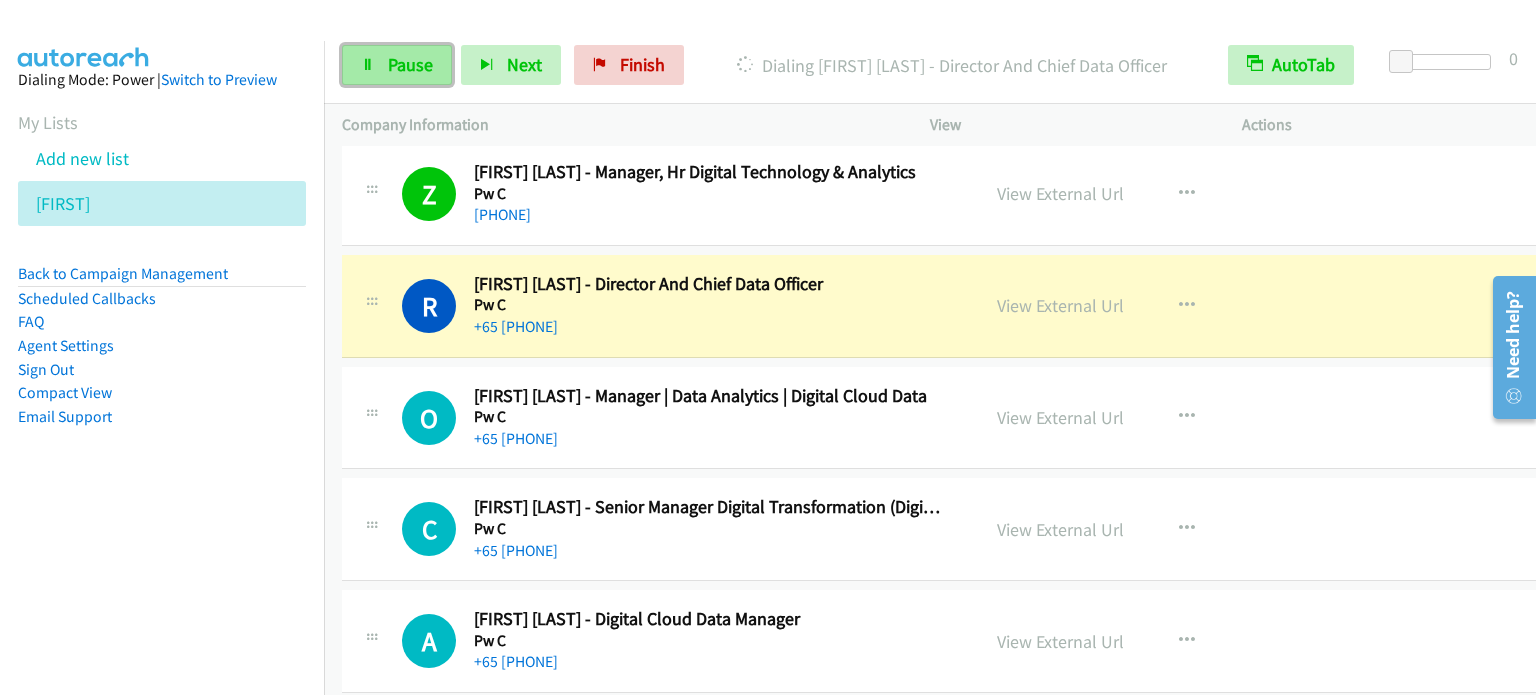 click on "Pause" at bounding box center [410, 64] 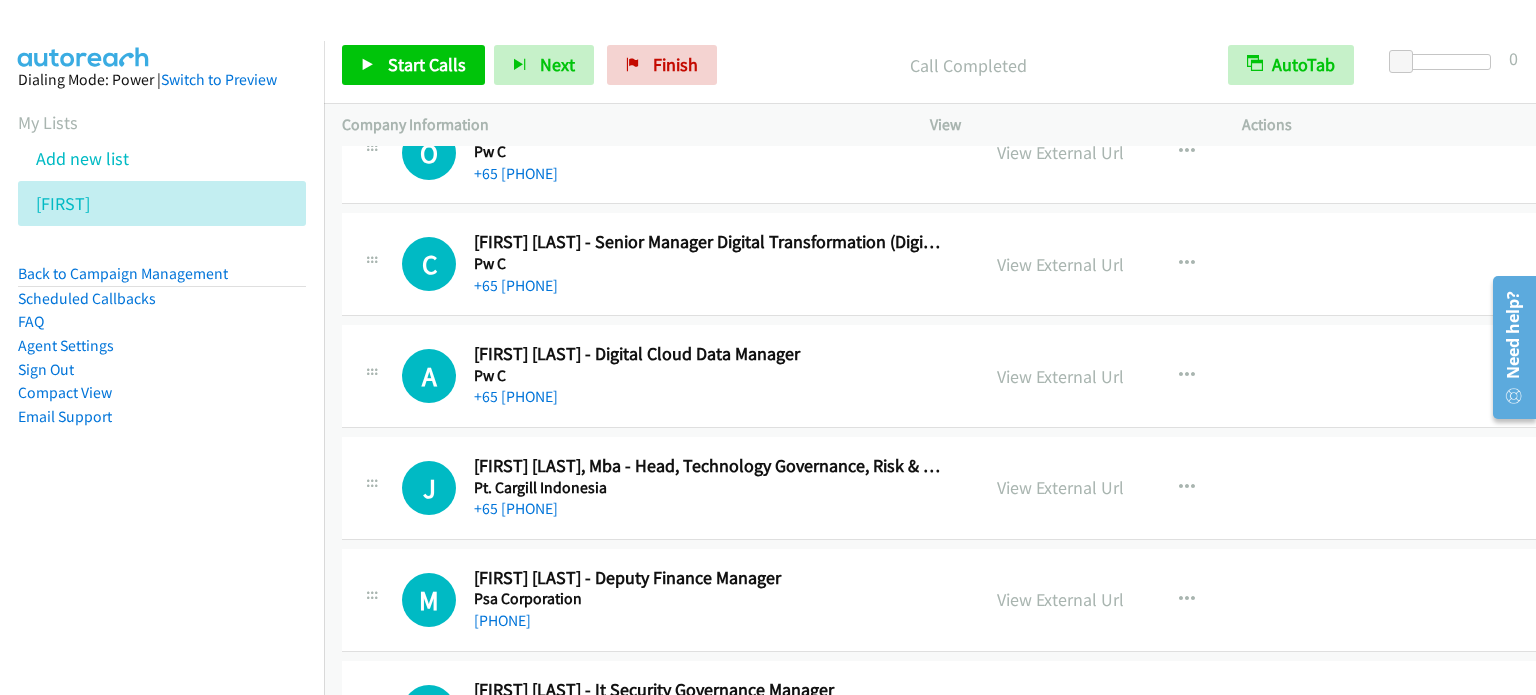 scroll, scrollTop: 12000, scrollLeft: 0, axis: vertical 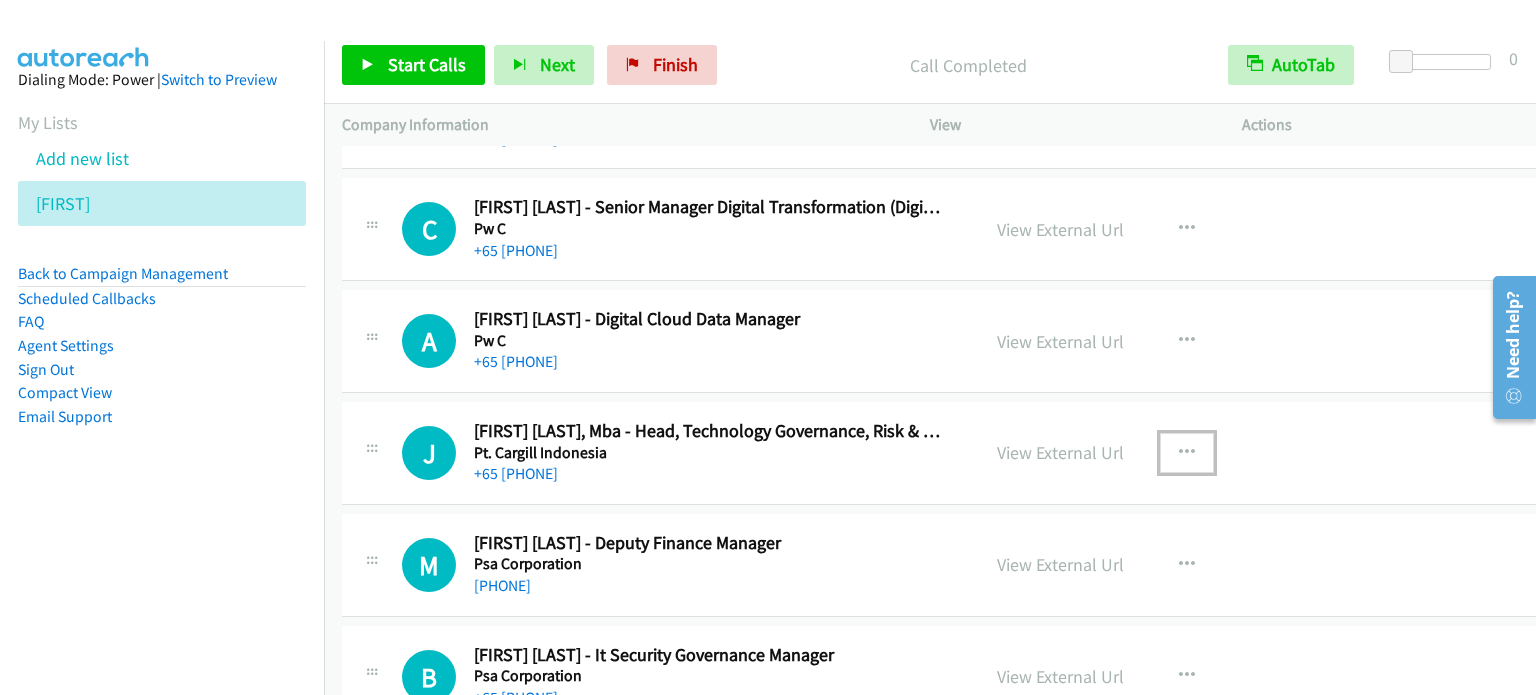 click at bounding box center (1187, 453) 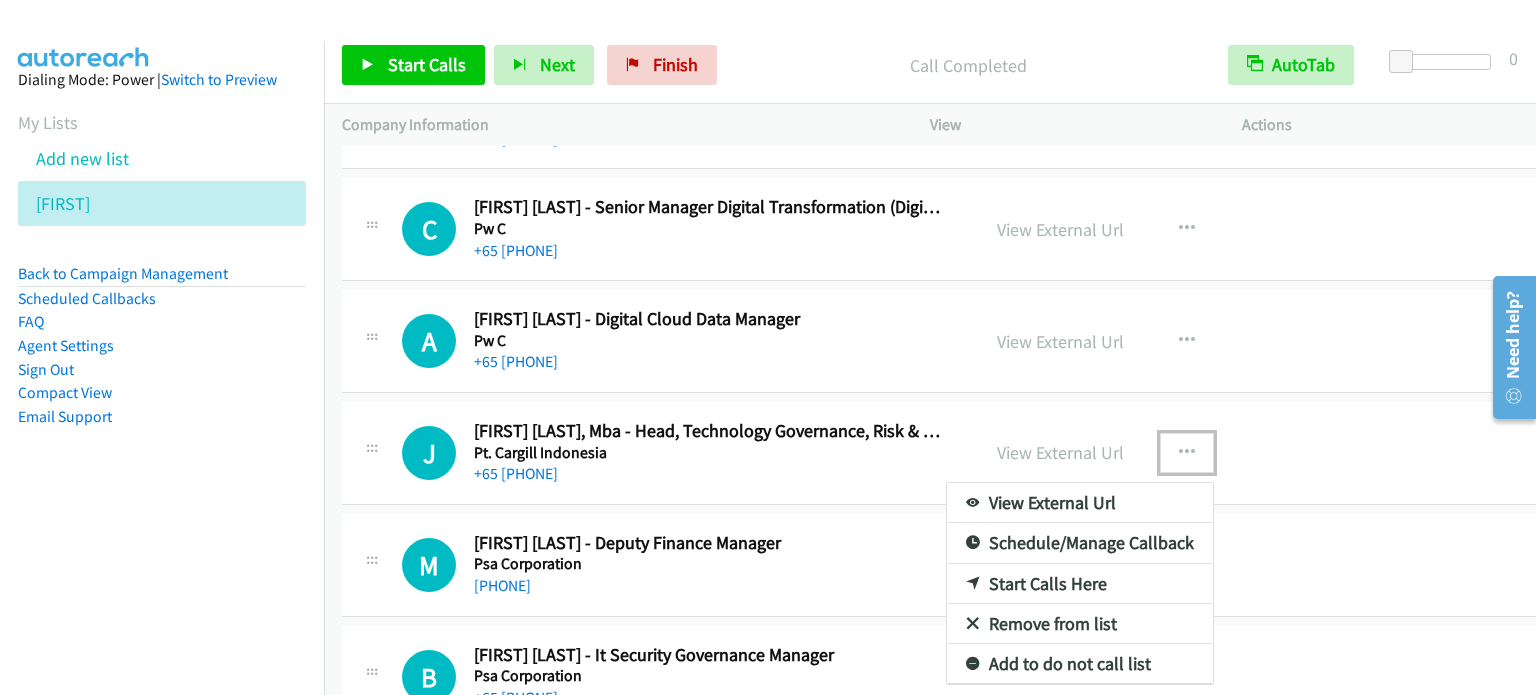 click on "Start Calls Here" at bounding box center (1080, 584) 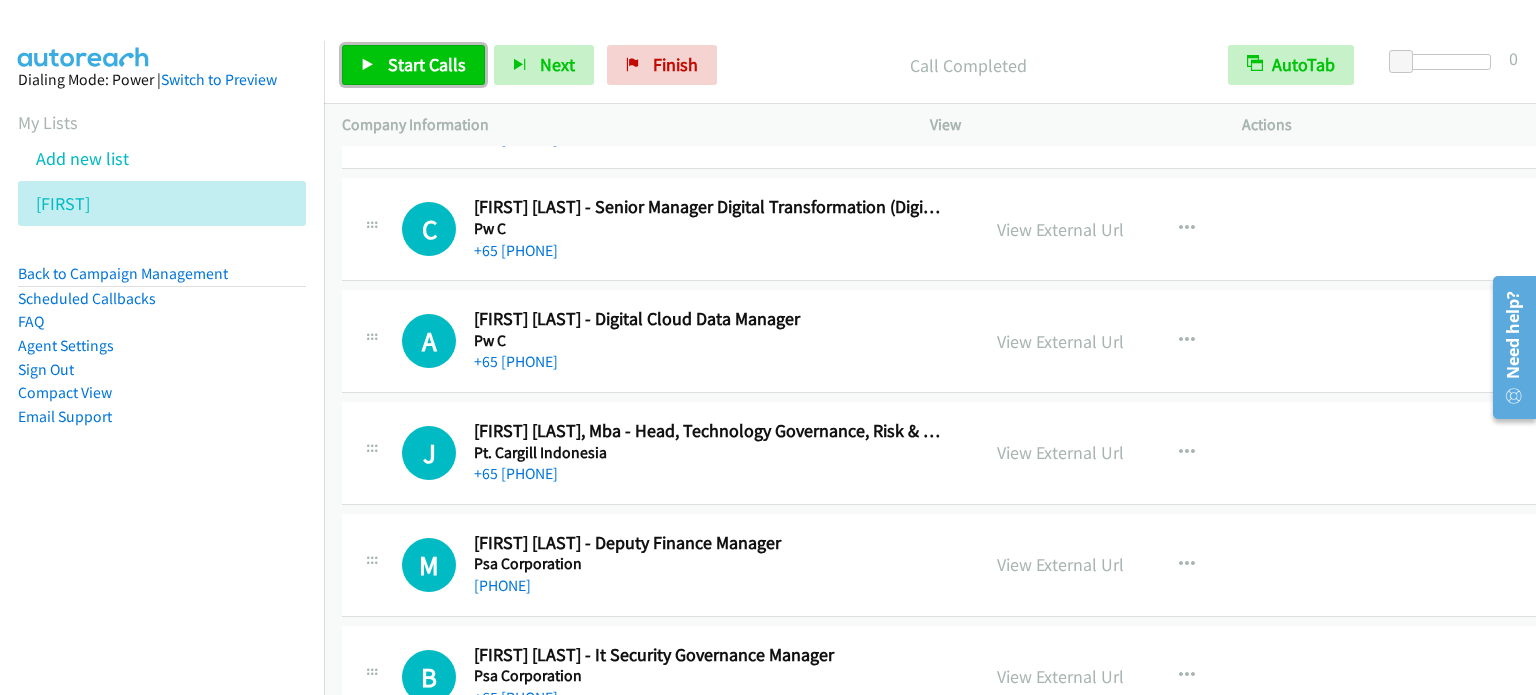 click on "Start Calls" at bounding box center (427, 64) 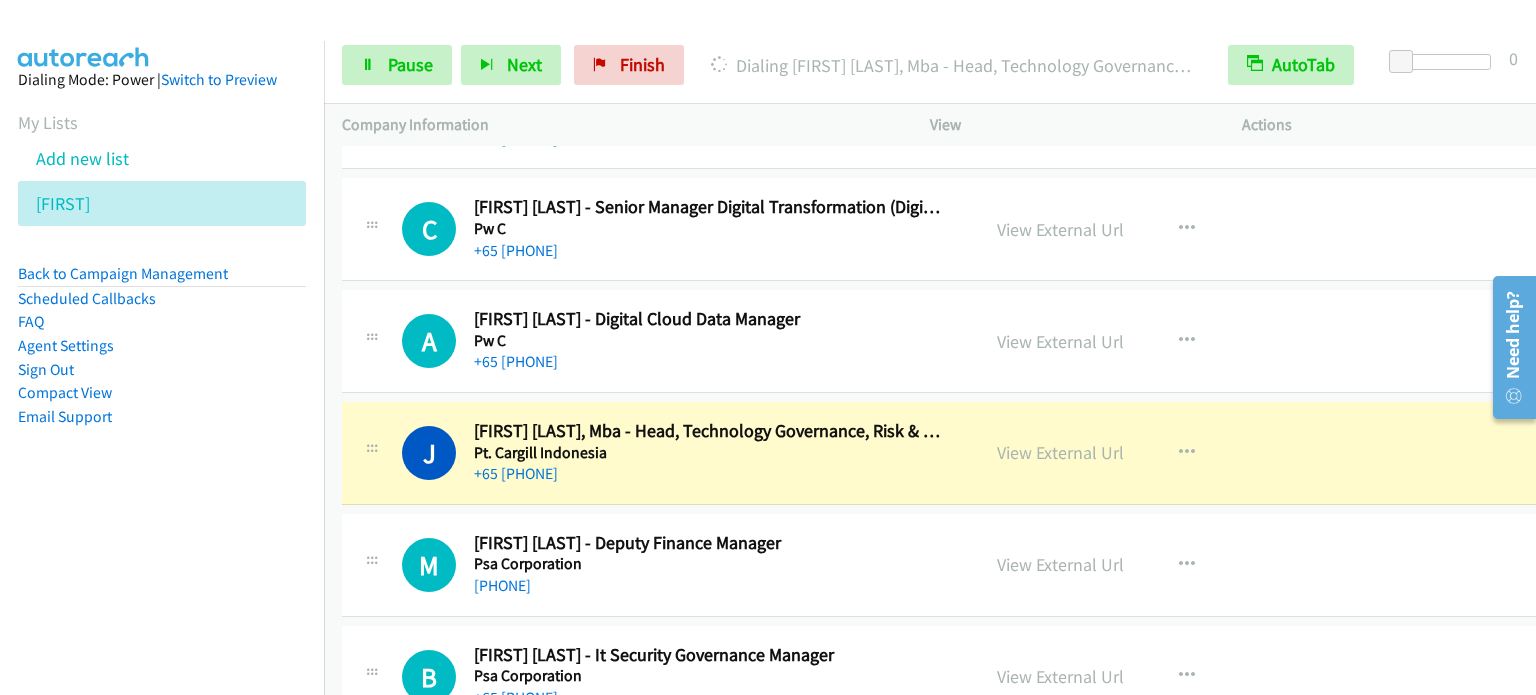 scroll, scrollTop: 12100, scrollLeft: 0, axis: vertical 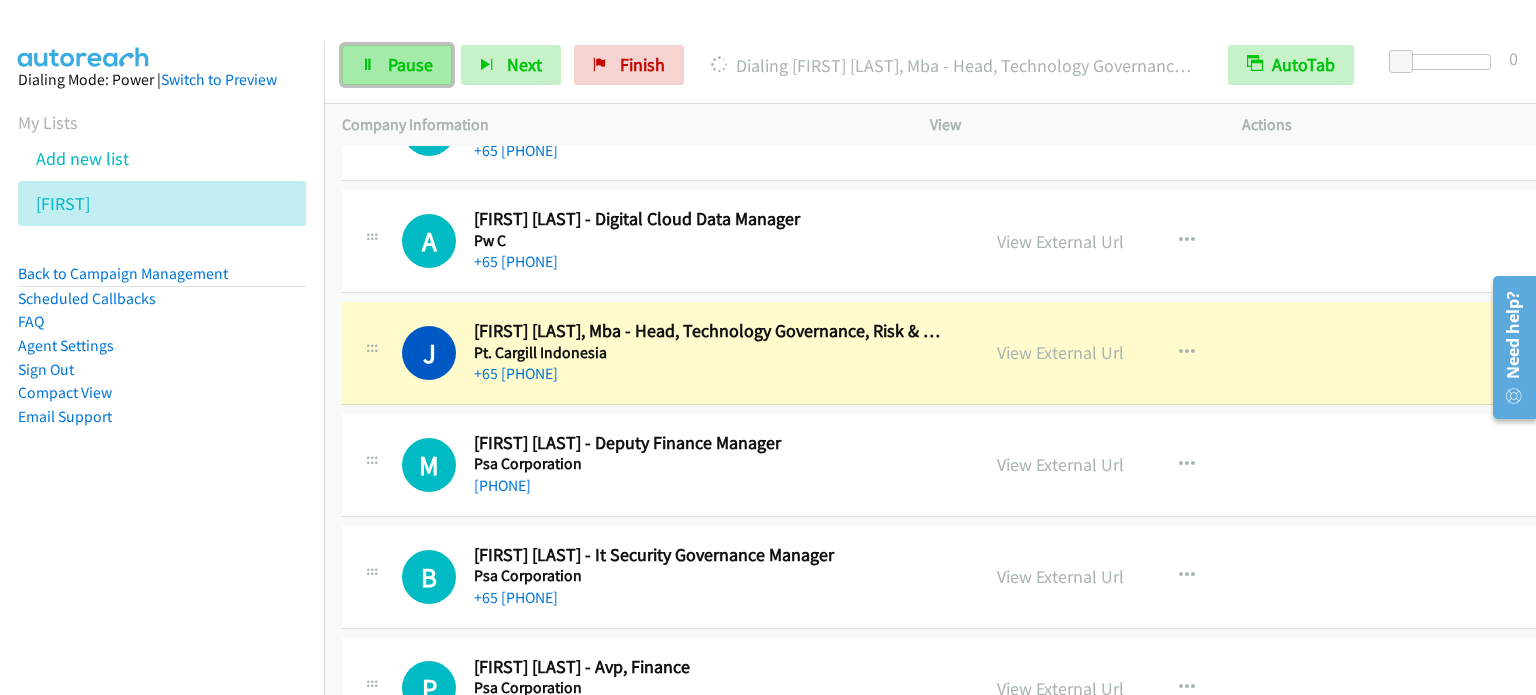 click on "Pause" at bounding box center [410, 64] 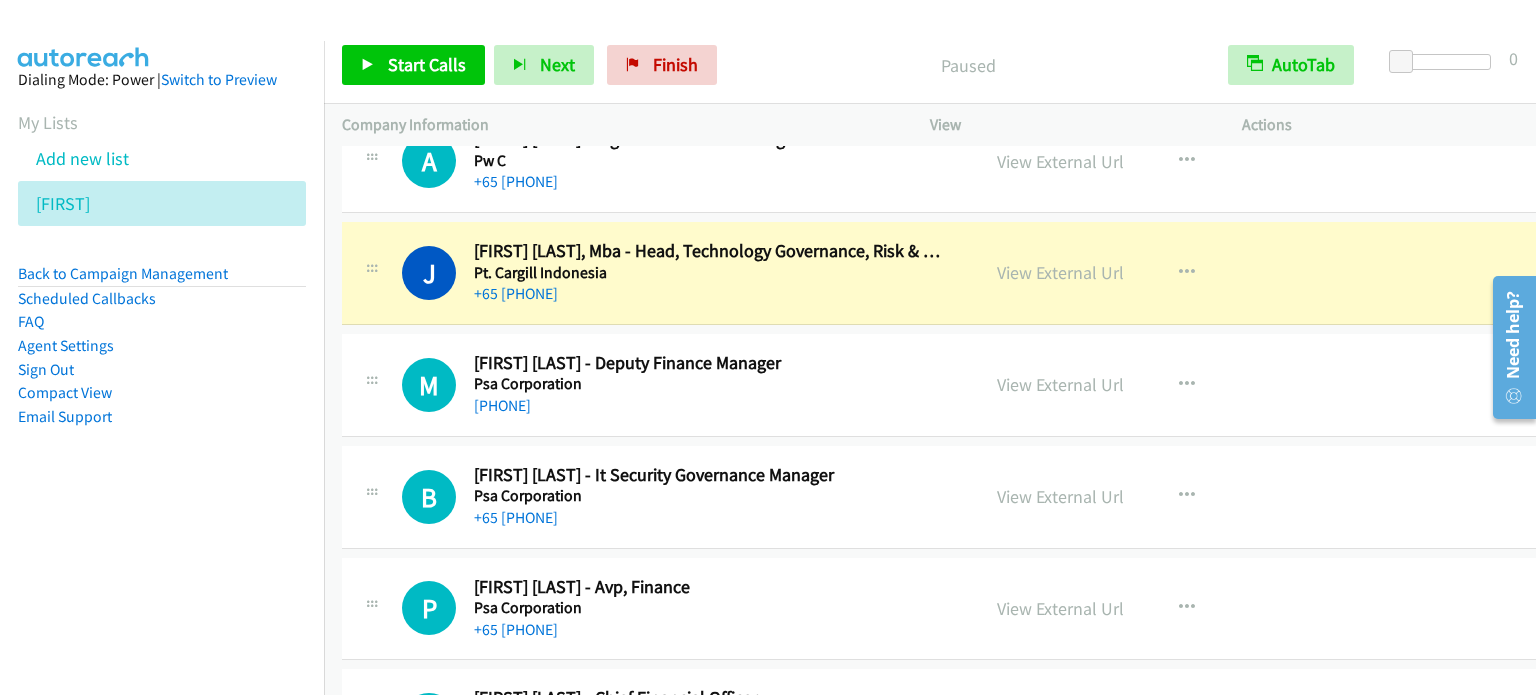 scroll, scrollTop: 12300, scrollLeft: 0, axis: vertical 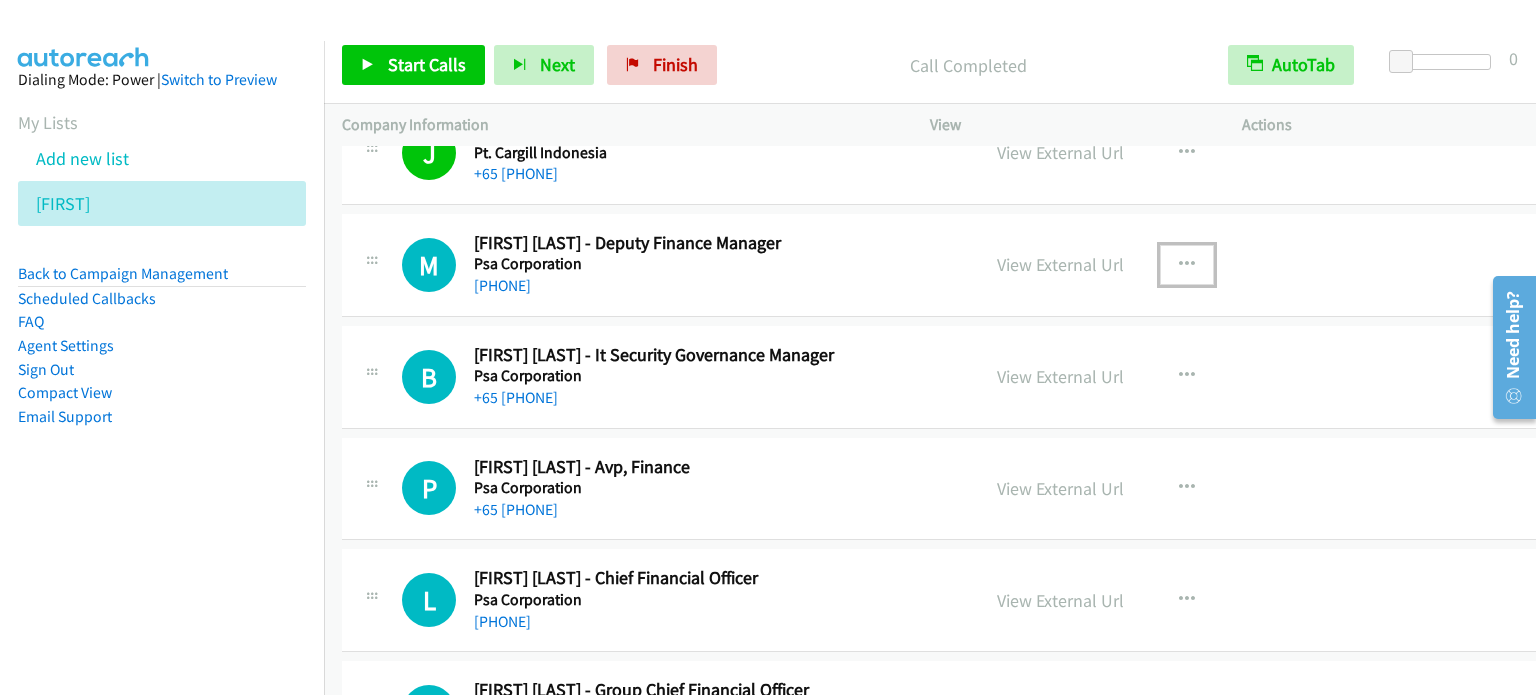 click at bounding box center [1187, 265] 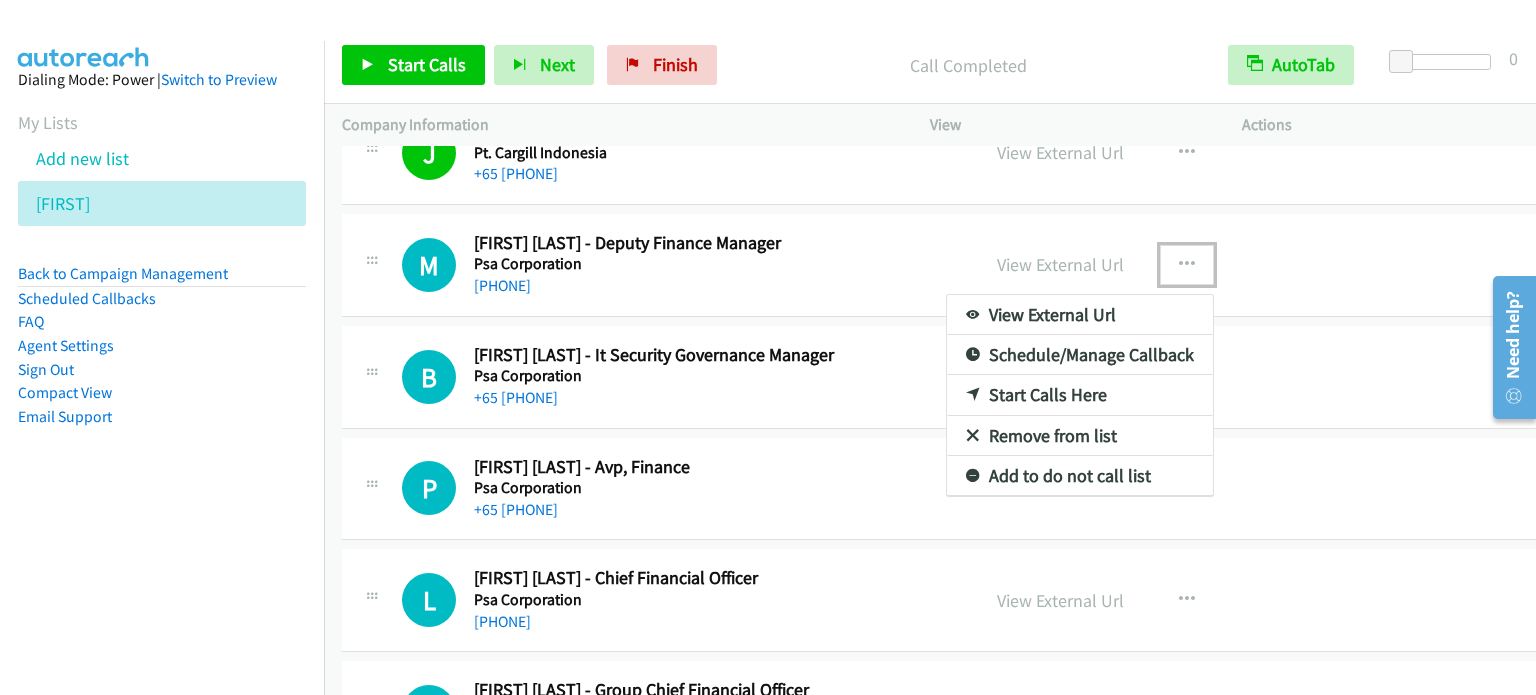 click on "Start Calls Here" at bounding box center [1080, 395] 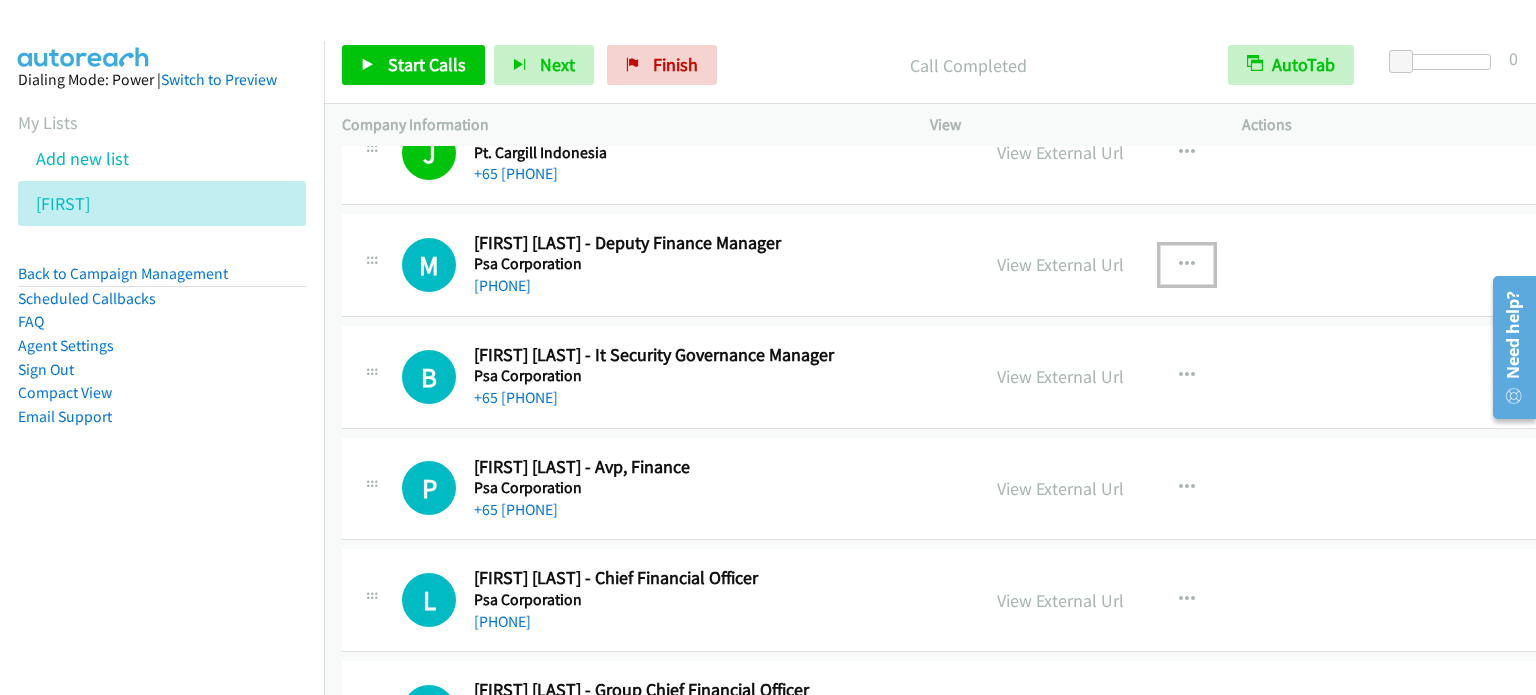 click at bounding box center (1187, 265) 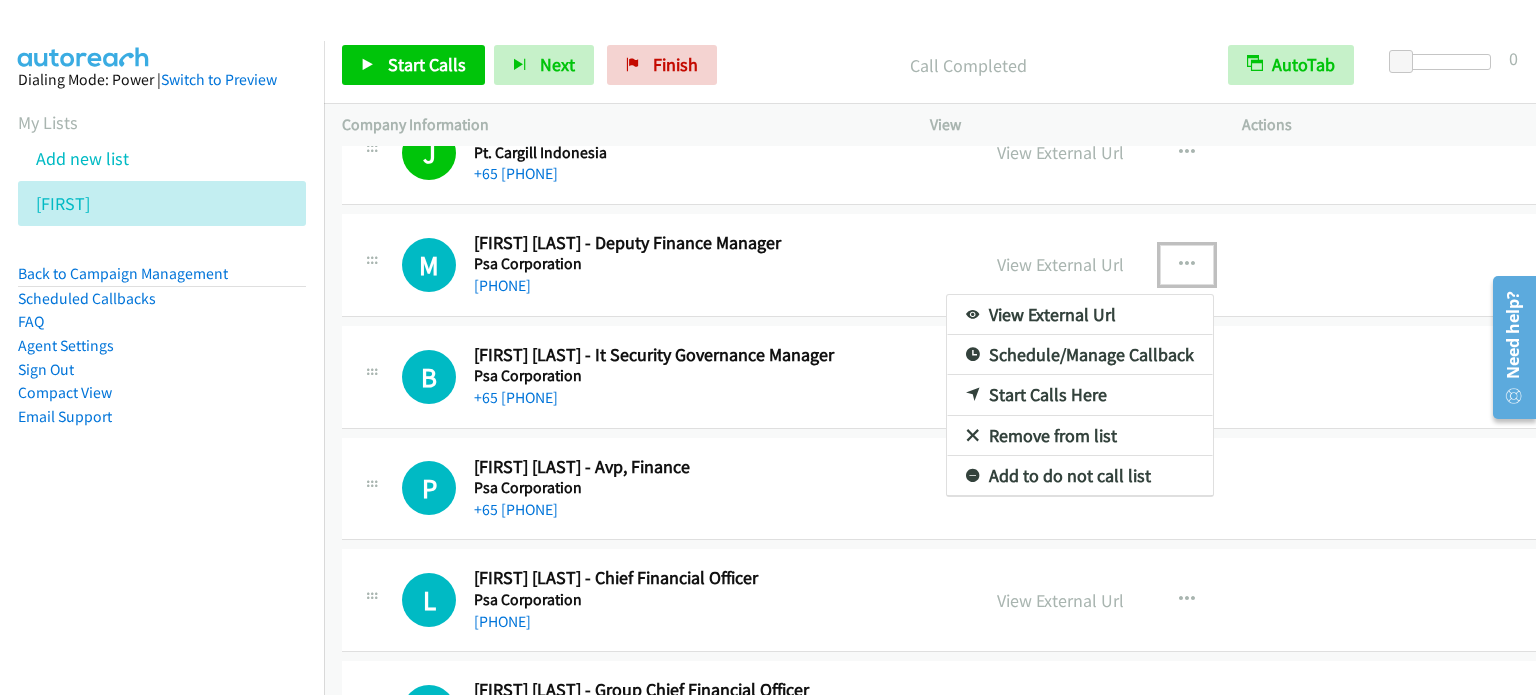 click on "Start Calls Here" at bounding box center (1080, 395) 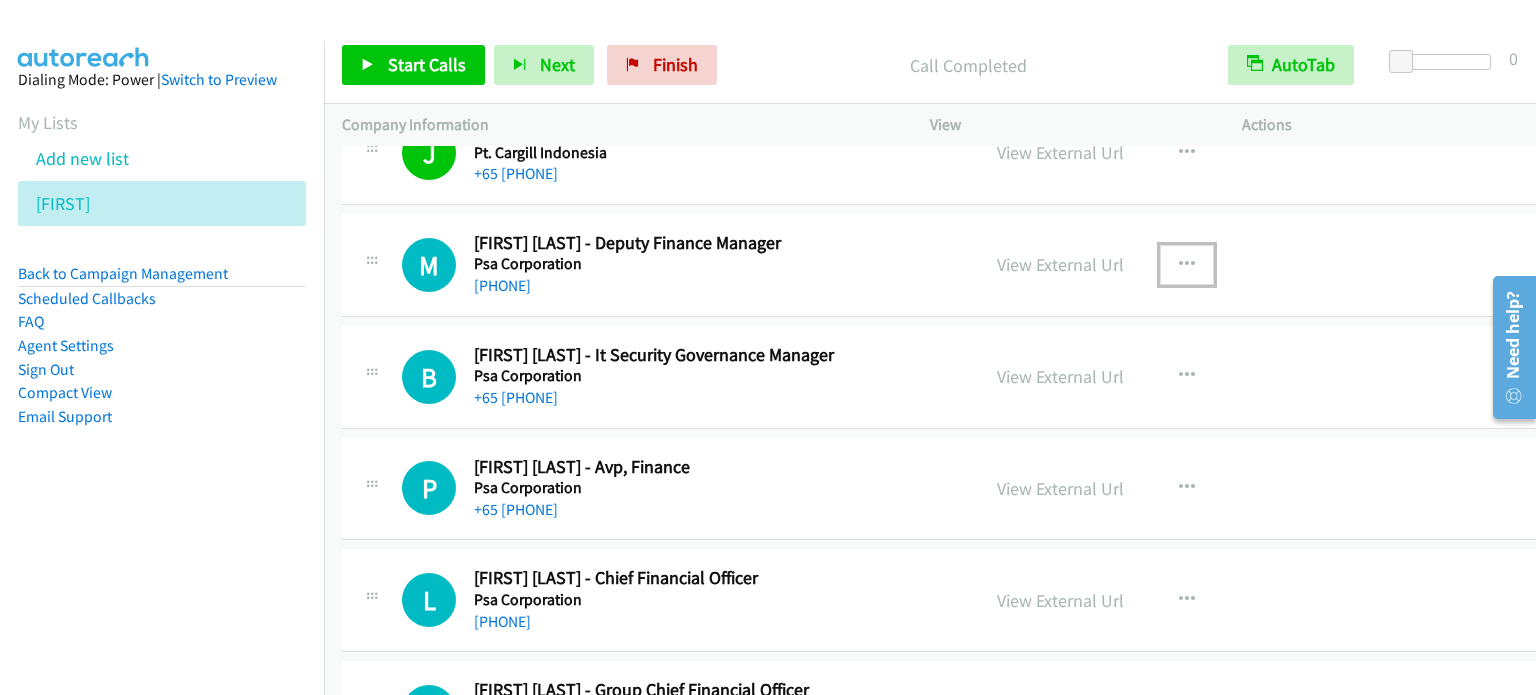 click at bounding box center [1187, 265] 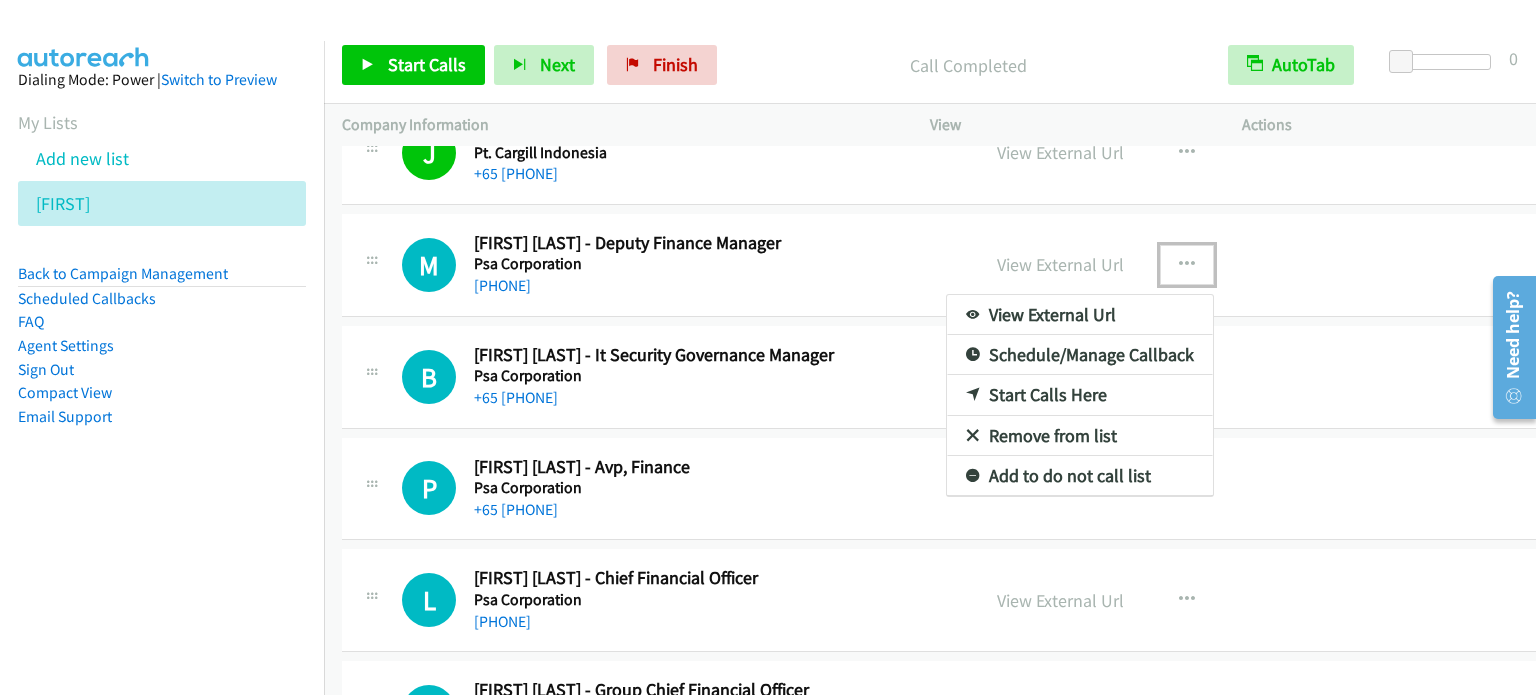 click on "Start Calls Here" at bounding box center (1080, 395) 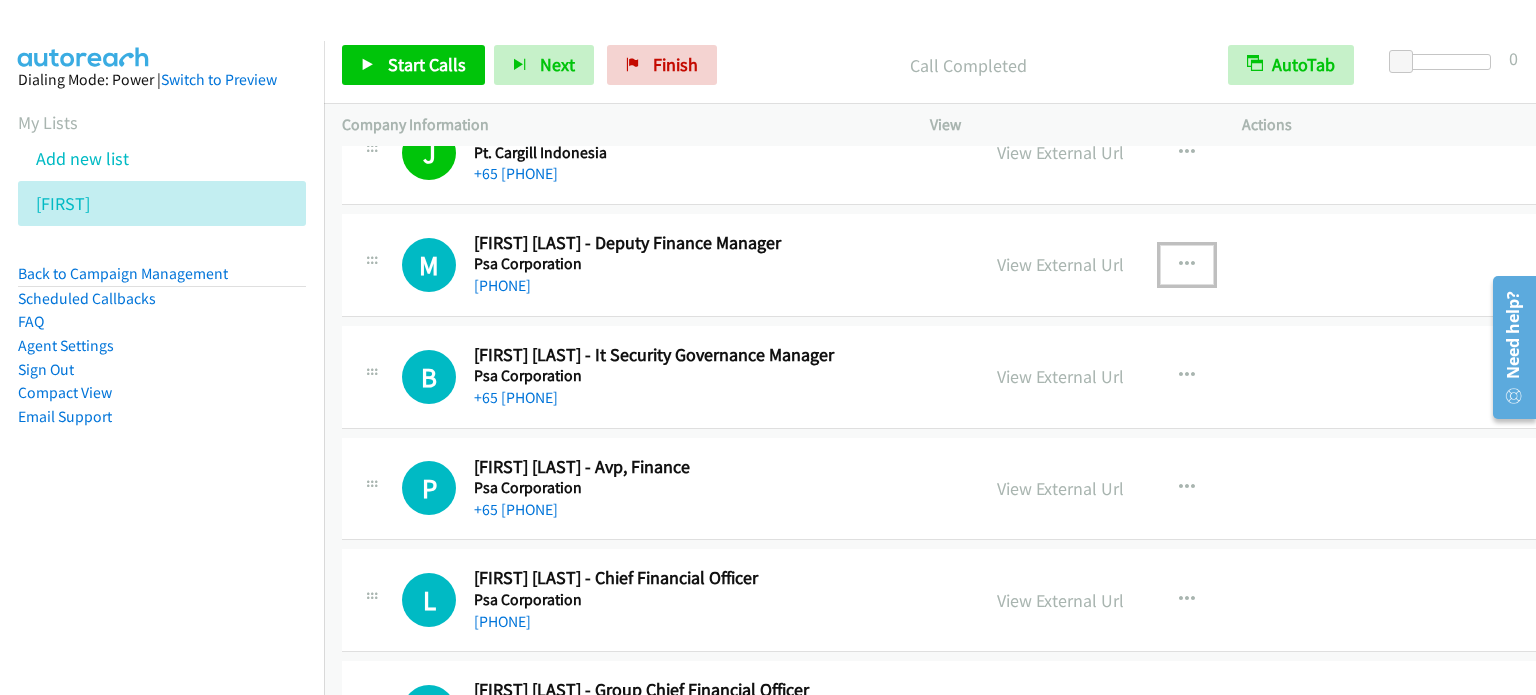 click at bounding box center (1187, 265) 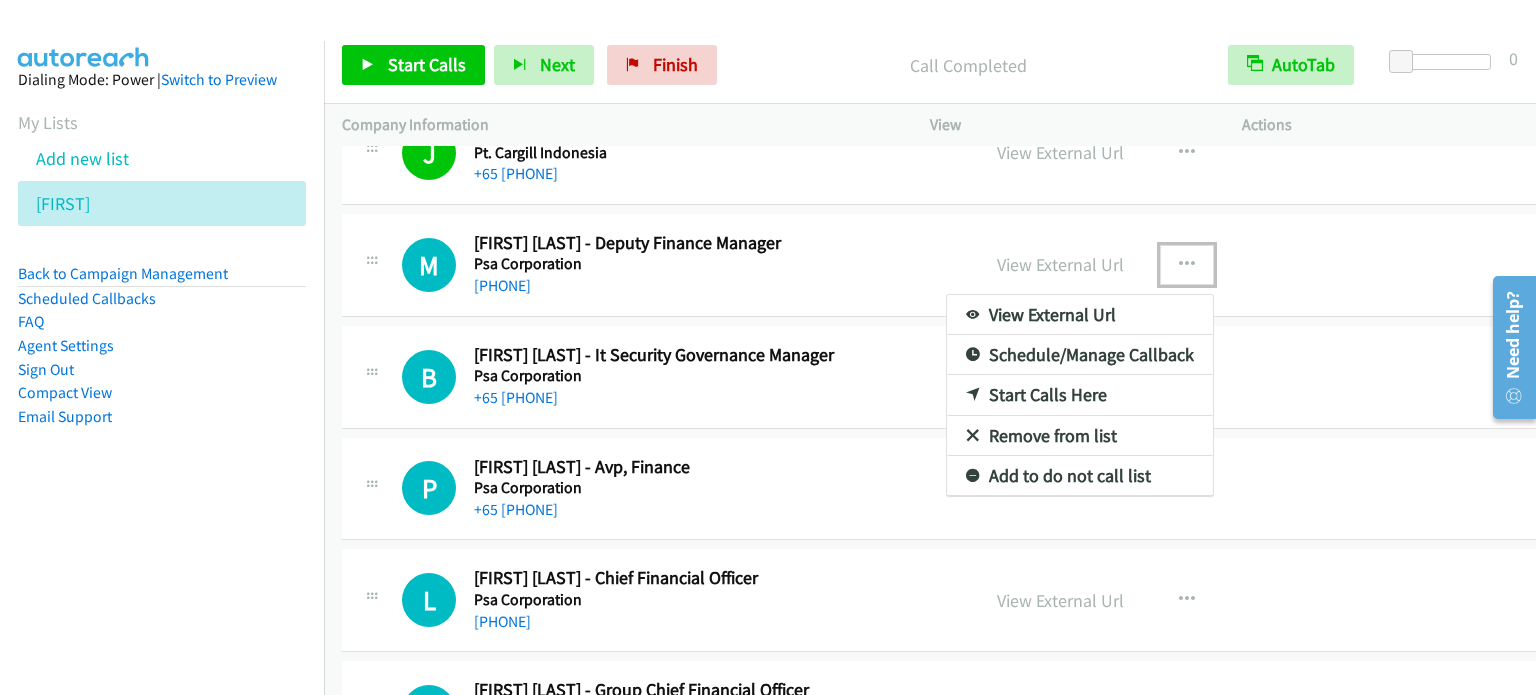 click on "Start Calls Here" at bounding box center [1080, 395] 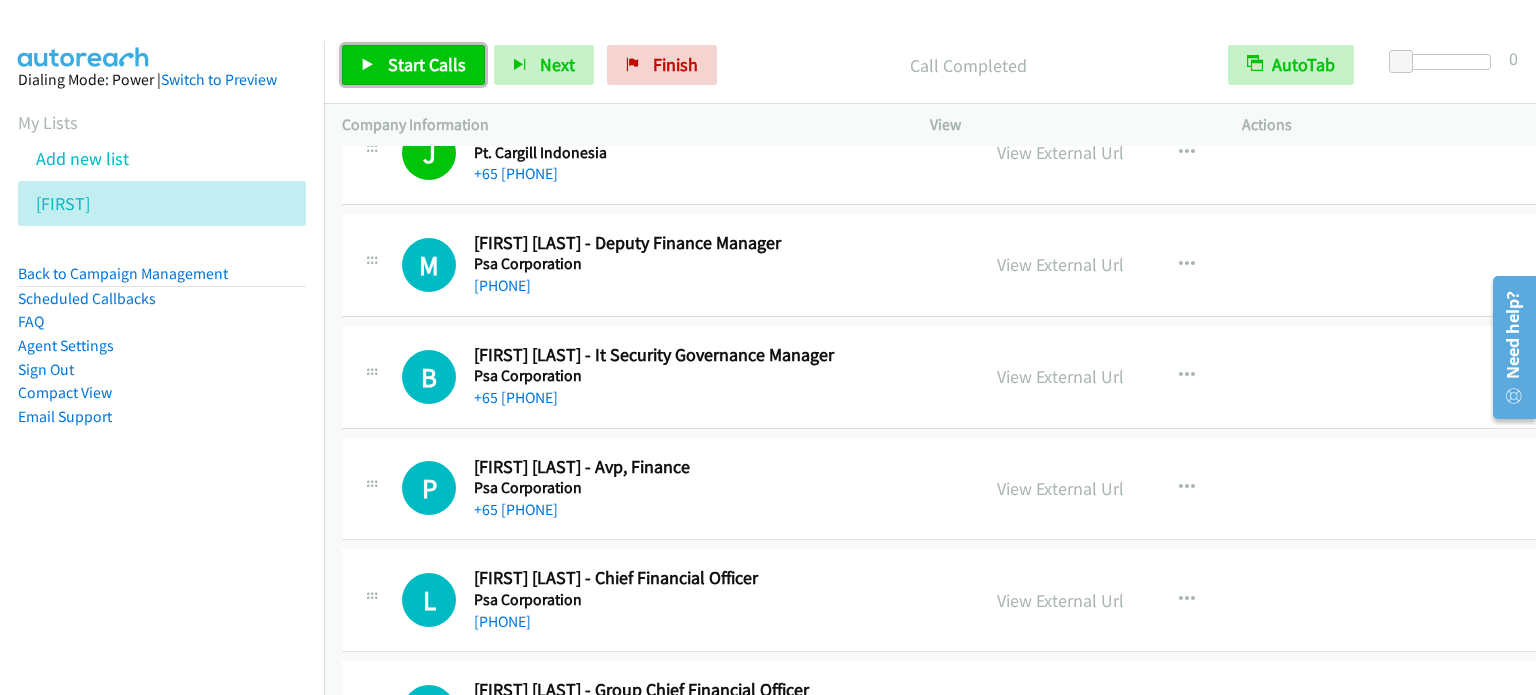 click on "Start Calls" at bounding box center [427, 64] 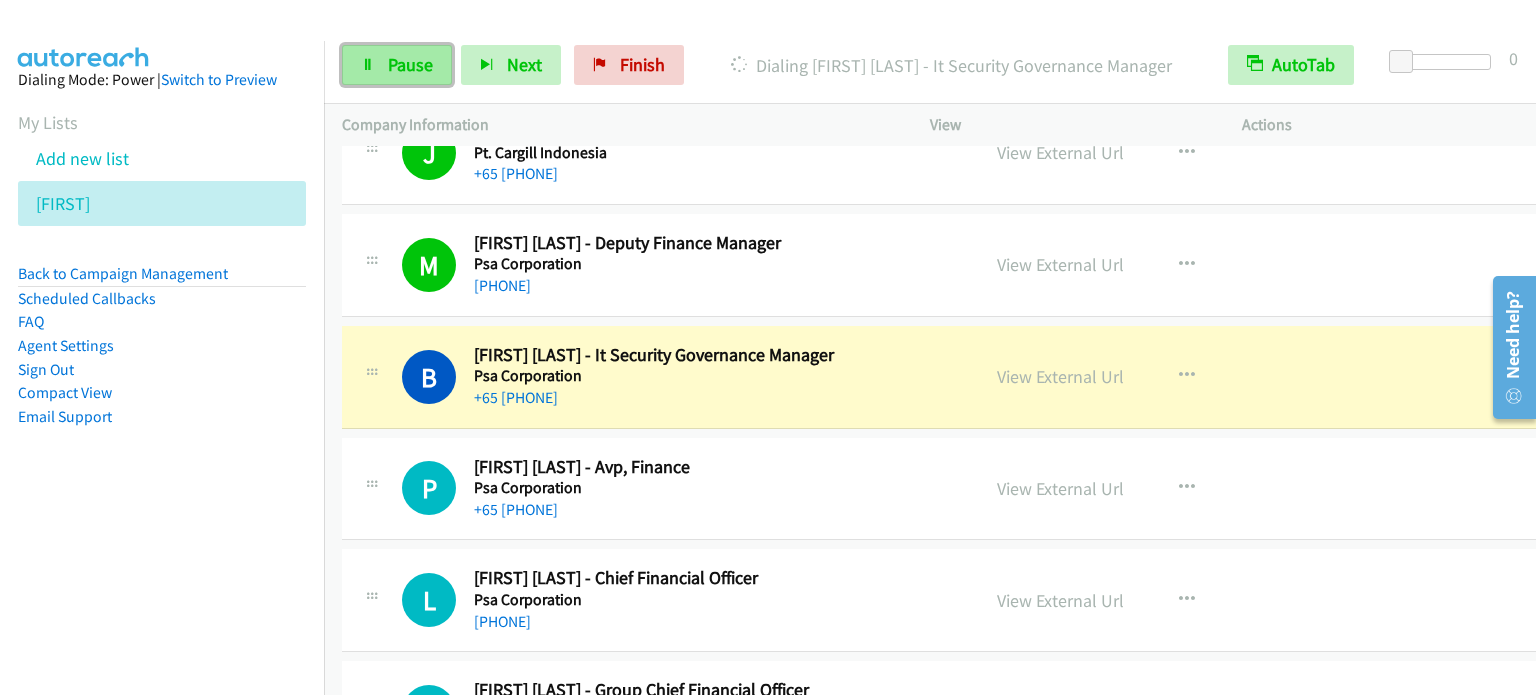 click on "Pause" at bounding box center (397, 65) 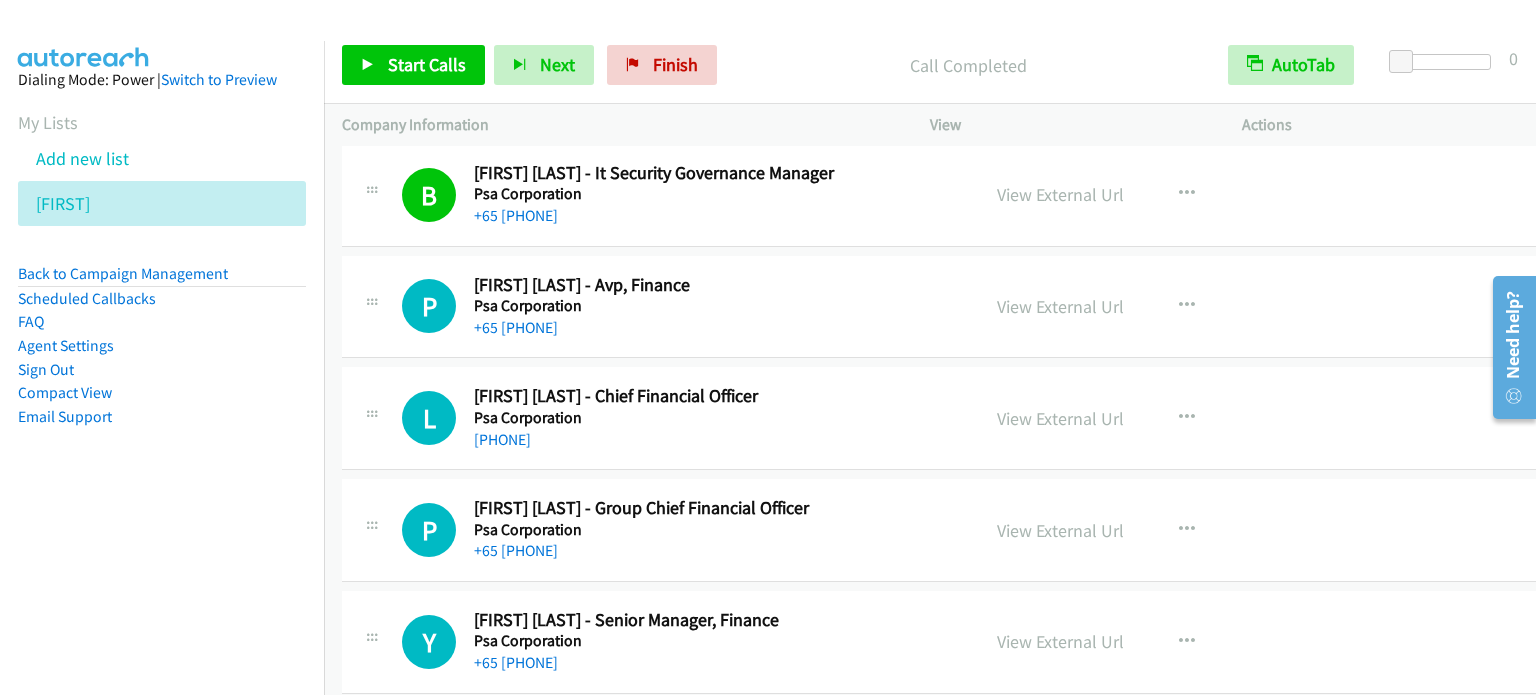 scroll, scrollTop: 12500, scrollLeft: 0, axis: vertical 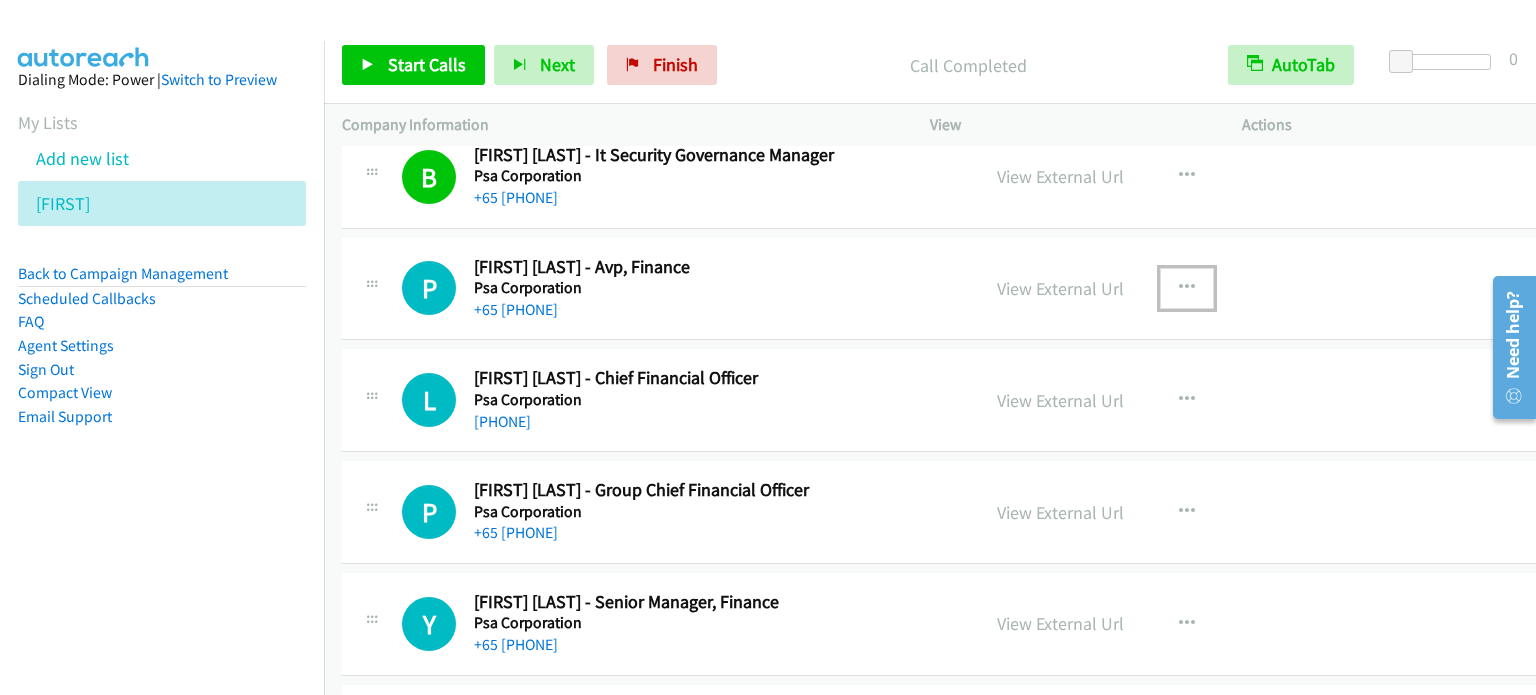 click at bounding box center (1187, 288) 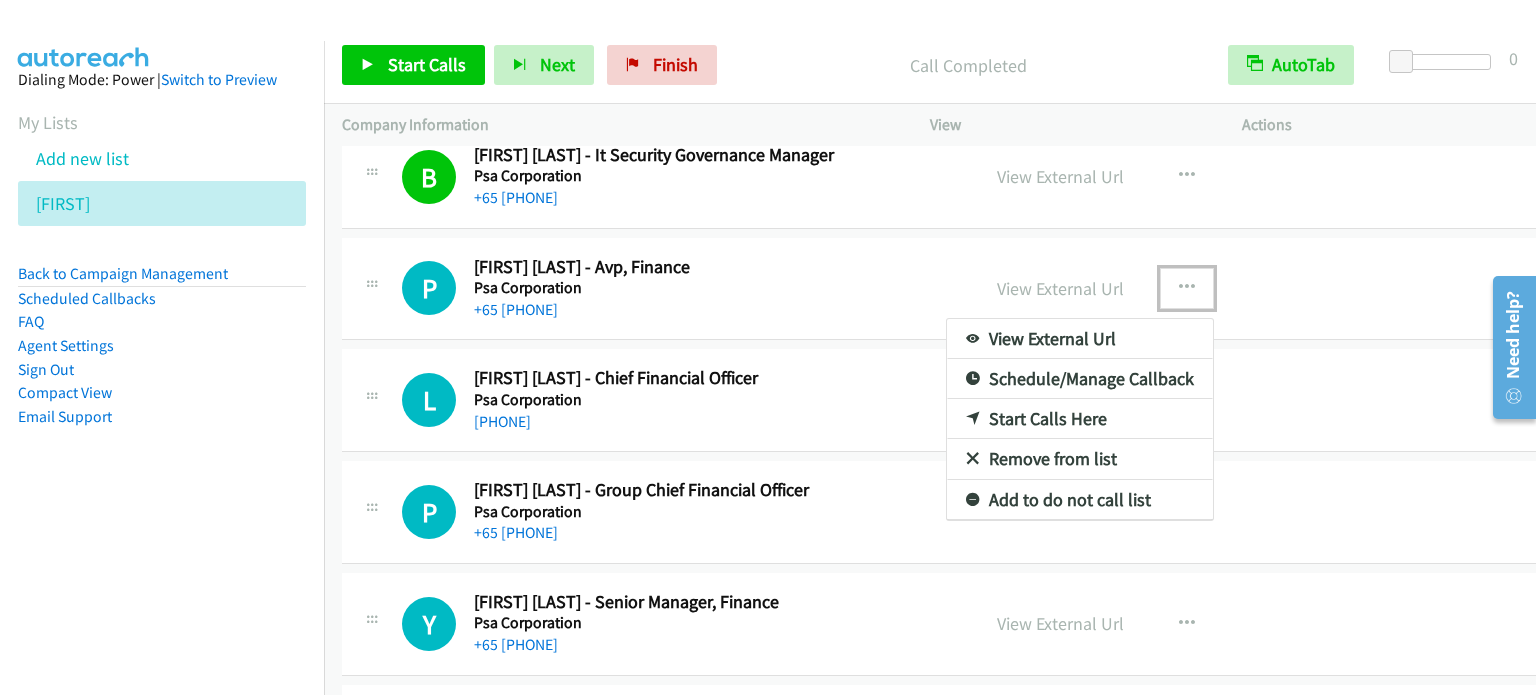 click on "Start Calls Here" at bounding box center (1080, 419) 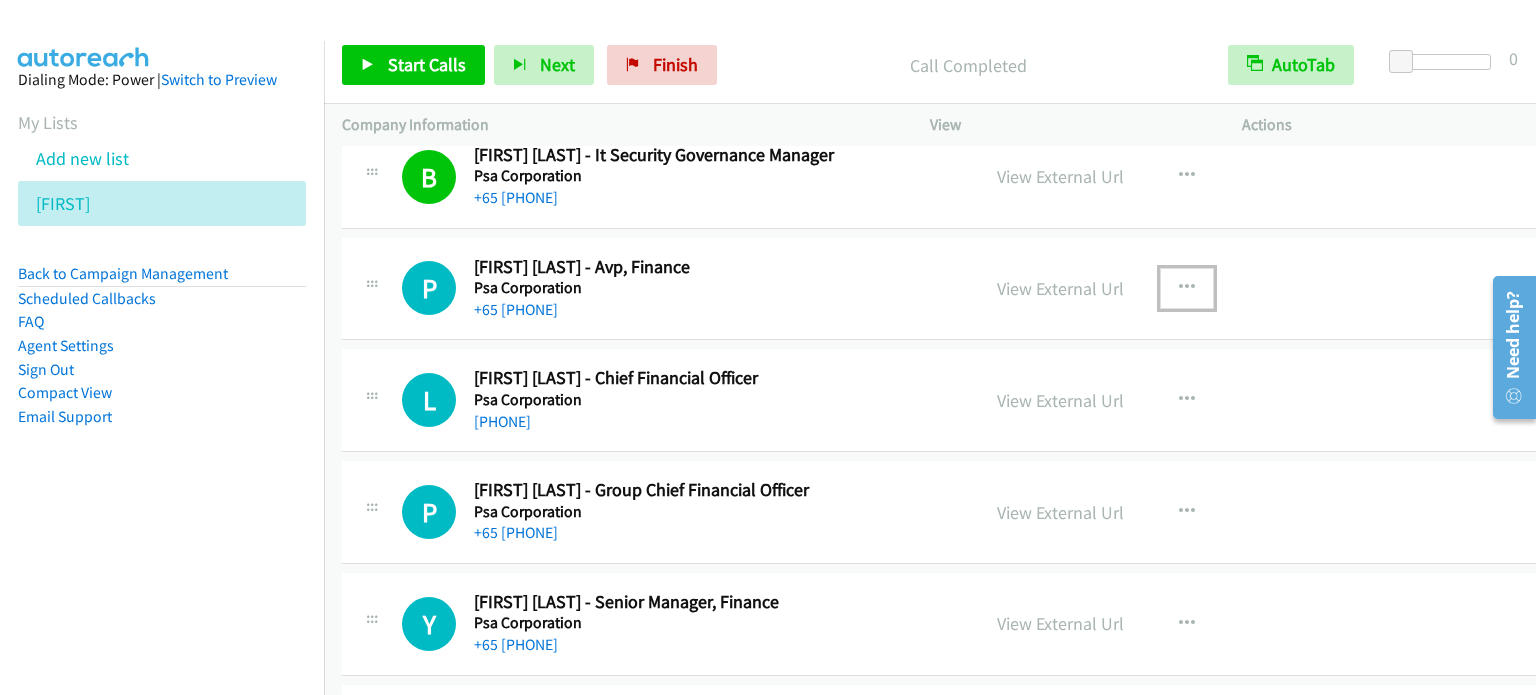 click at bounding box center [1187, 288] 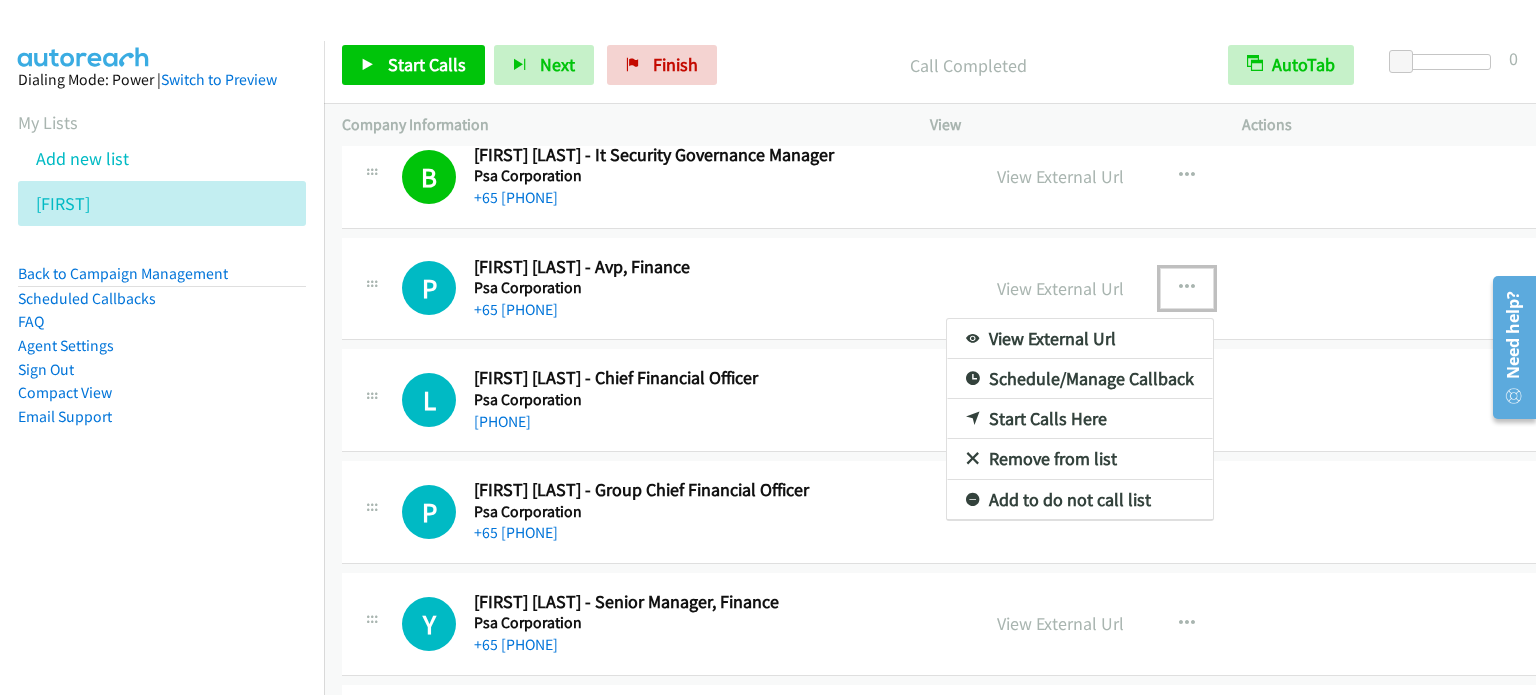 click on "Start Calls Here" at bounding box center [1080, 419] 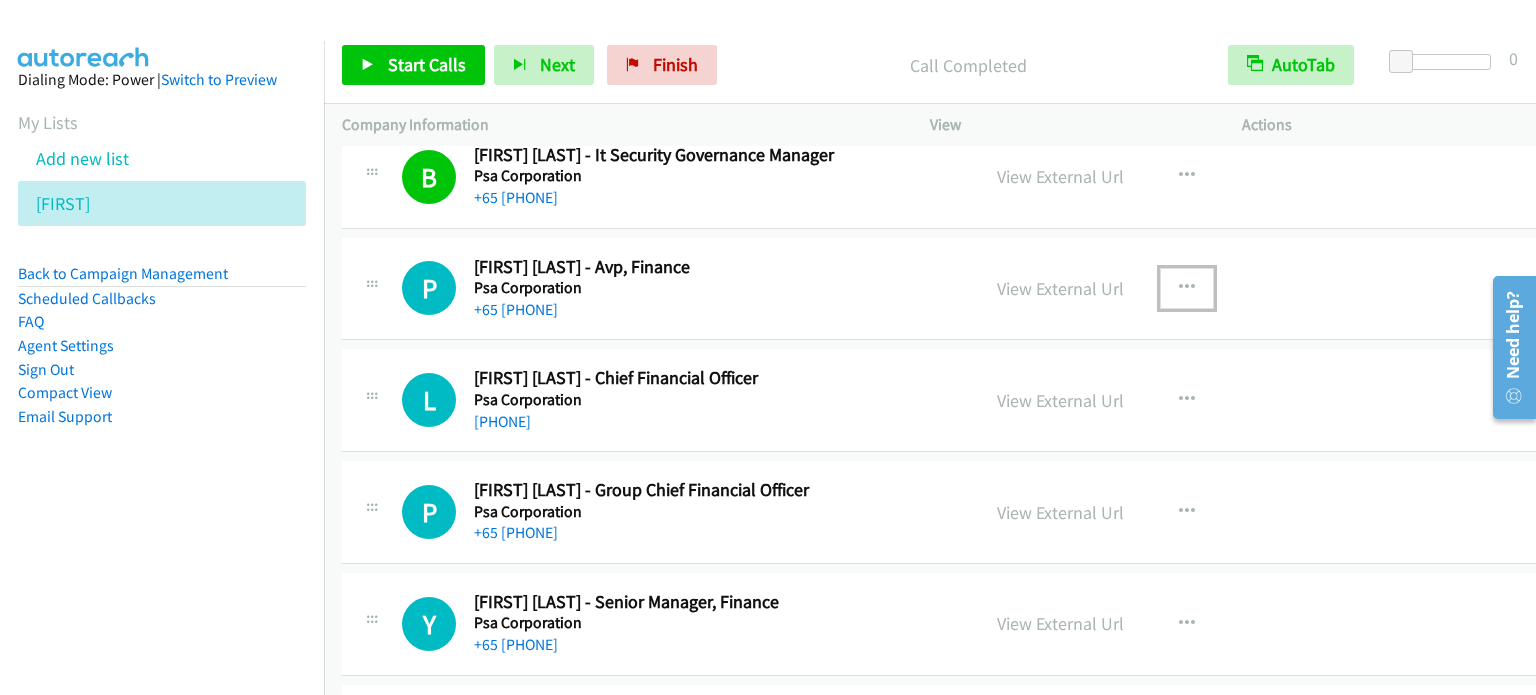 click at bounding box center [1187, 288] 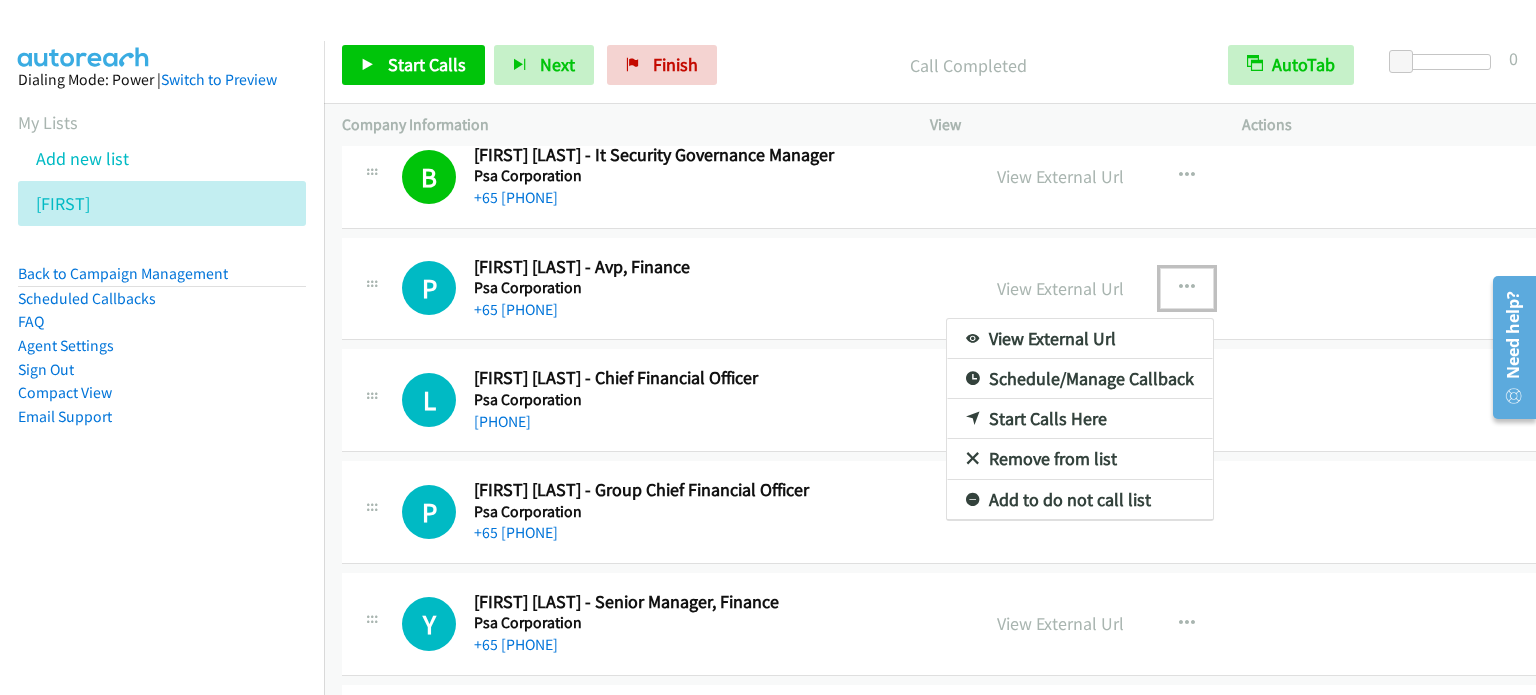 click on "Start Calls Here" at bounding box center (1080, 419) 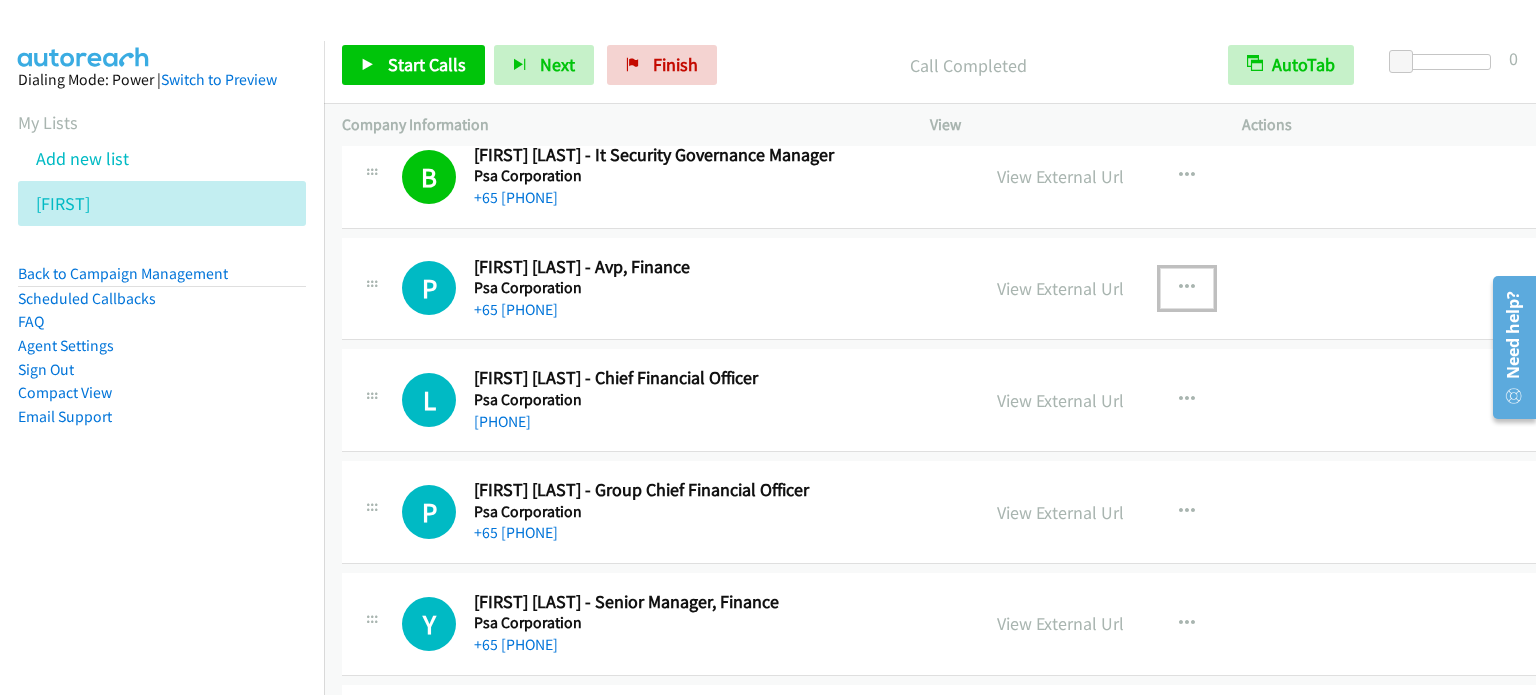 click at bounding box center [1187, 288] 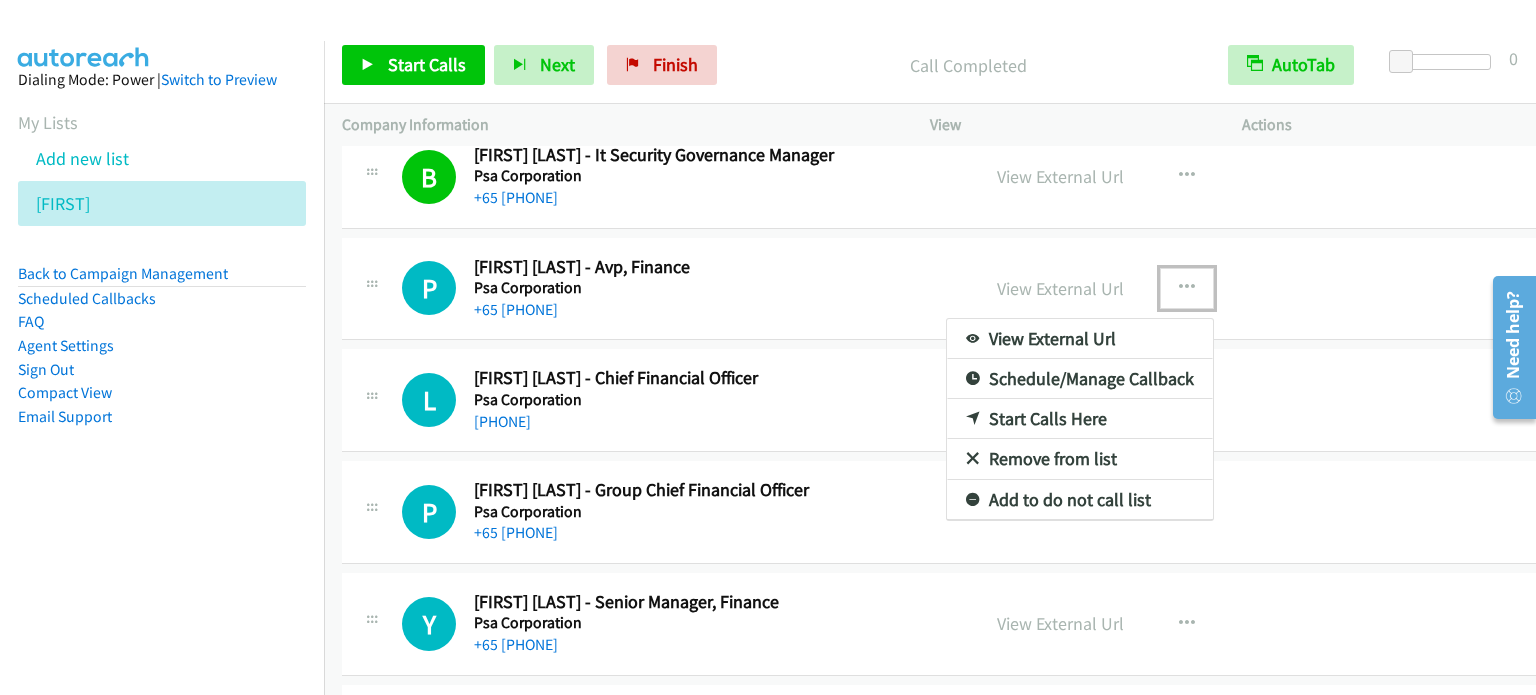 click on "Start Calls Here" at bounding box center [1080, 419] 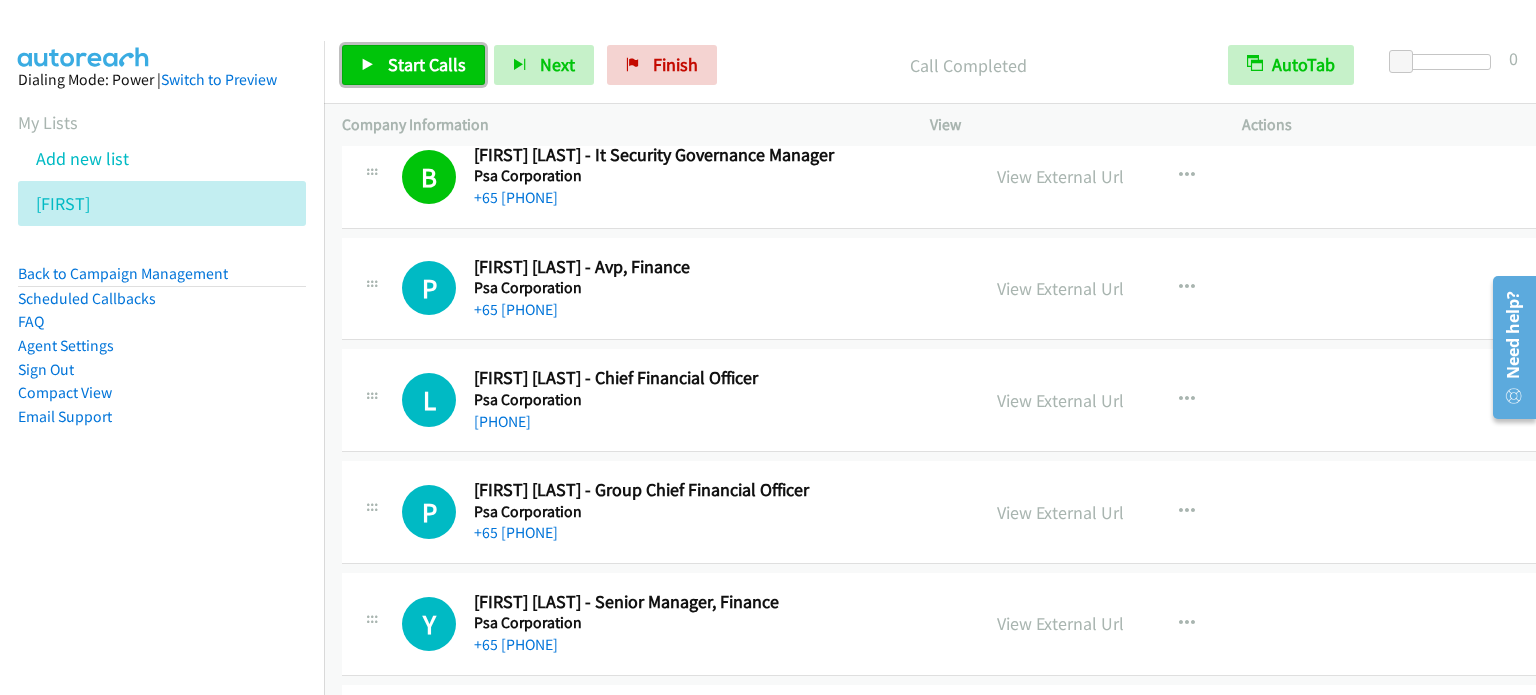 click on "Start Calls" at bounding box center [427, 64] 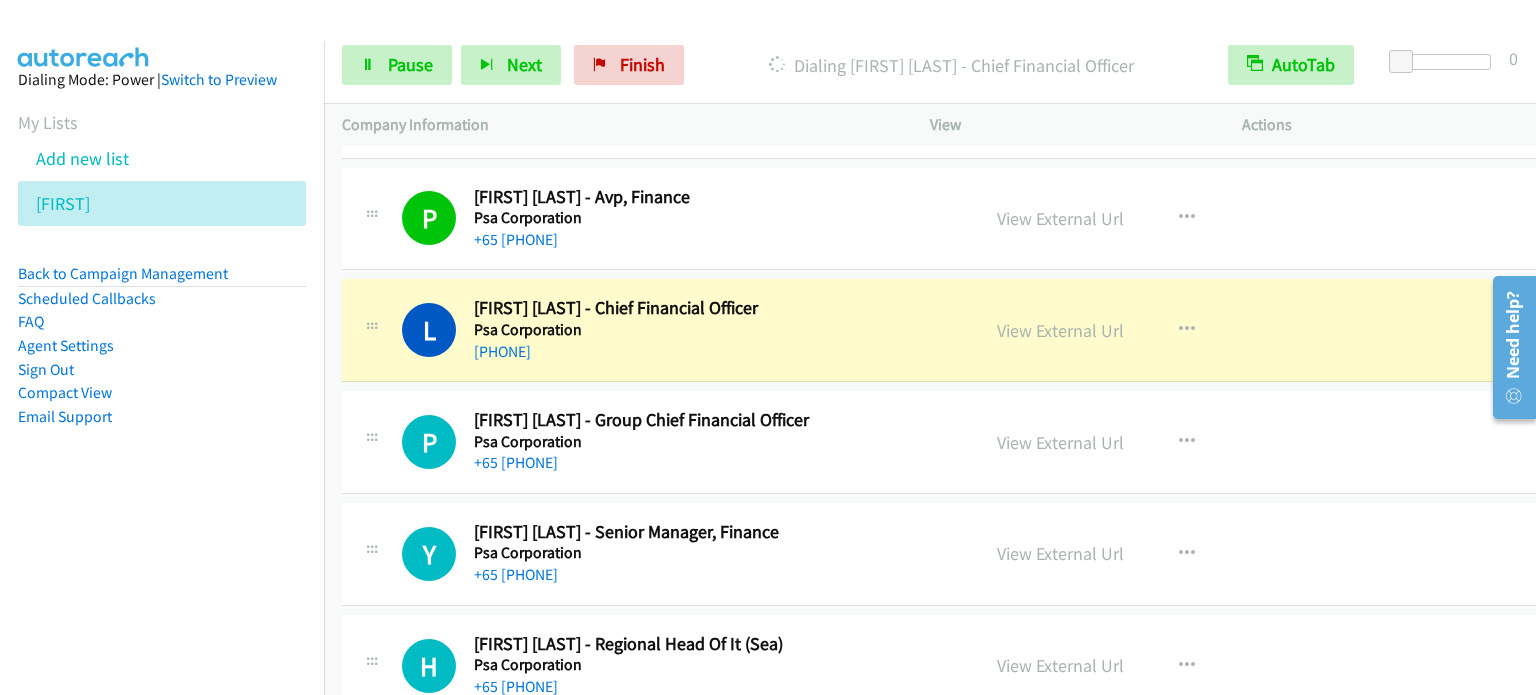 scroll, scrollTop: 12600, scrollLeft: 0, axis: vertical 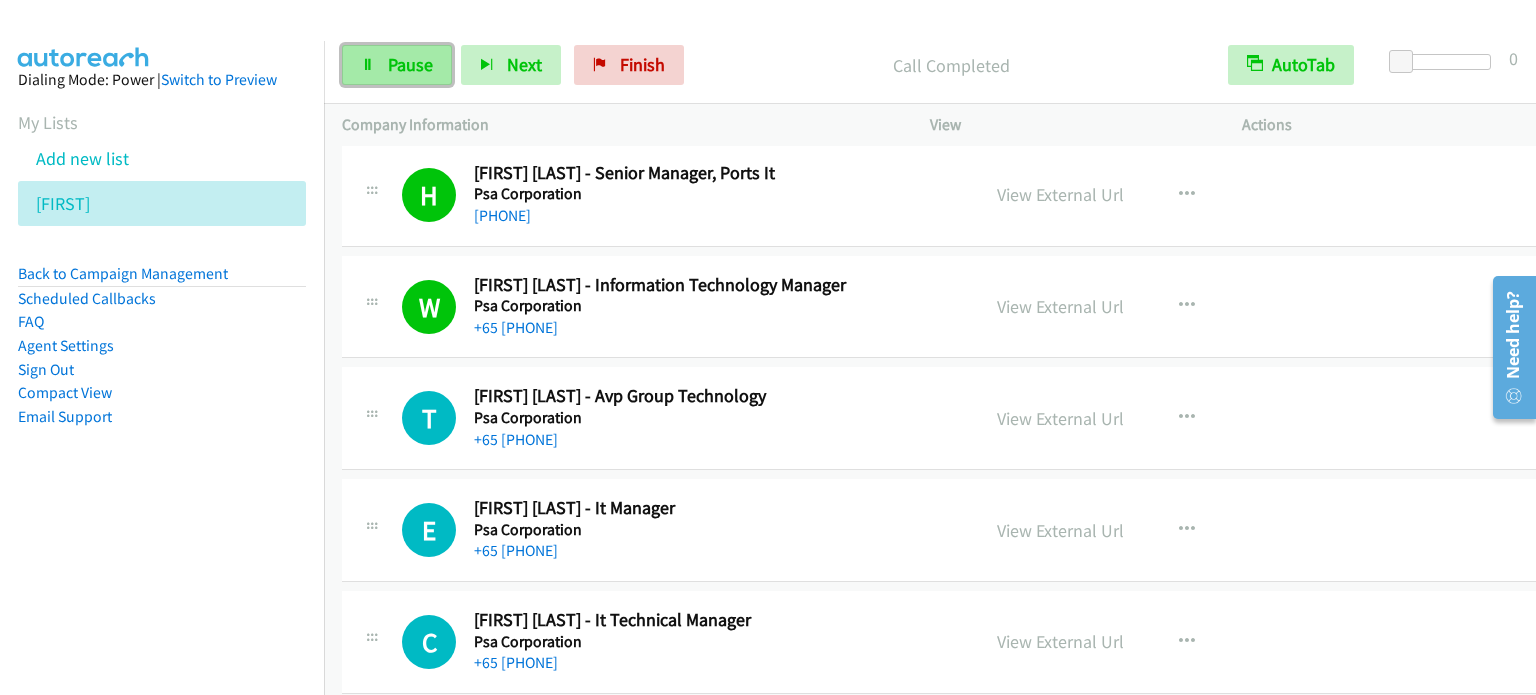 click on "Pause" at bounding box center [410, 64] 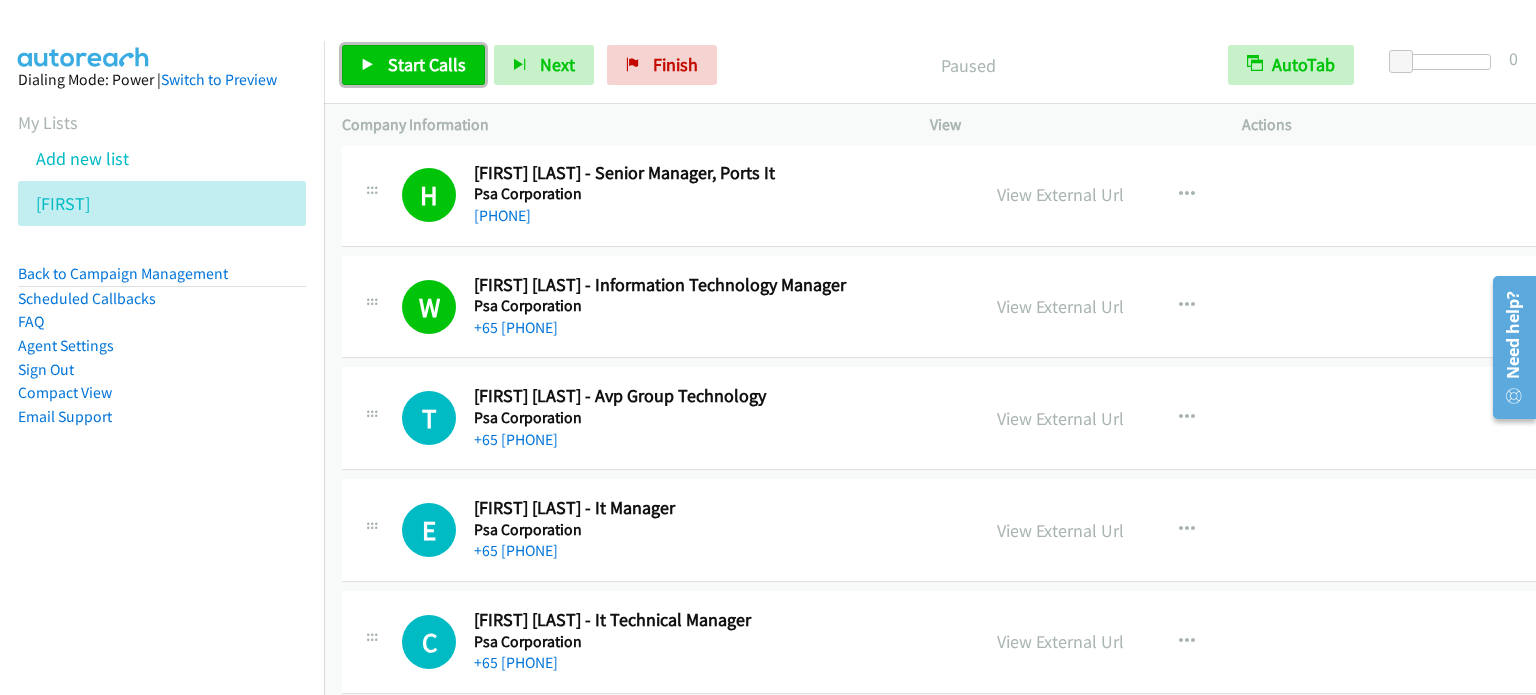 click on "Start Calls" at bounding box center (427, 64) 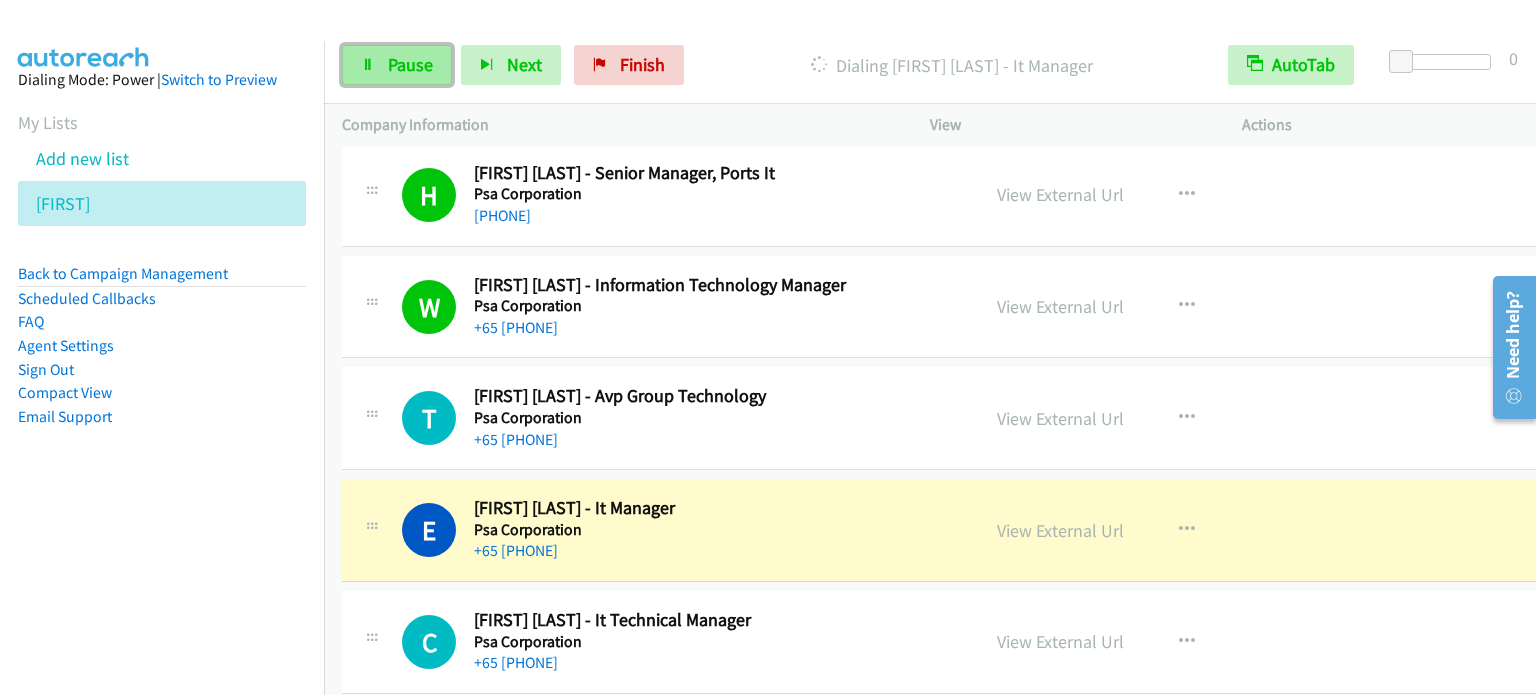 click on "Pause" at bounding box center [410, 64] 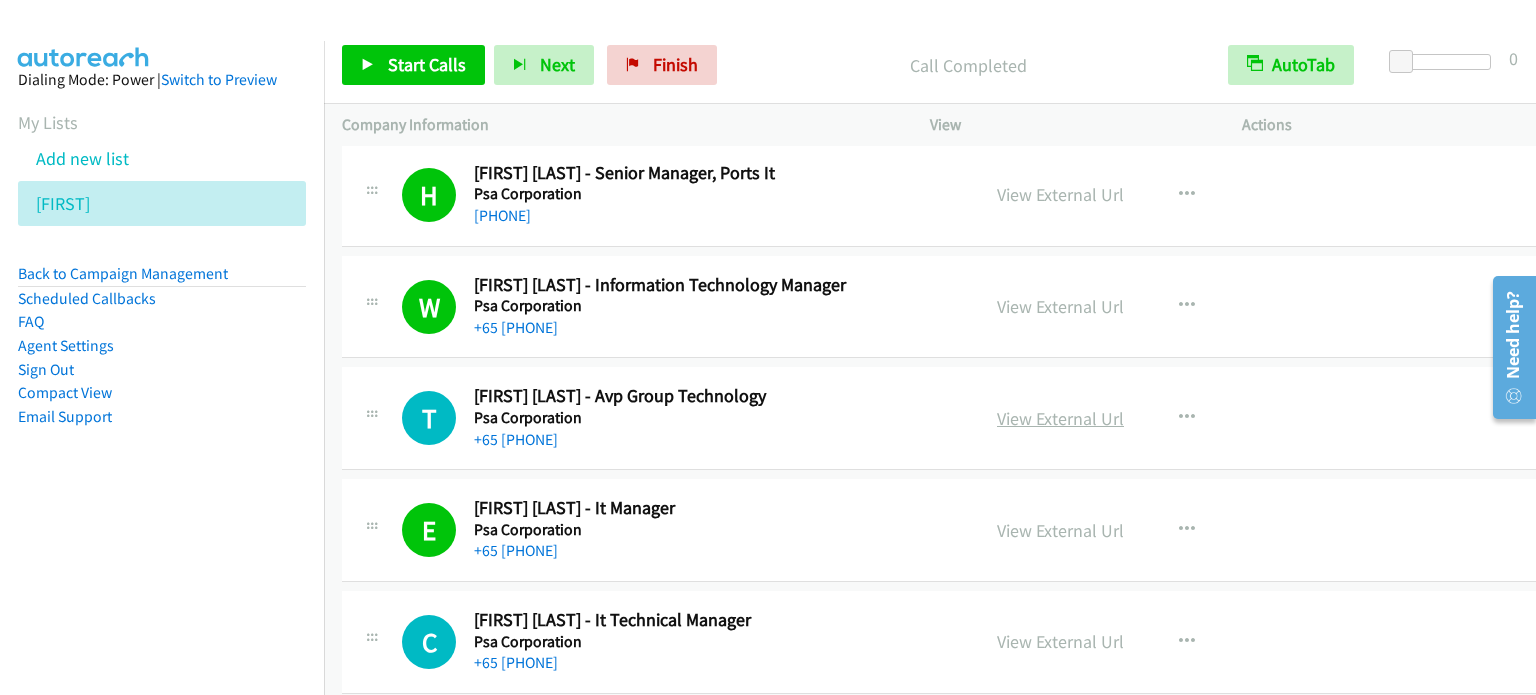 click on "View External Url" at bounding box center [1060, 418] 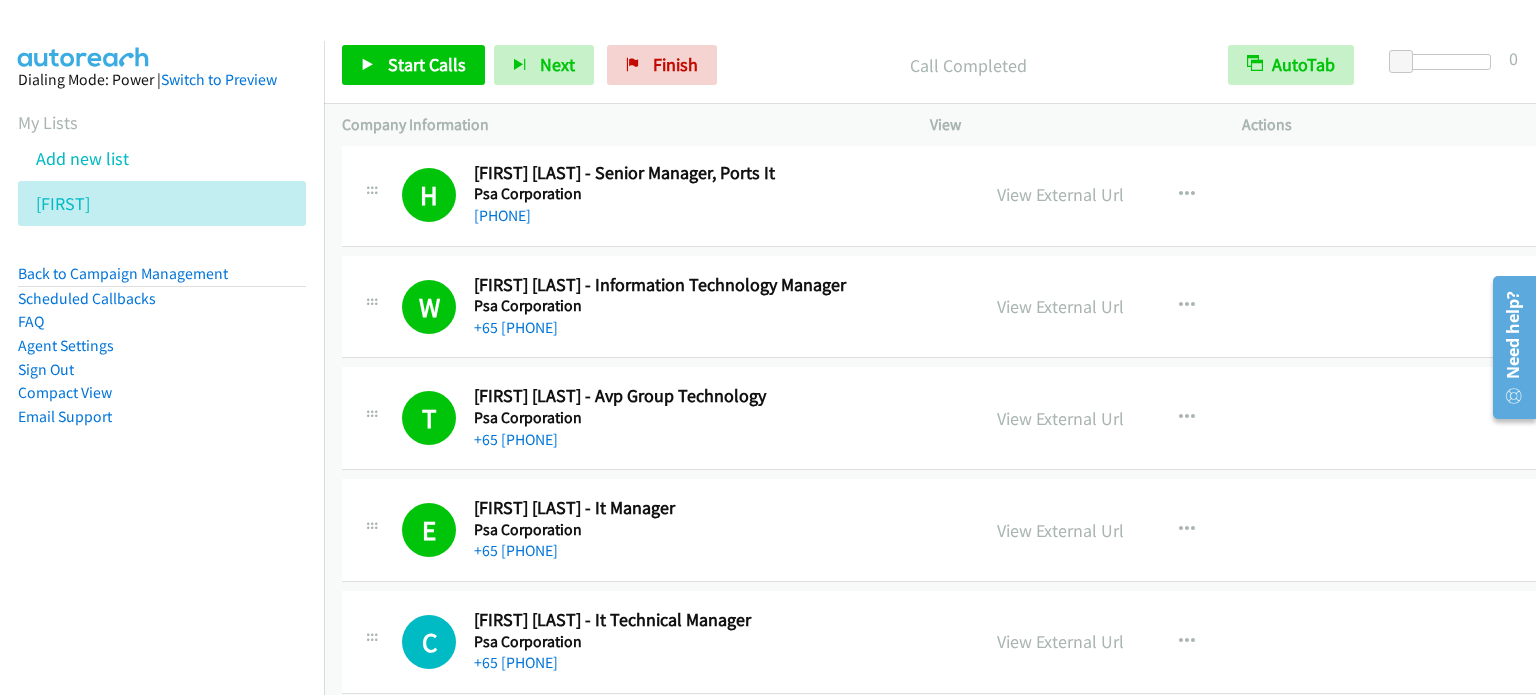 drag, startPoint x: 330, startPoint y: 344, endPoint x: 1245, endPoint y: 462, distance: 922.5774 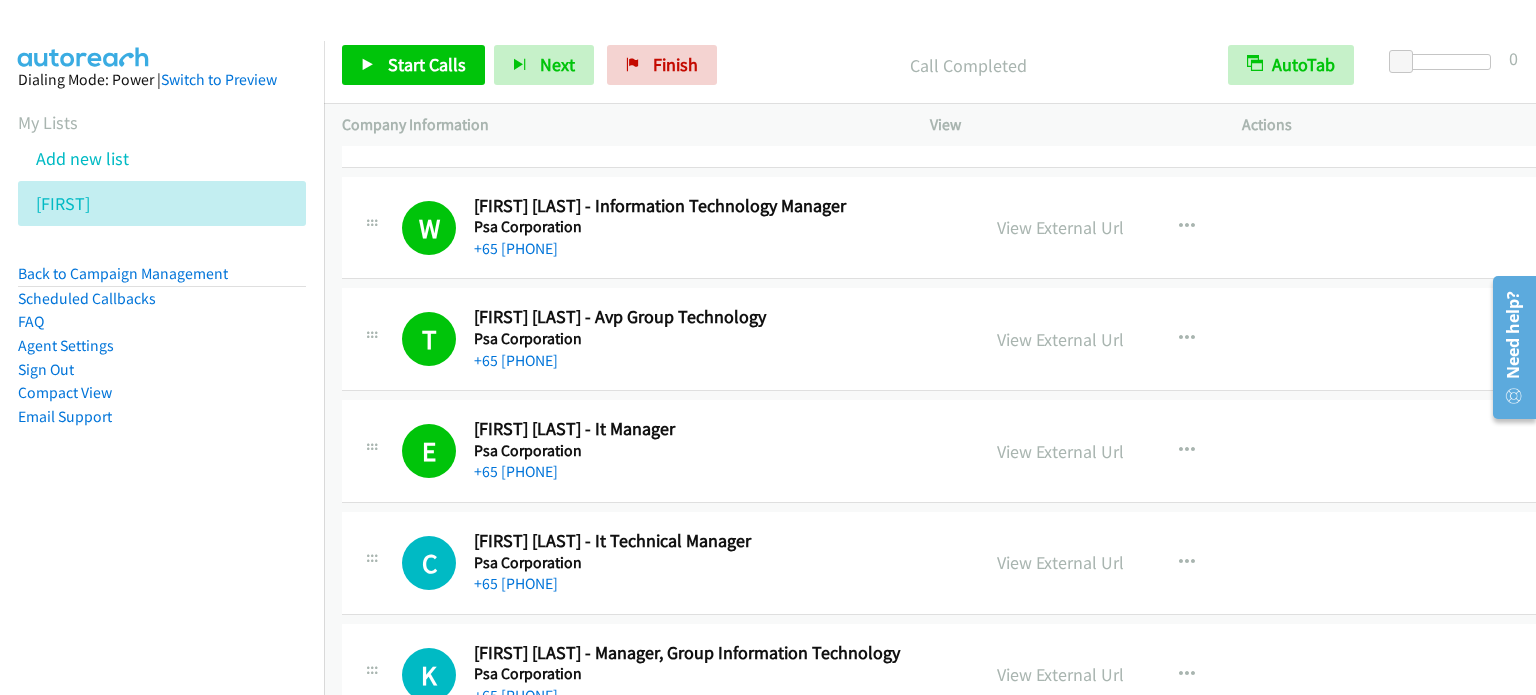 scroll, scrollTop: 13700, scrollLeft: 0, axis: vertical 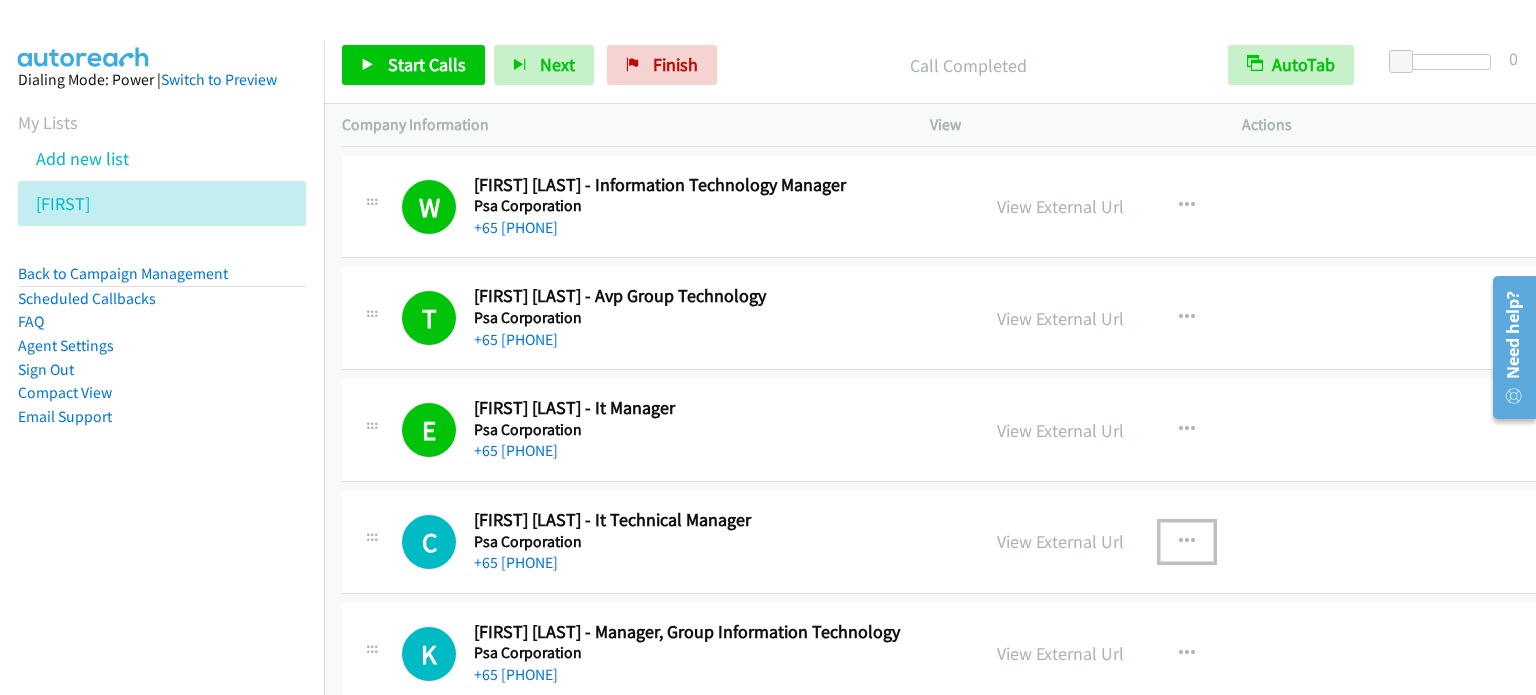 click at bounding box center [1187, 542] 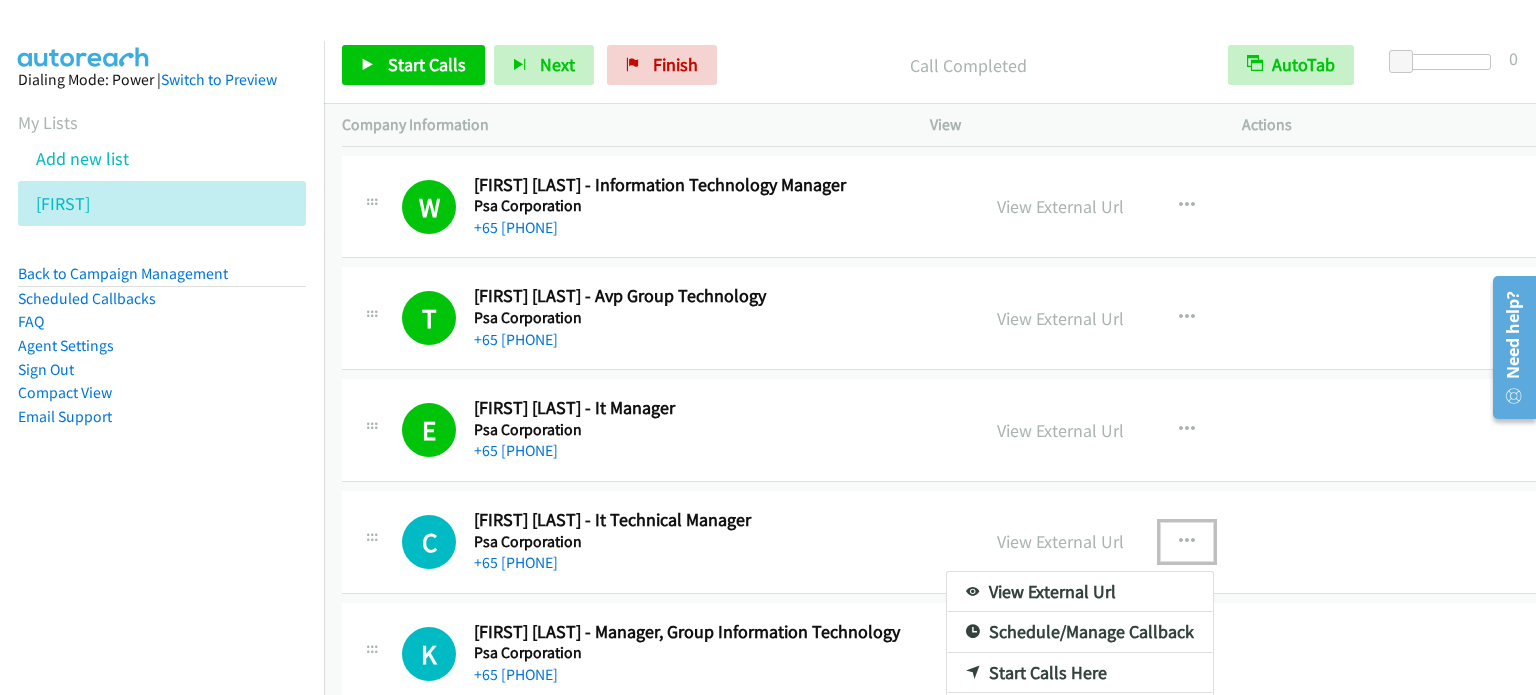 drag, startPoint x: 1088, startPoint y: 654, endPoint x: 752, endPoint y: 388, distance: 428.5464 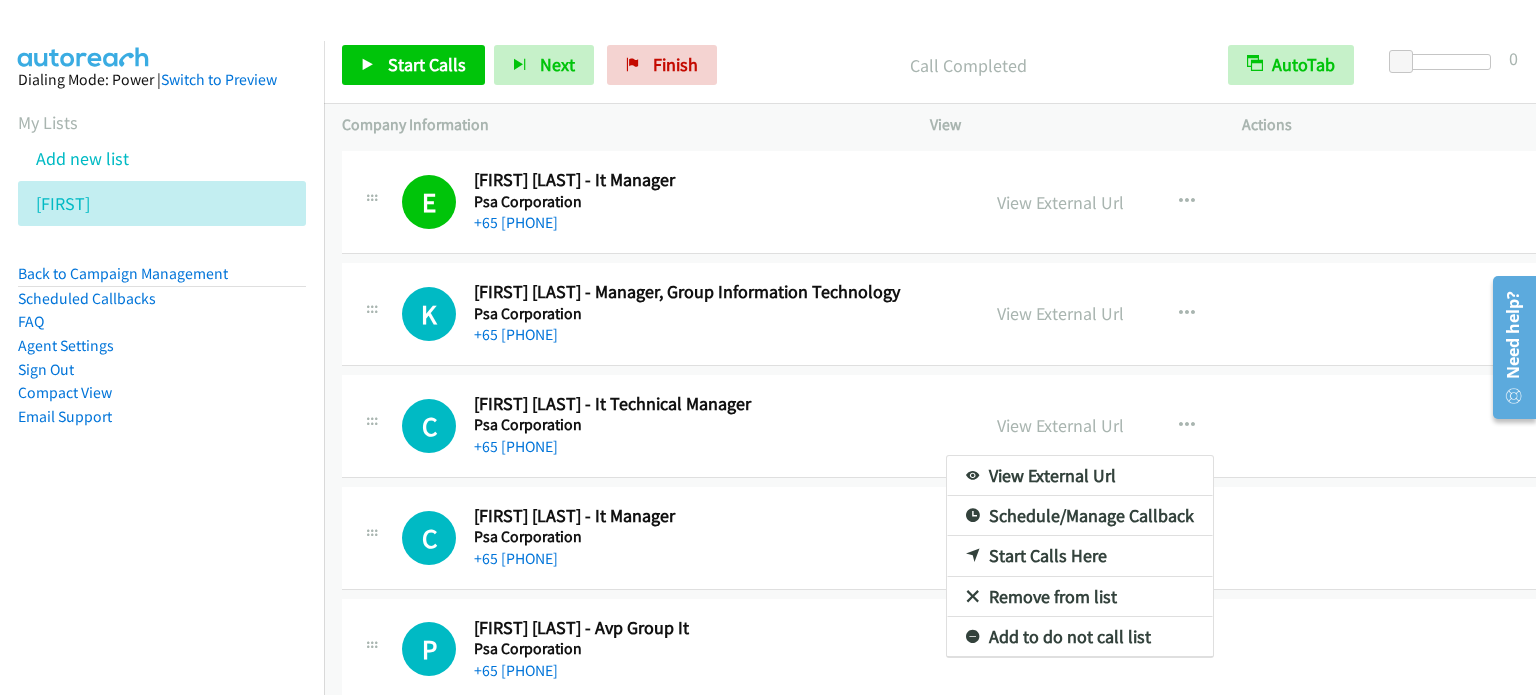 scroll, scrollTop: 13940, scrollLeft: 0, axis: vertical 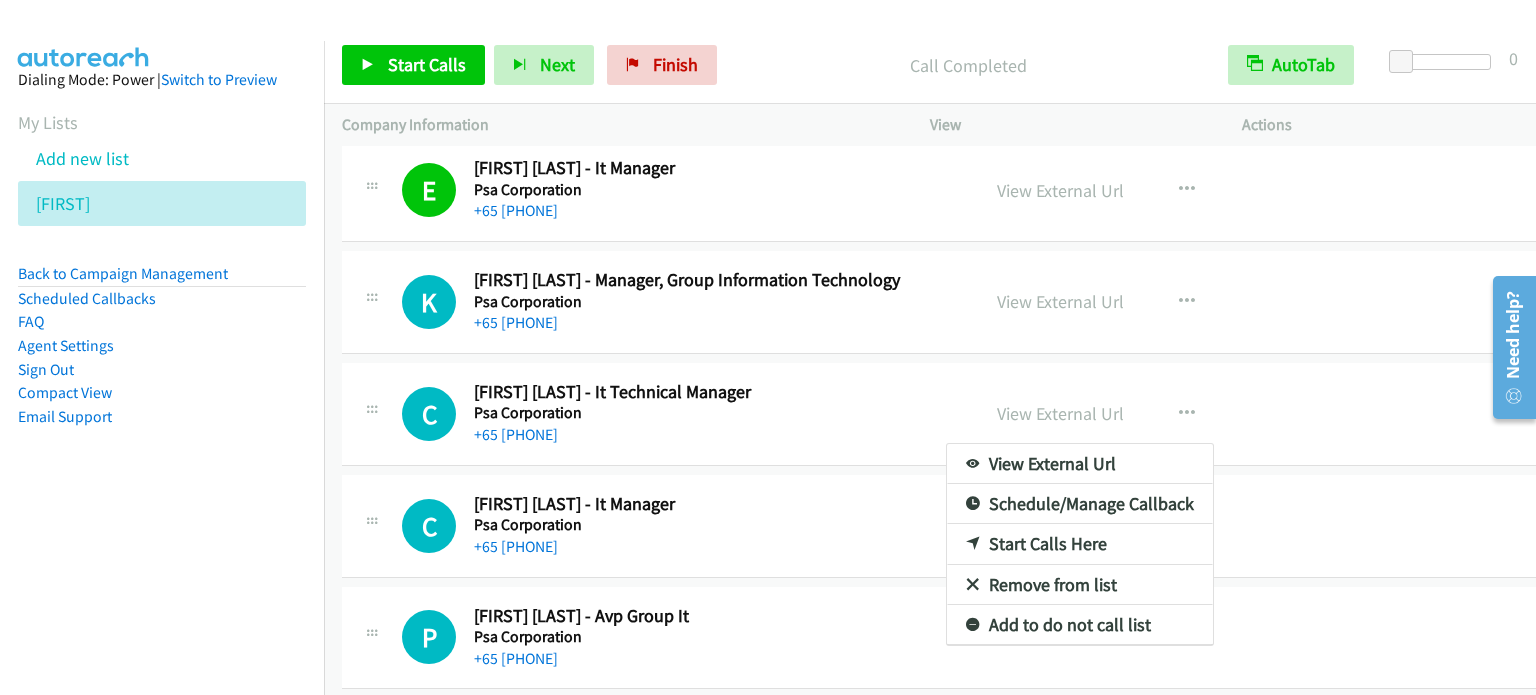 click at bounding box center (768, 347) 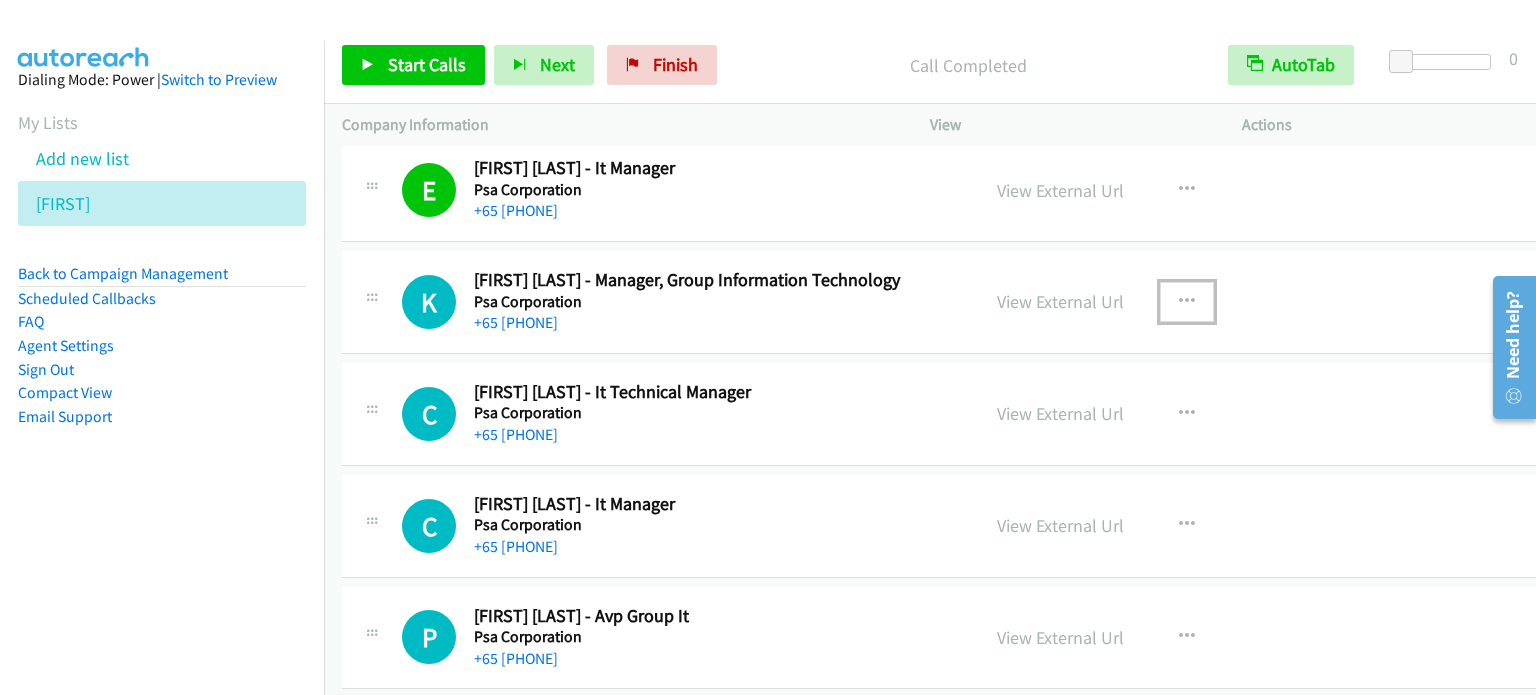 click at bounding box center [1187, 302] 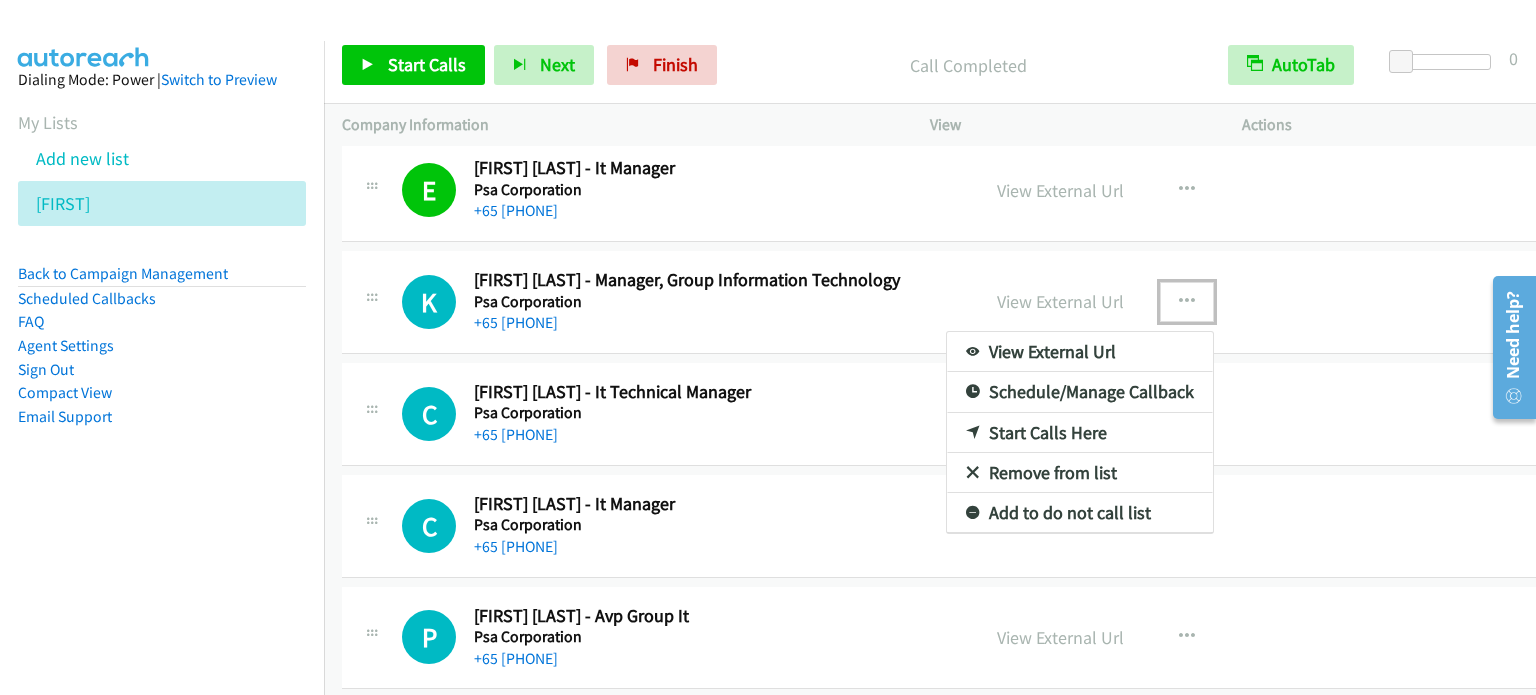 click on "Start Calls Here" at bounding box center (1080, 433) 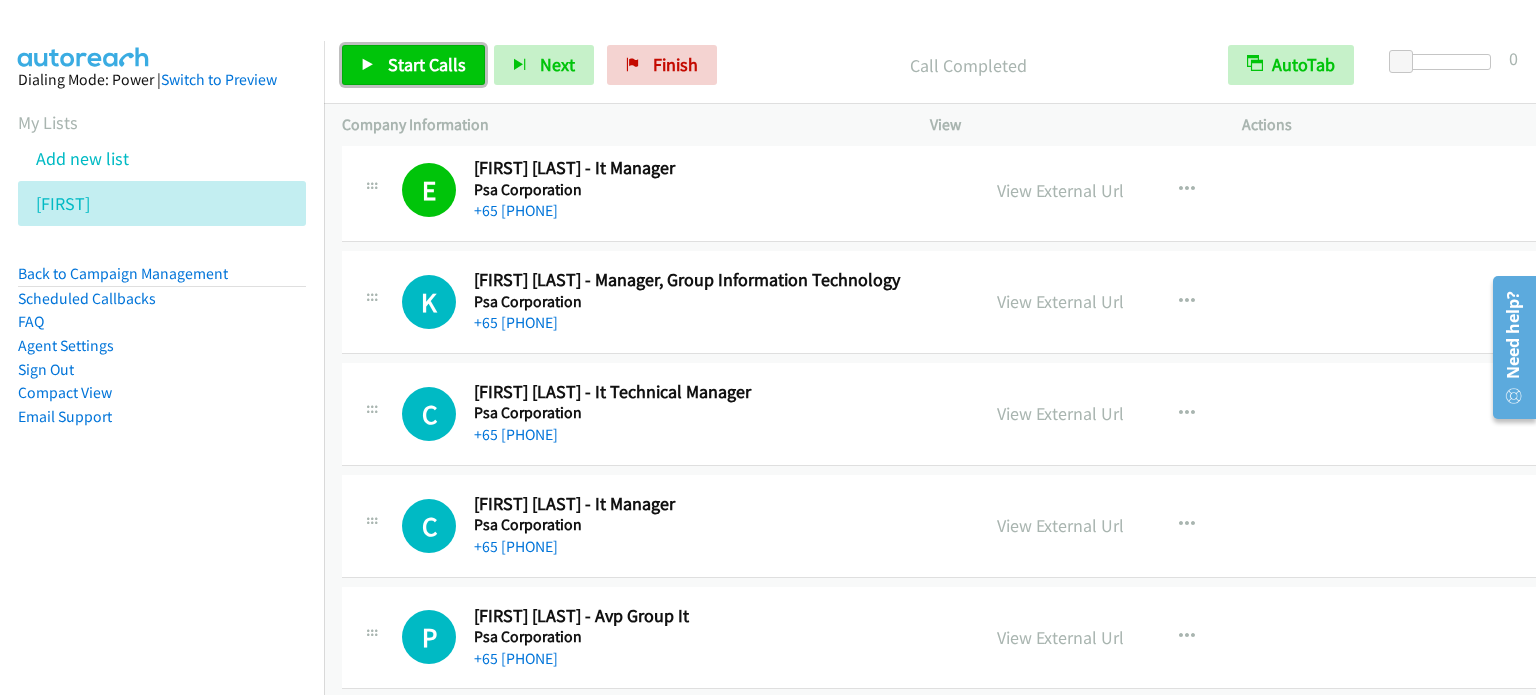 click on "Start Calls" at bounding box center [427, 64] 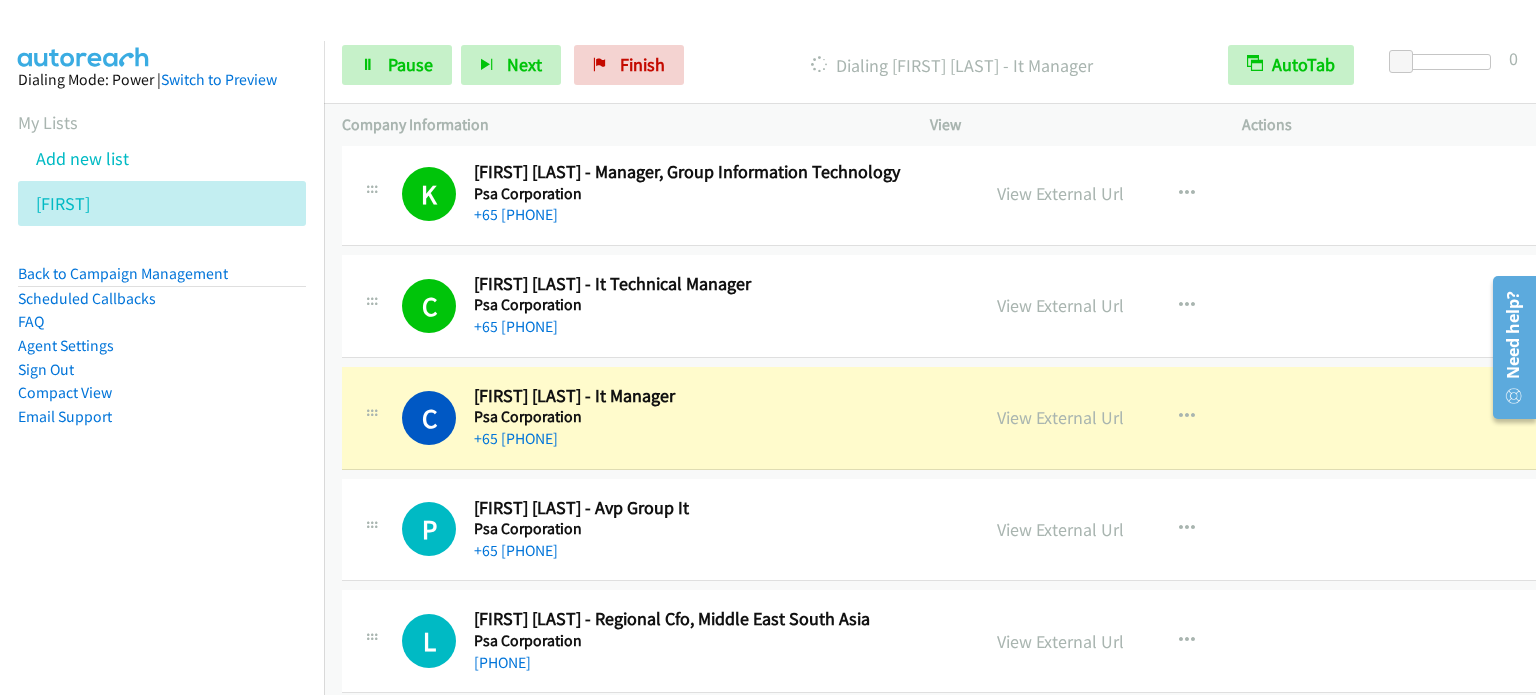 scroll, scrollTop: 14140, scrollLeft: 0, axis: vertical 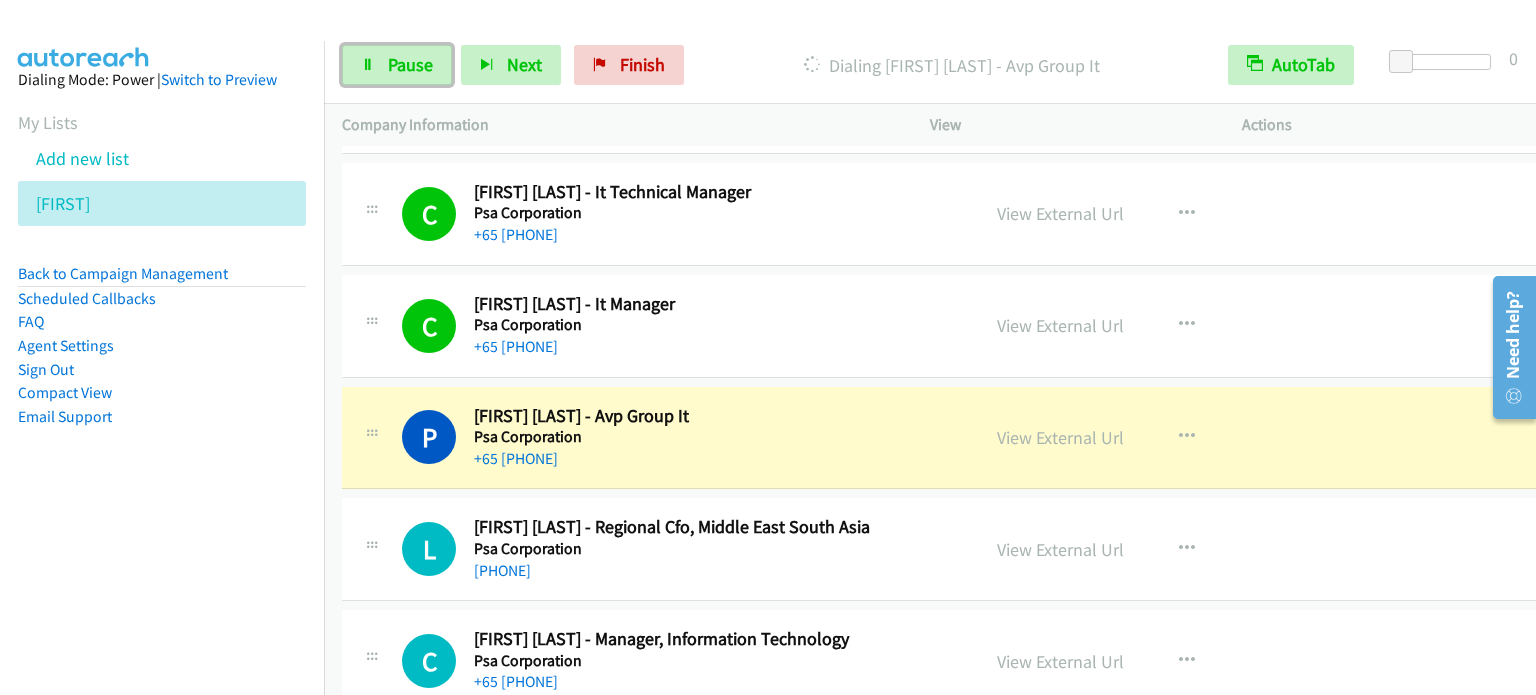 drag, startPoint x: 386, startPoint y: 79, endPoint x: 469, endPoint y: 10, distance: 107.935165 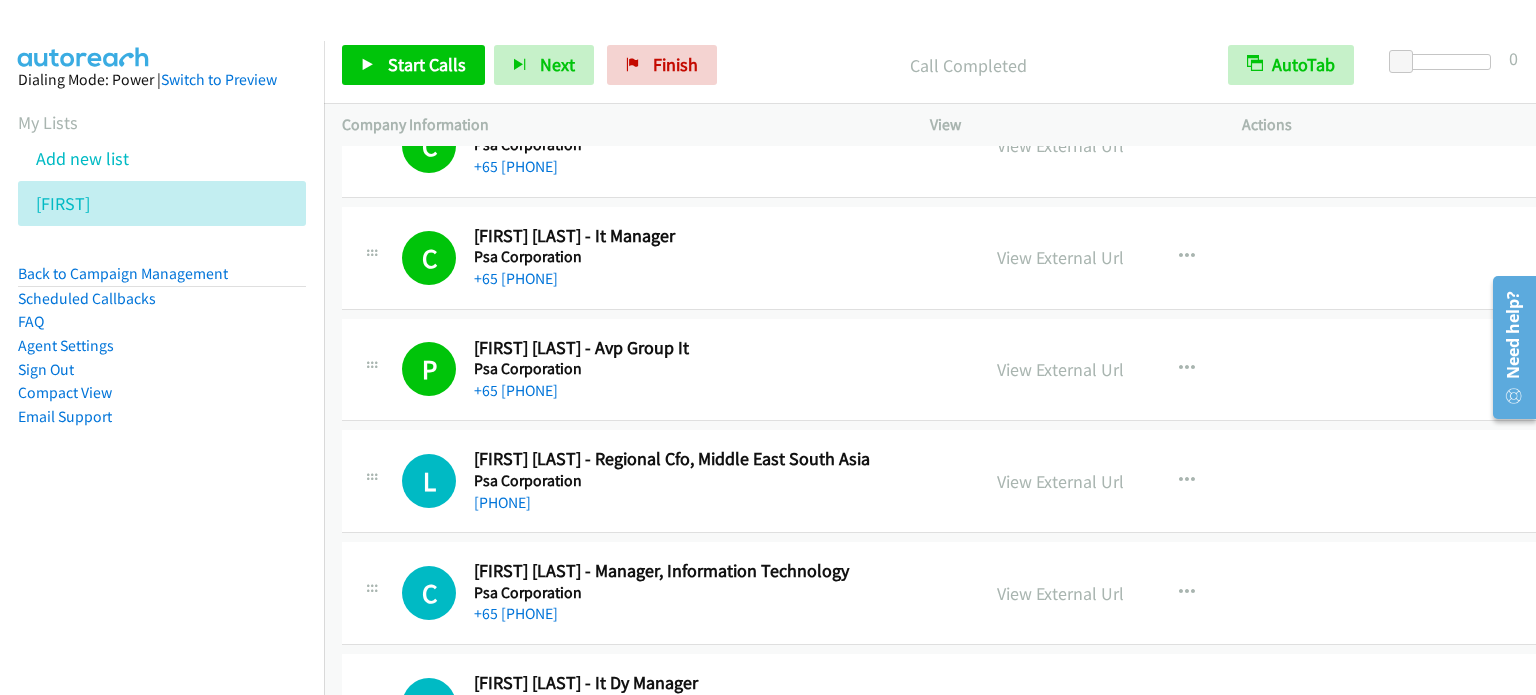 scroll, scrollTop: 14240, scrollLeft: 0, axis: vertical 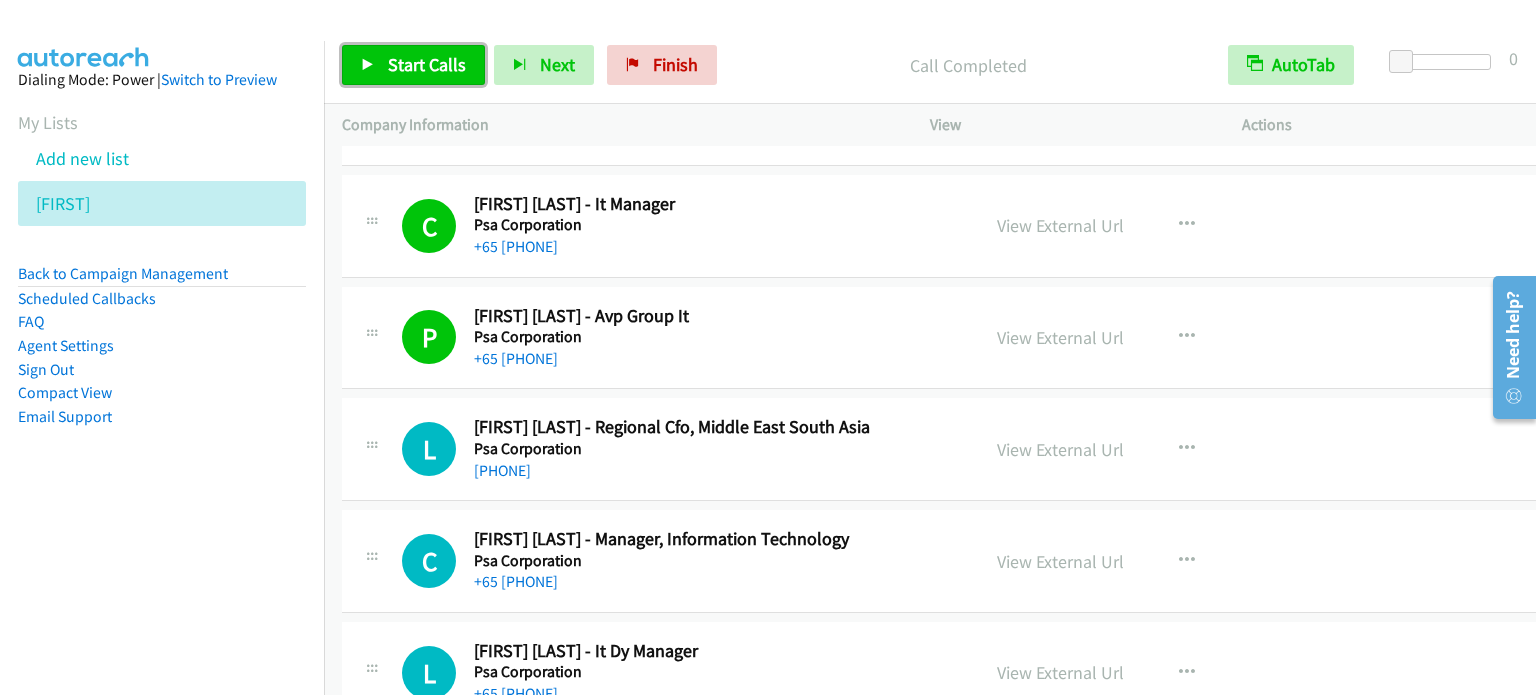 click on "Start Calls" at bounding box center [427, 64] 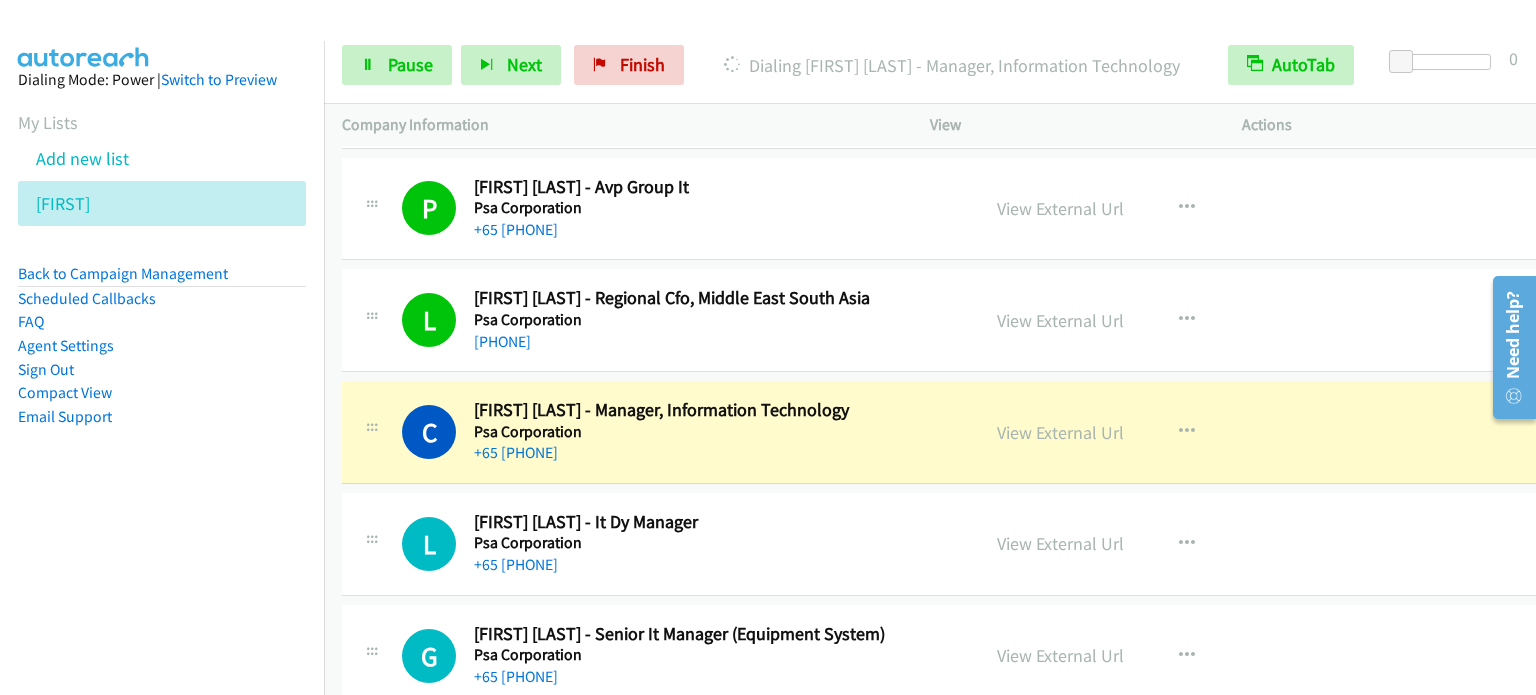 scroll, scrollTop: 14440, scrollLeft: 0, axis: vertical 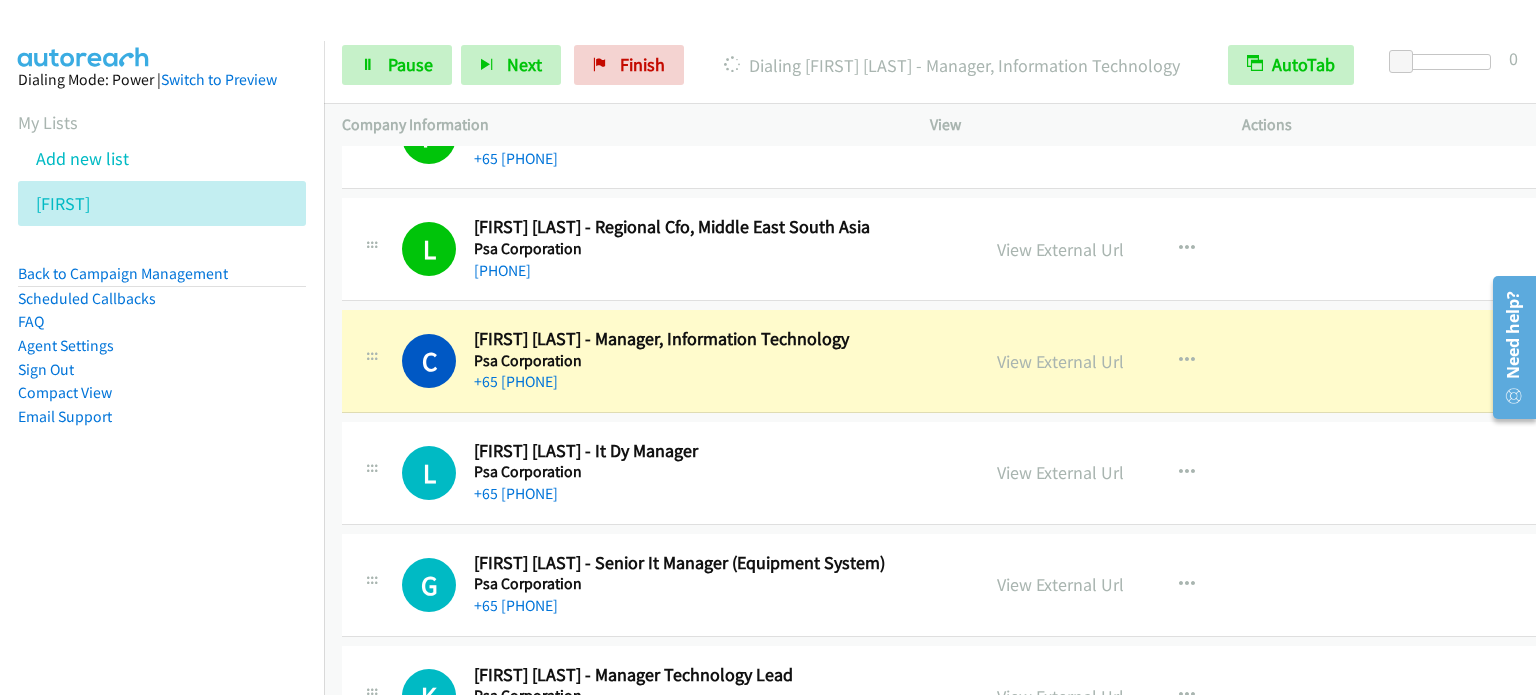 click on "L
Callback Scheduled
Lee Leng Lau - Regional Cfo, Middle East South Asia
Psa Corporation
Asia/Singapore
+65 8100 4509
View External Url
View External Url
Schedule/Manage Callback
Start Calls Here
Remove from list
Add to do not call list
Reset Call Status" at bounding box center [943, 250] 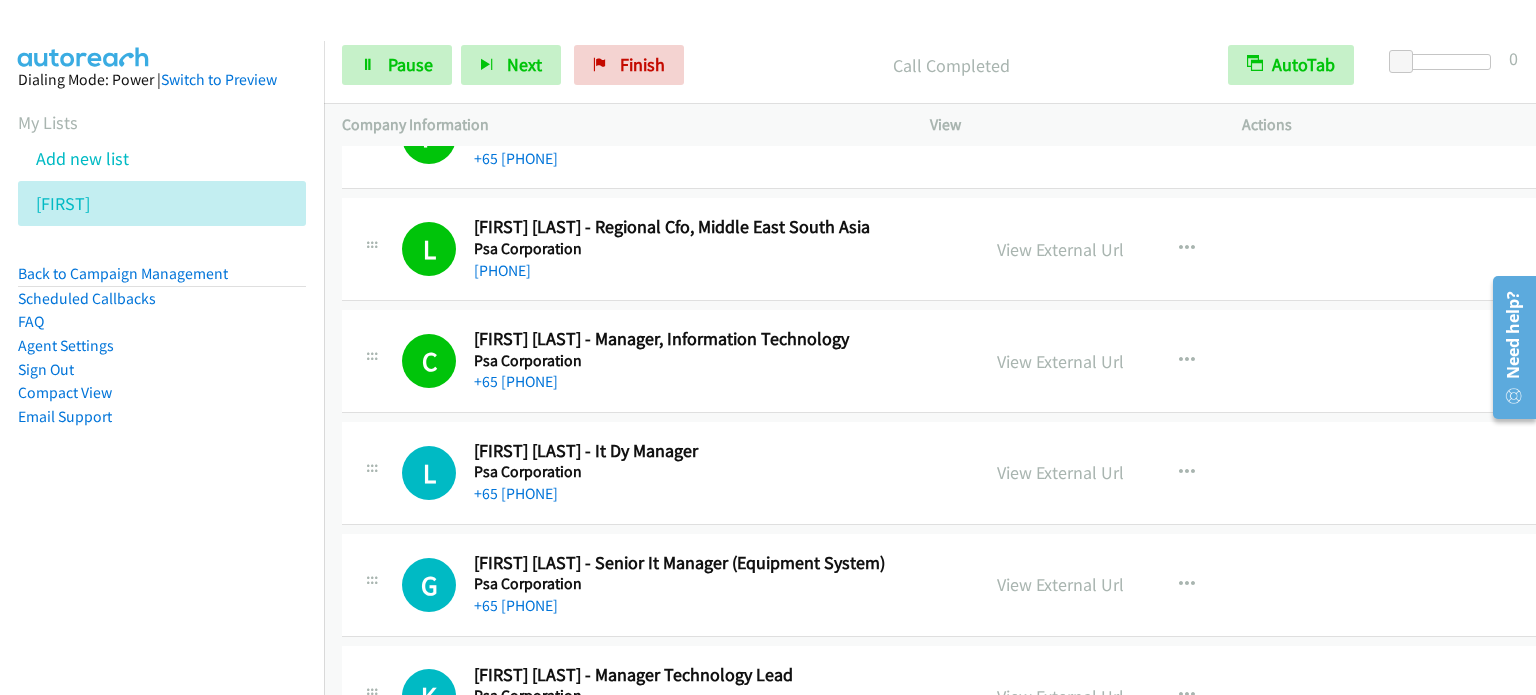 scroll, scrollTop: 14540, scrollLeft: 0, axis: vertical 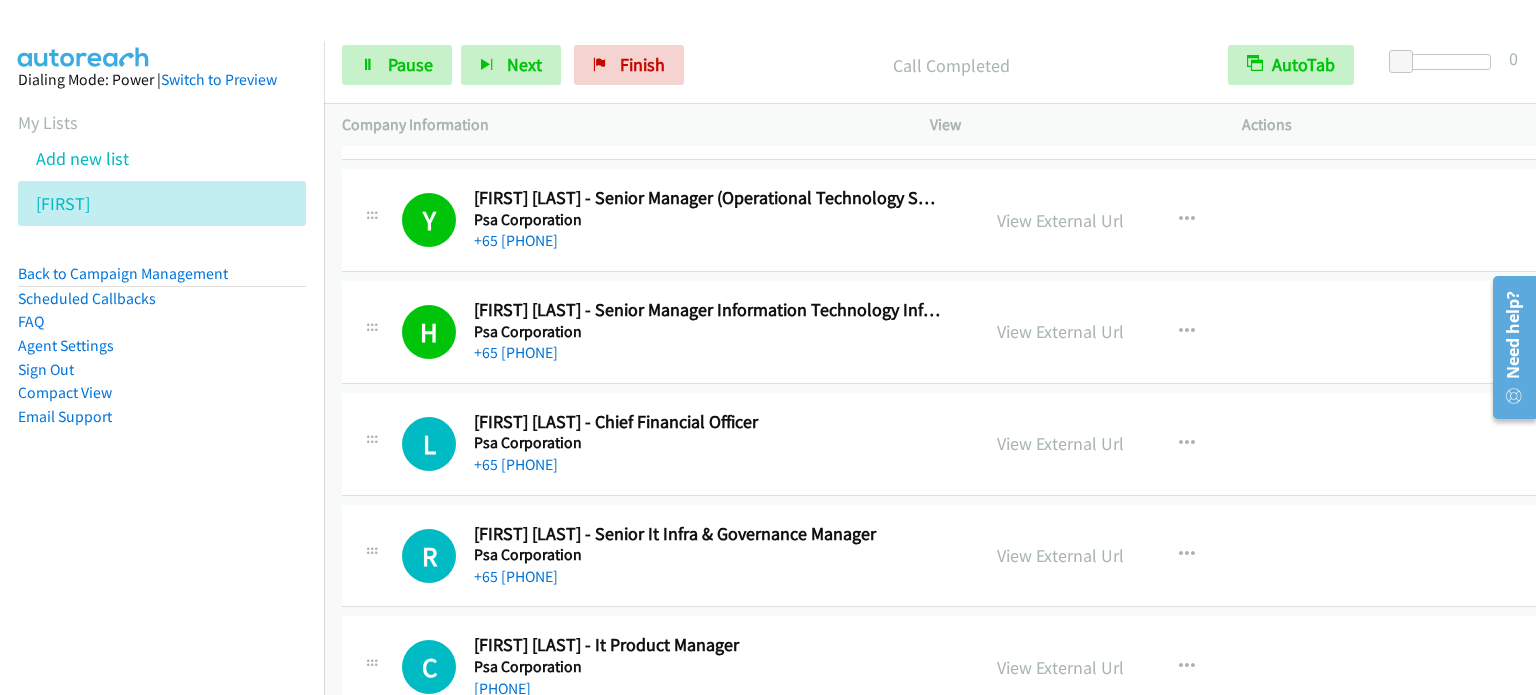 click on "Company Information" at bounding box center (618, 125) 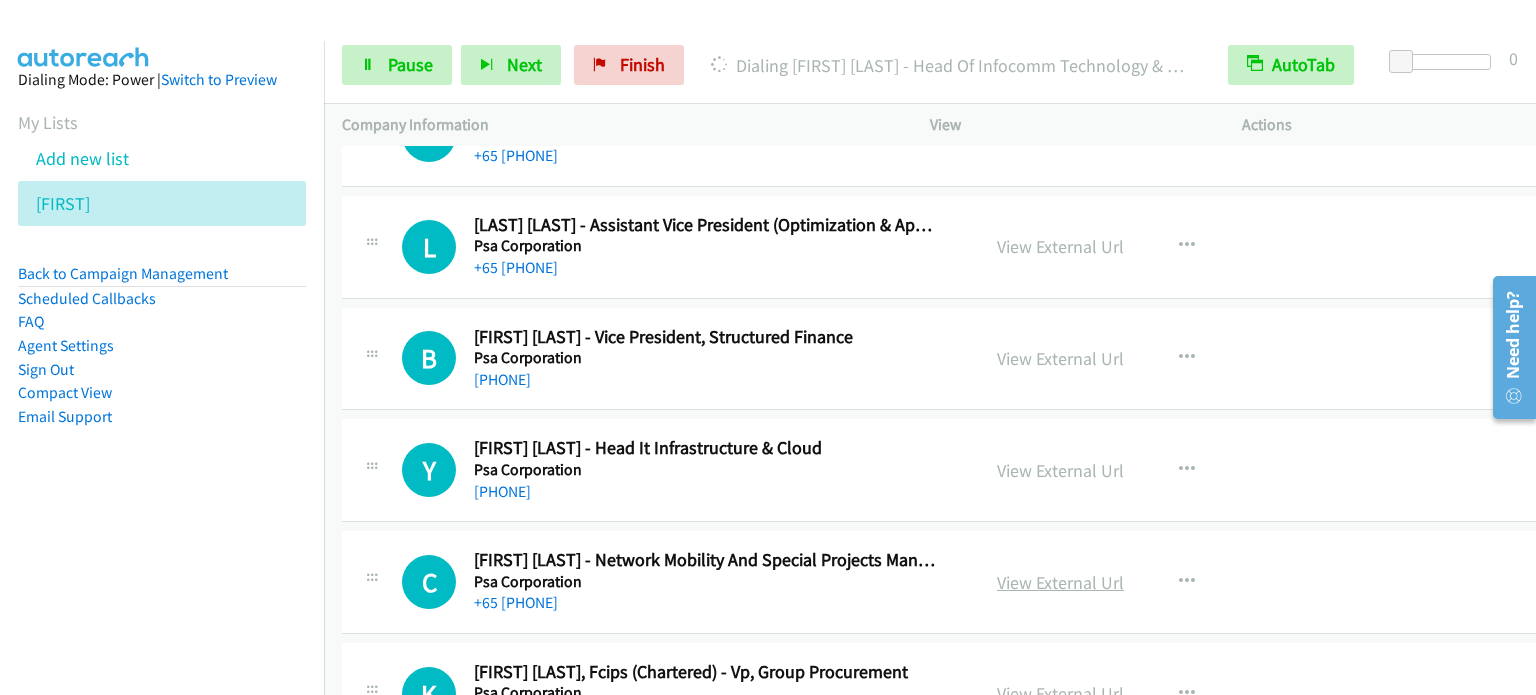 scroll, scrollTop: 16040, scrollLeft: 0, axis: vertical 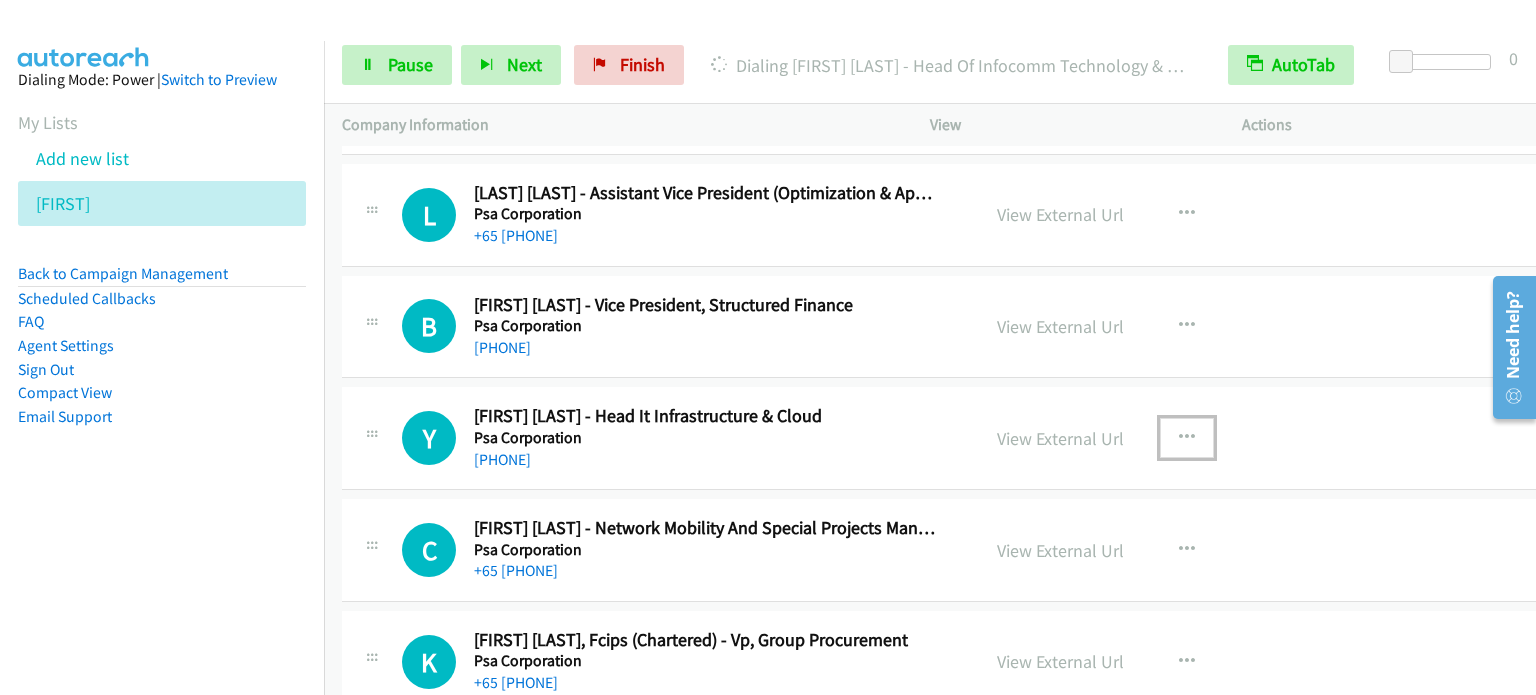 click at bounding box center (1187, 438) 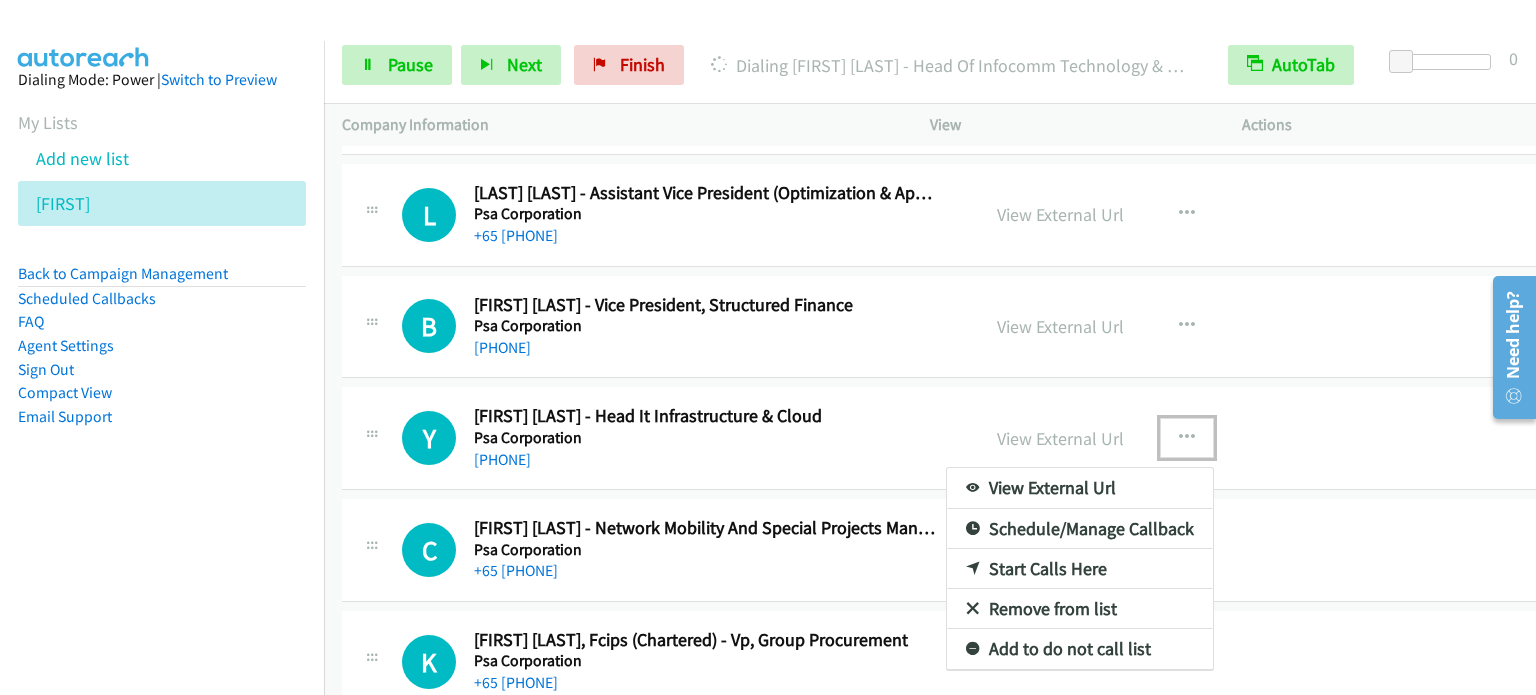 click on "Start Calls Here" at bounding box center (1080, 569) 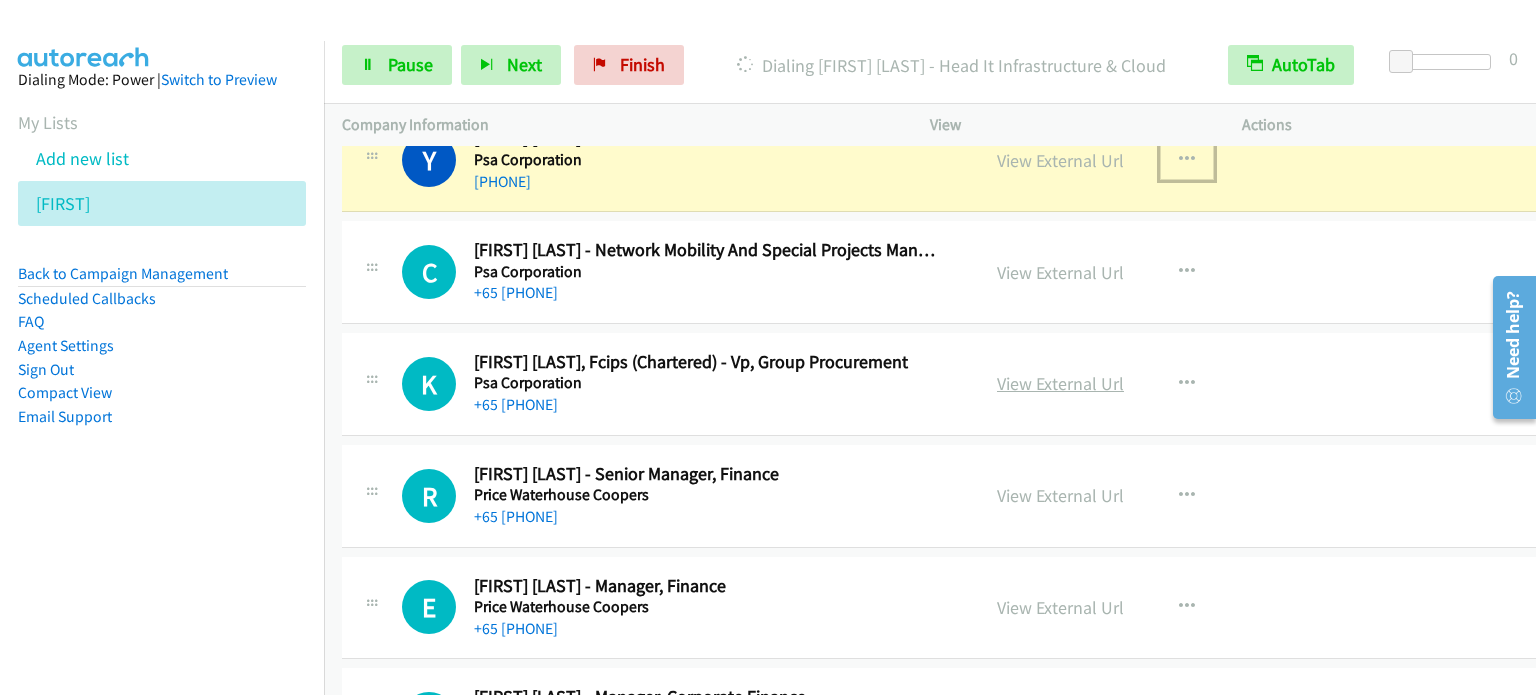 scroll, scrollTop: 16340, scrollLeft: 0, axis: vertical 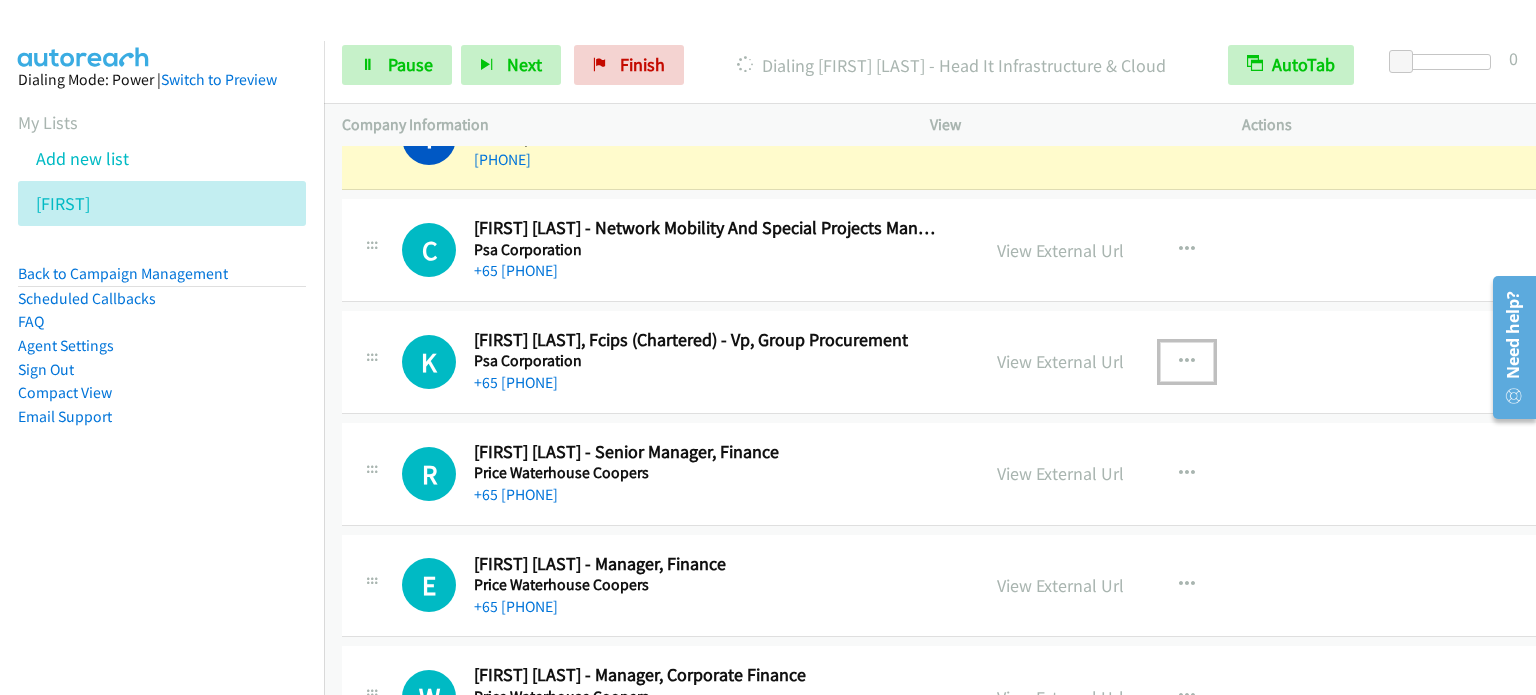 click at bounding box center (1187, 362) 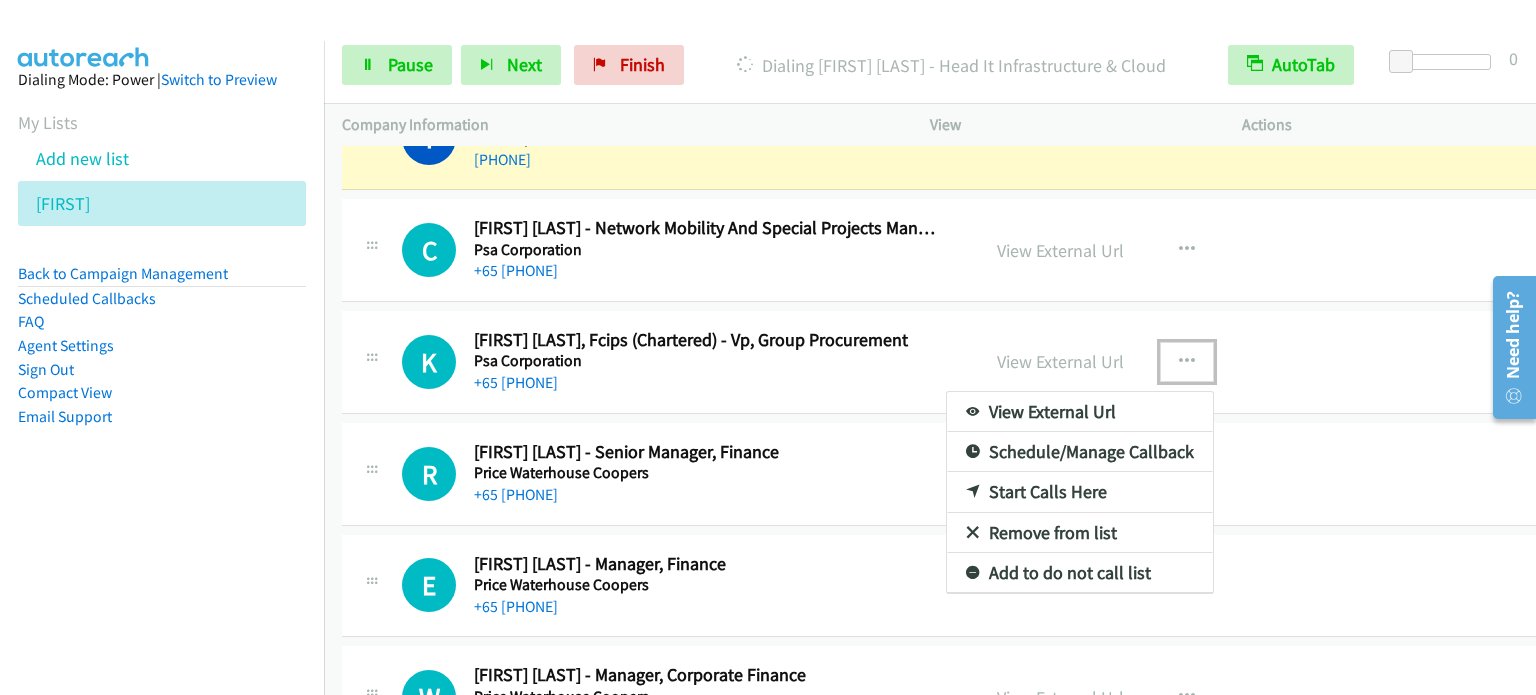click on "Start Calls Here" at bounding box center (1080, 492) 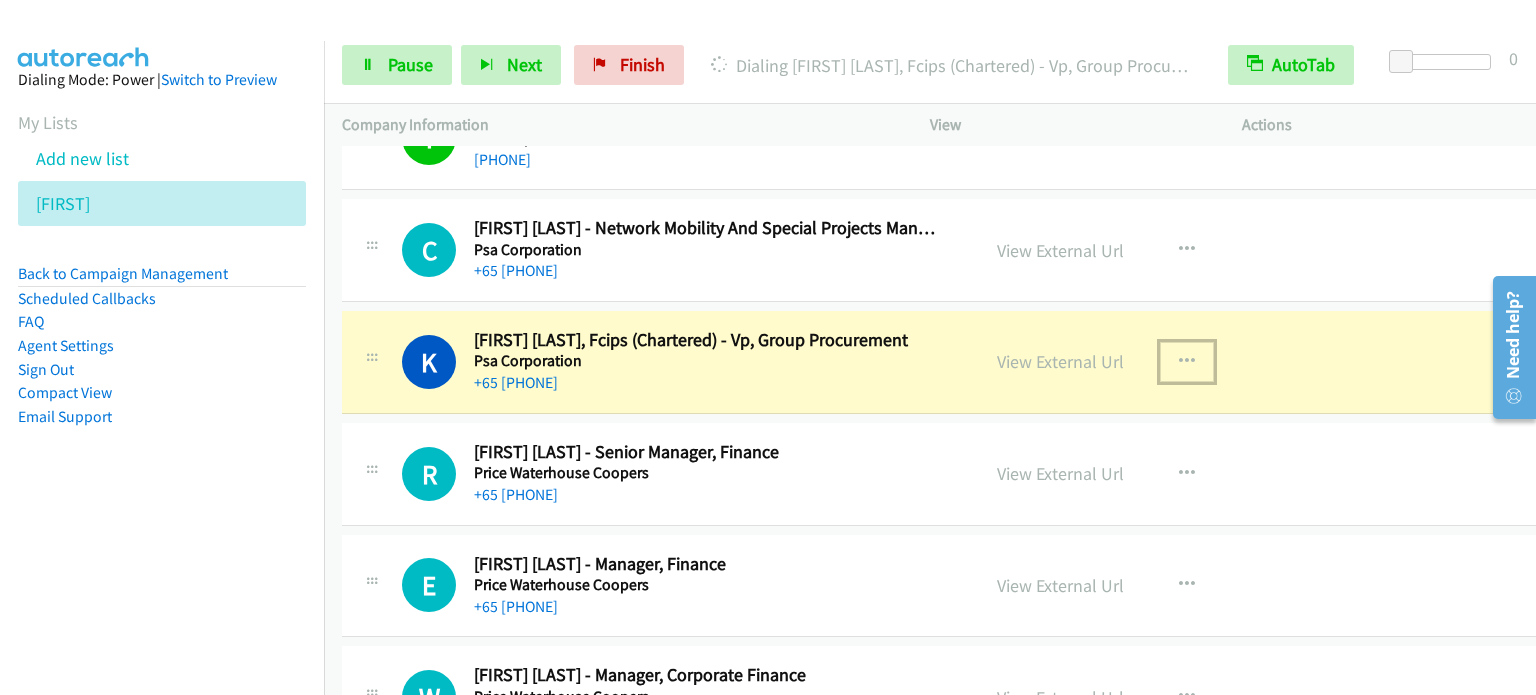 click on "K
Callback Scheduled
Kevin Lai, Fcips (Chartered) - Vp, Group Procurement
Psa Corporation
Asia/Singapore
+65 9827 6505
View External Url
View External Url
Schedule/Manage Callback
Start Calls Here
Remove from list
Add to do not call list
Reset Call Status" at bounding box center (943, 362) 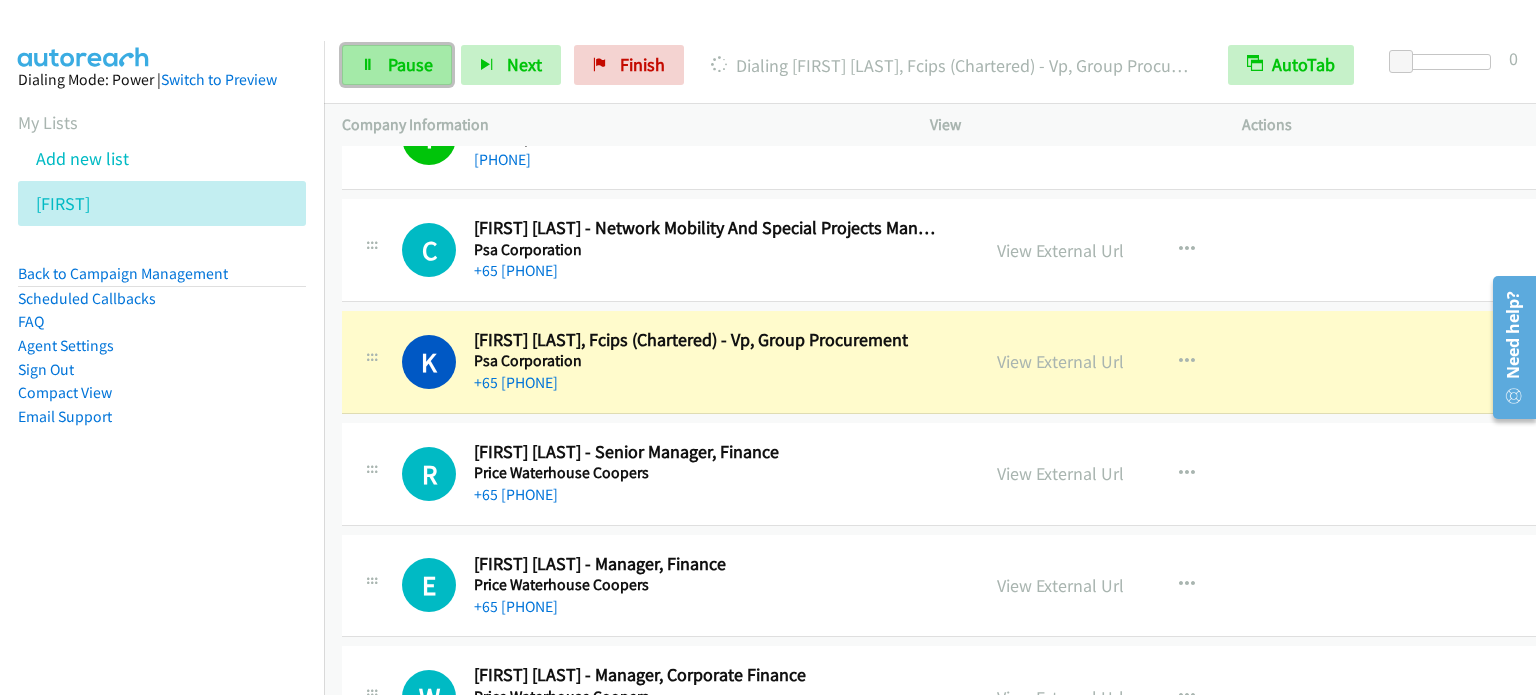 click on "Pause" at bounding box center [410, 64] 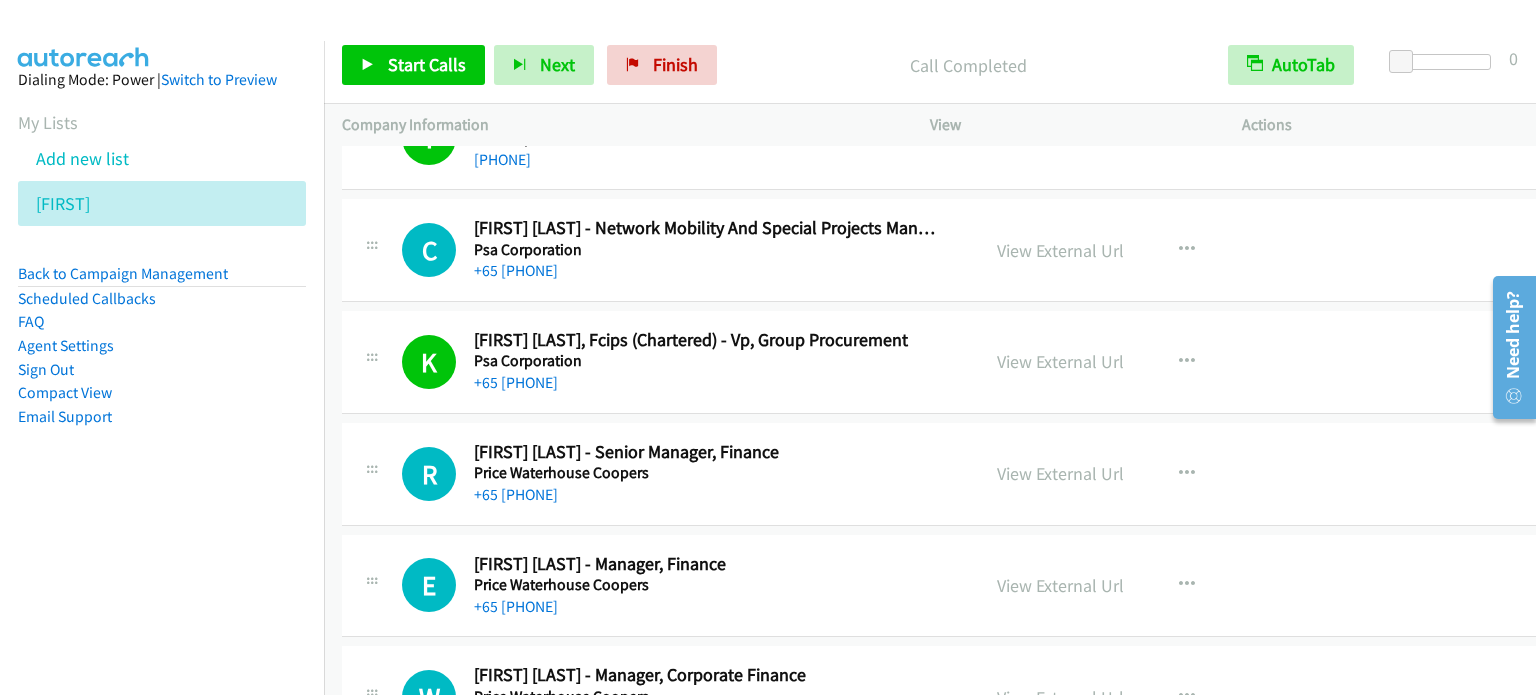 scroll, scrollTop: 16440, scrollLeft: 0, axis: vertical 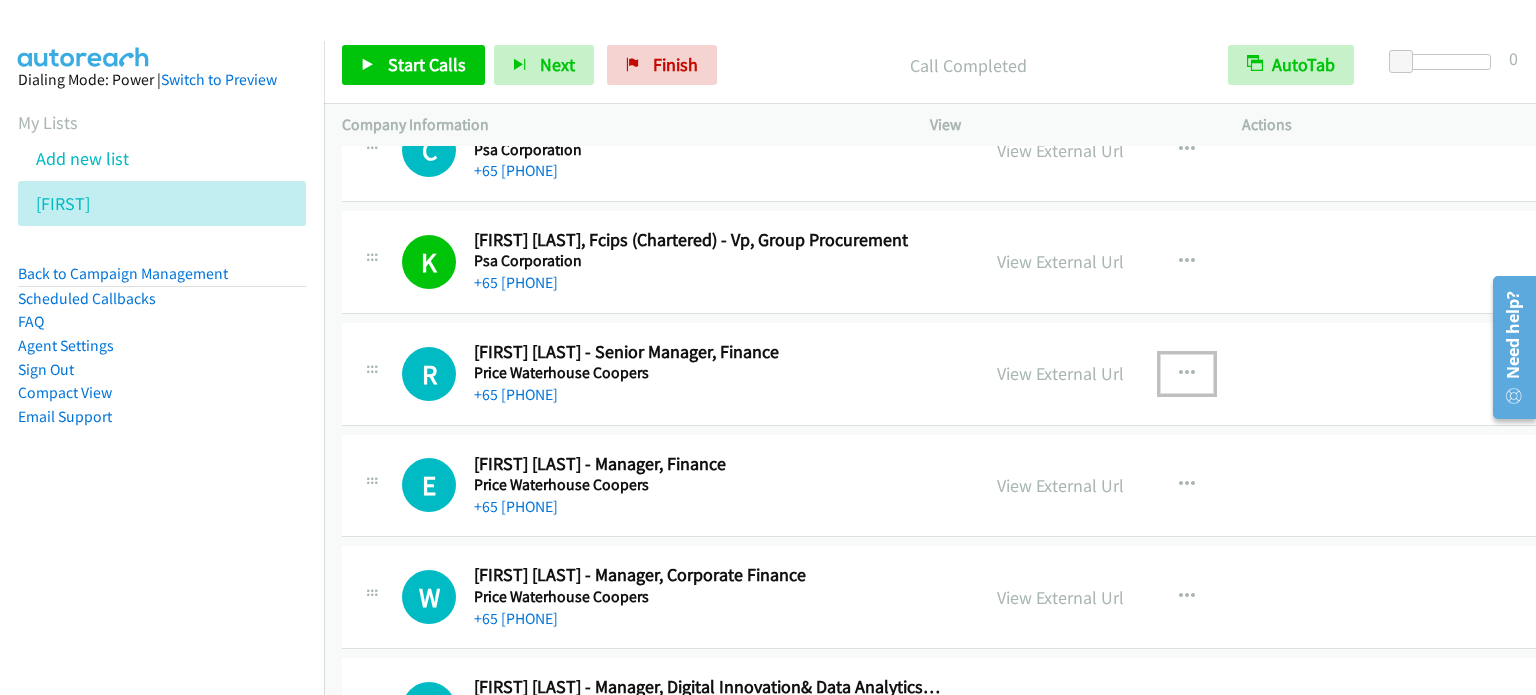 click at bounding box center (1187, 374) 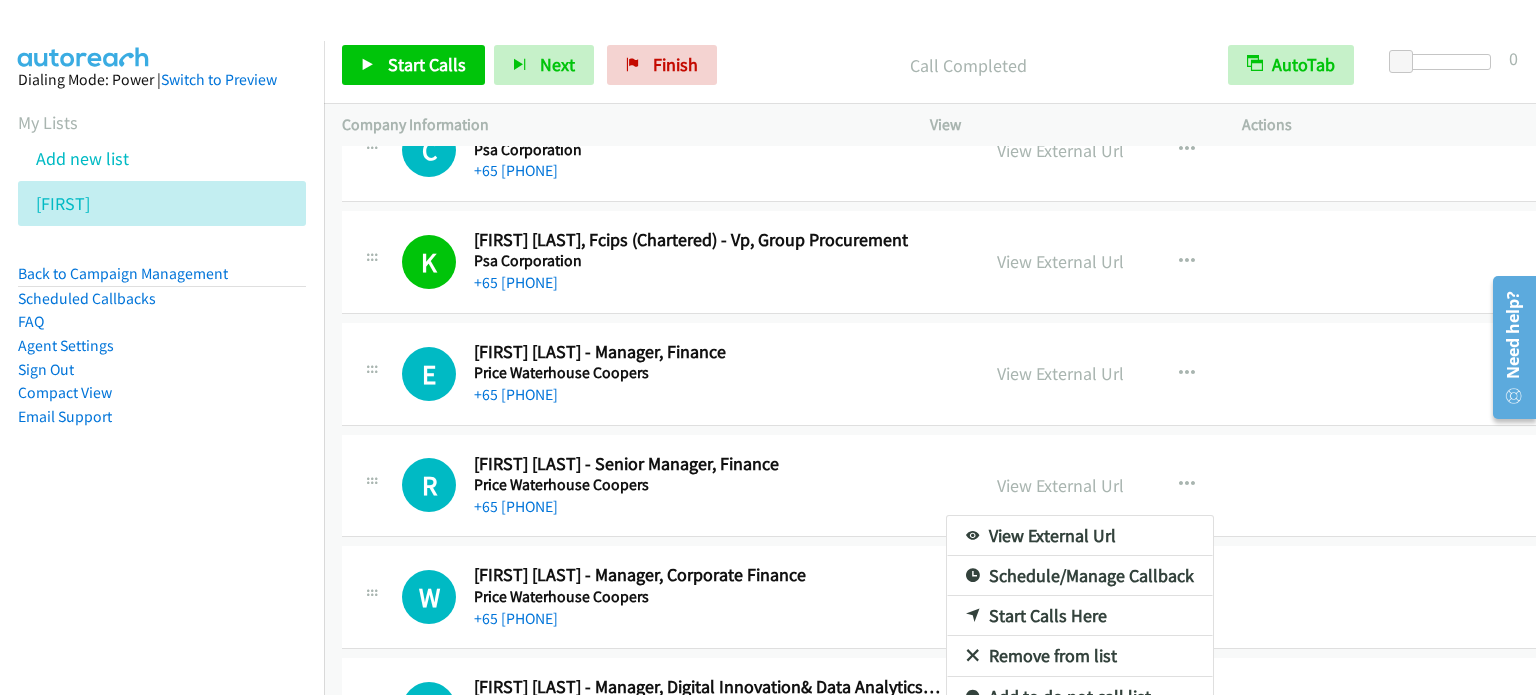 click at bounding box center [768, 347] 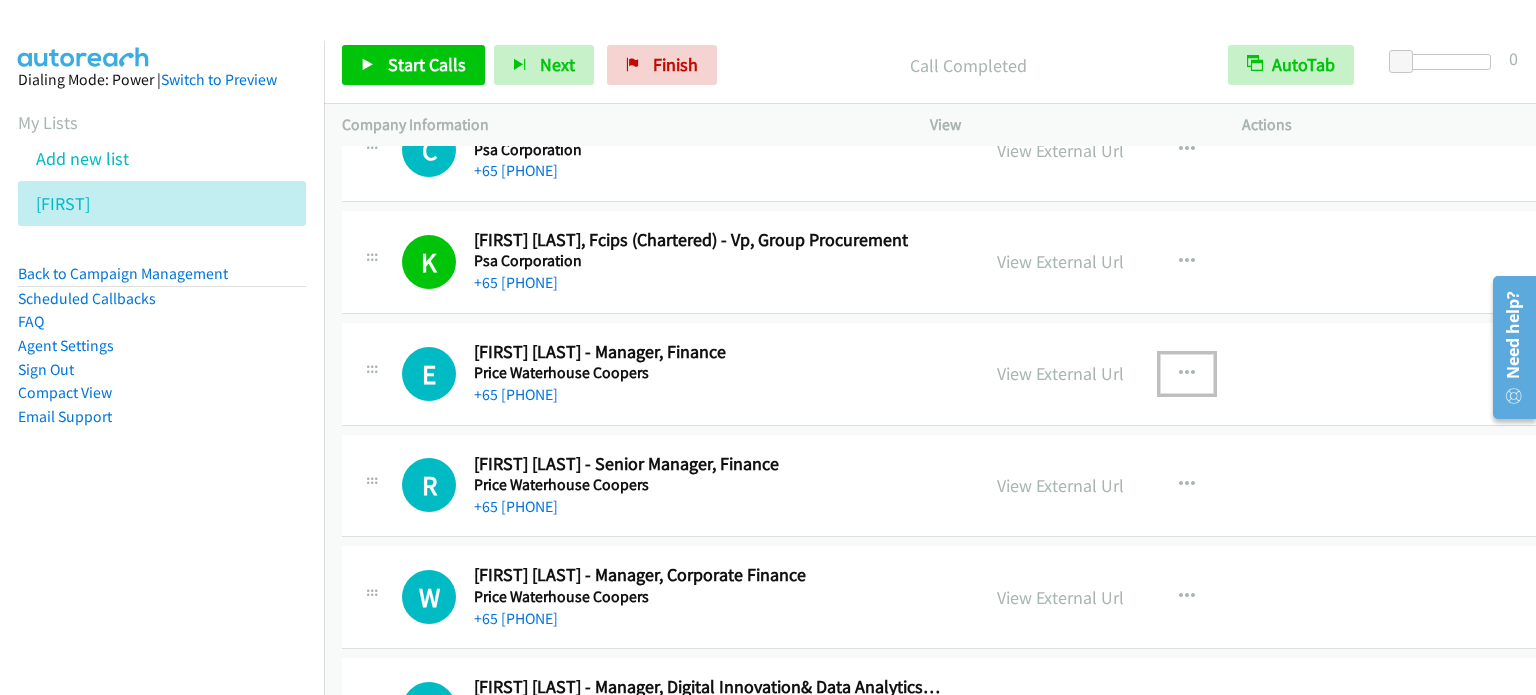 click at bounding box center (1187, 374) 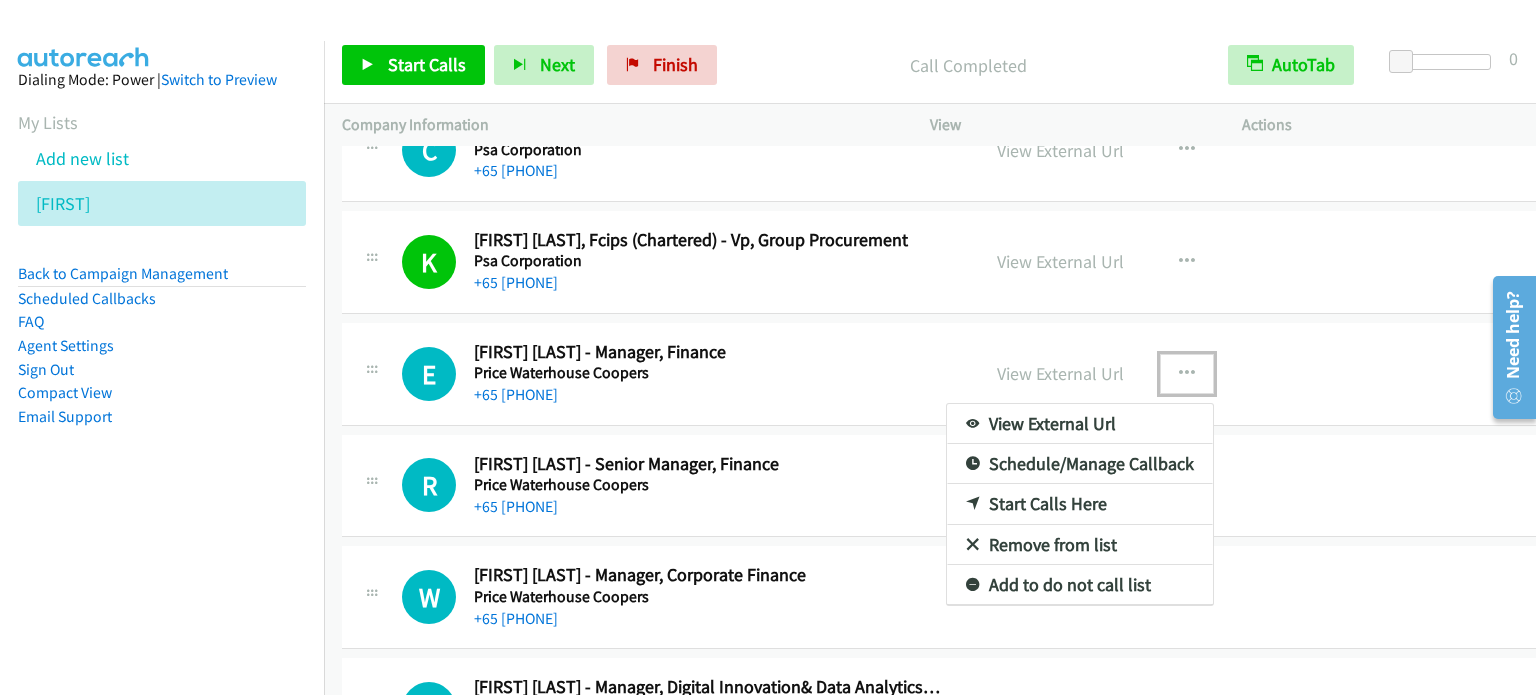 click on "Start Calls Here" at bounding box center (1080, 504) 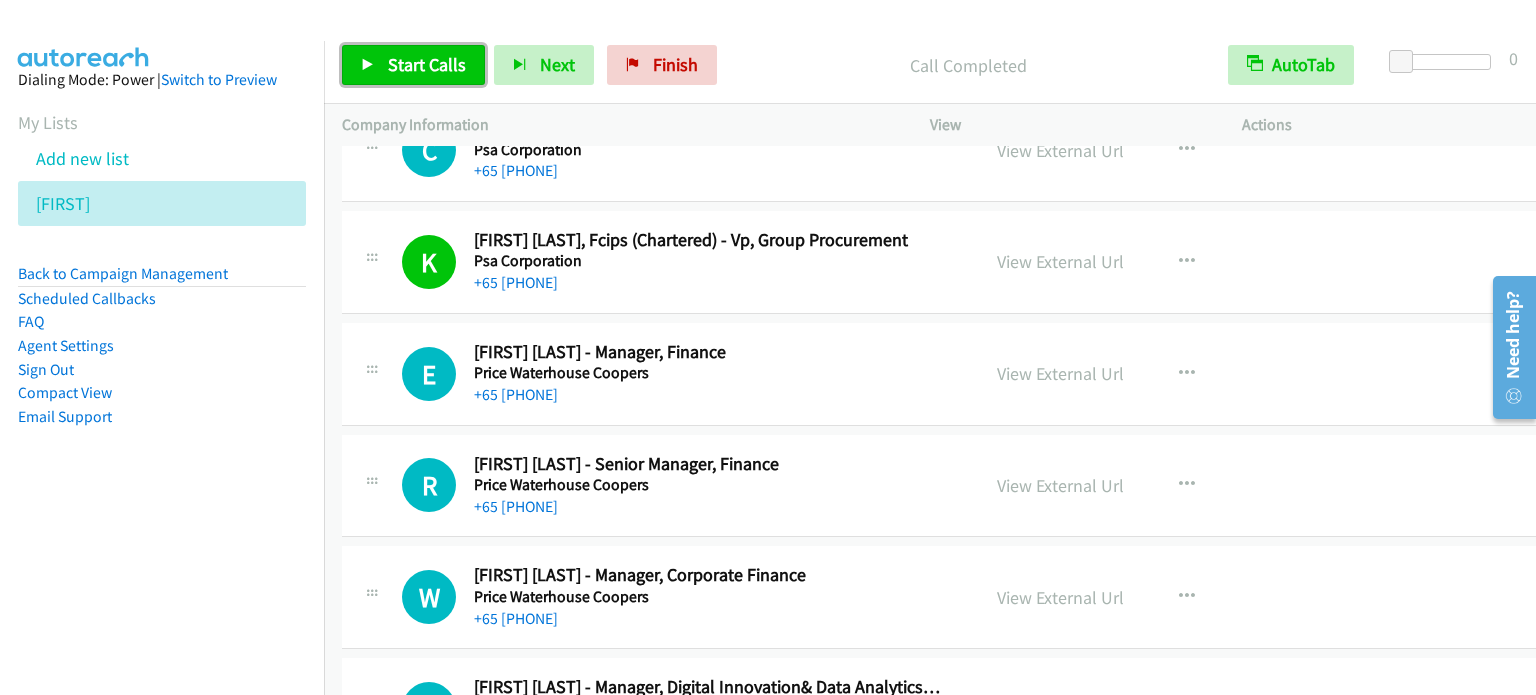 click on "Start Calls" at bounding box center [427, 64] 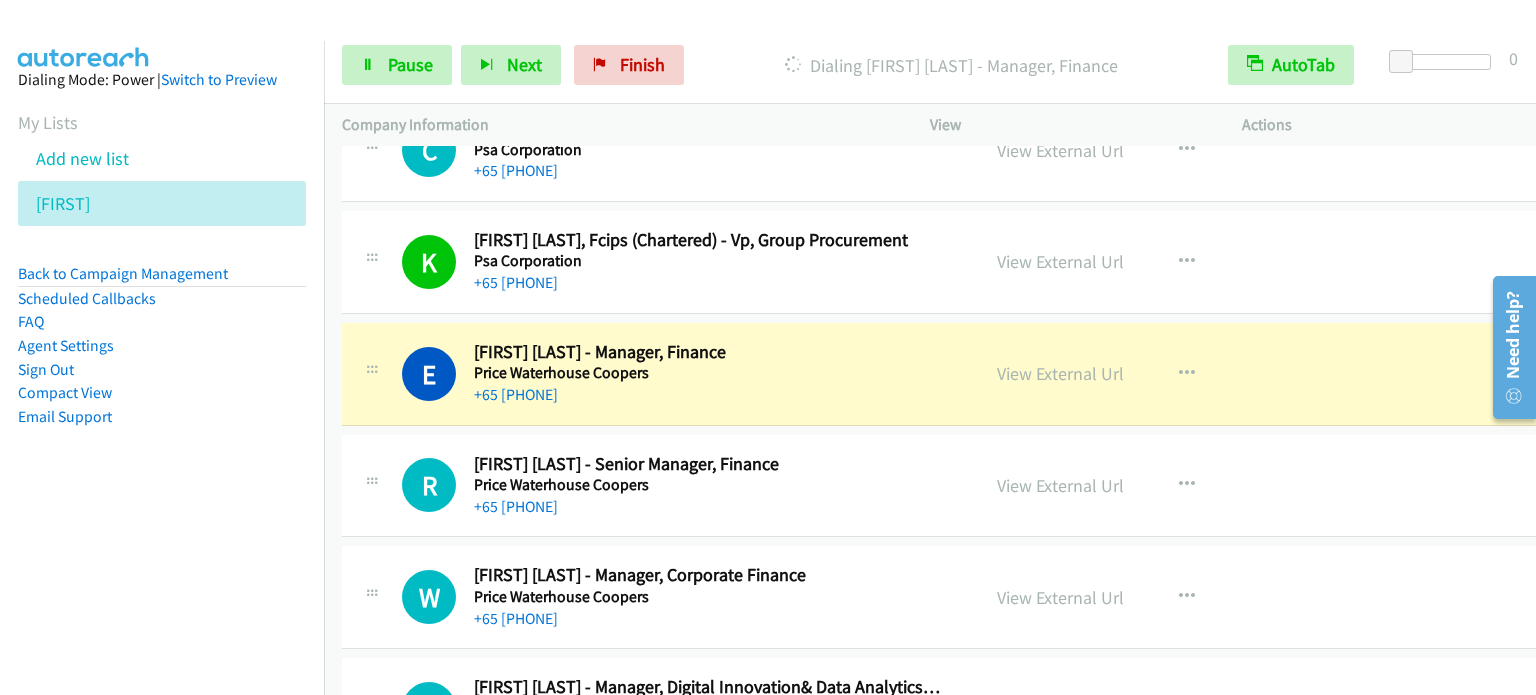 scroll, scrollTop: 16540, scrollLeft: 0, axis: vertical 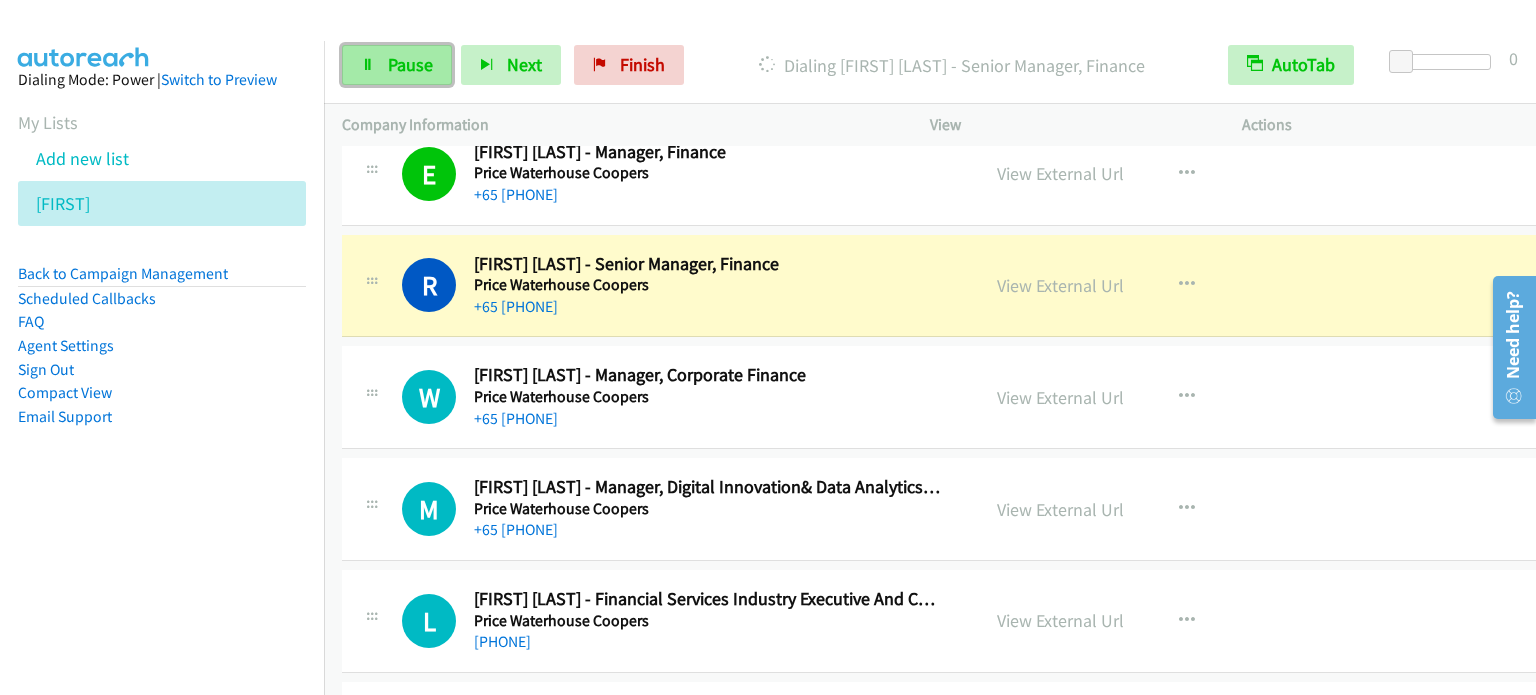 click on "Pause" at bounding box center (397, 65) 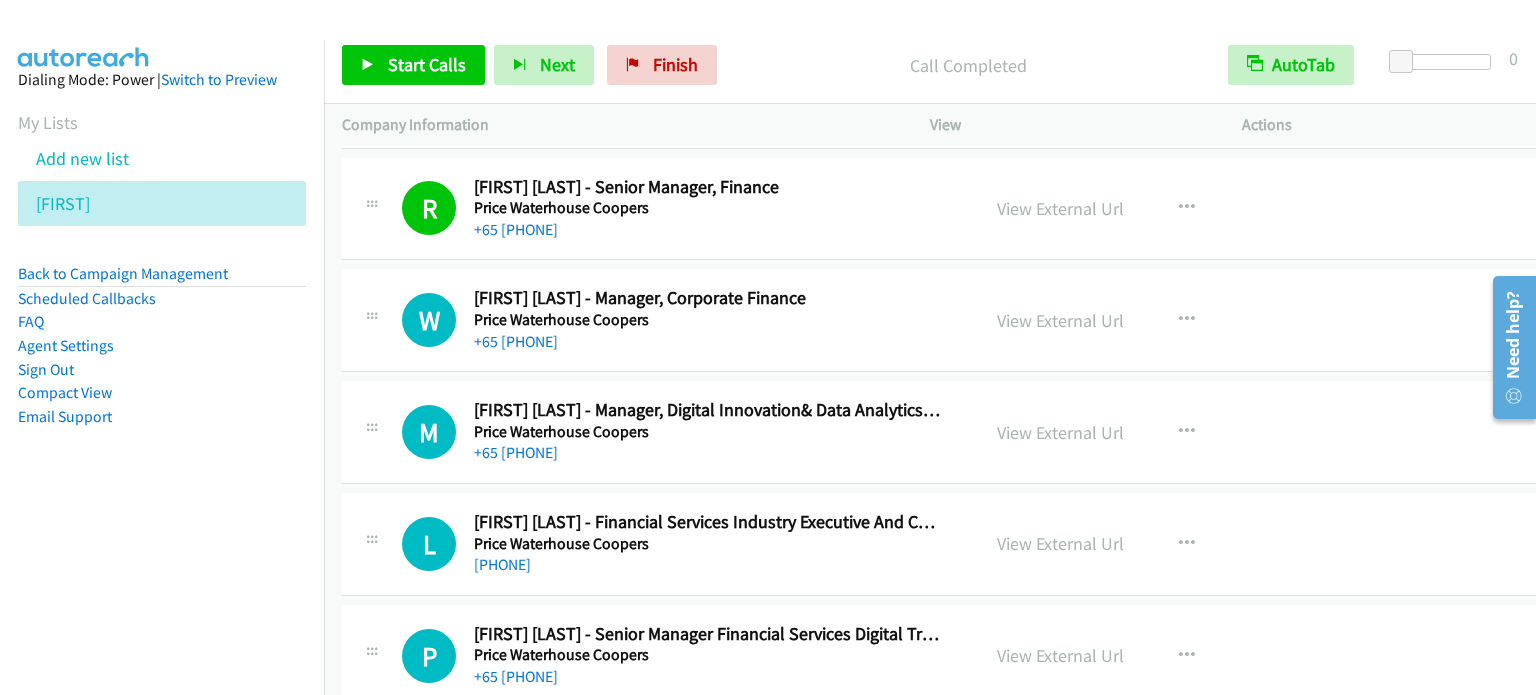 scroll, scrollTop: 16740, scrollLeft: 0, axis: vertical 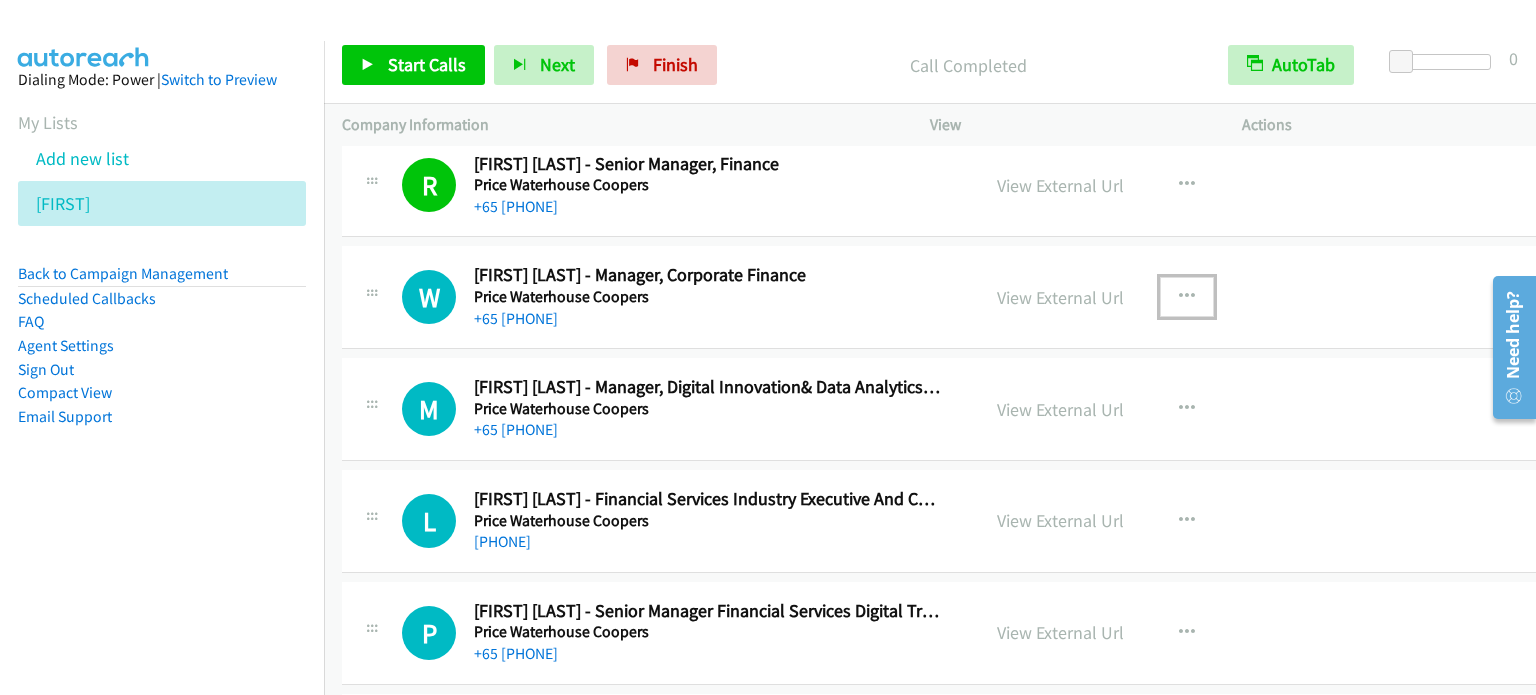 click at bounding box center (1187, 297) 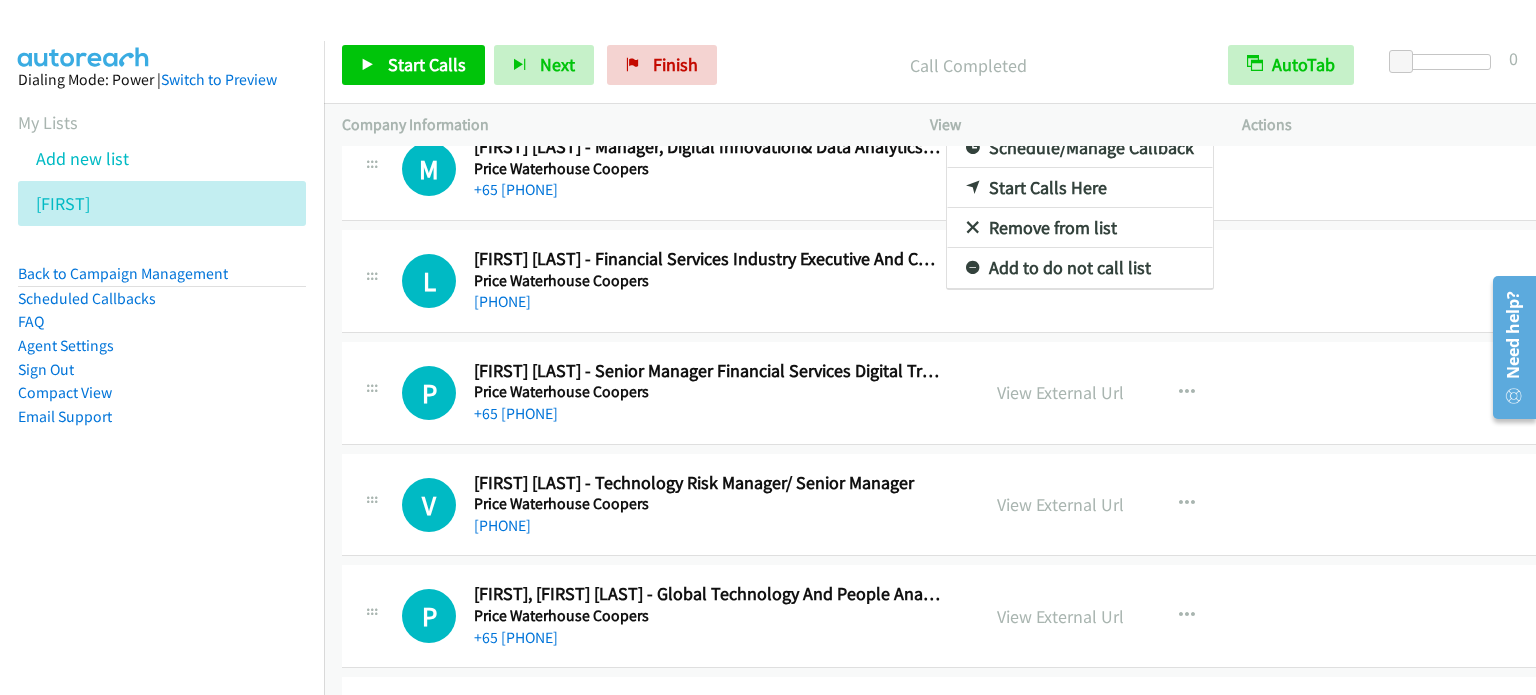 scroll, scrollTop: 17447, scrollLeft: 0, axis: vertical 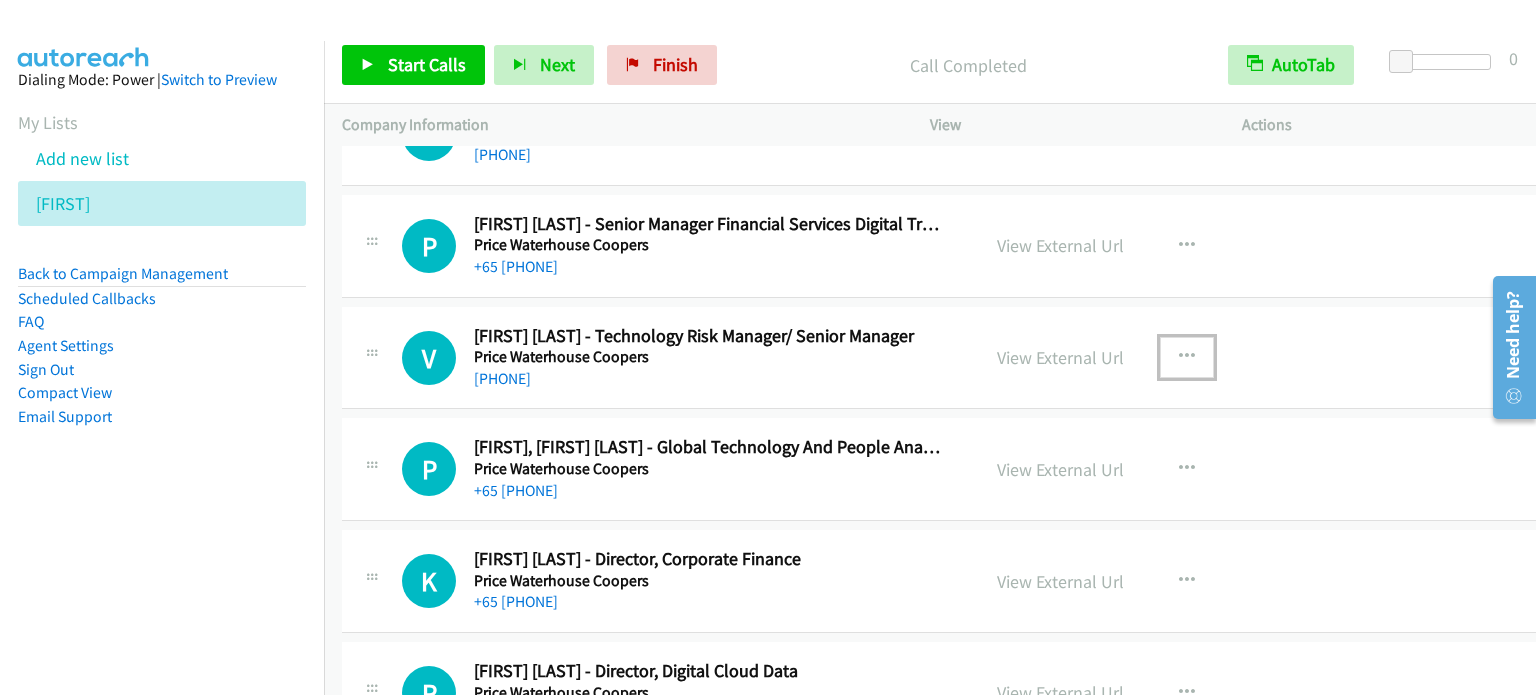 click at bounding box center (1187, 357) 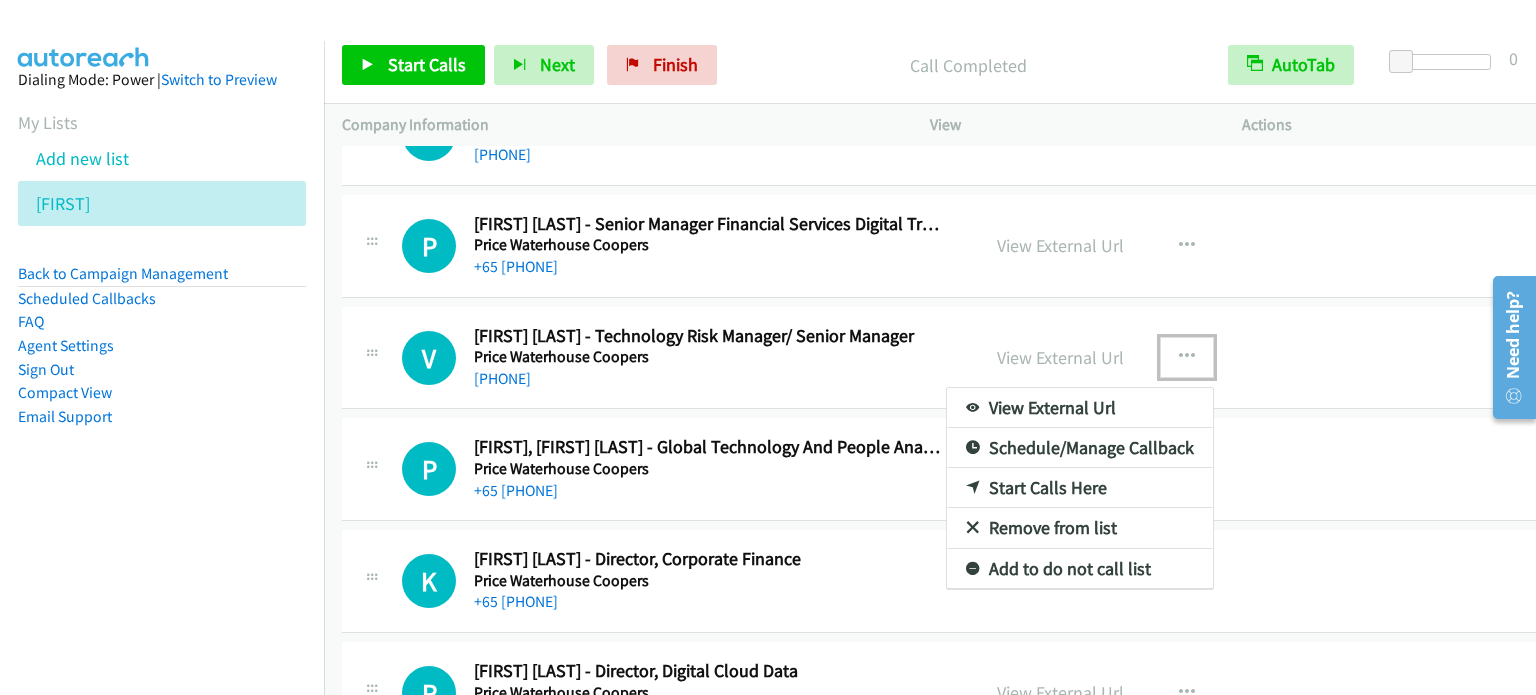 click on "Start Calls Here" at bounding box center [1080, 488] 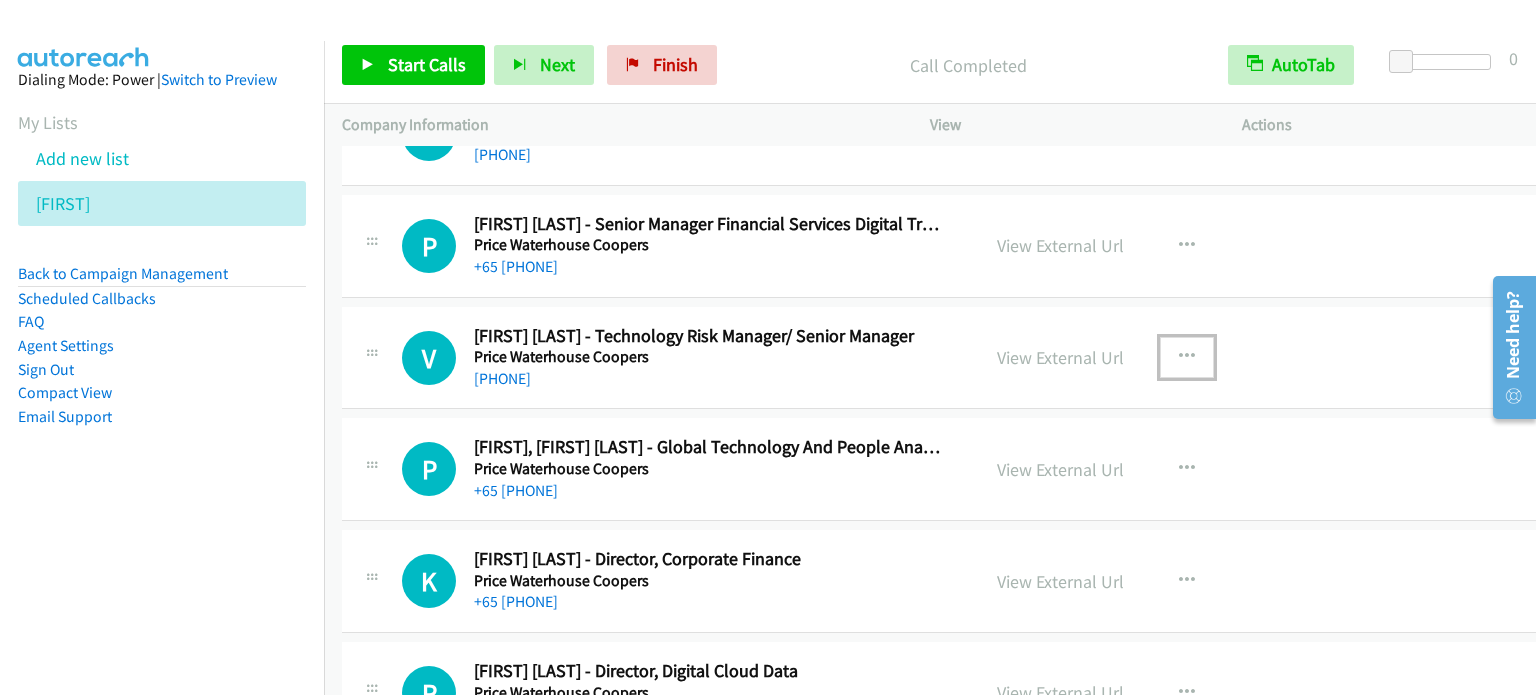 click at bounding box center [768, 347] 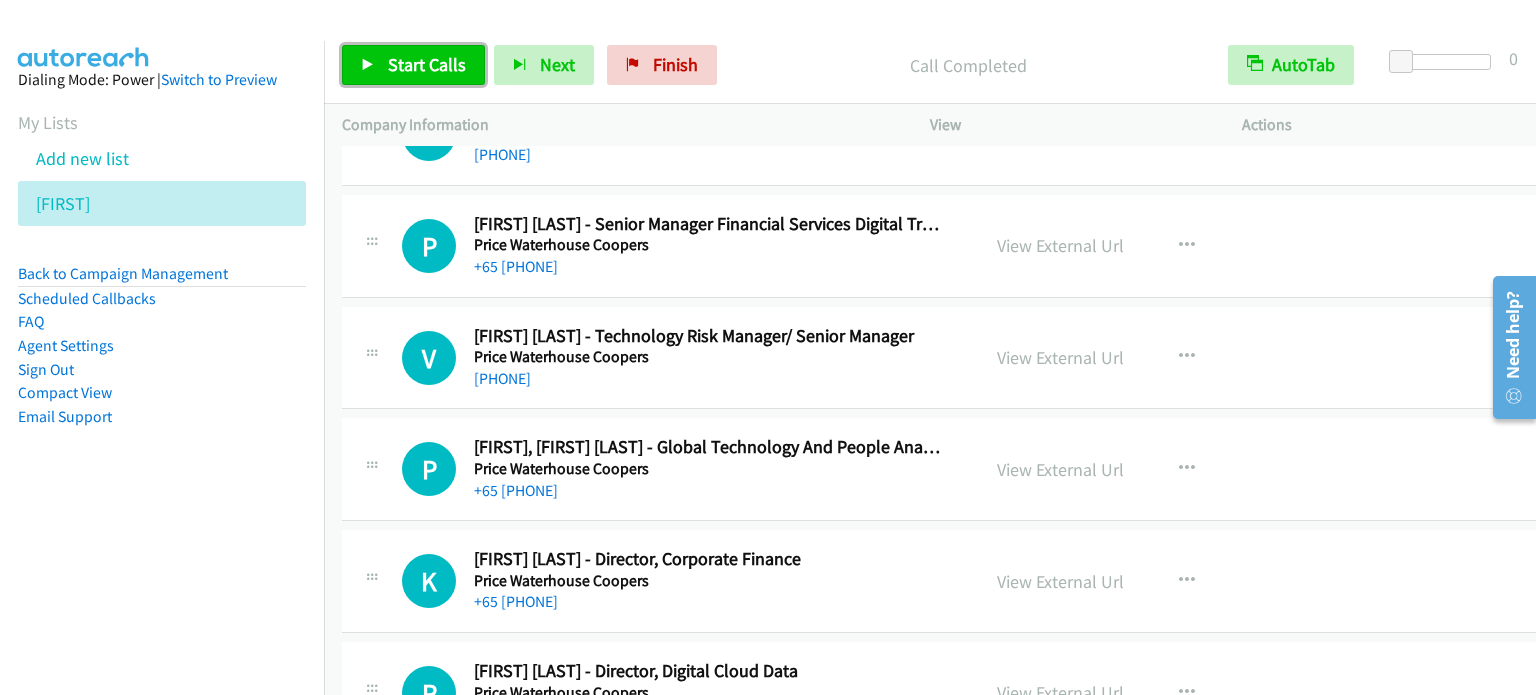 click on "Start Calls" at bounding box center (413, 65) 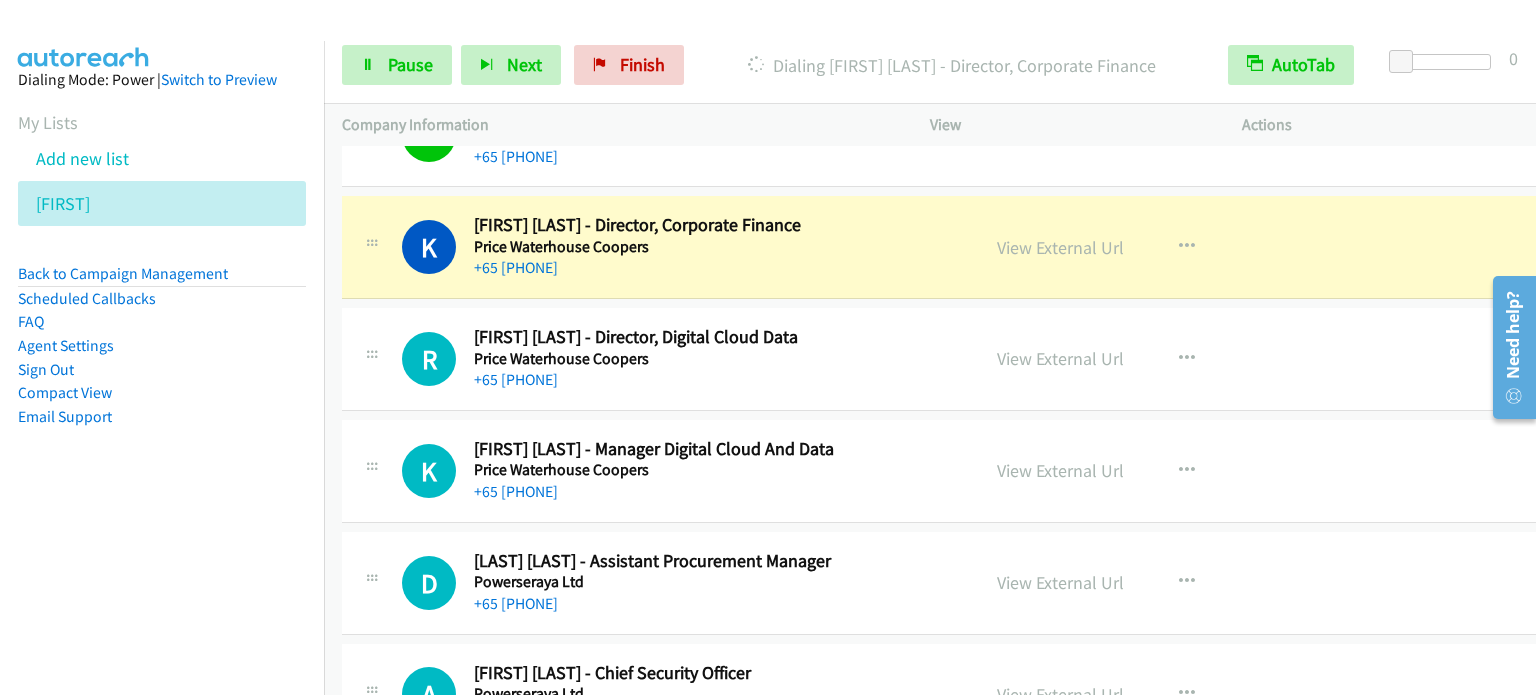 scroll, scrollTop: 17427, scrollLeft: 0, axis: vertical 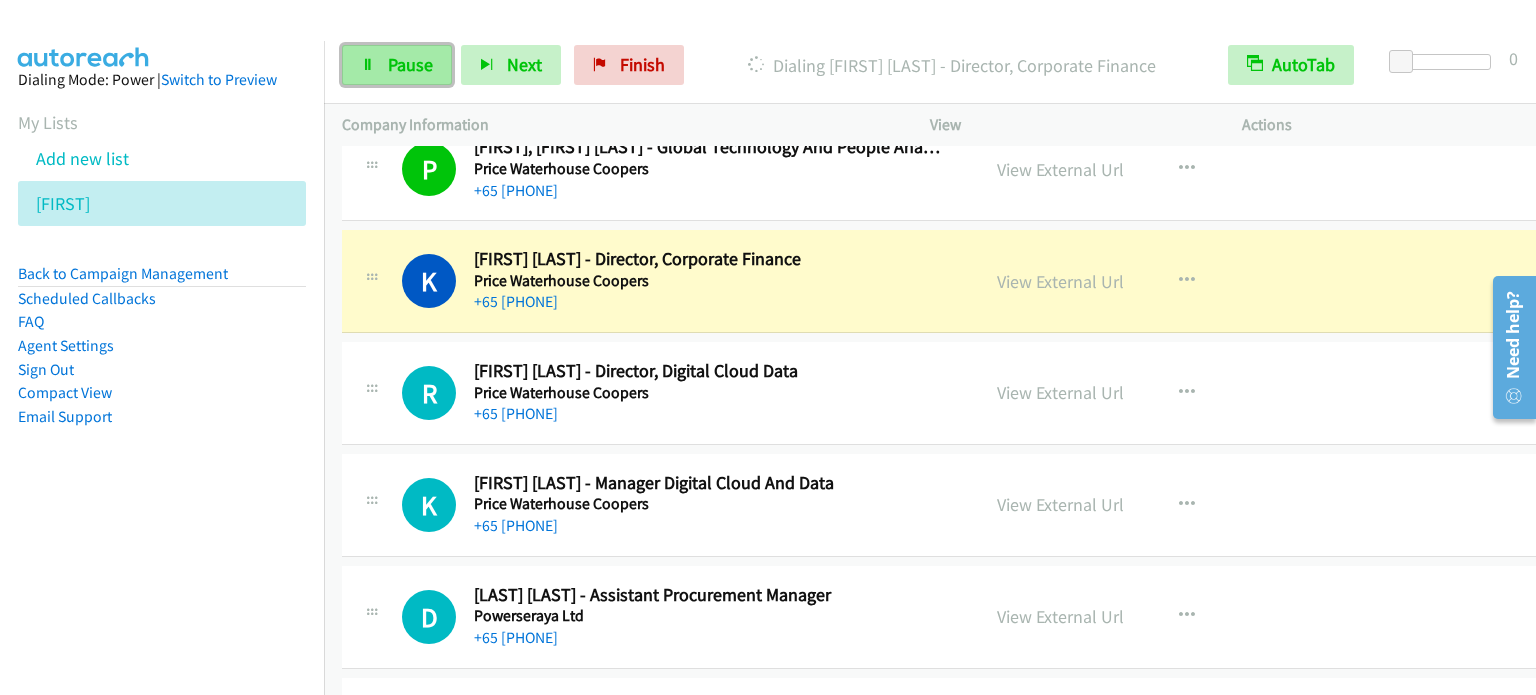 click on "Pause" at bounding box center [410, 64] 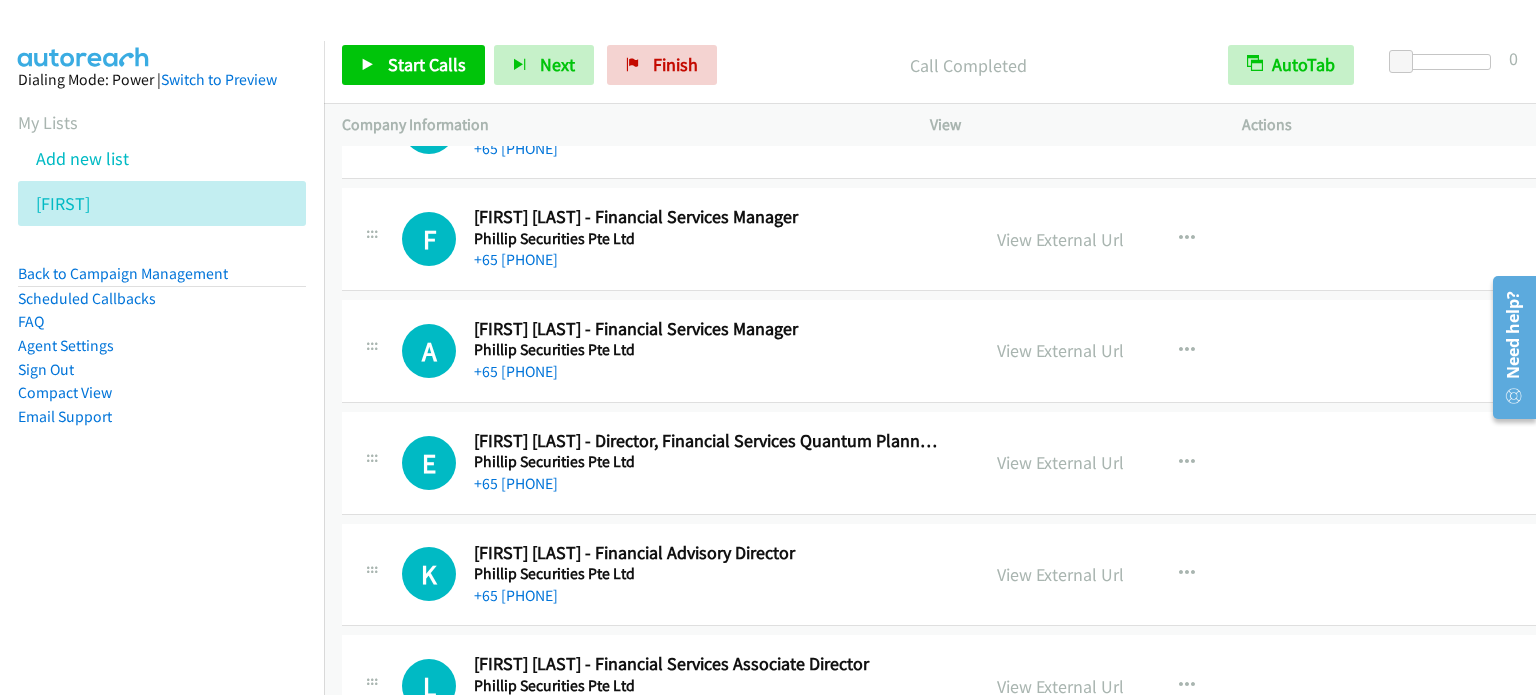 scroll, scrollTop: 18227, scrollLeft: 0, axis: vertical 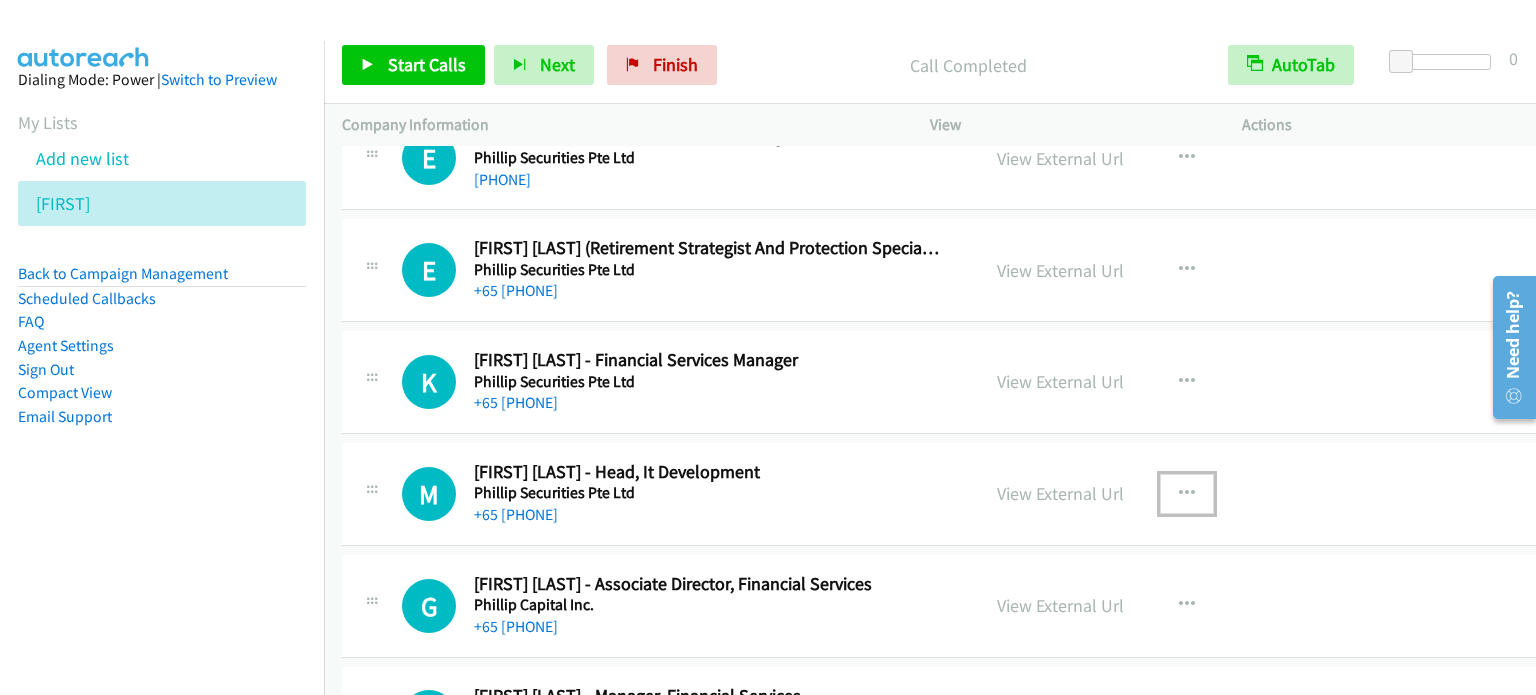 click at bounding box center (1187, 494) 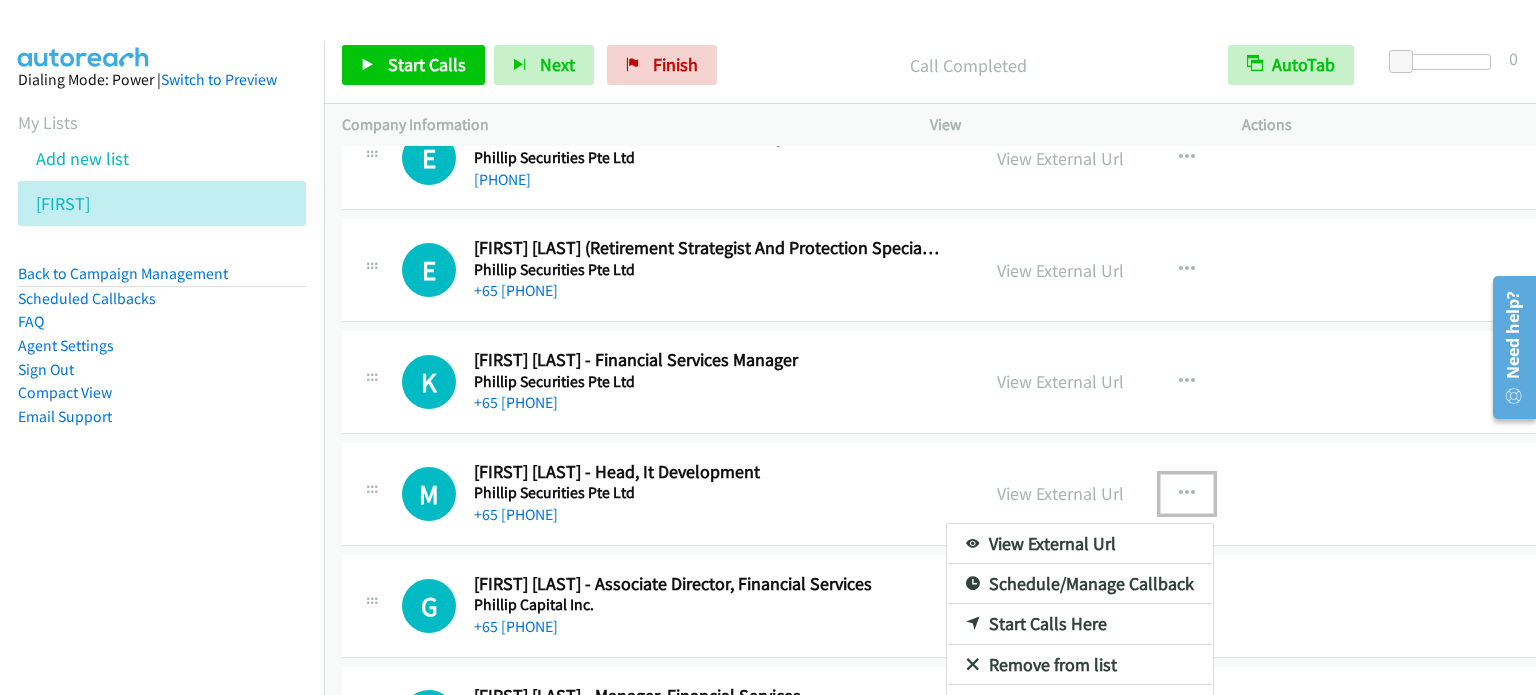 click on "Start Calls Here" at bounding box center [1080, 624] 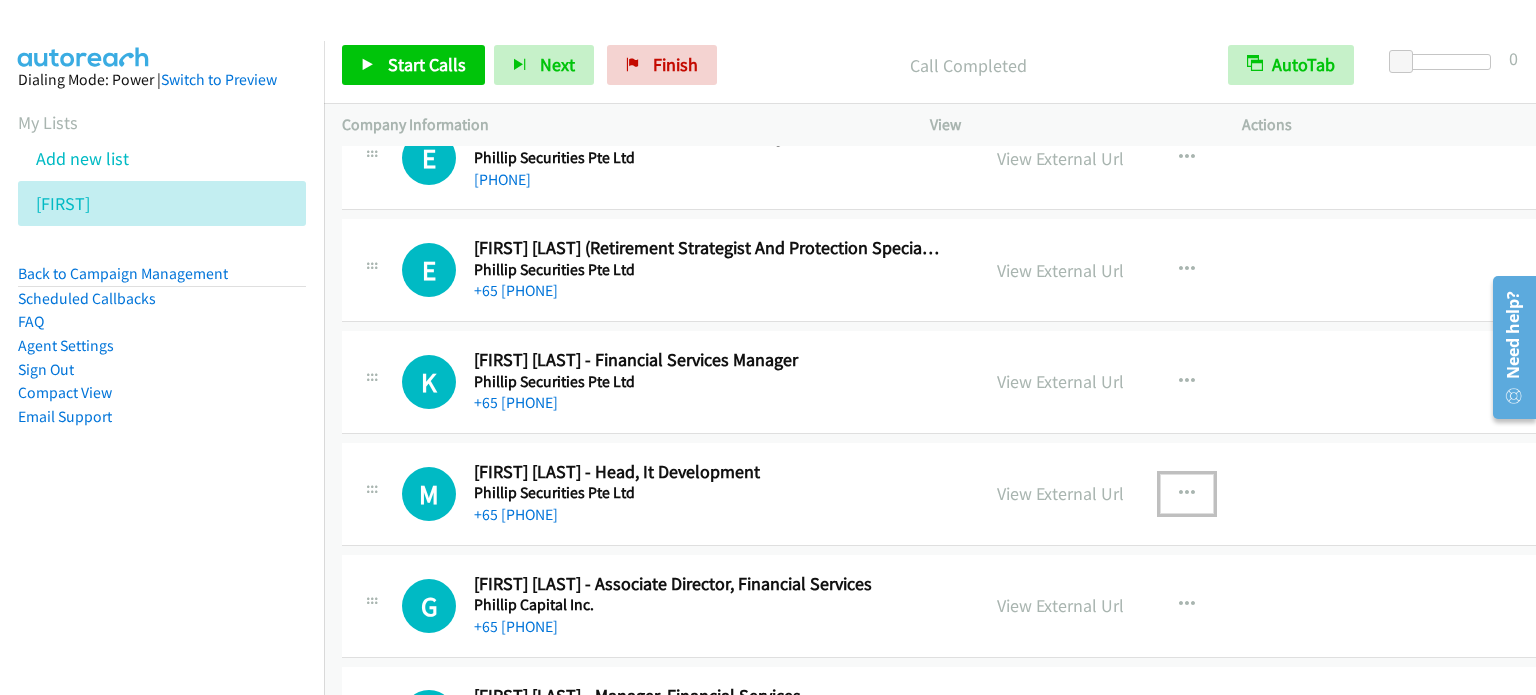 click at bounding box center [1187, 494] 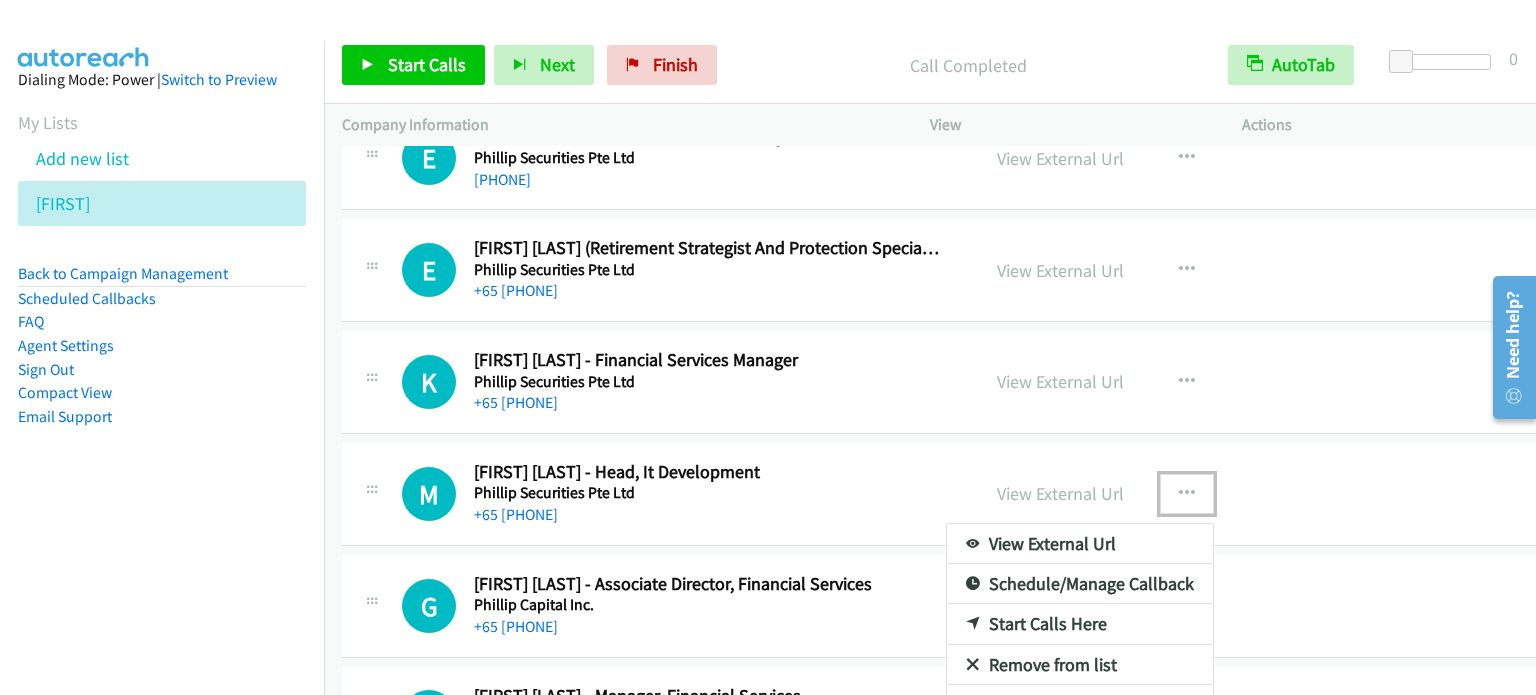 click on "Start Calls Here" at bounding box center (1080, 624) 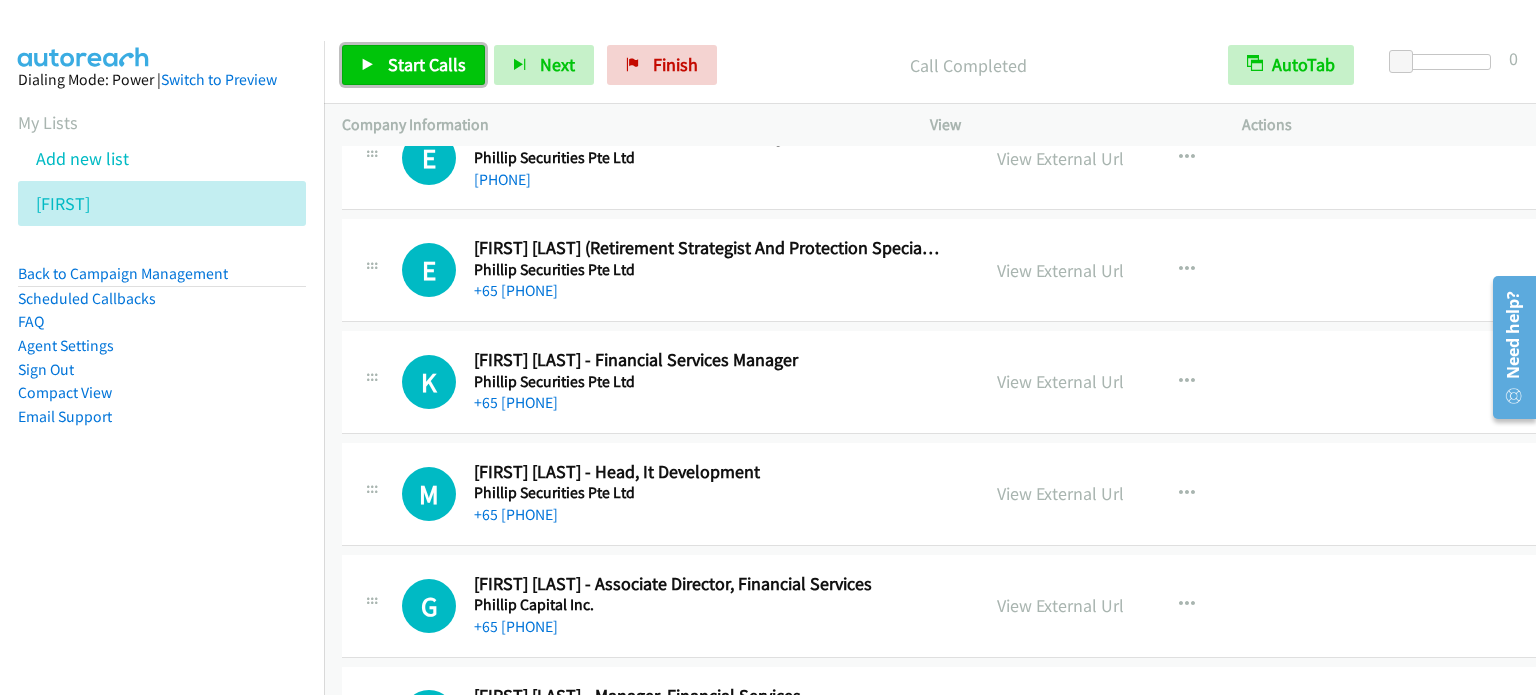 drag, startPoint x: 382, startPoint y: 68, endPoint x: 374, endPoint y: 79, distance: 13.601471 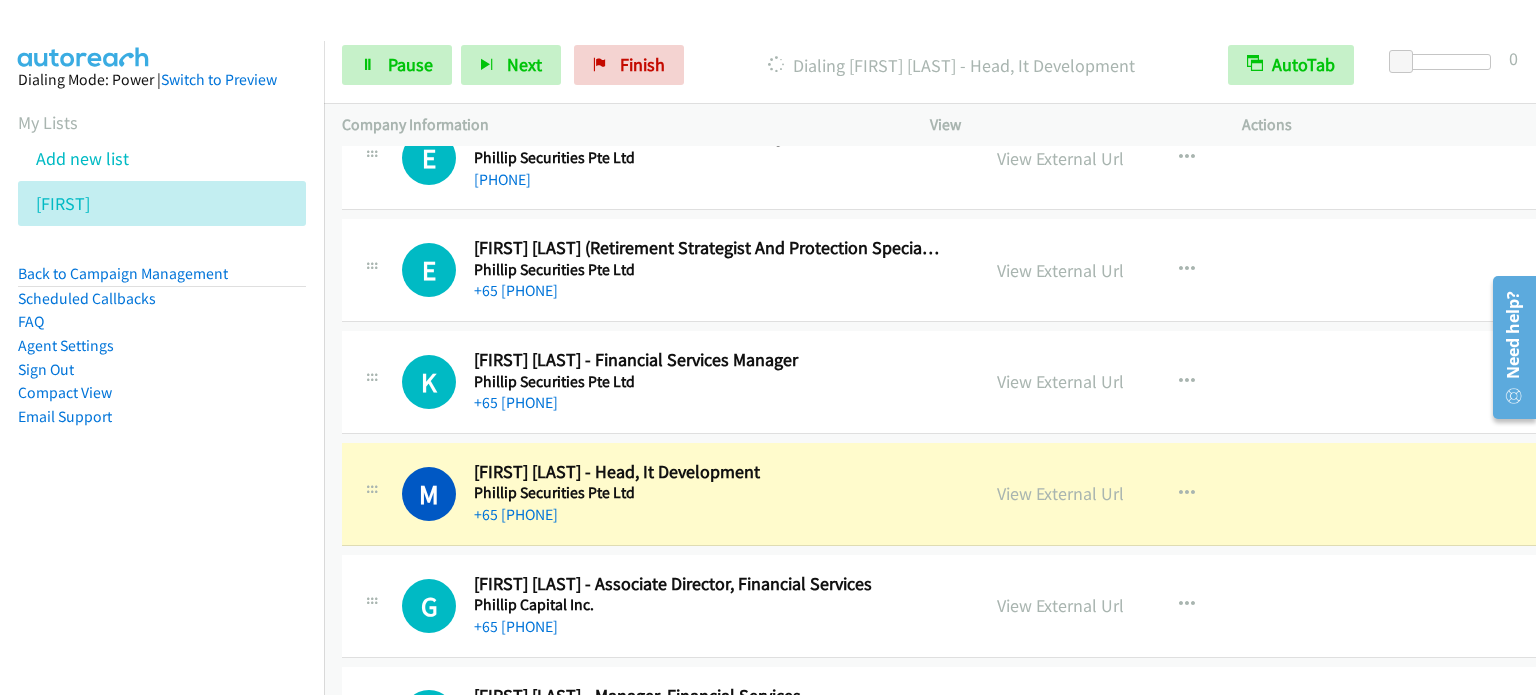 scroll, scrollTop: 19327, scrollLeft: 0, axis: vertical 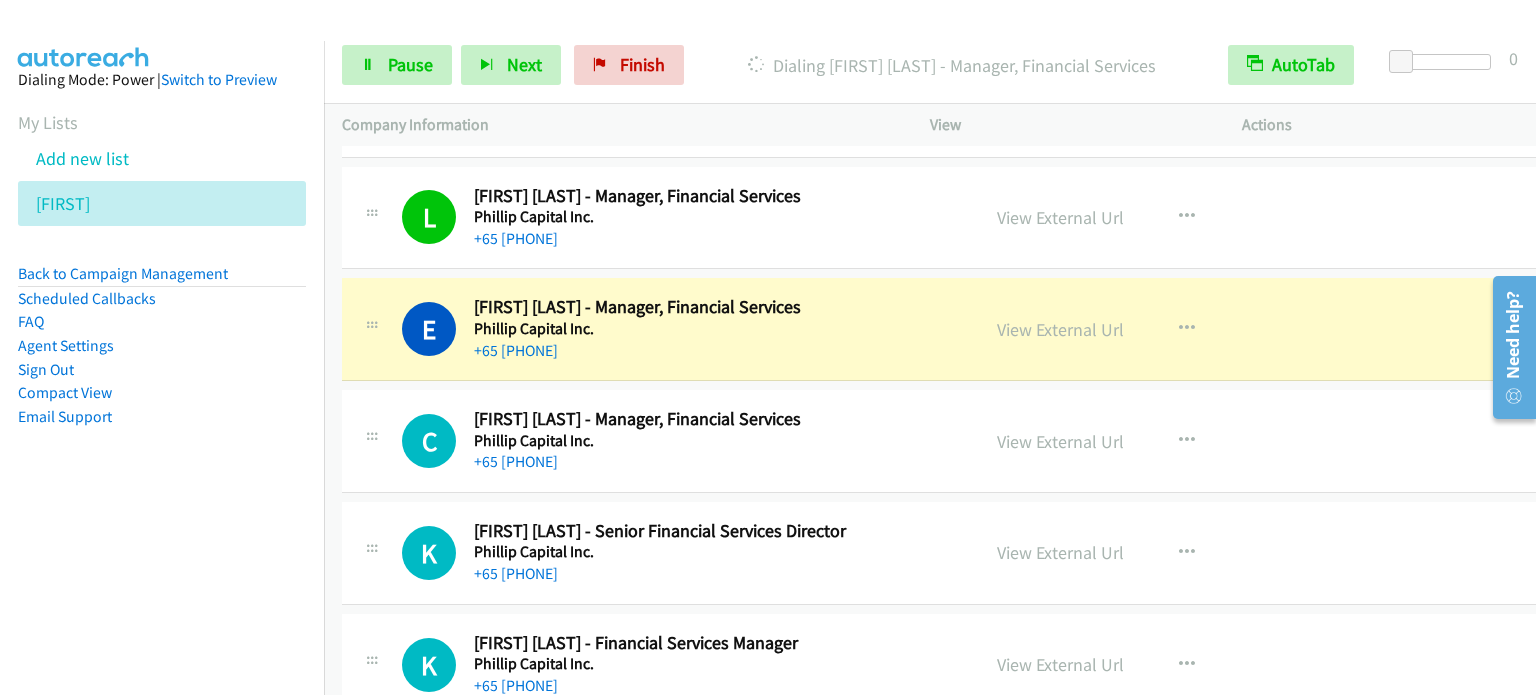 drag, startPoint x: 340, startPoint y: 242, endPoint x: 1150, endPoint y: 368, distance: 819.7414 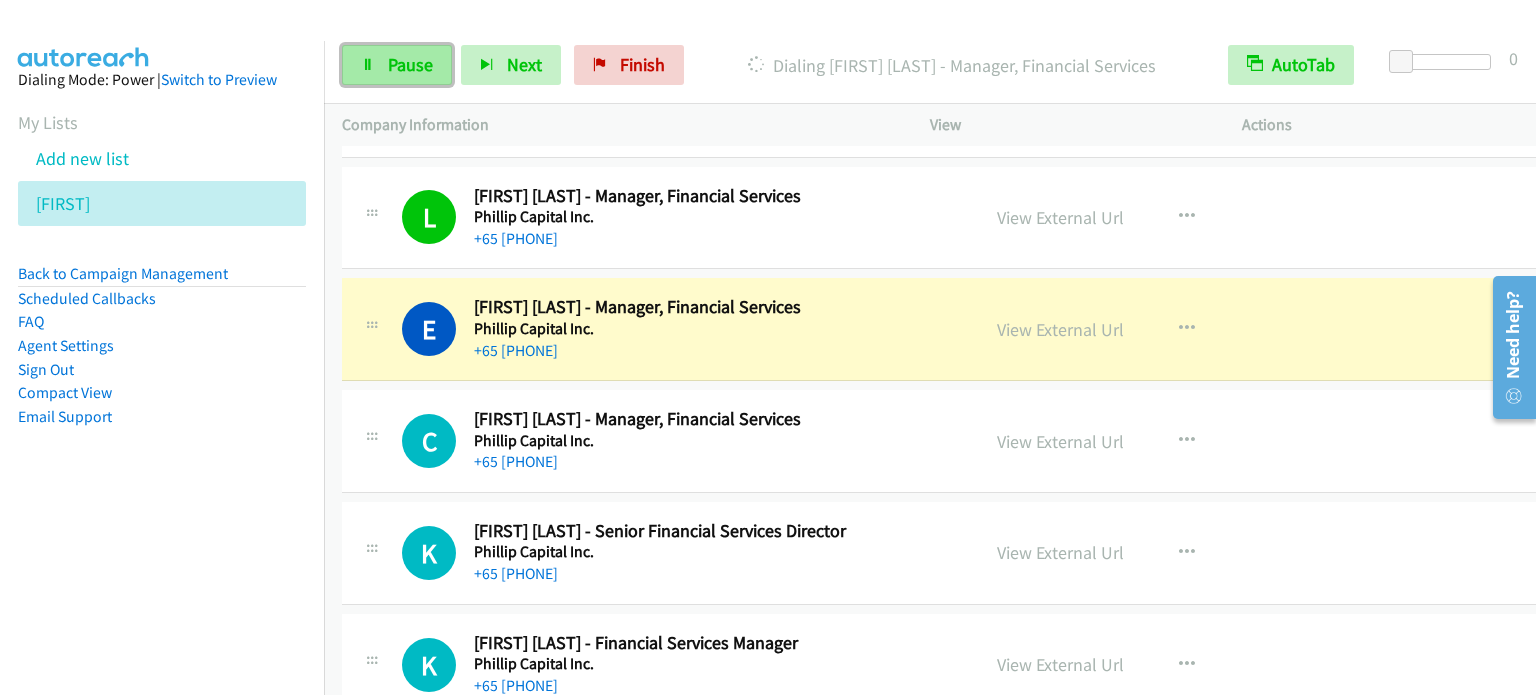 click on "Pause" at bounding box center (410, 64) 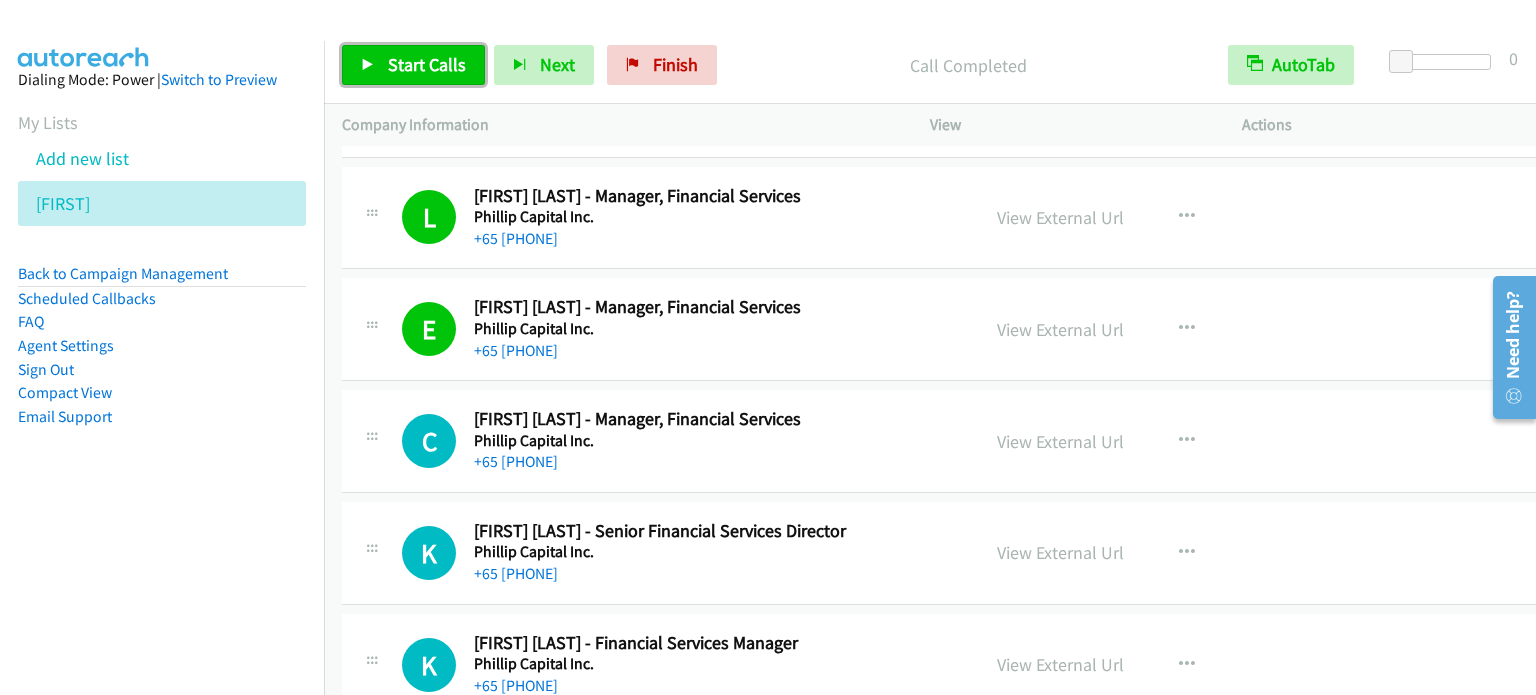 click on "Start Calls" at bounding box center [427, 64] 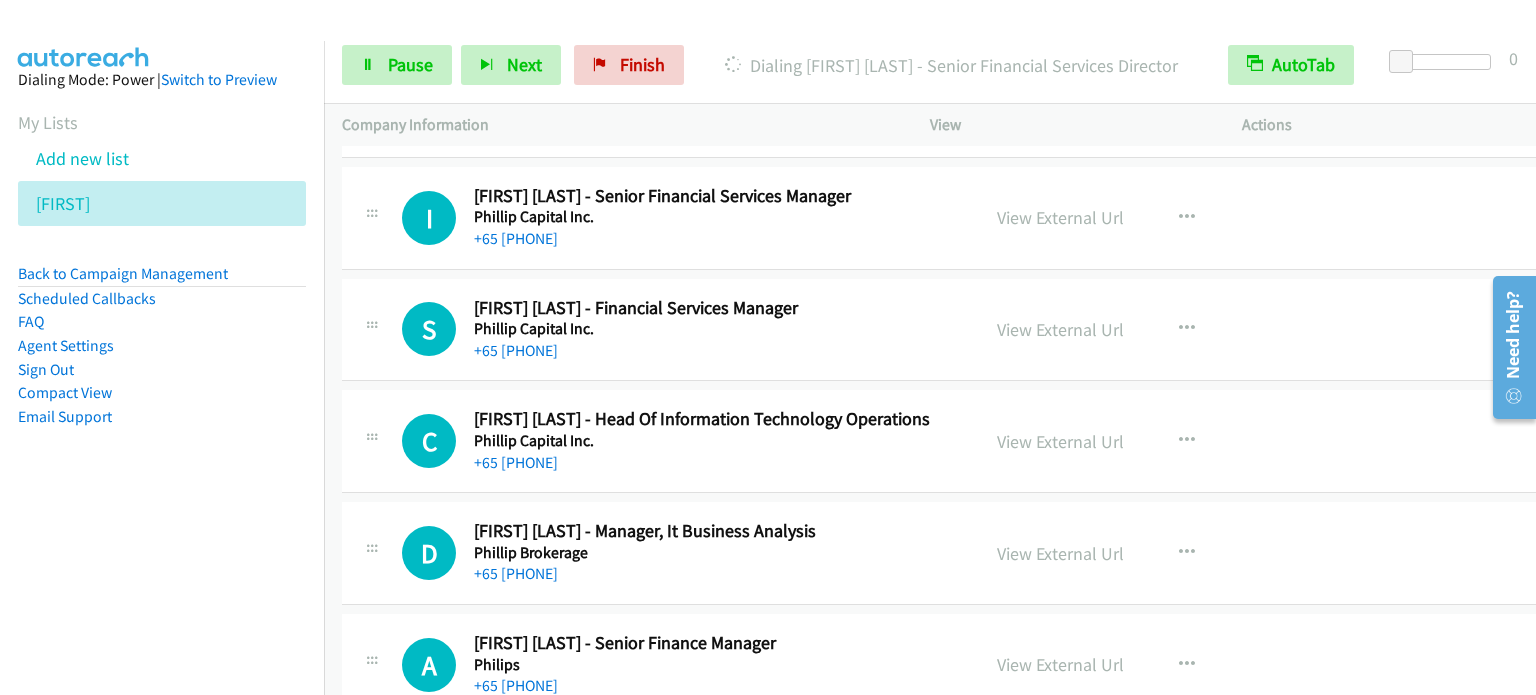 scroll, scrollTop: 22027, scrollLeft: 0, axis: vertical 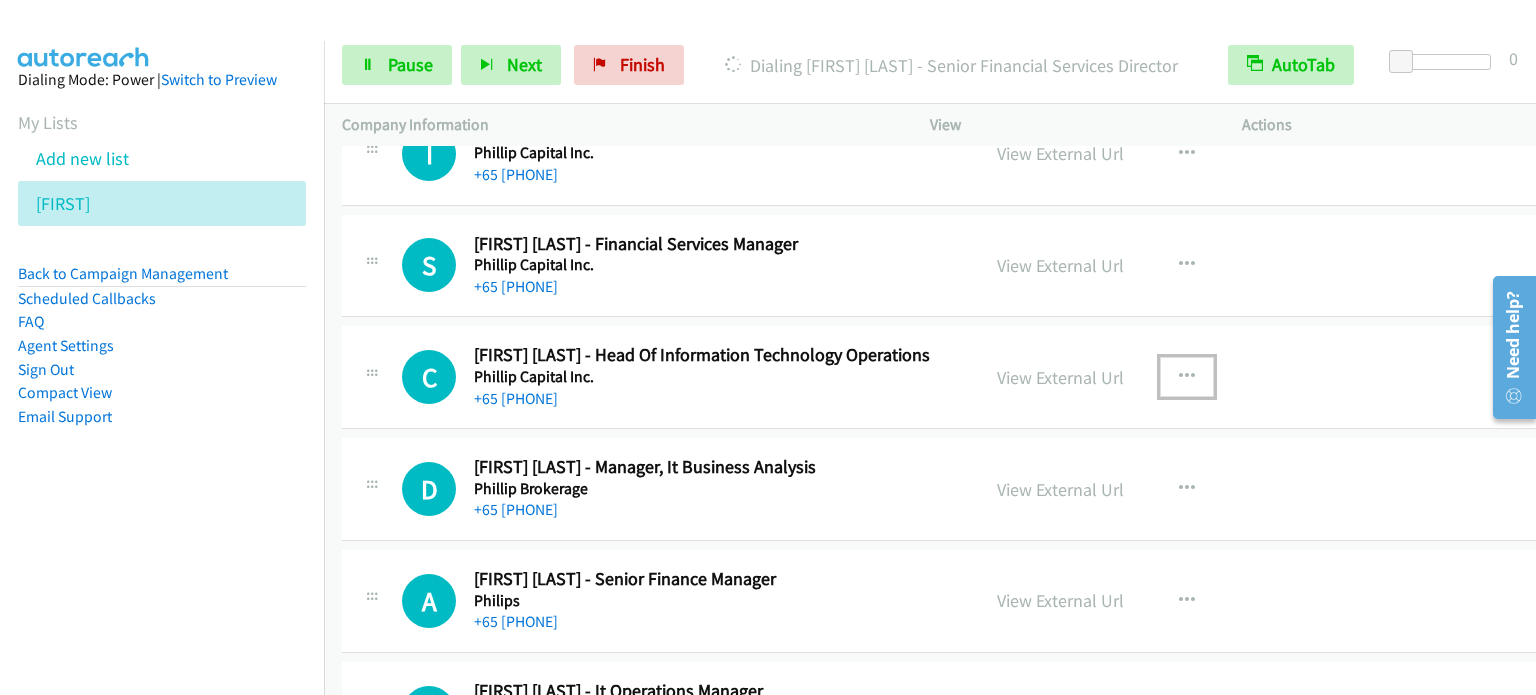 click at bounding box center (1187, 377) 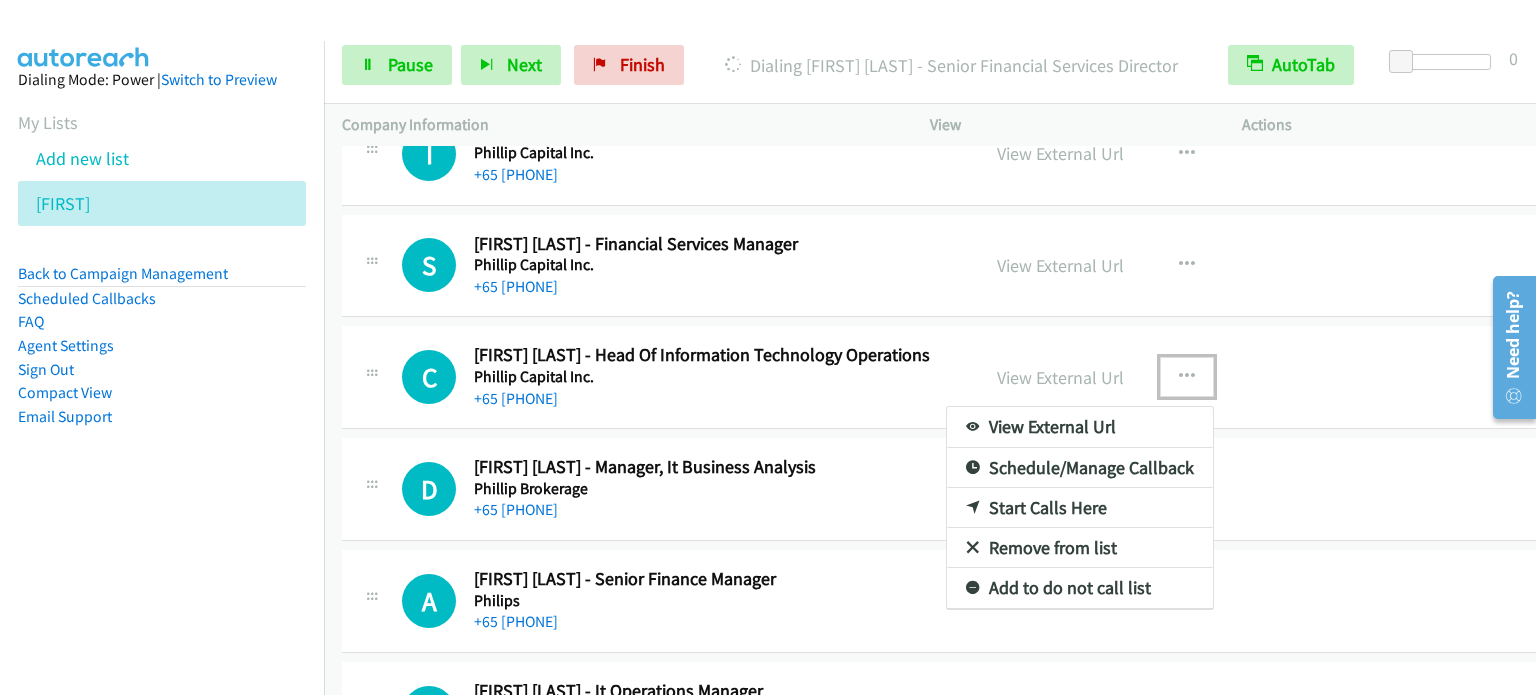 click on "Start Calls Here" at bounding box center (1080, 508) 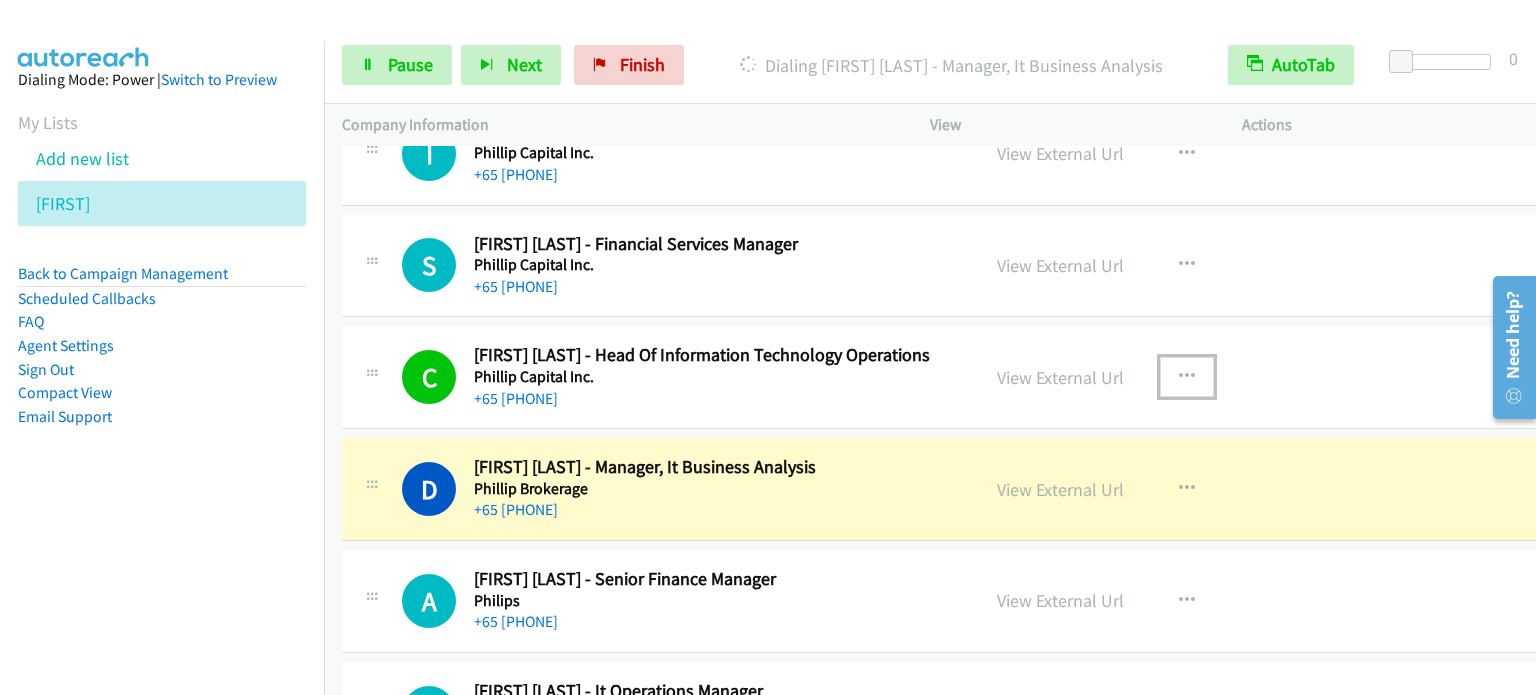 scroll, scrollTop: 22127, scrollLeft: 0, axis: vertical 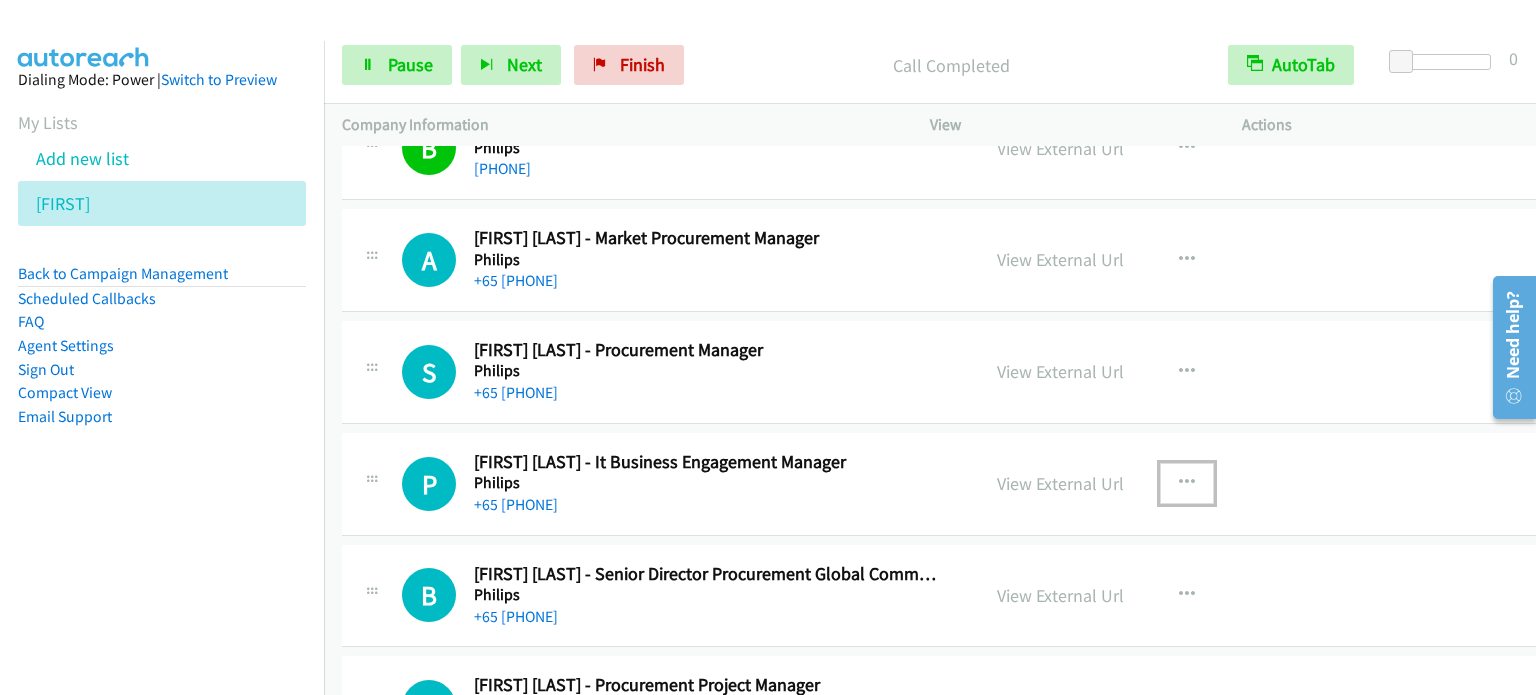 click at bounding box center [1187, 483] 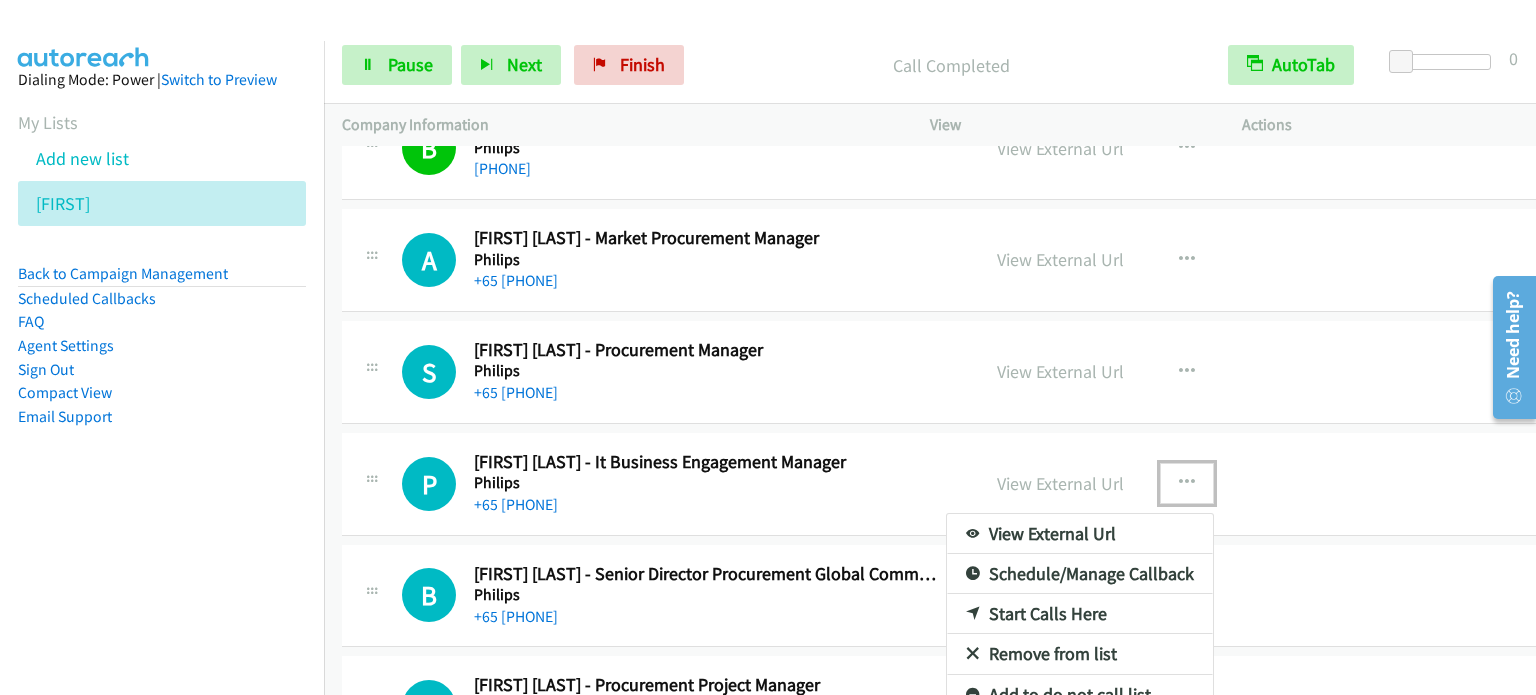 click on "Start Calls Here" at bounding box center (1080, 614) 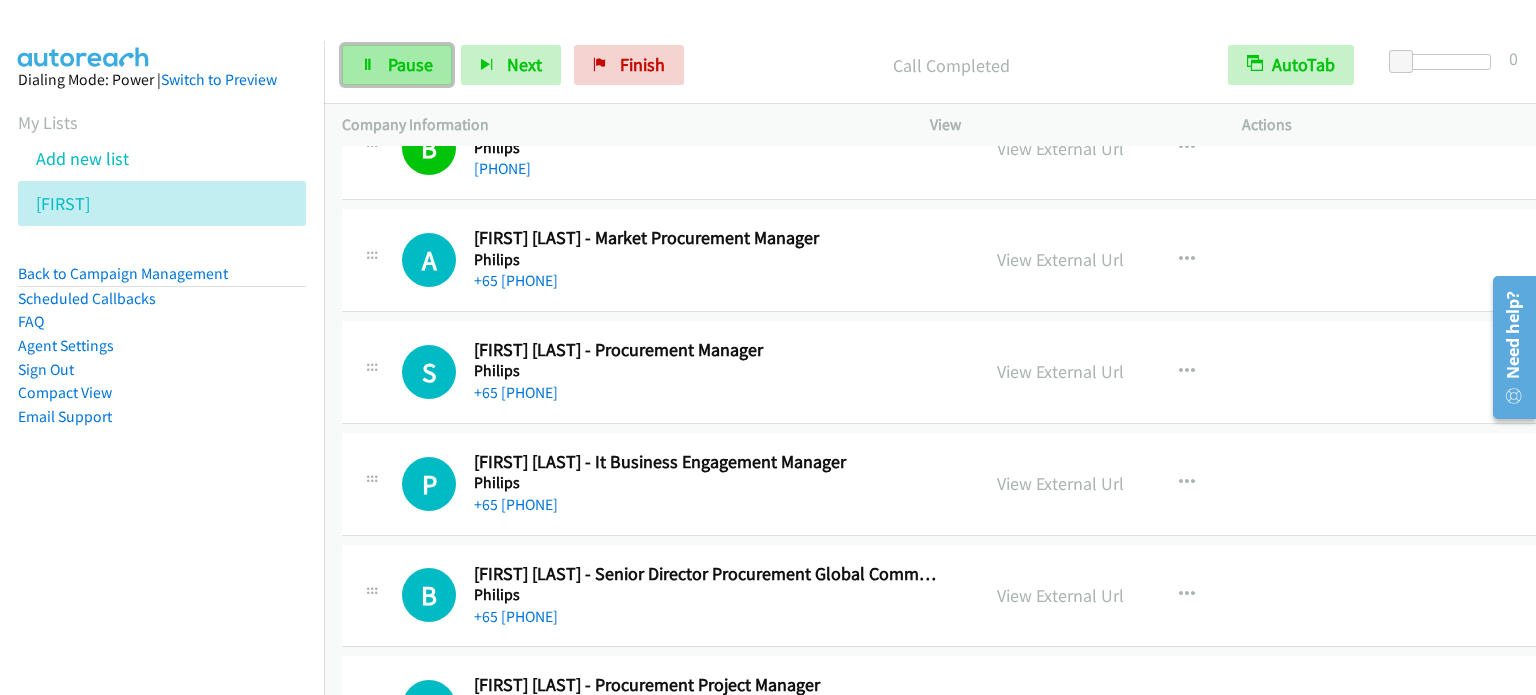 click on "Pause" at bounding box center (397, 65) 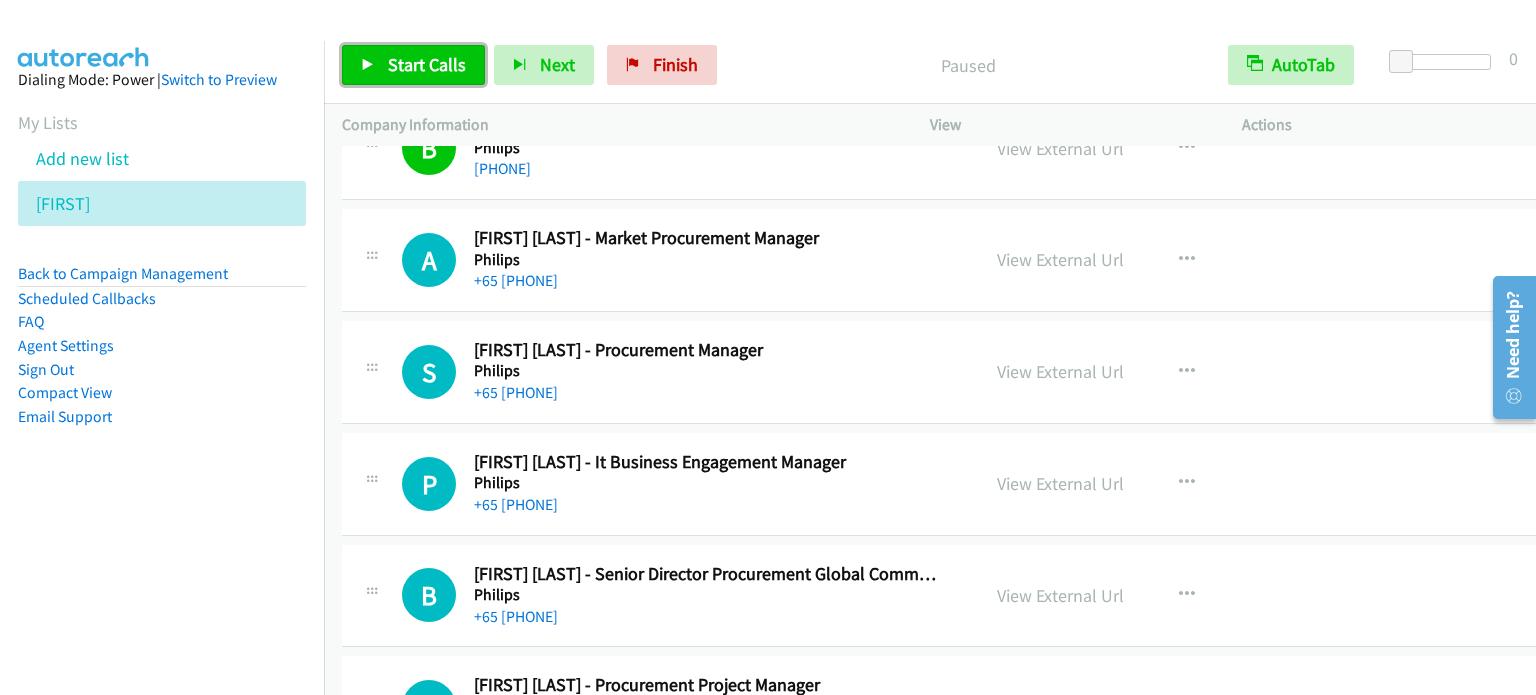 click on "Start Calls" at bounding box center [427, 64] 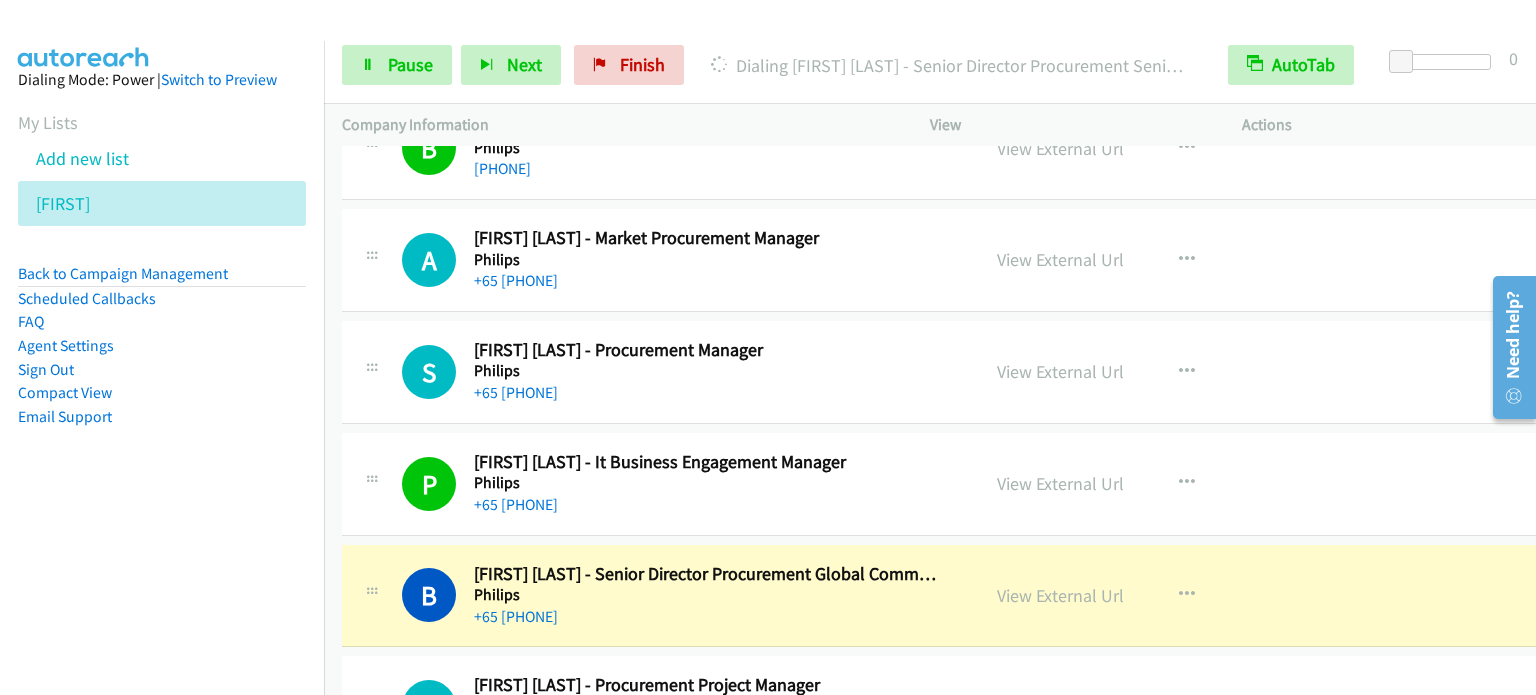 scroll, scrollTop: 23127, scrollLeft: 0, axis: vertical 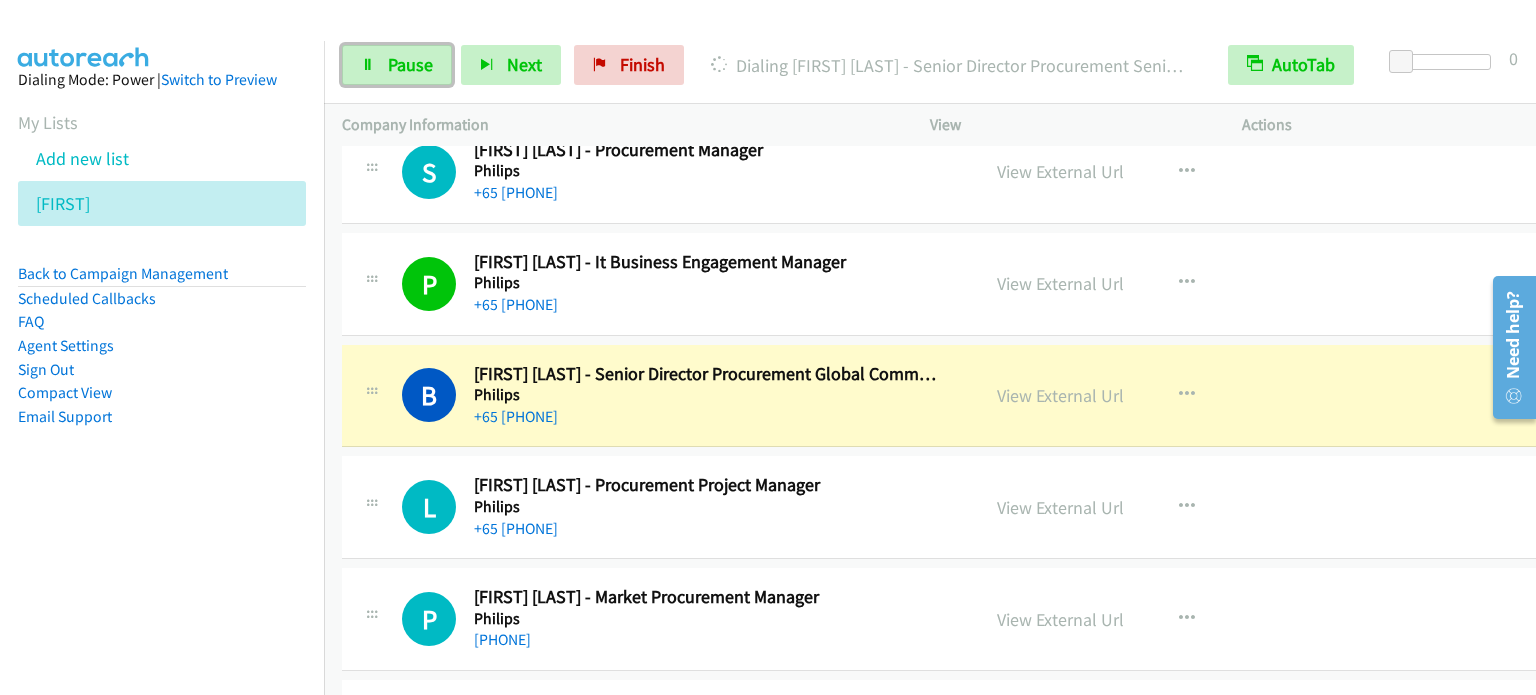 drag, startPoint x: 397, startPoint y: 57, endPoint x: 480, endPoint y: 32, distance: 86.683334 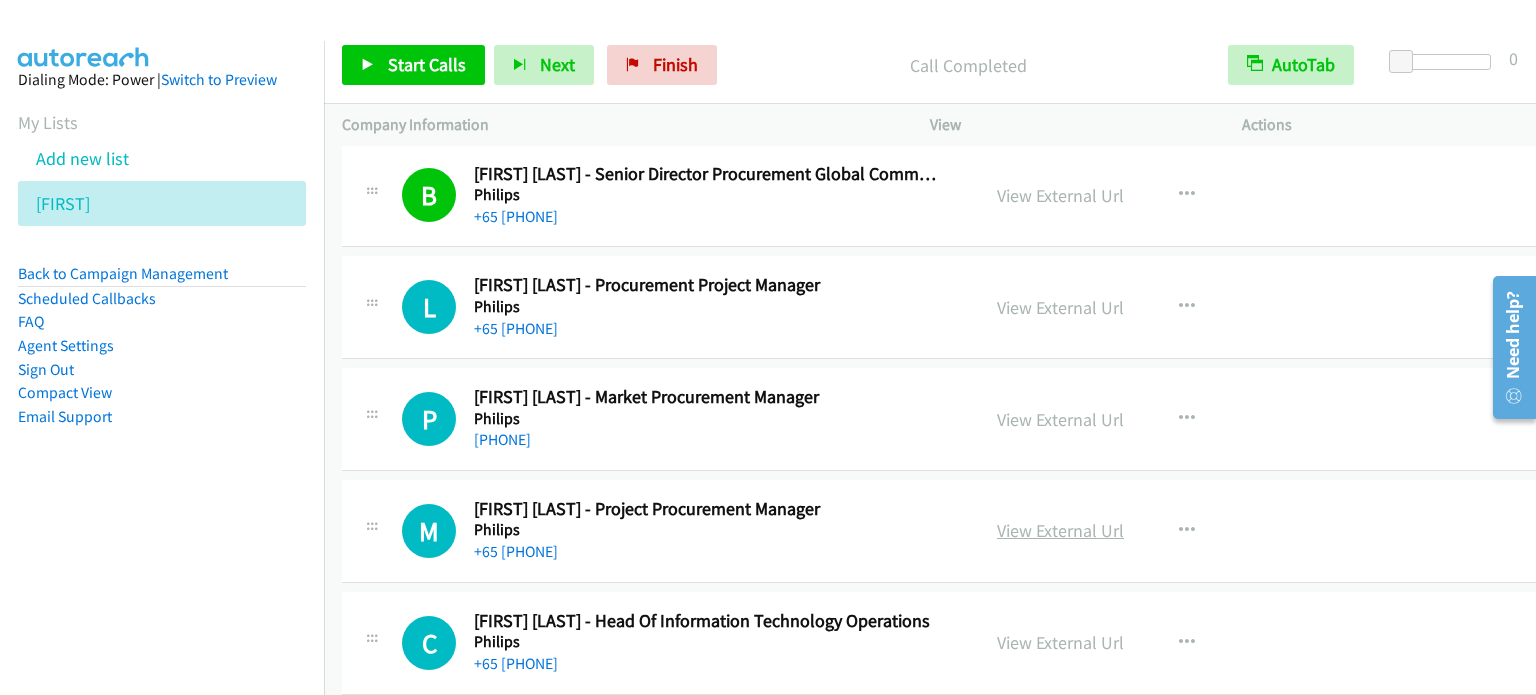 scroll, scrollTop: 23527, scrollLeft: 0, axis: vertical 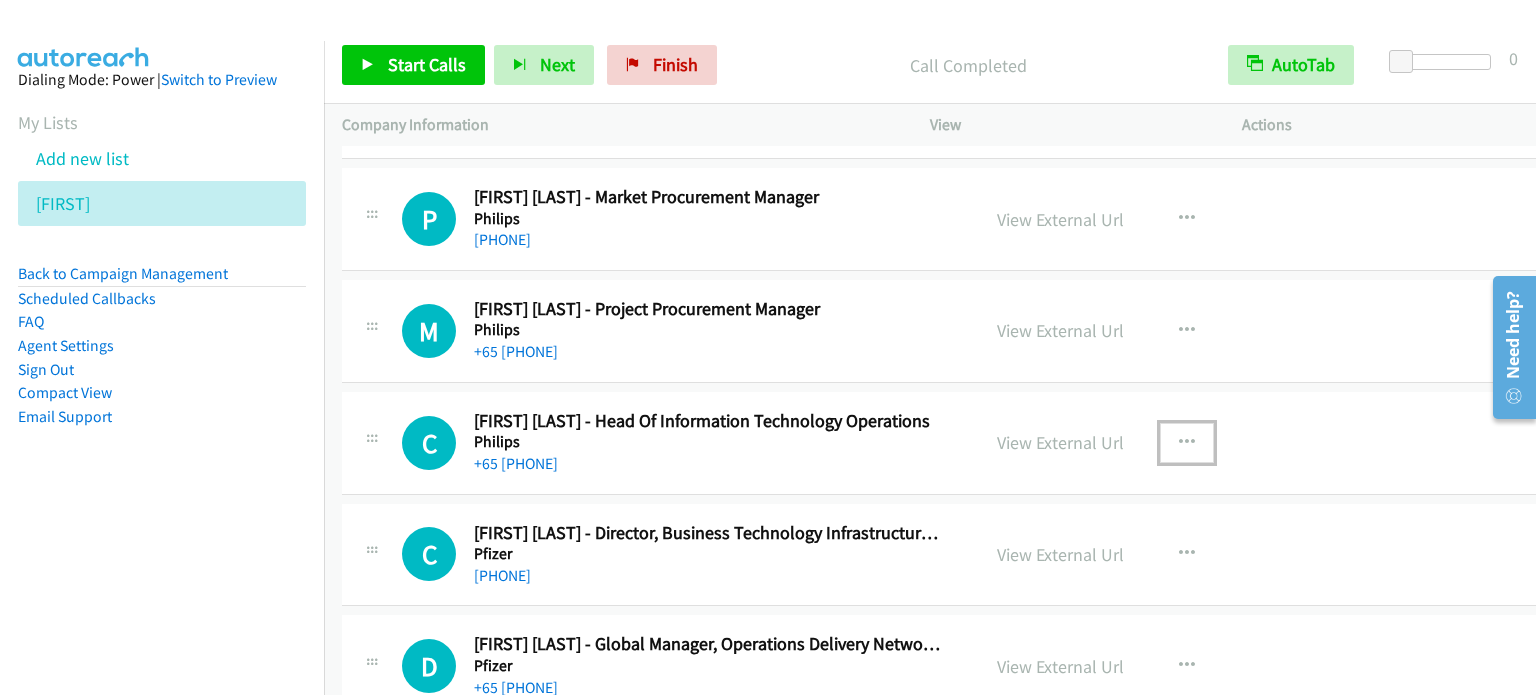 click at bounding box center (1187, 443) 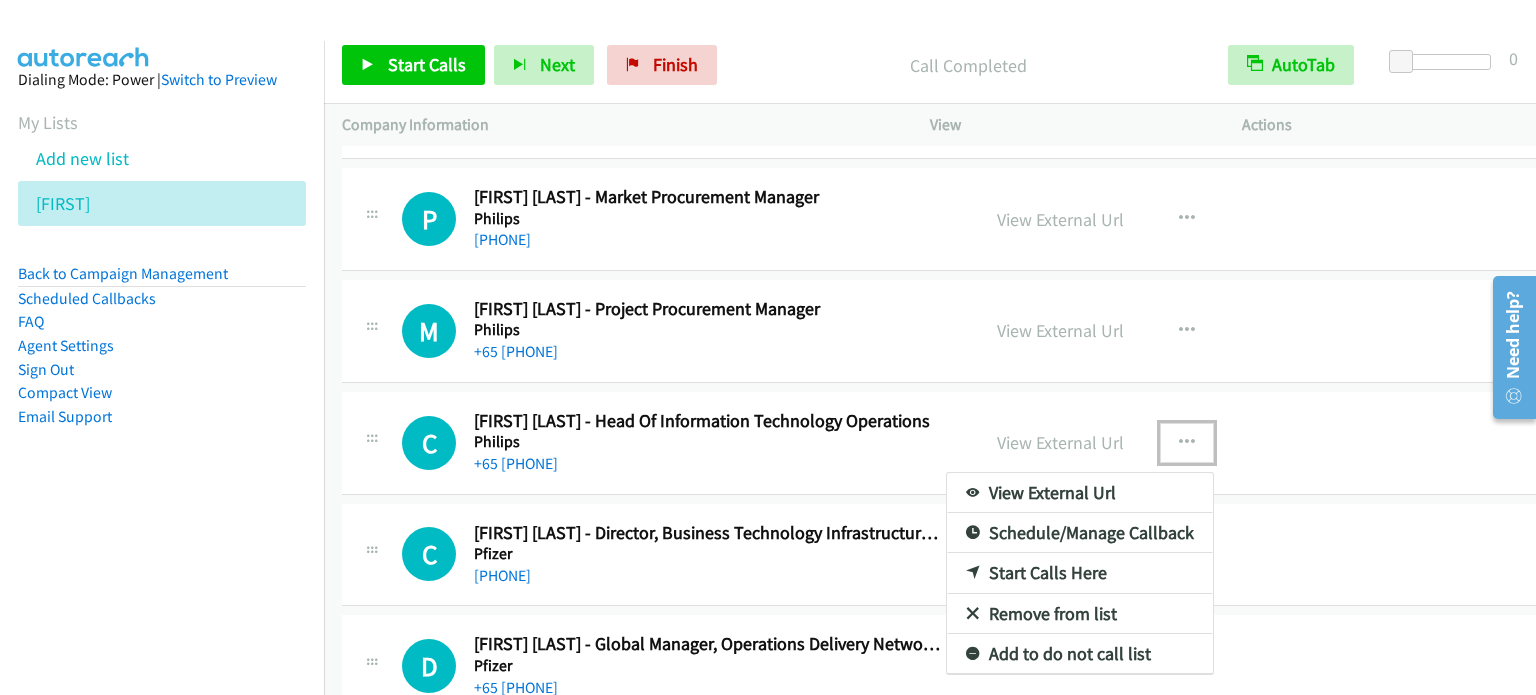 click on "Start Calls Here" at bounding box center [1080, 573] 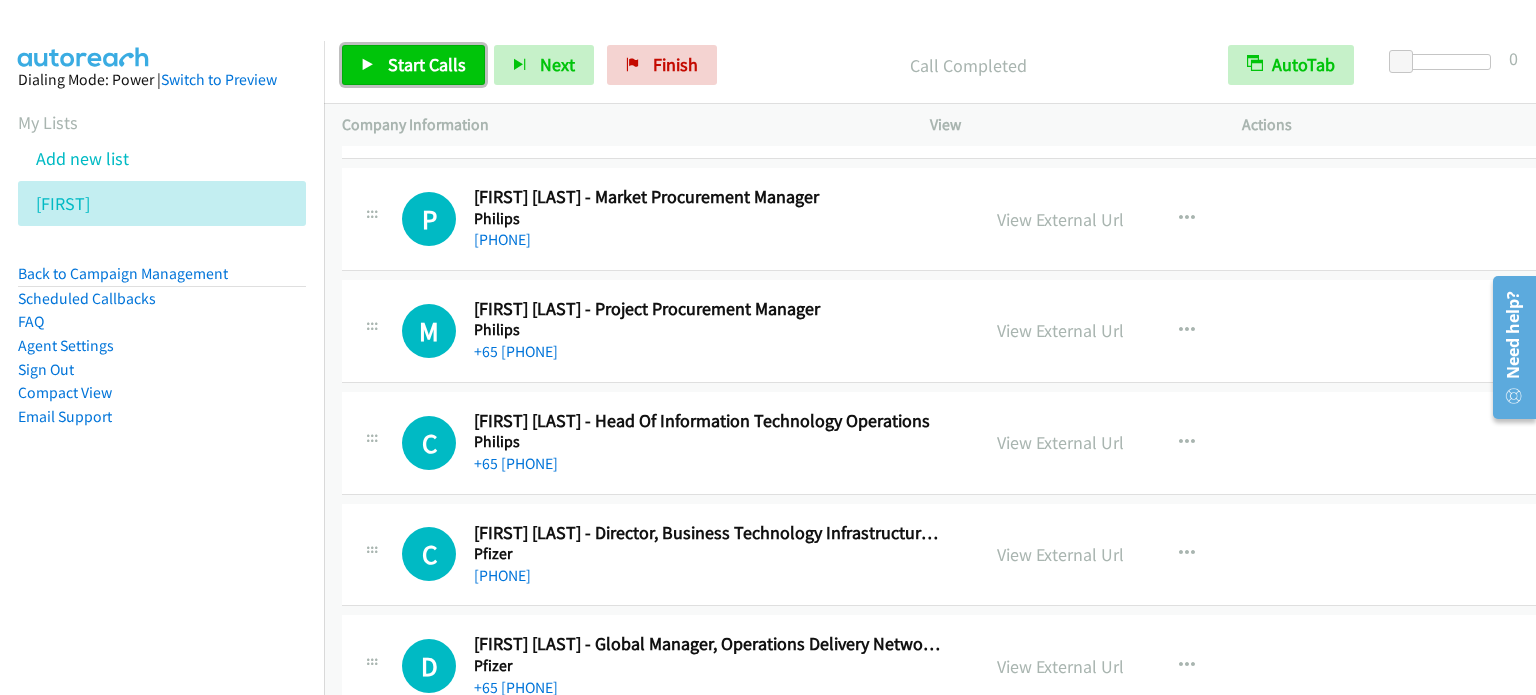 click on "Start Calls" at bounding box center (427, 64) 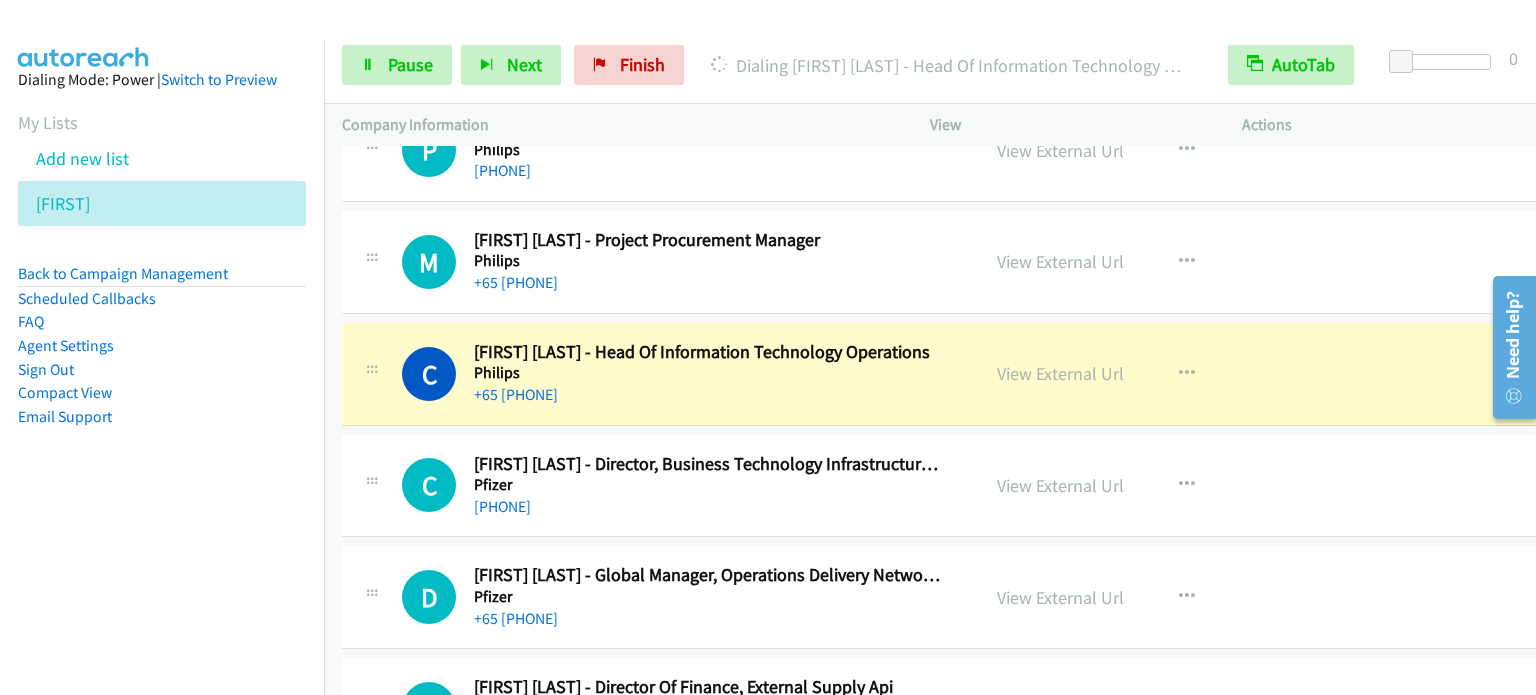 scroll, scrollTop: 23627, scrollLeft: 0, axis: vertical 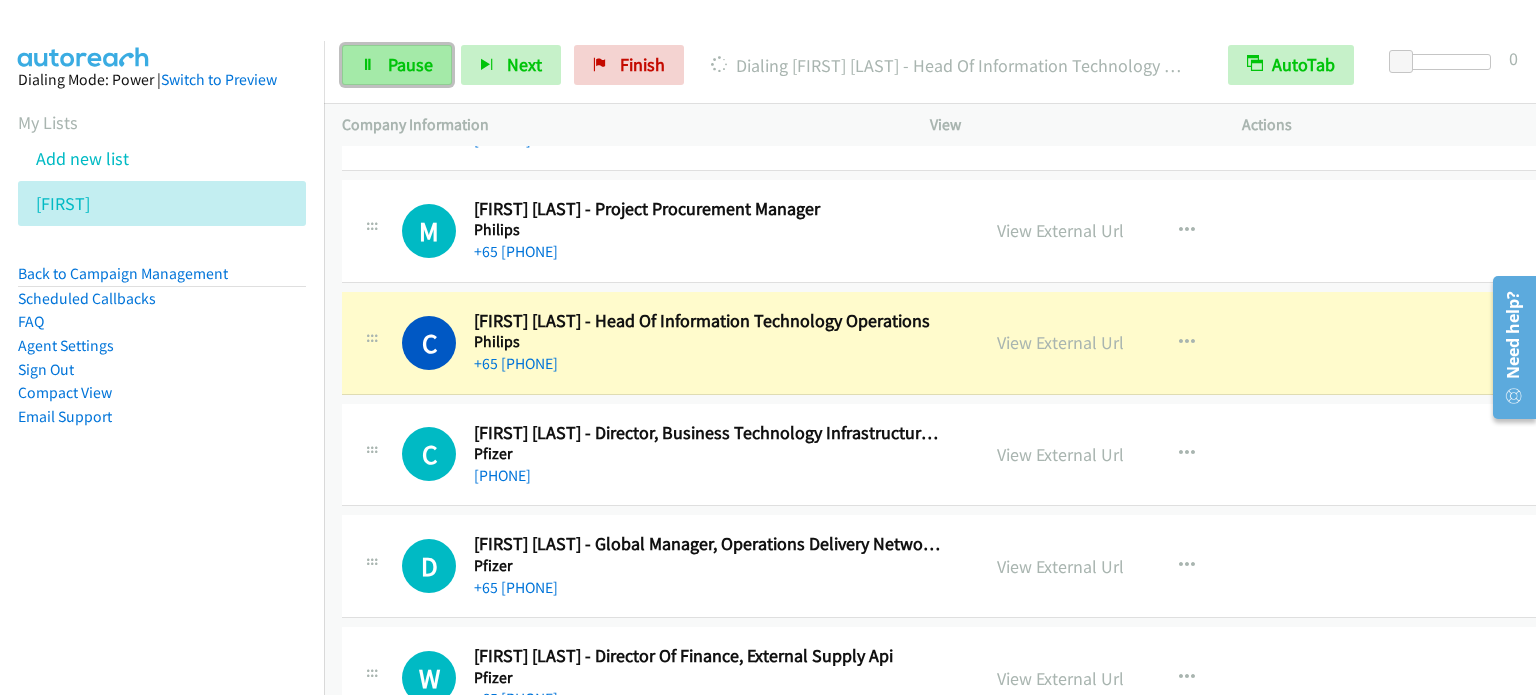 click on "Pause" at bounding box center (410, 64) 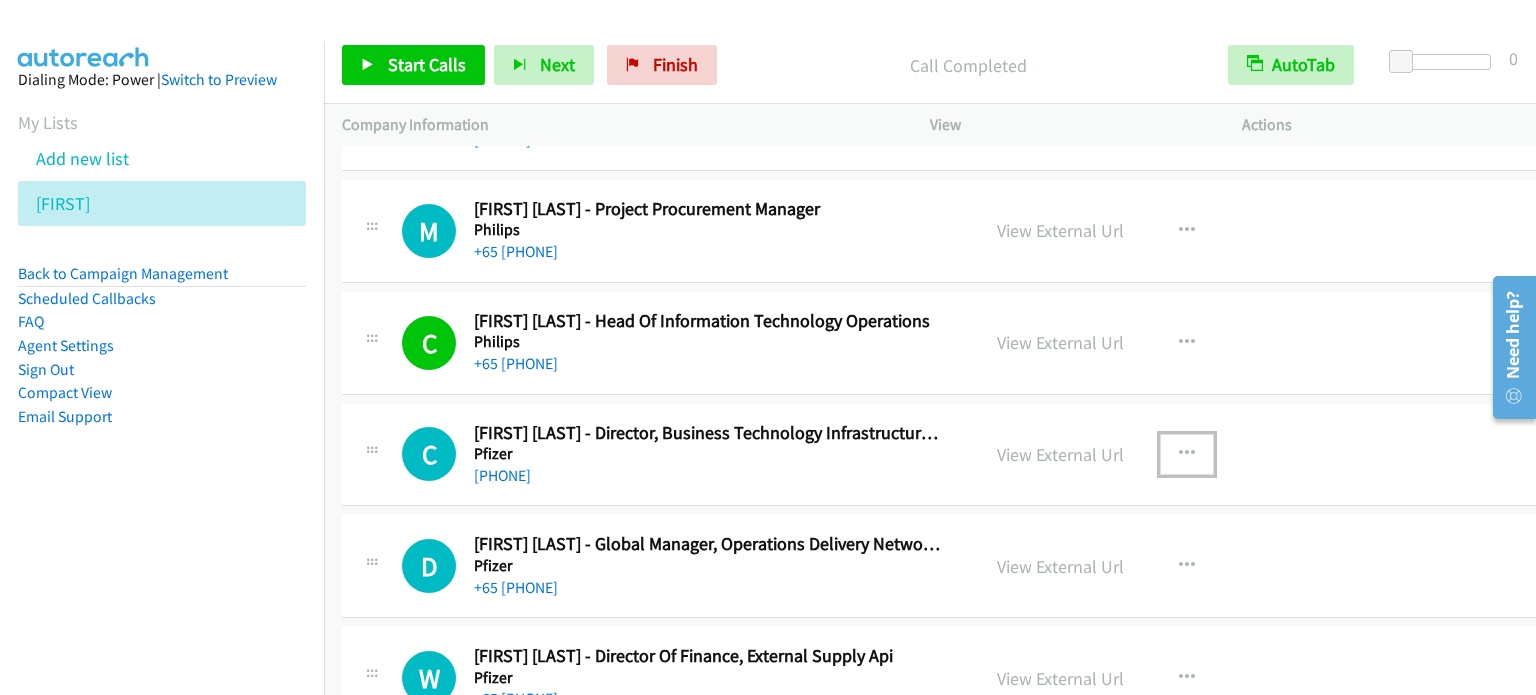 click at bounding box center [1187, 454] 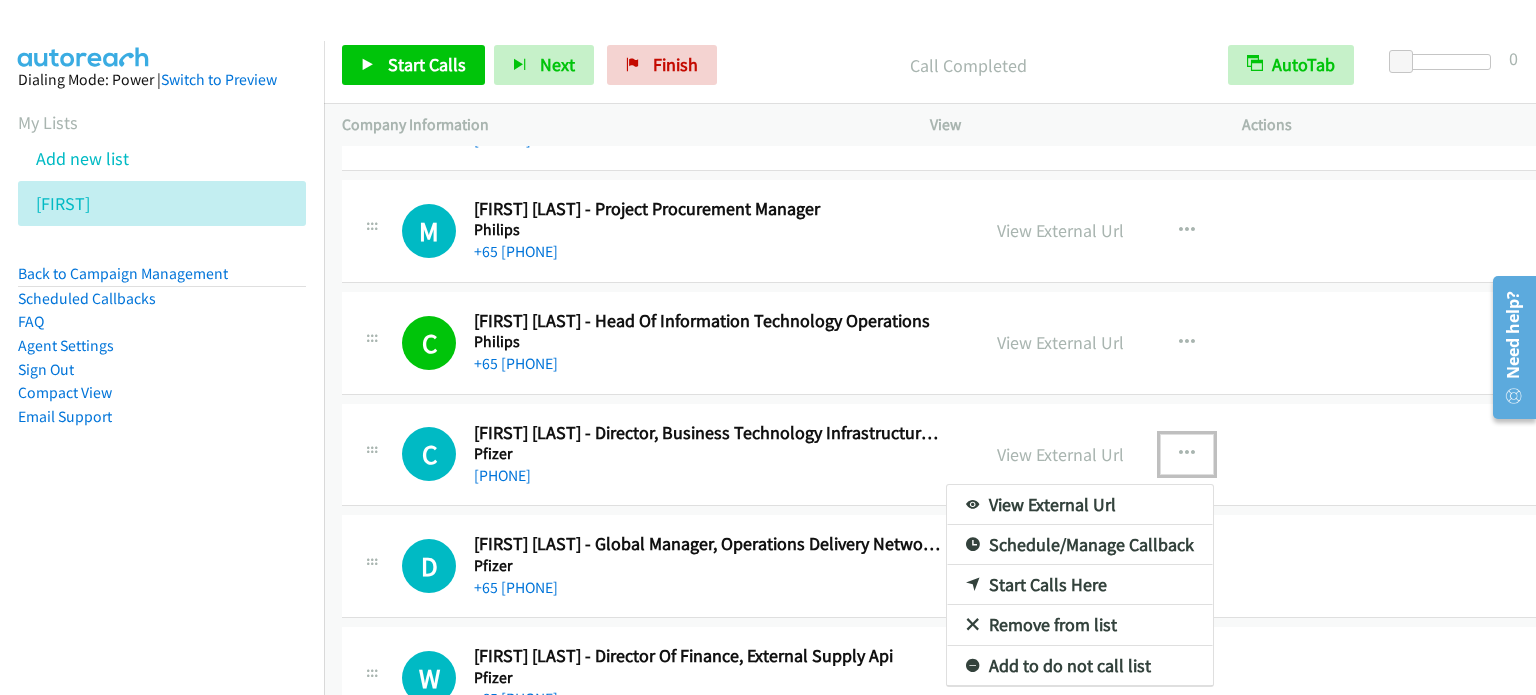 click on "Start Calls Here" at bounding box center [1080, 585] 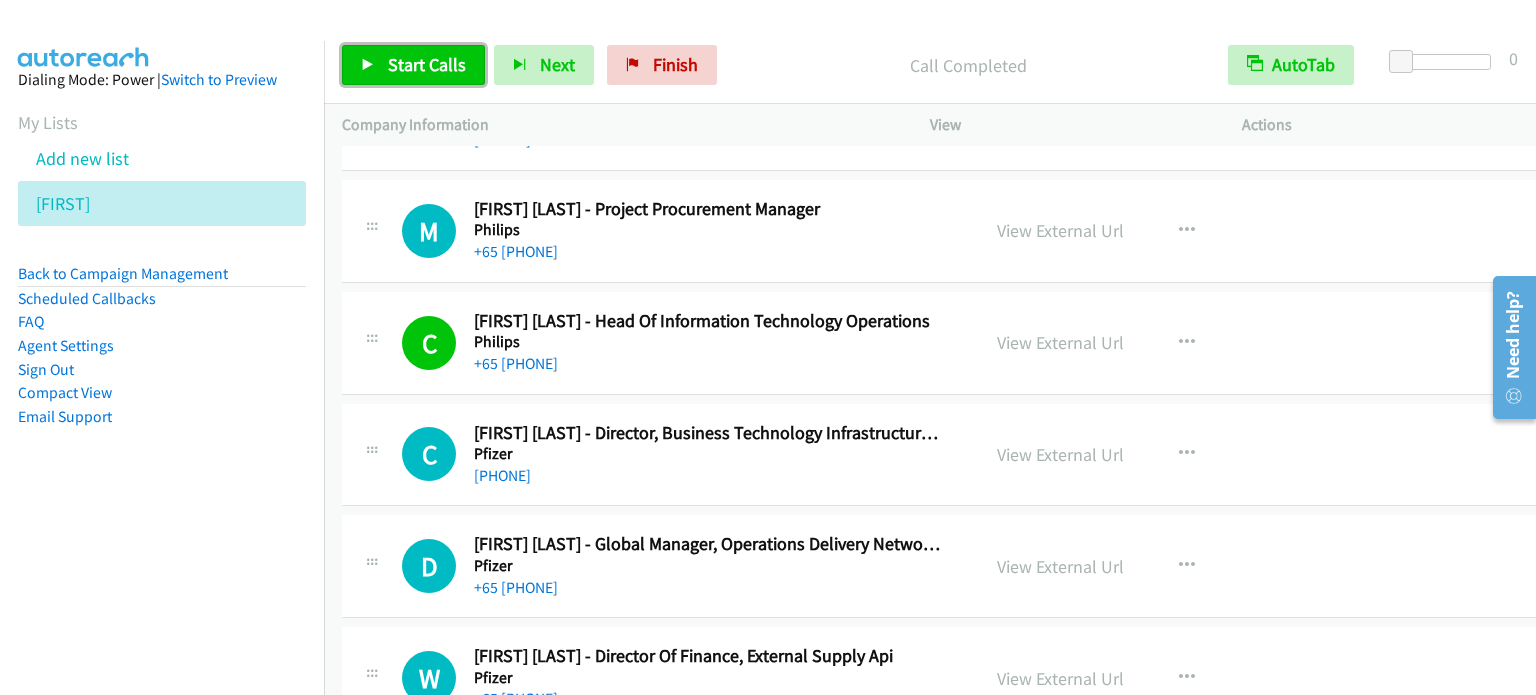 click on "Start Calls" at bounding box center [427, 64] 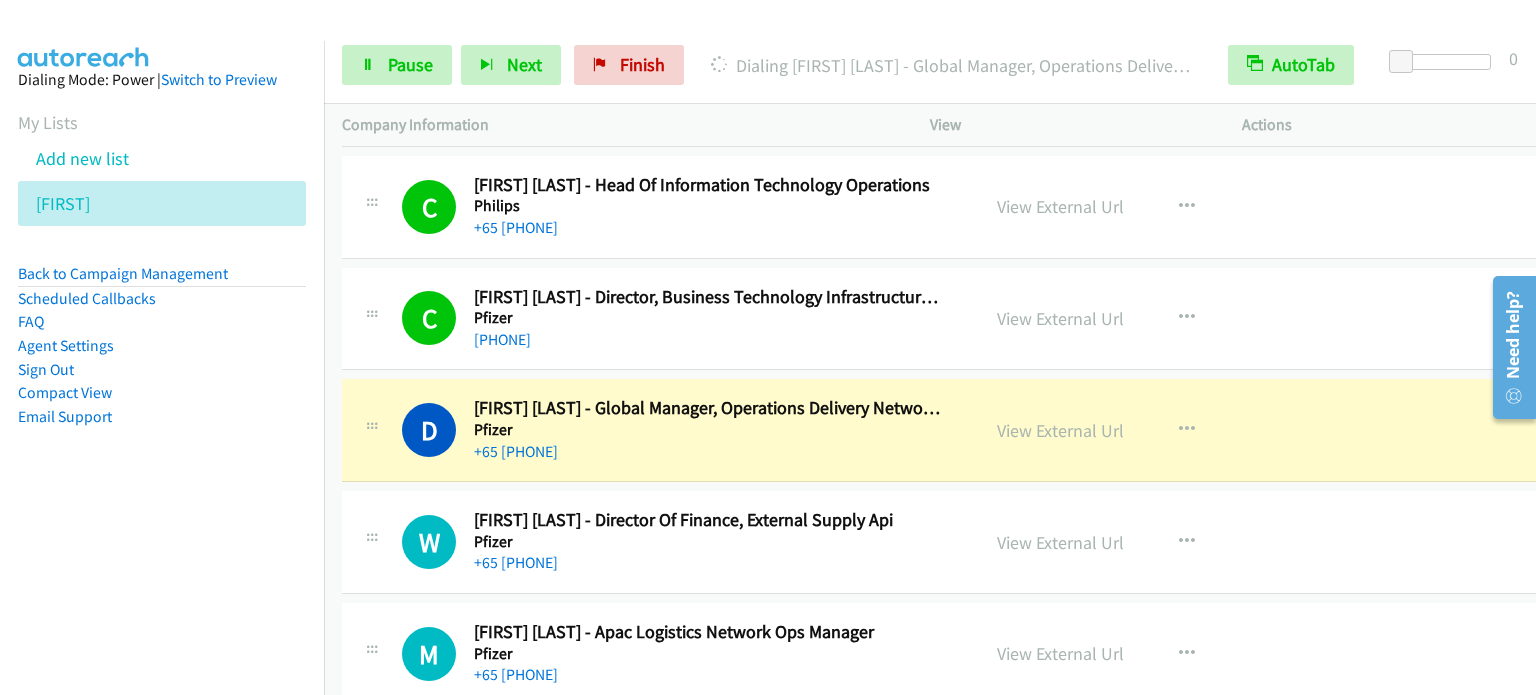 scroll, scrollTop: 23827, scrollLeft: 0, axis: vertical 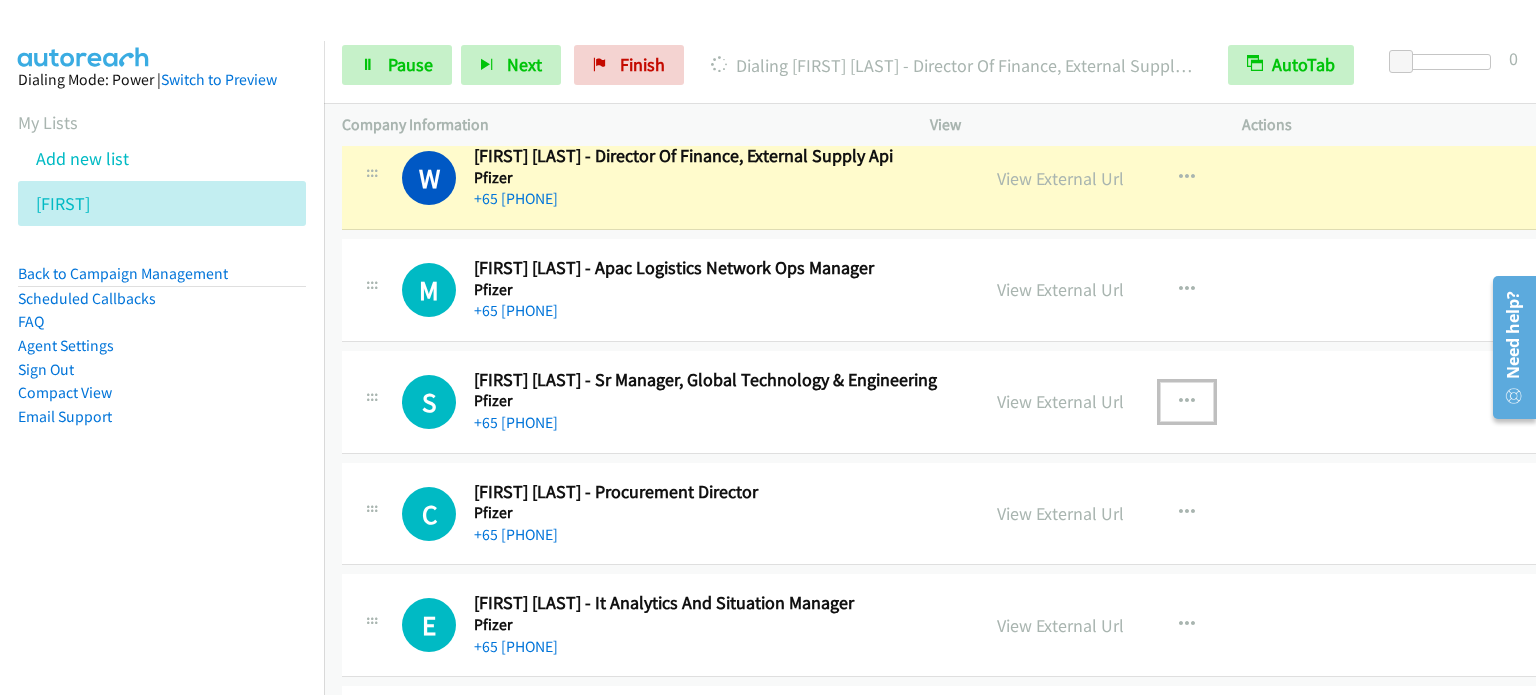 click at bounding box center (1187, 402) 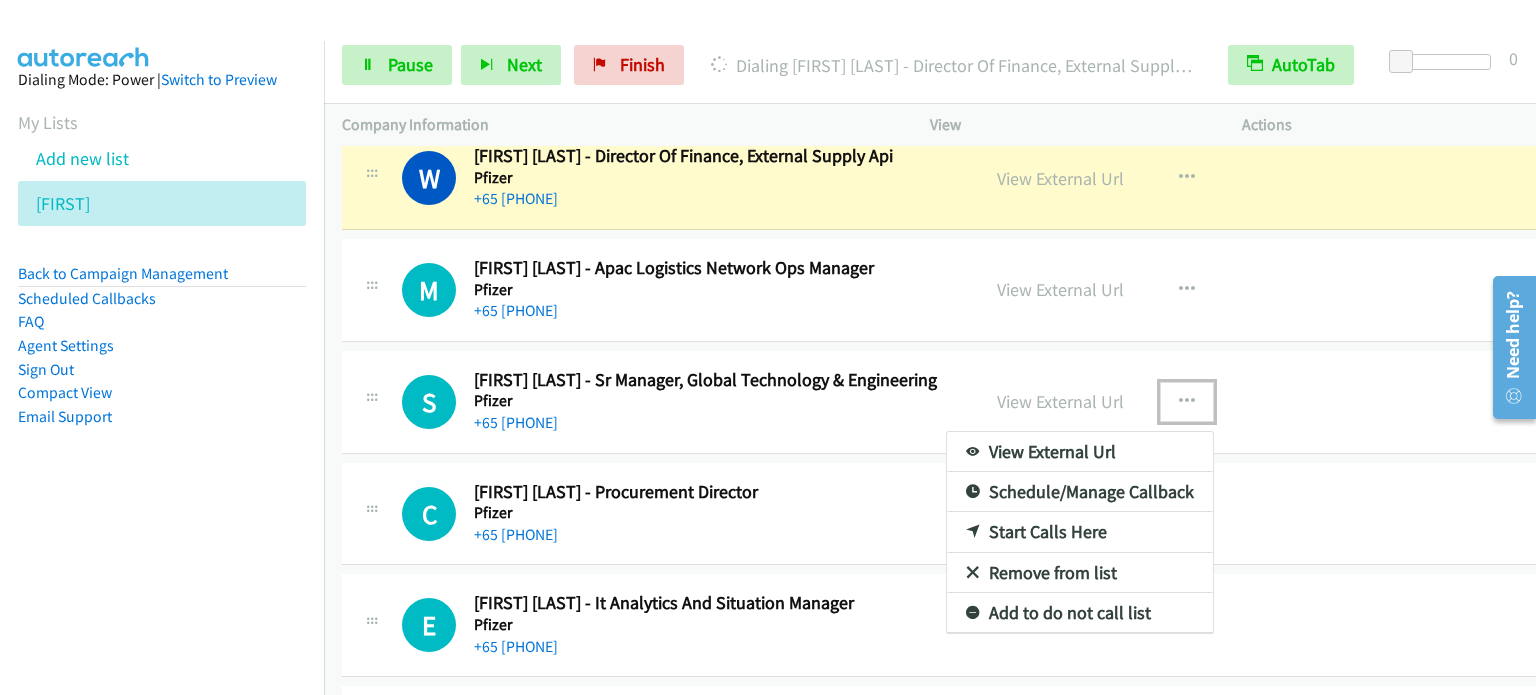 click on "Start Calls Here" at bounding box center [1080, 532] 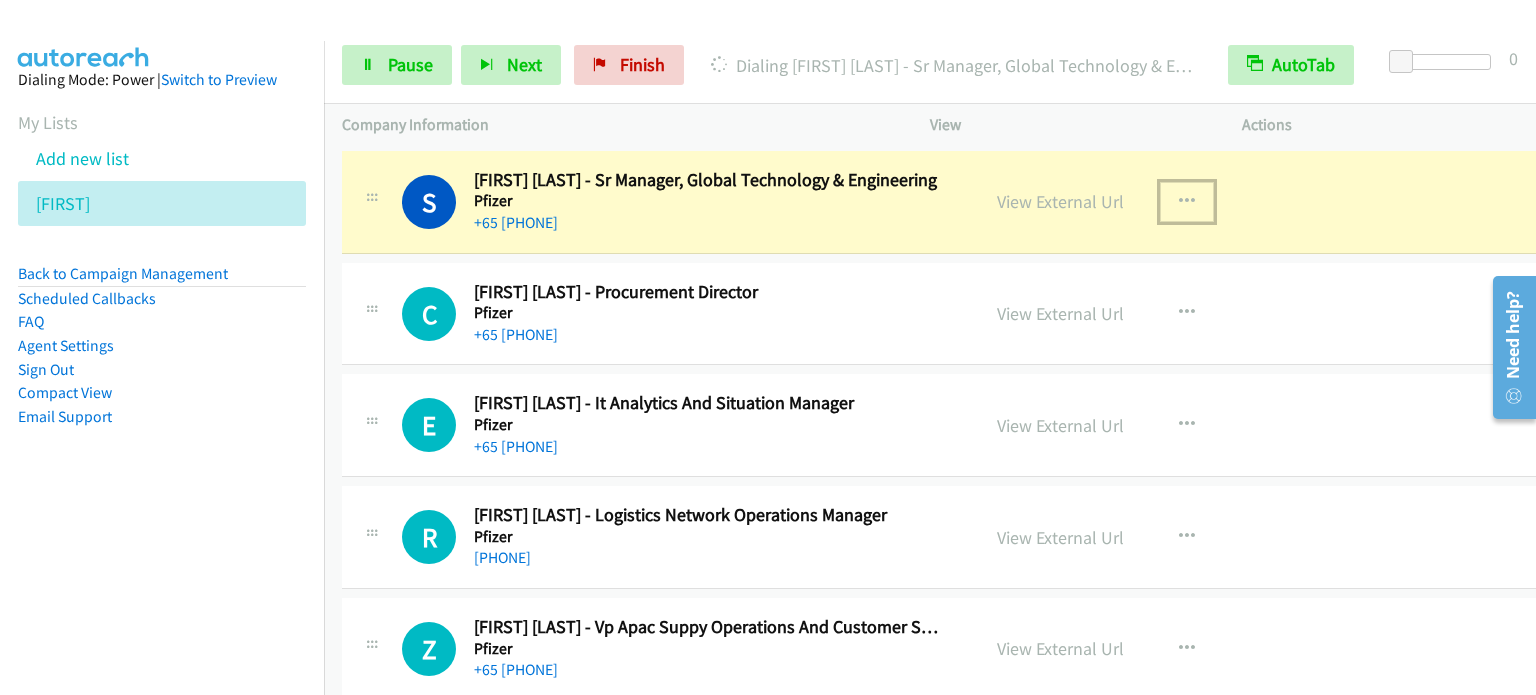 scroll, scrollTop: 24227, scrollLeft: 0, axis: vertical 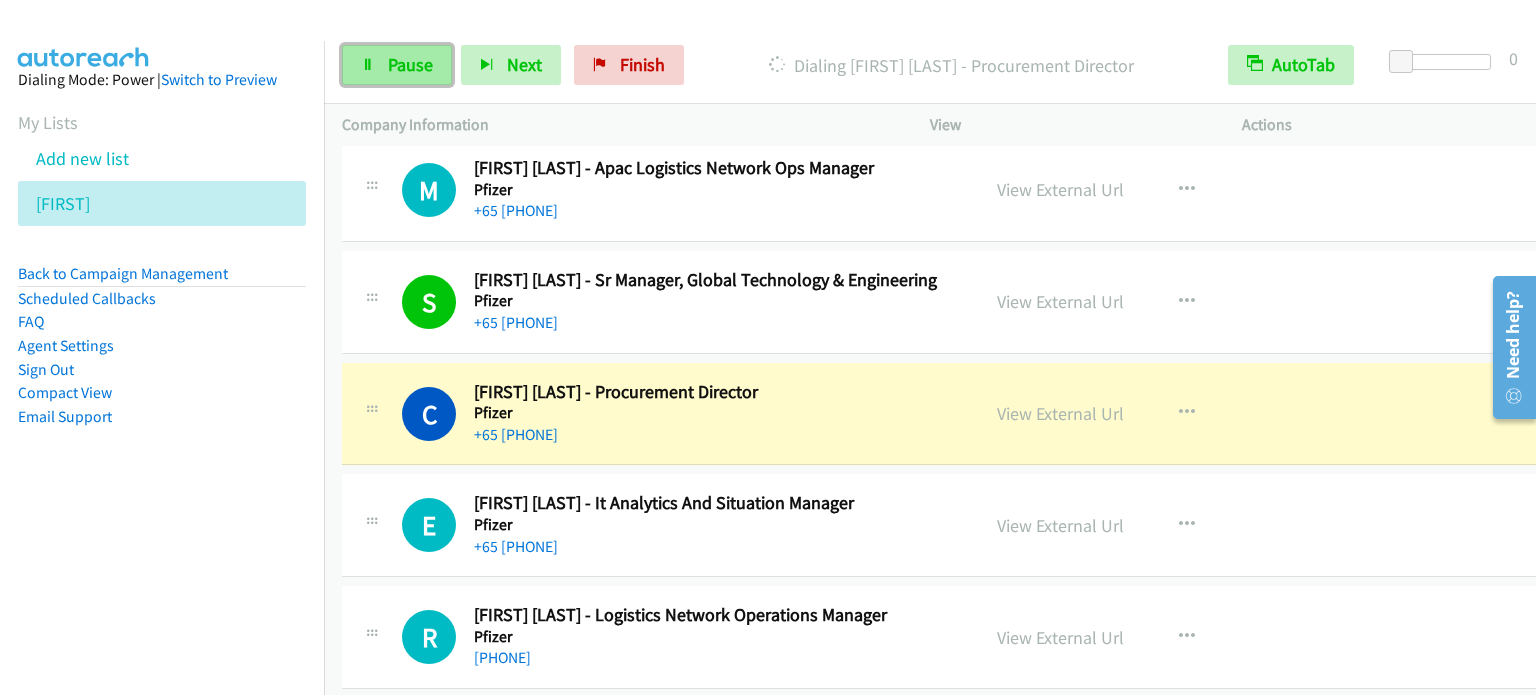 click on "Pause" at bounding box center [397, 65] 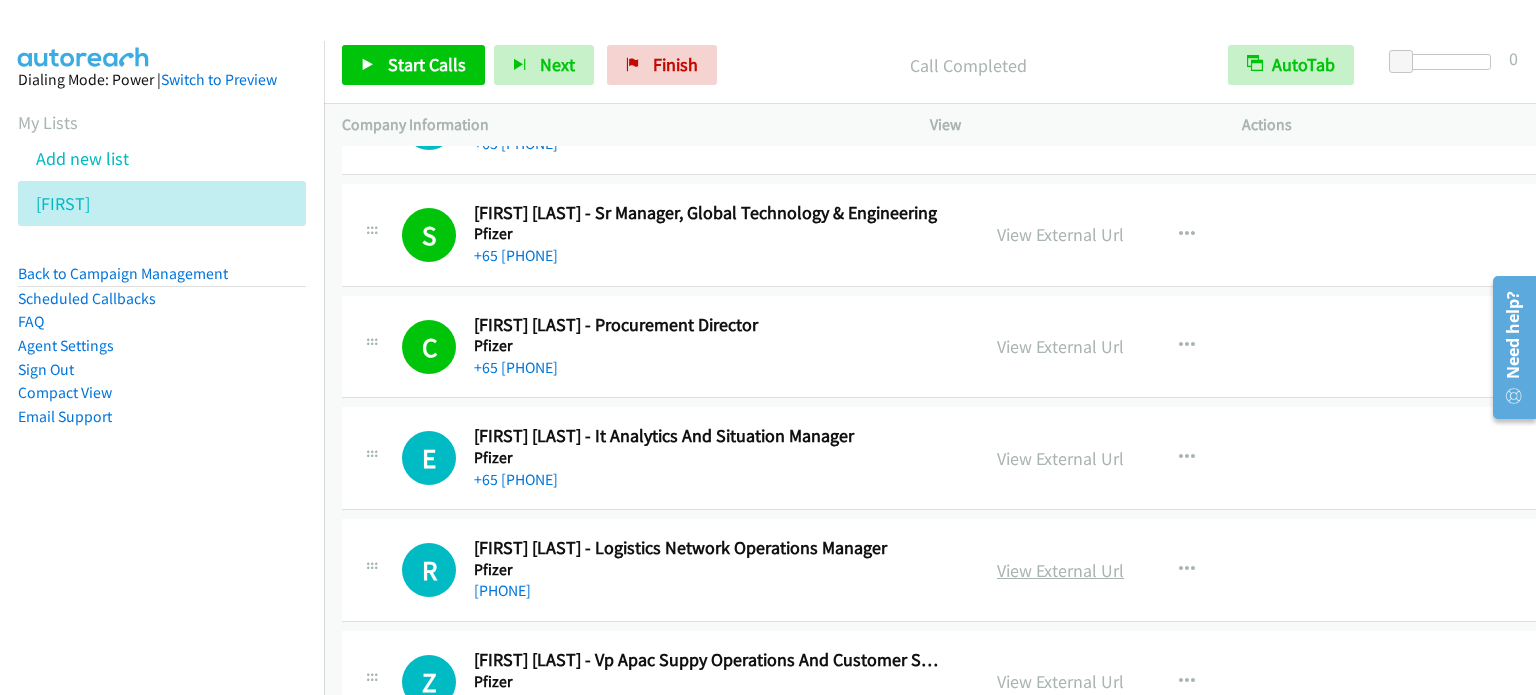 scroll, scrollTop: 24327, scrollLeft: 0, axis: vertical 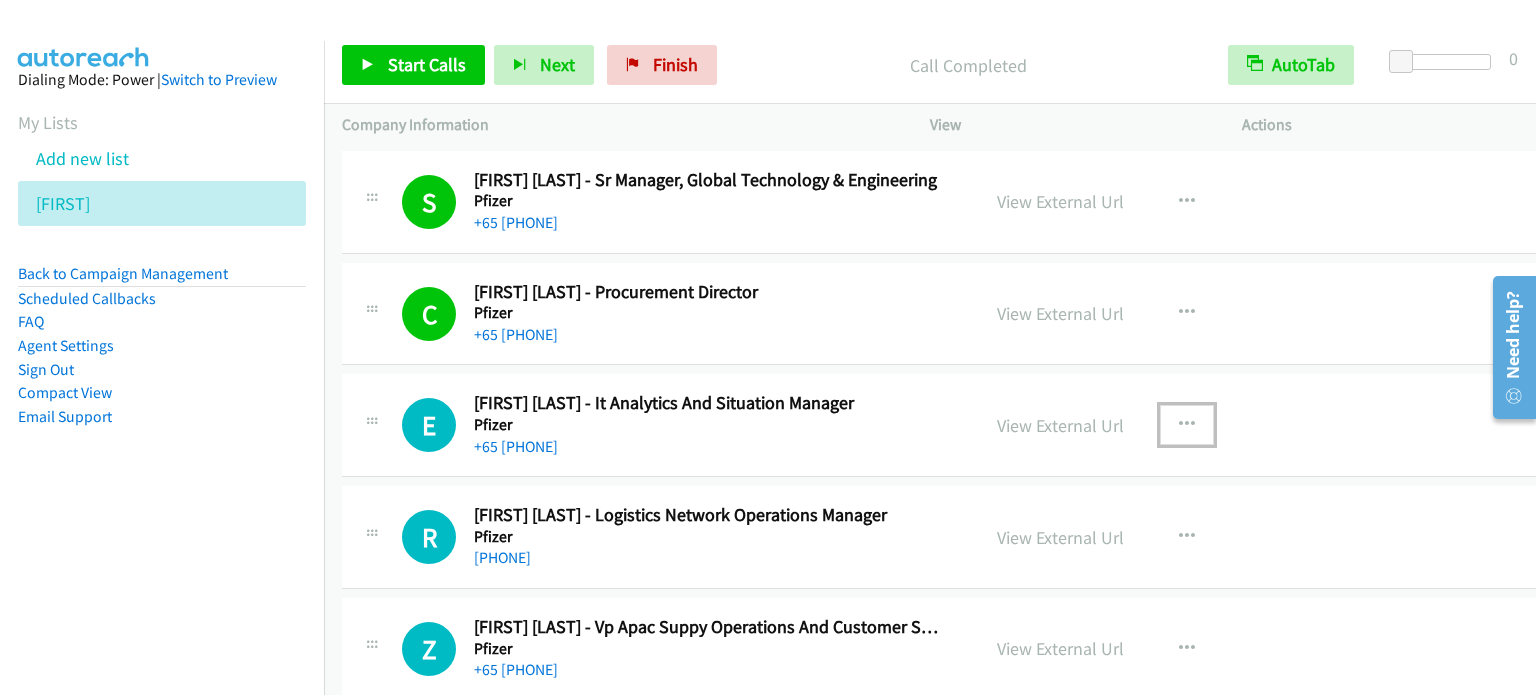 click at bounding box center [1187, 425] 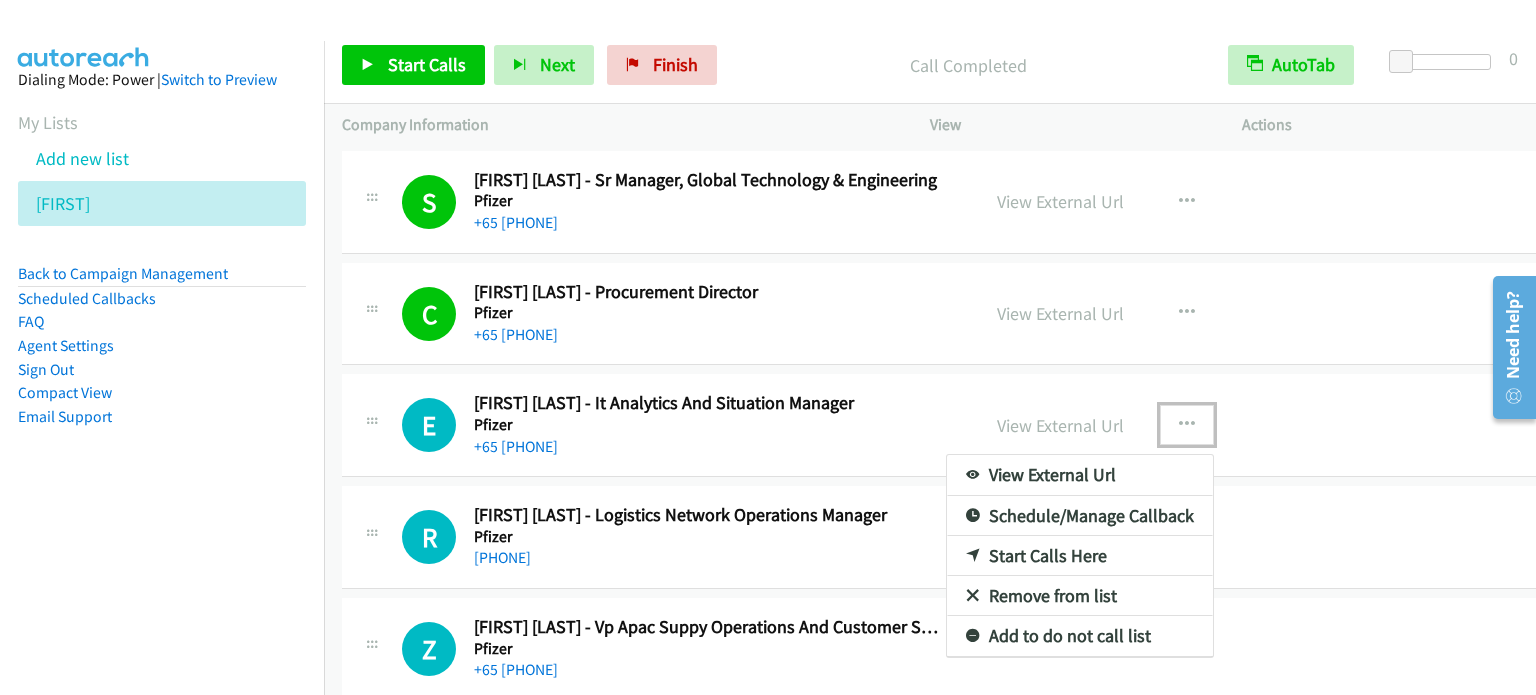 click on "Start Calls Here" at bounding box center (1080, 556) 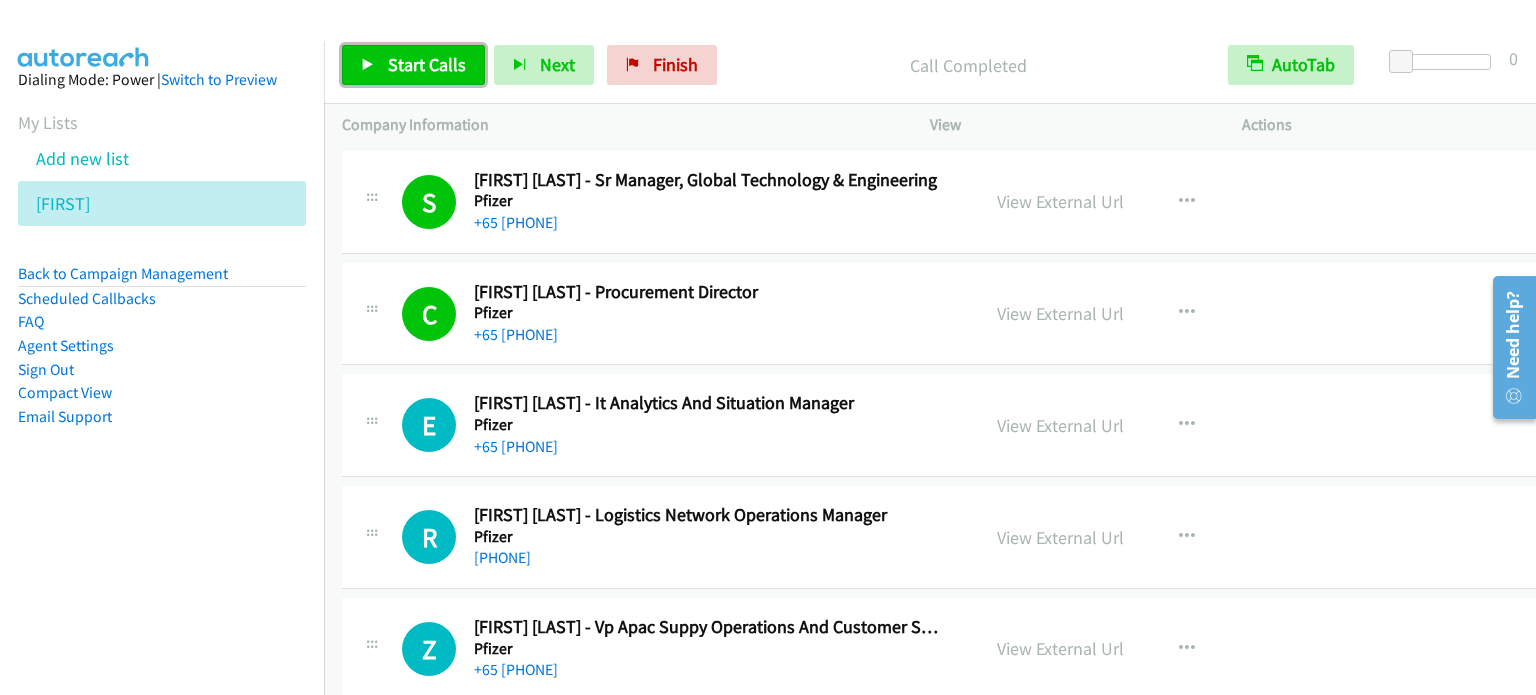 click on "Start Calls" at bounding box center (427, 64) 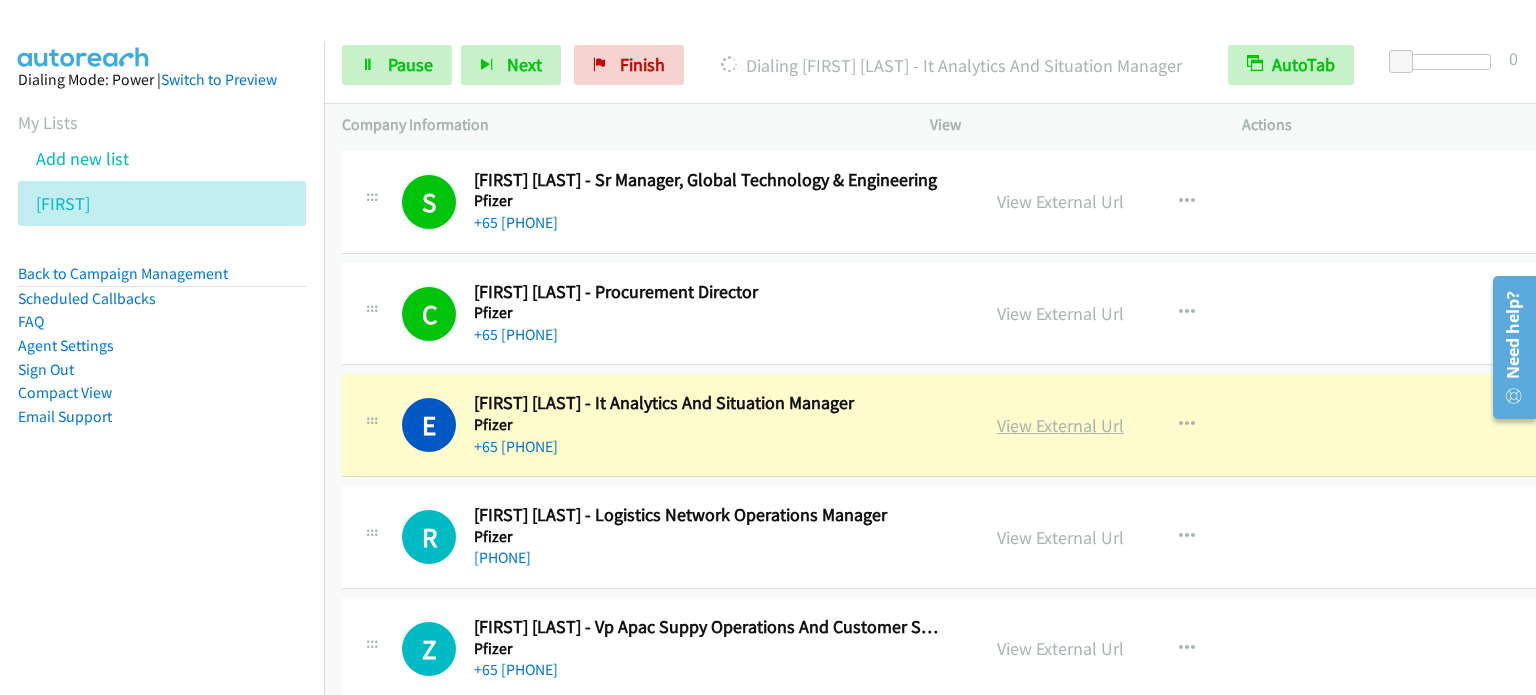 scroll, scrollTop: 24427, scrollLeft: 0, axis: vertical 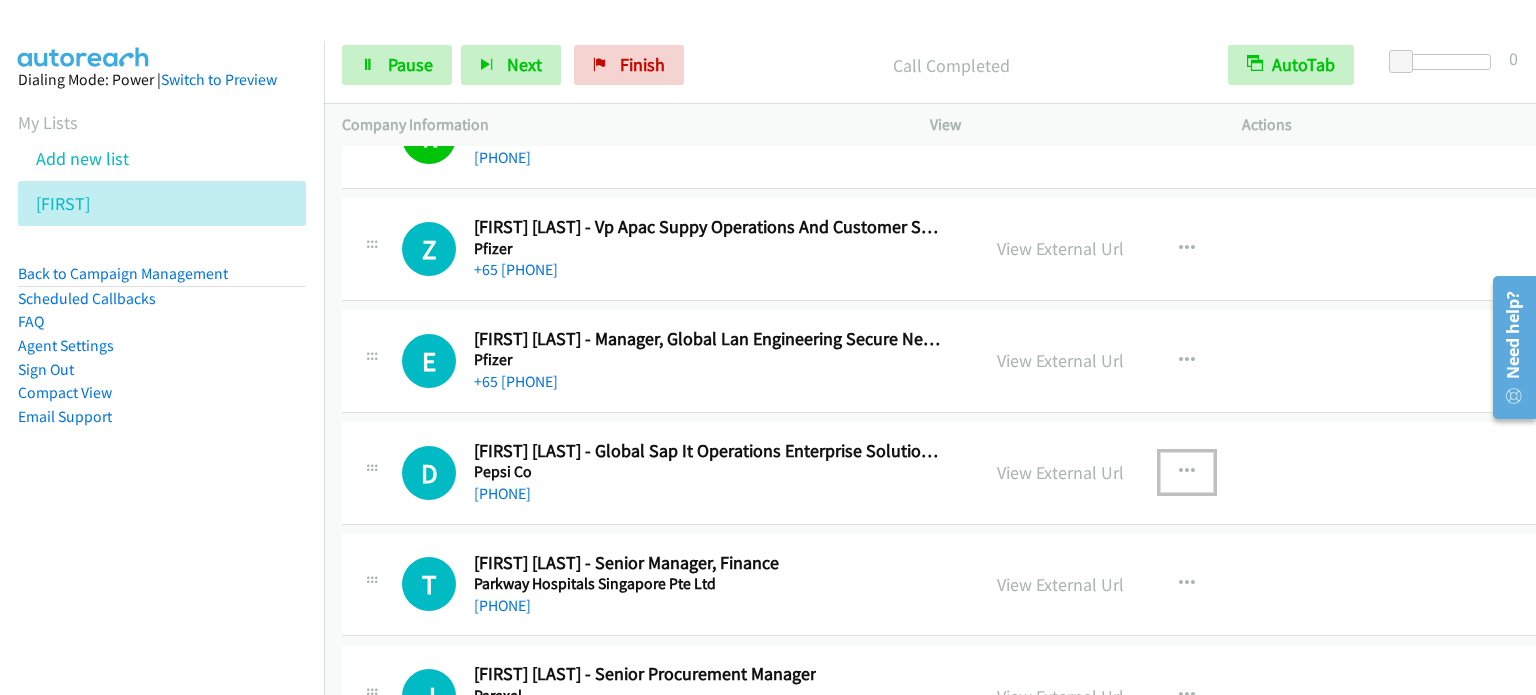 click at bounding box center (1187, 472) 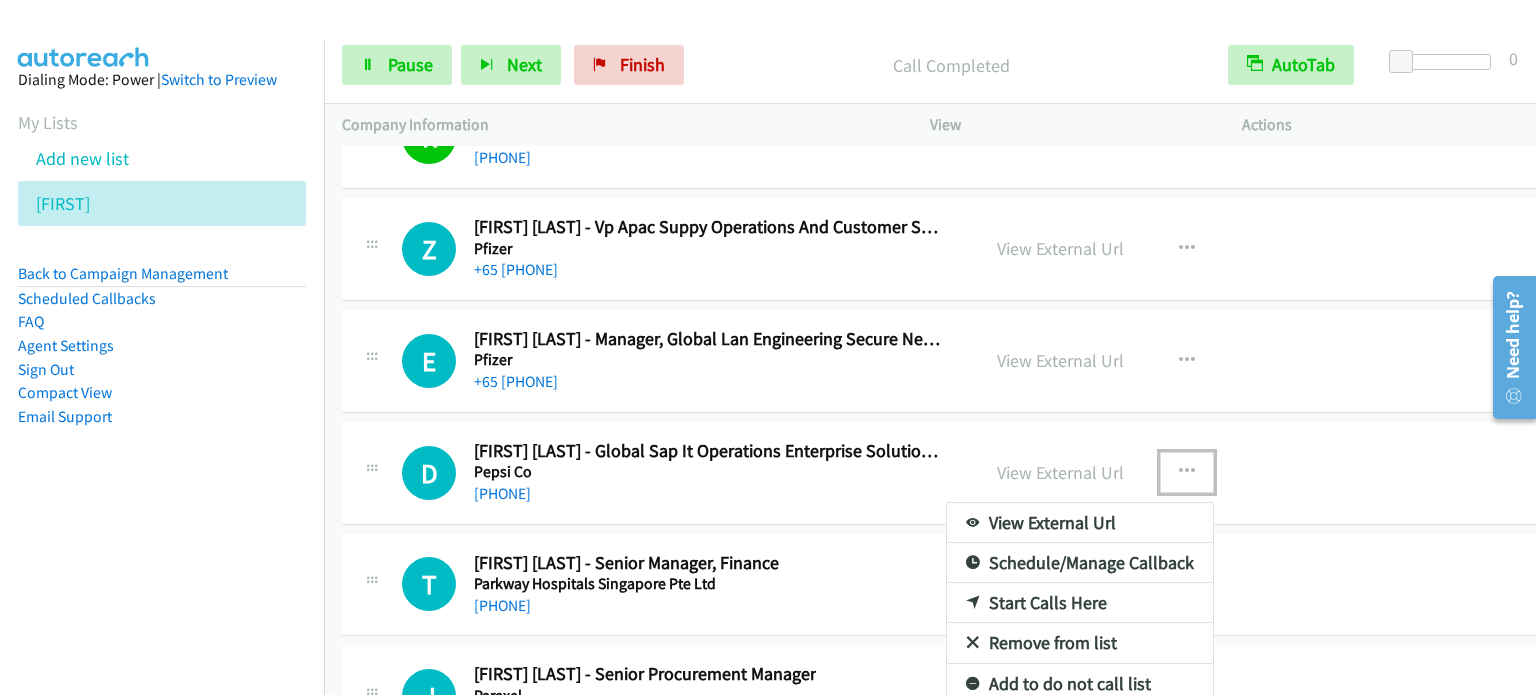click on "Start Calls Here" at bounding box center [1080, 603] 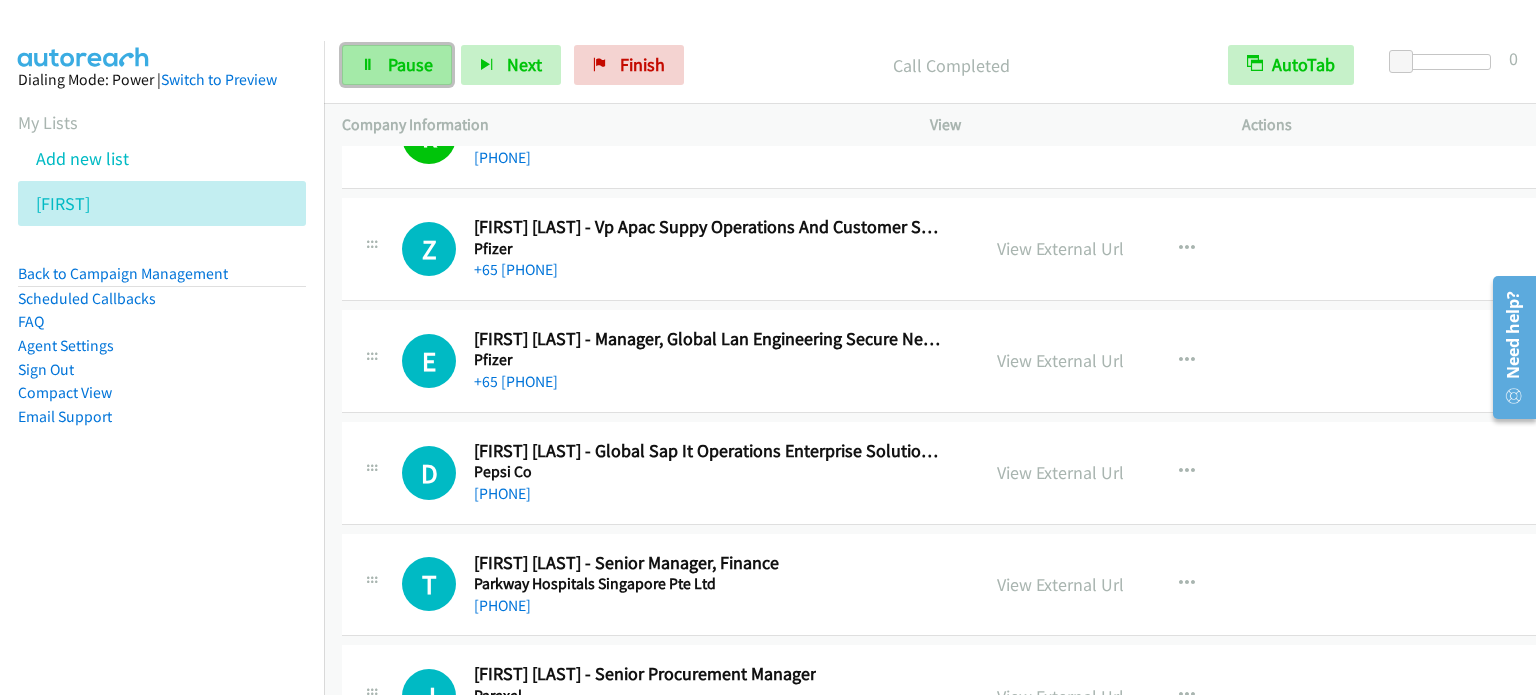 click on "Pause" at bounding box center [410, 64] 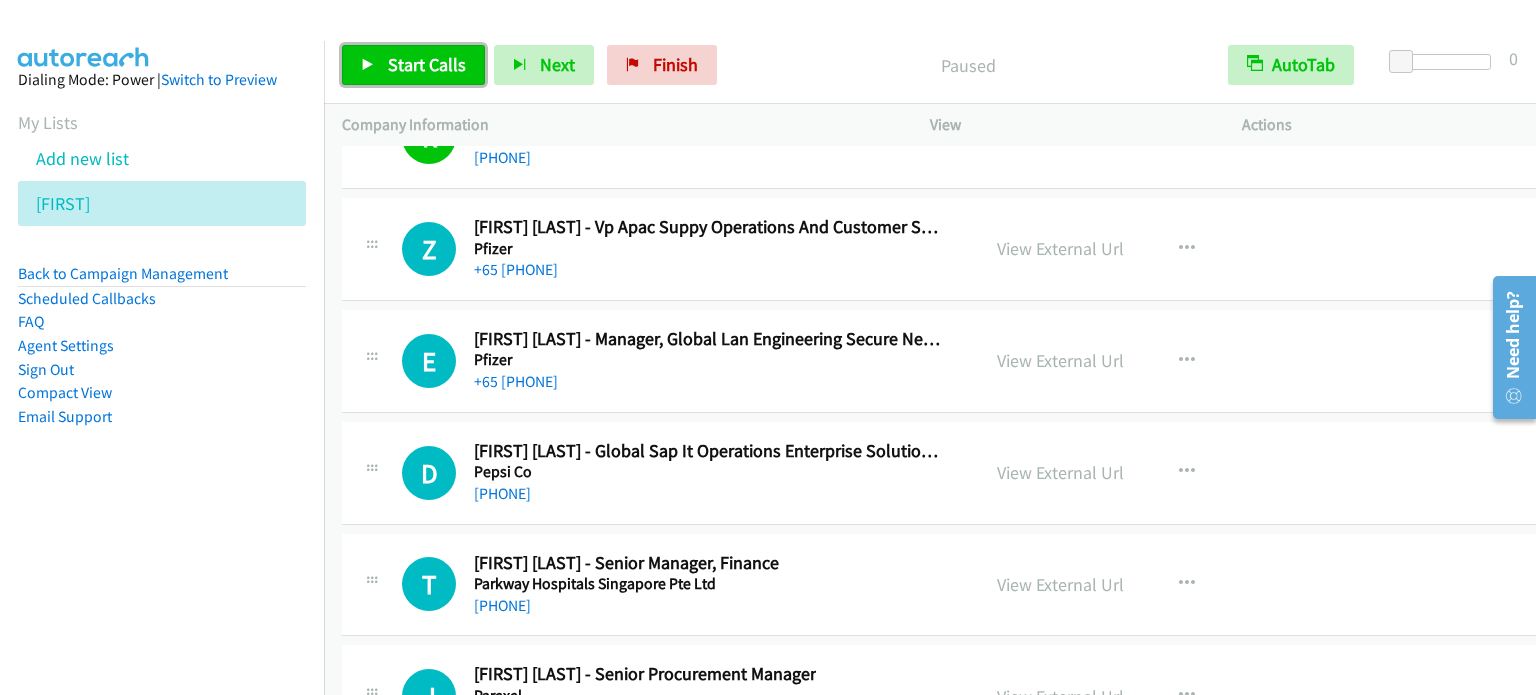 click on "Start Calls" at bounding box center (427, 64) 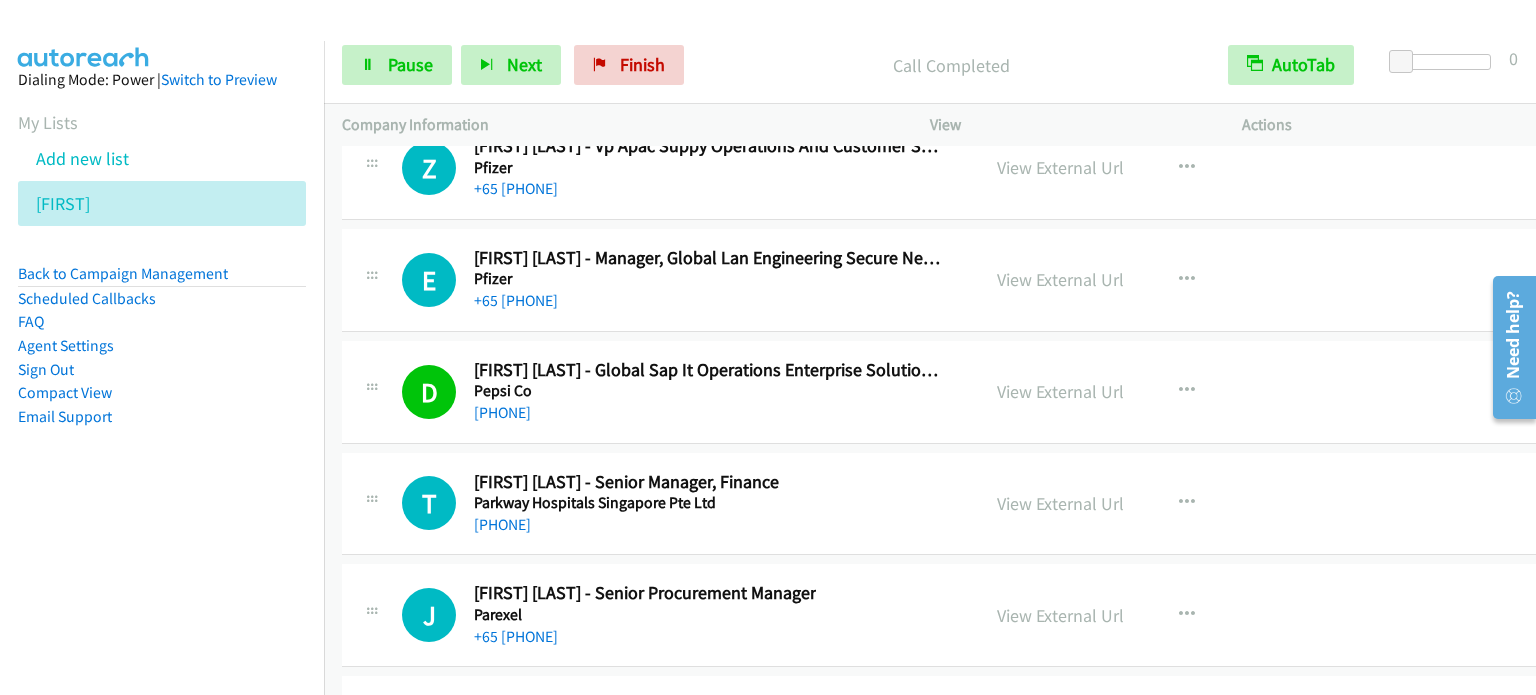 scroll, scrollTop: 24827, scrollLeft: 0, axis: vertical 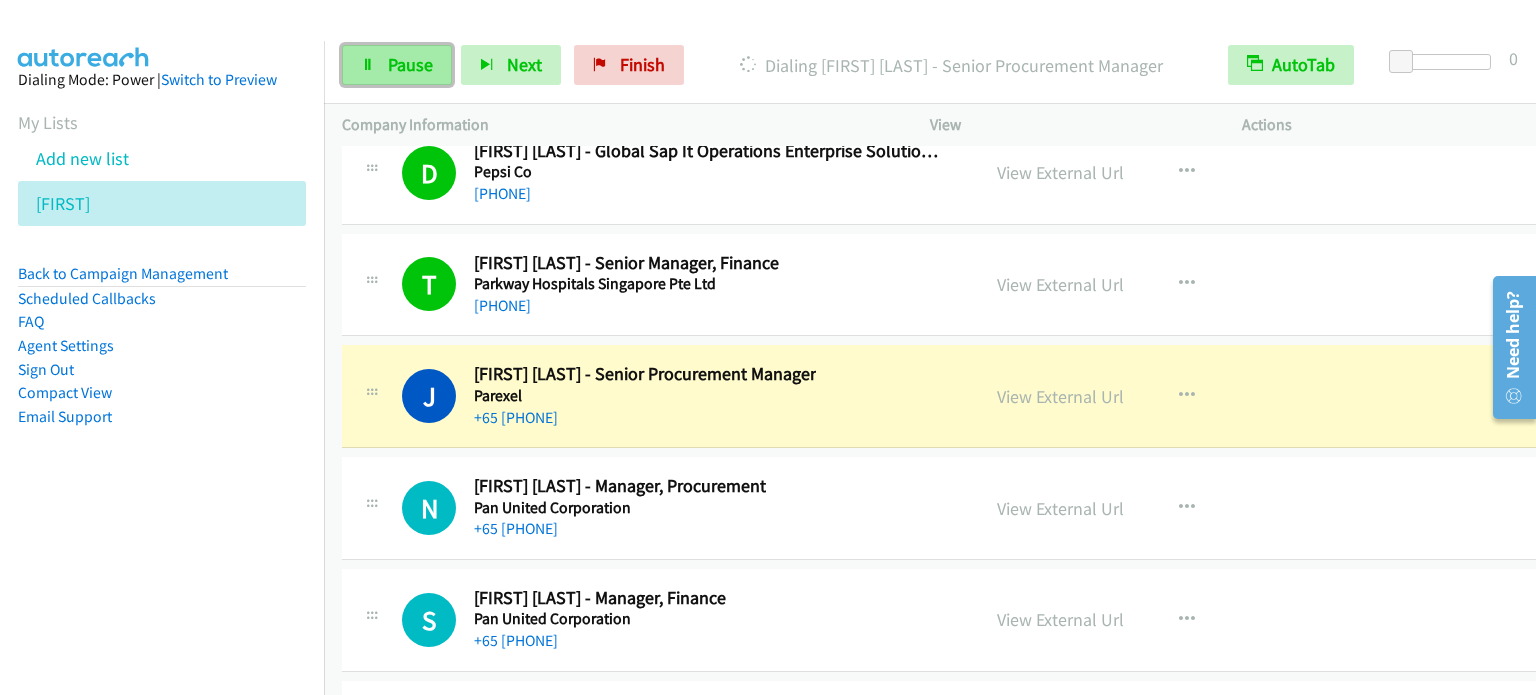 click on "Pause" at bounding box center (410, 64) 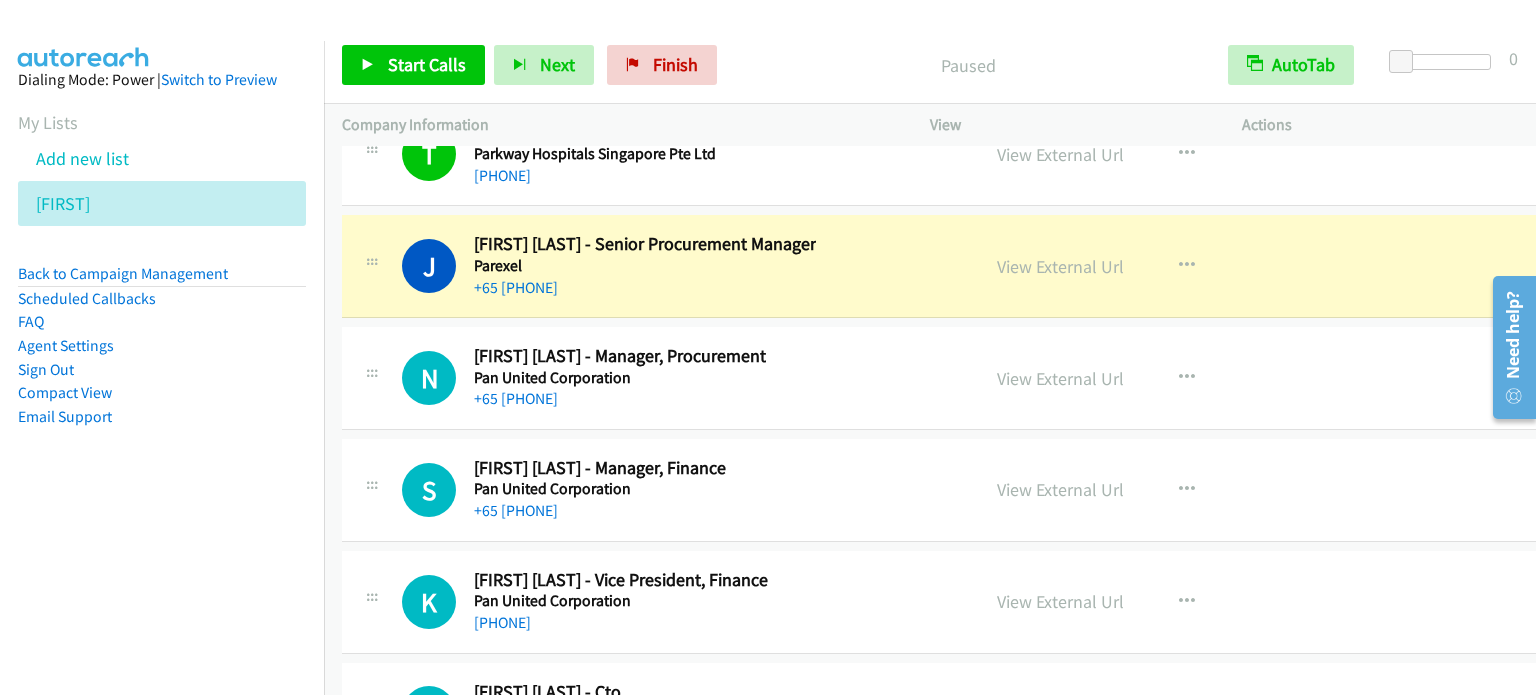 scroll, scrollTop: 25127, scrollLeft: 0, axis: vertical 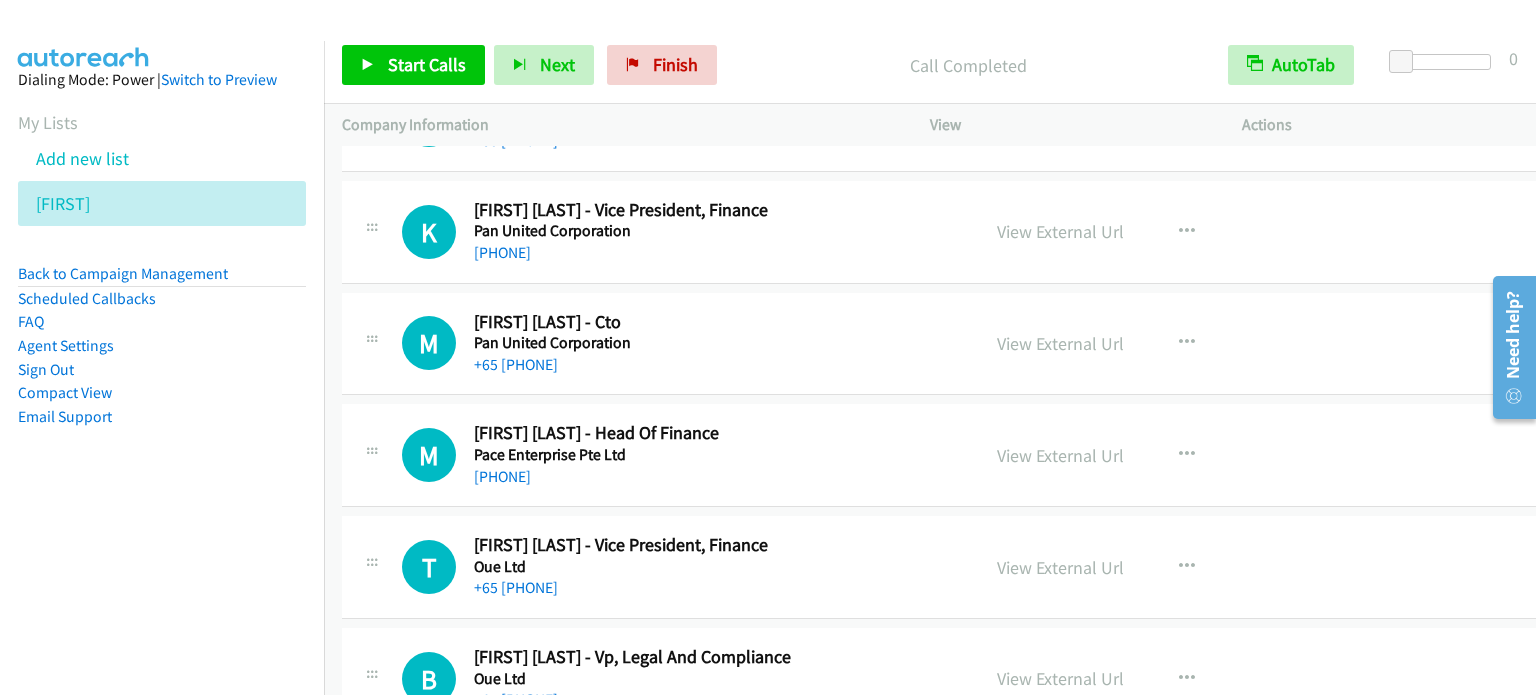 drag, startPoint x: 331, startPoint y: 240, endPoint x: 1316, endPoint y: 457, distance: 1008.6199 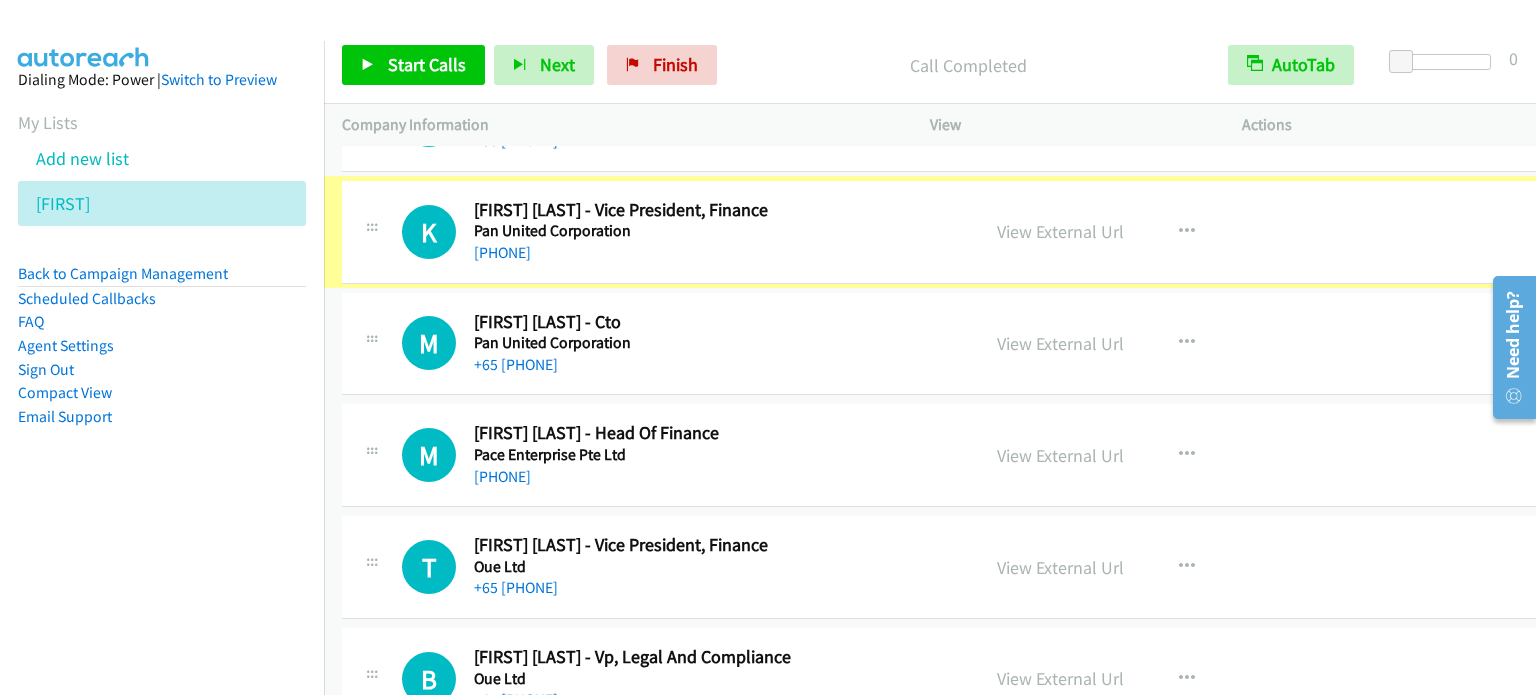 scroll, scrollTop: 25527, scrollLeft: 0, axis: vertical 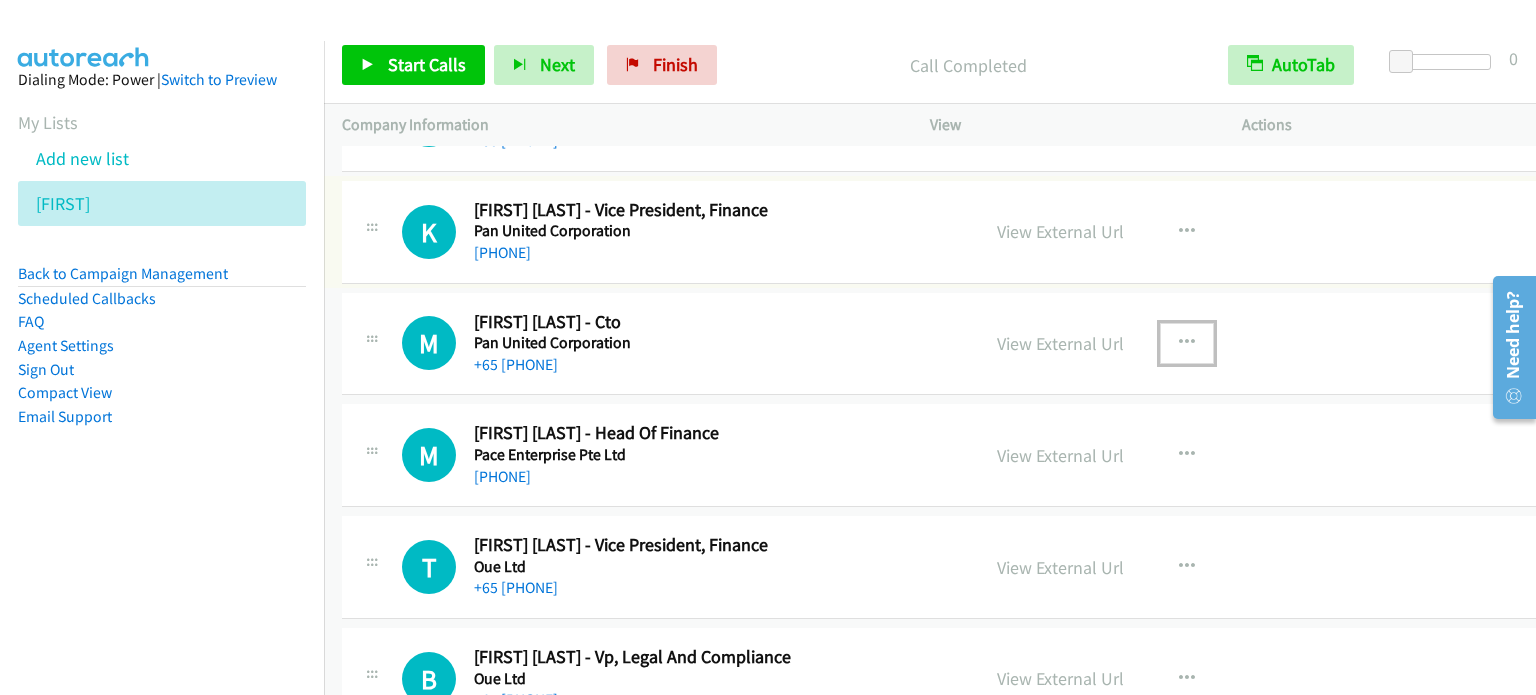 click at bounding box center (1187, 343) 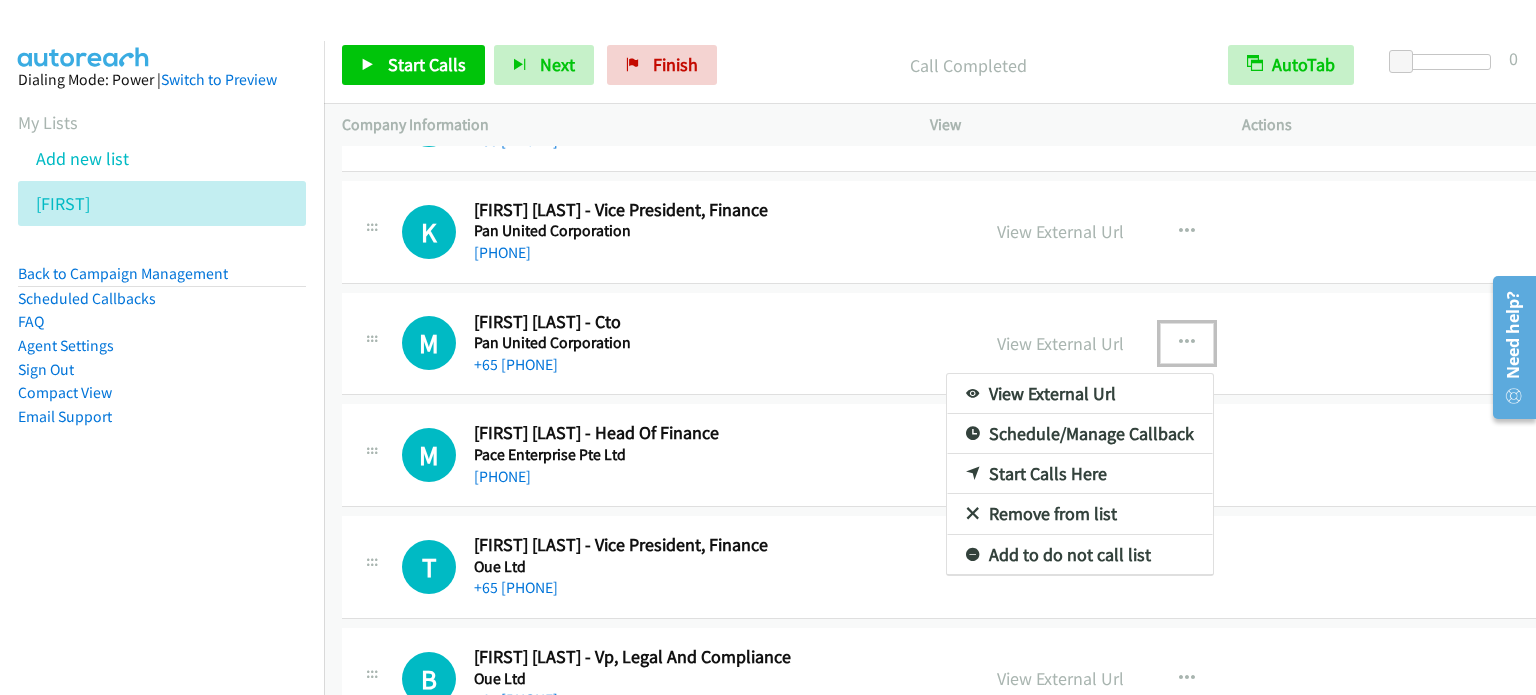click on "Start Calls Here" at bounding box center (1080, 474) 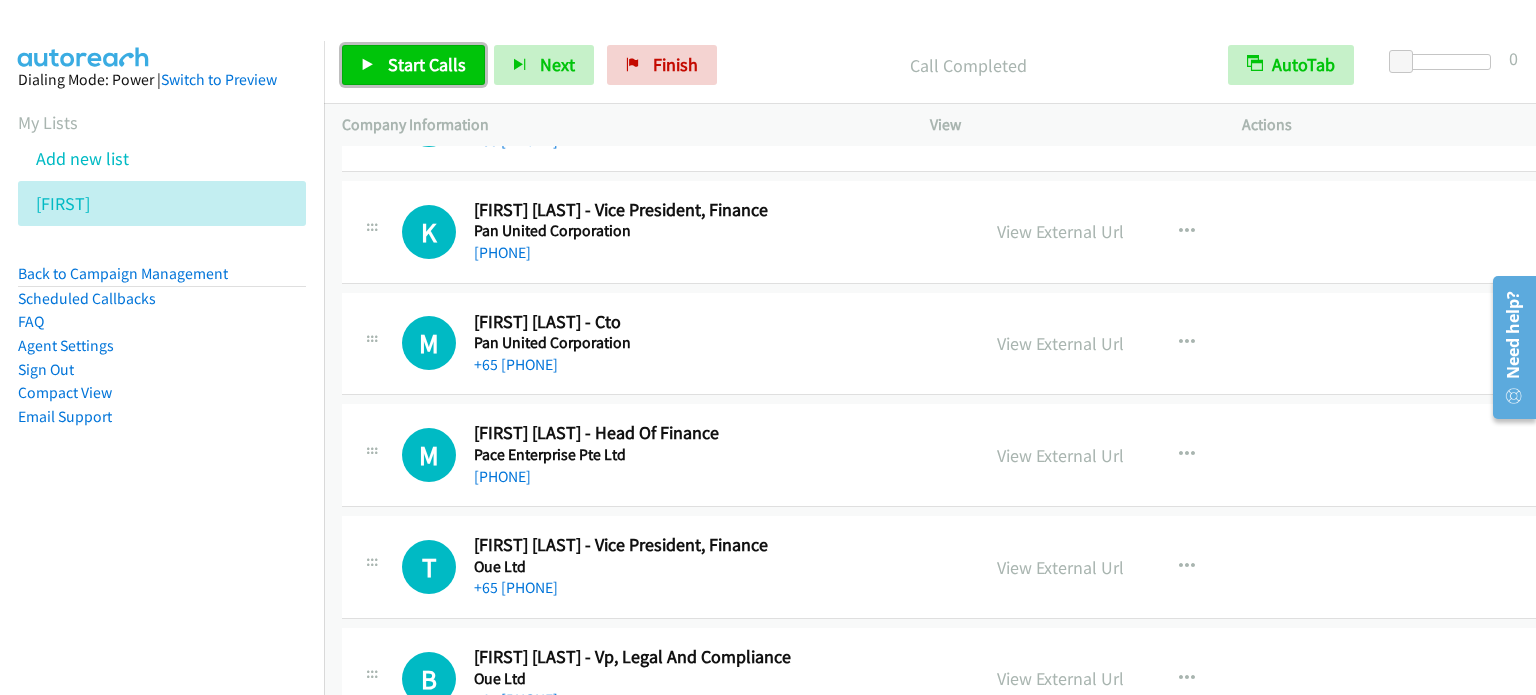 click on "Start Calls" at bounding box center [413, 65] 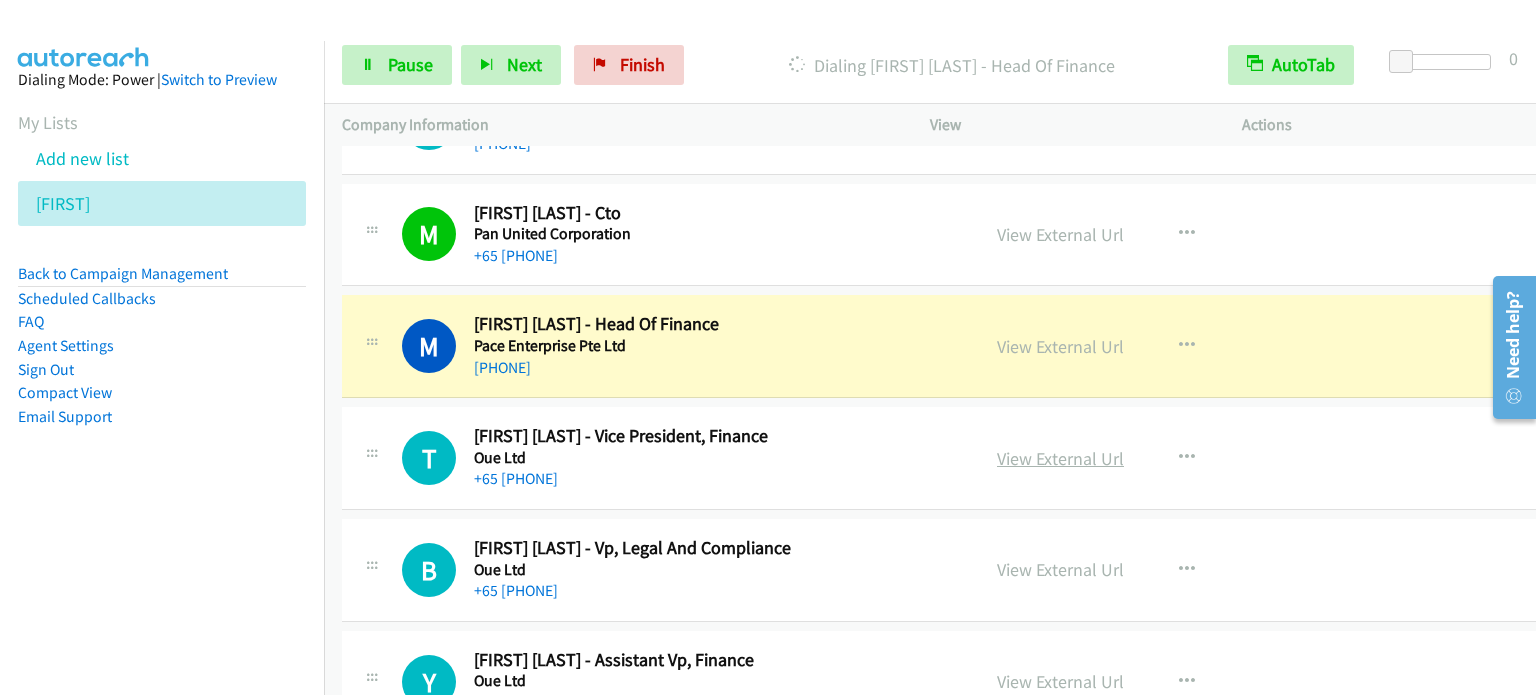 scroll, scrollTop: 25727, scrollLeft: 0, axis: vertical 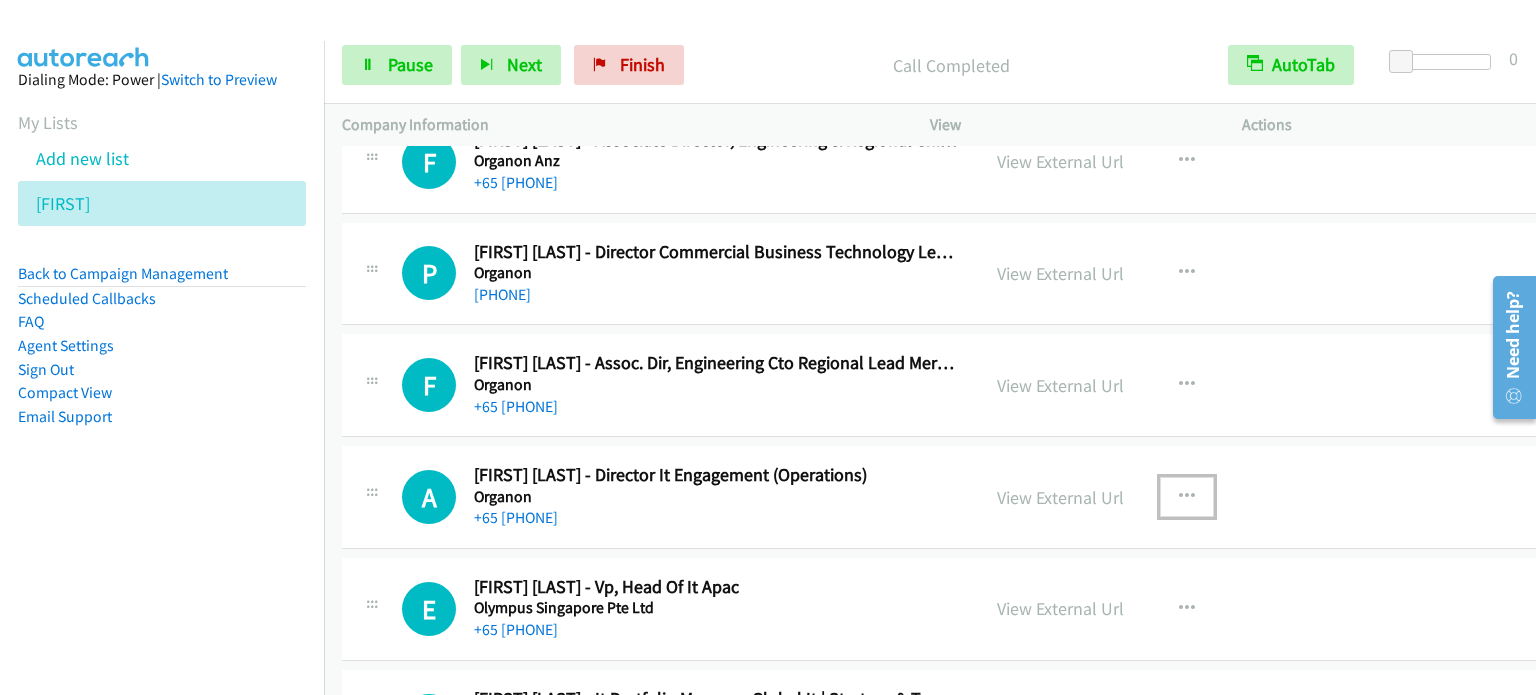 click at bounding box center (1187, 497) 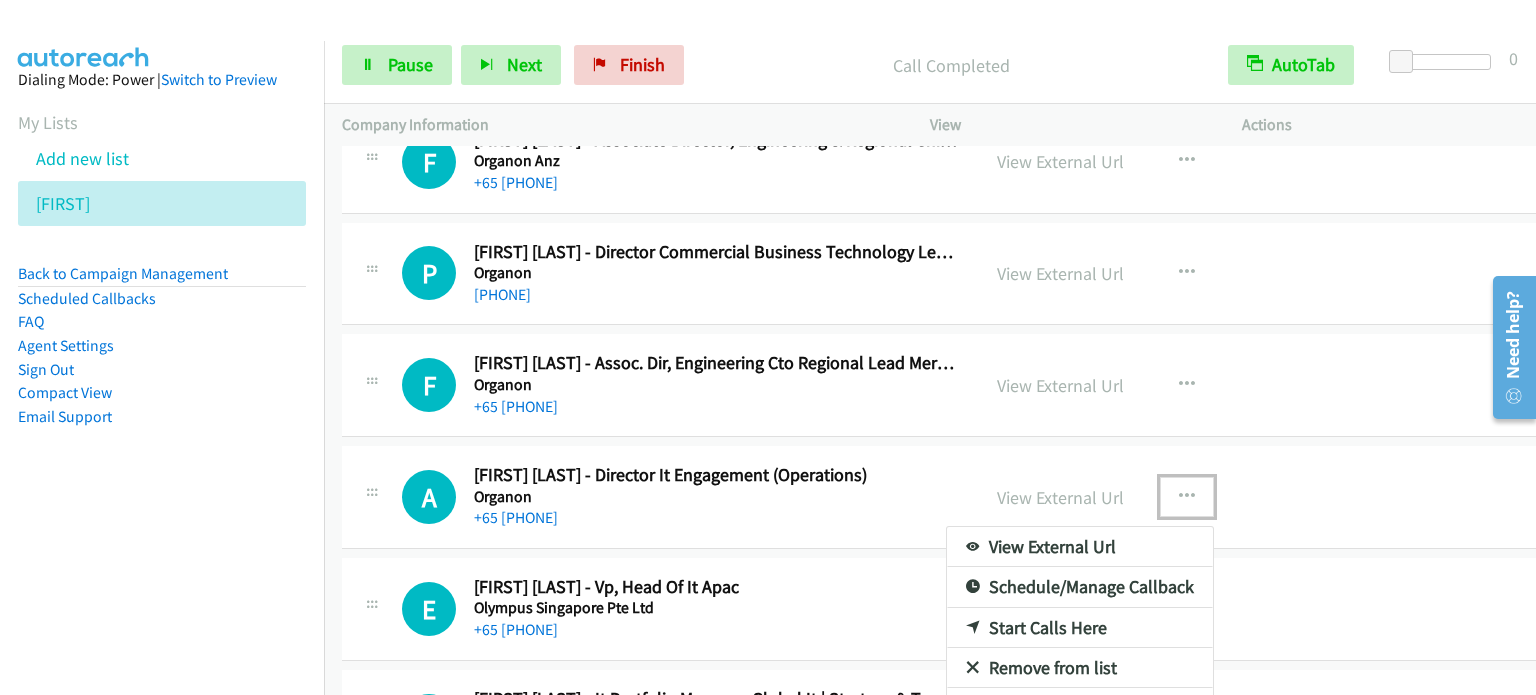 click on "Start Calls Here" at bounding box center [1080, 628] 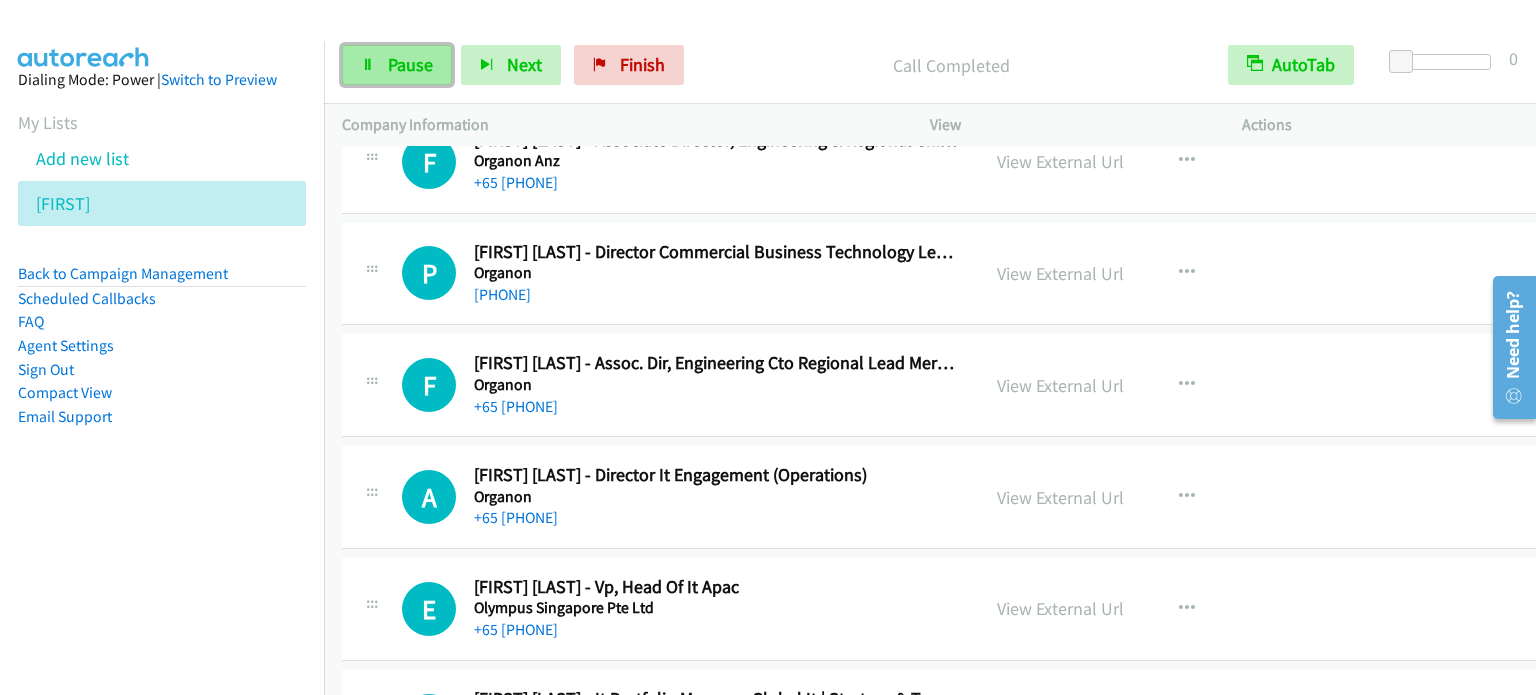 click at bounding box center (368, 66) 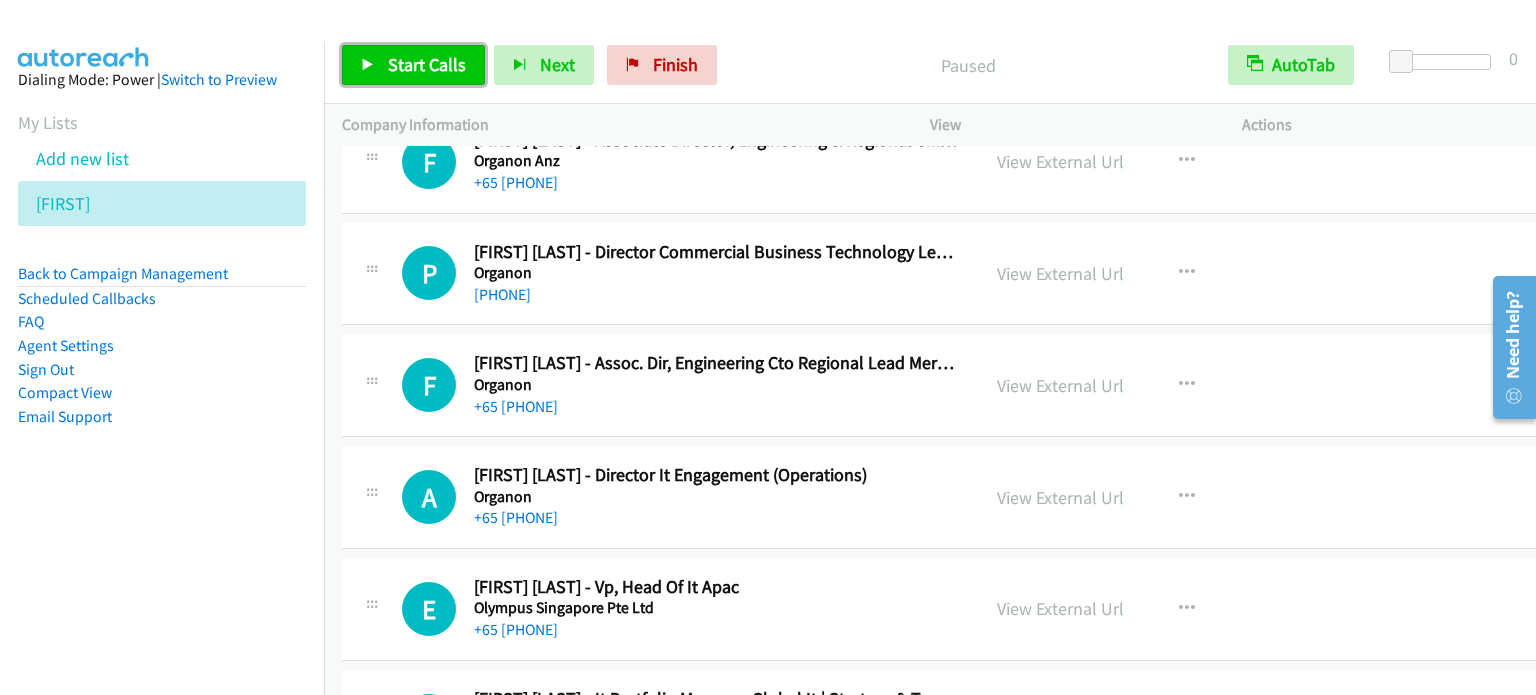 click at bounding box center [368, 66] 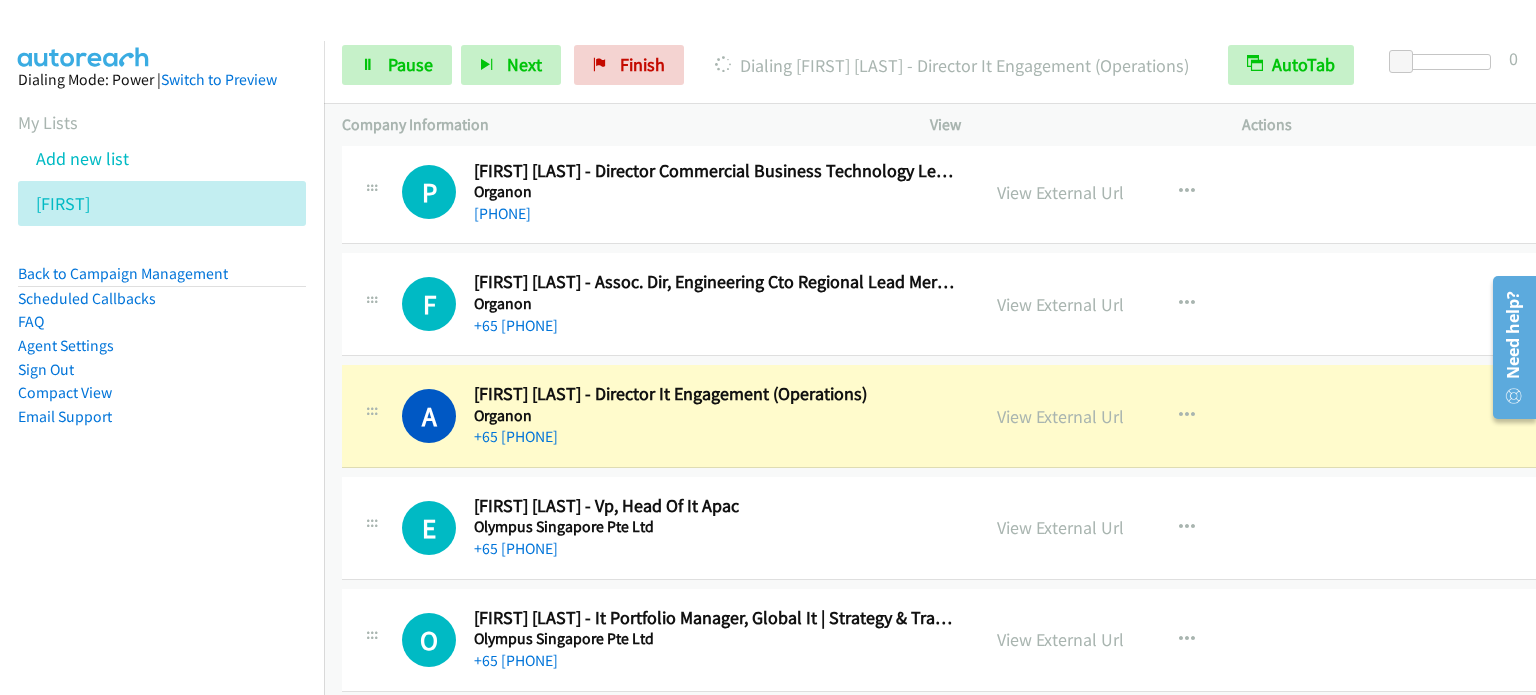 scroll, scrollTop: 26927, scrollLeft: 0, axis: vertical 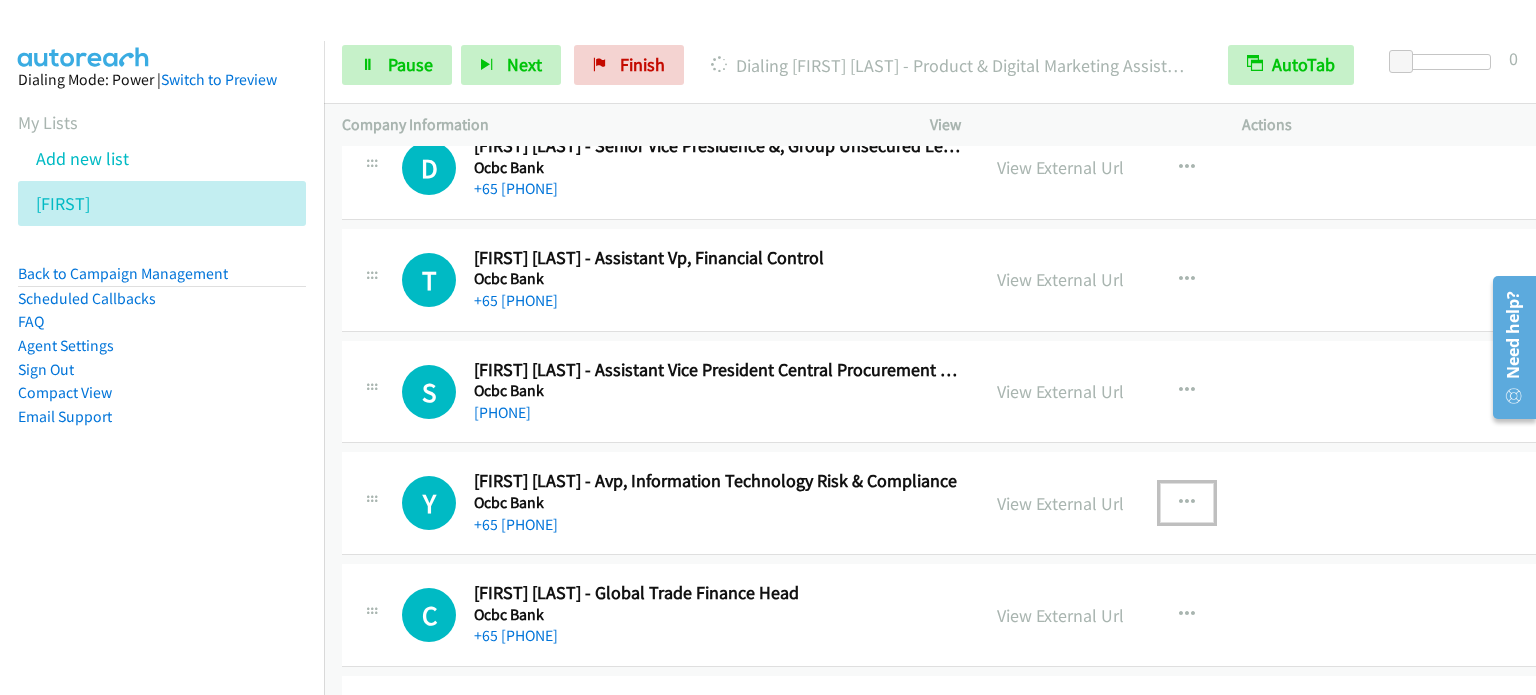 click at bounding box center (1187, 503) 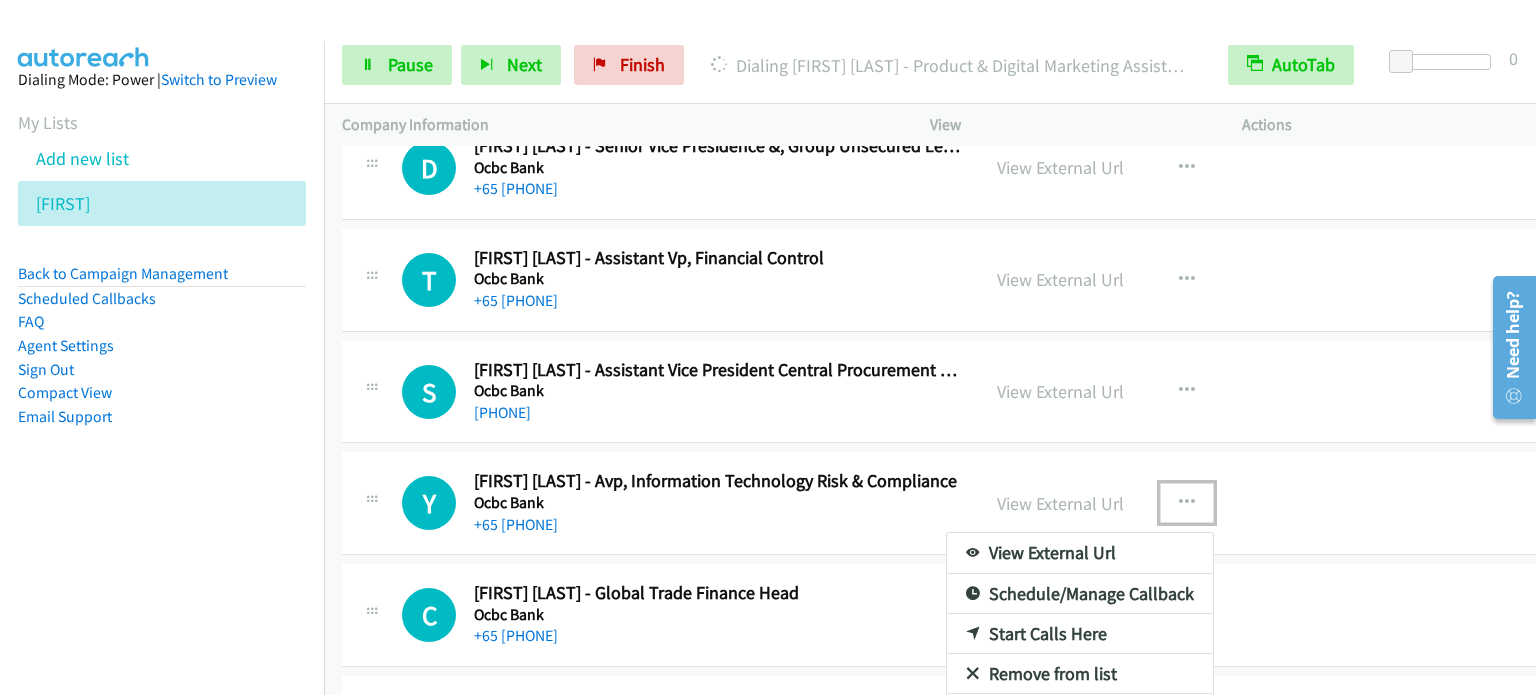 click on "Start Calls Here" at bounding box center [1080, 634] 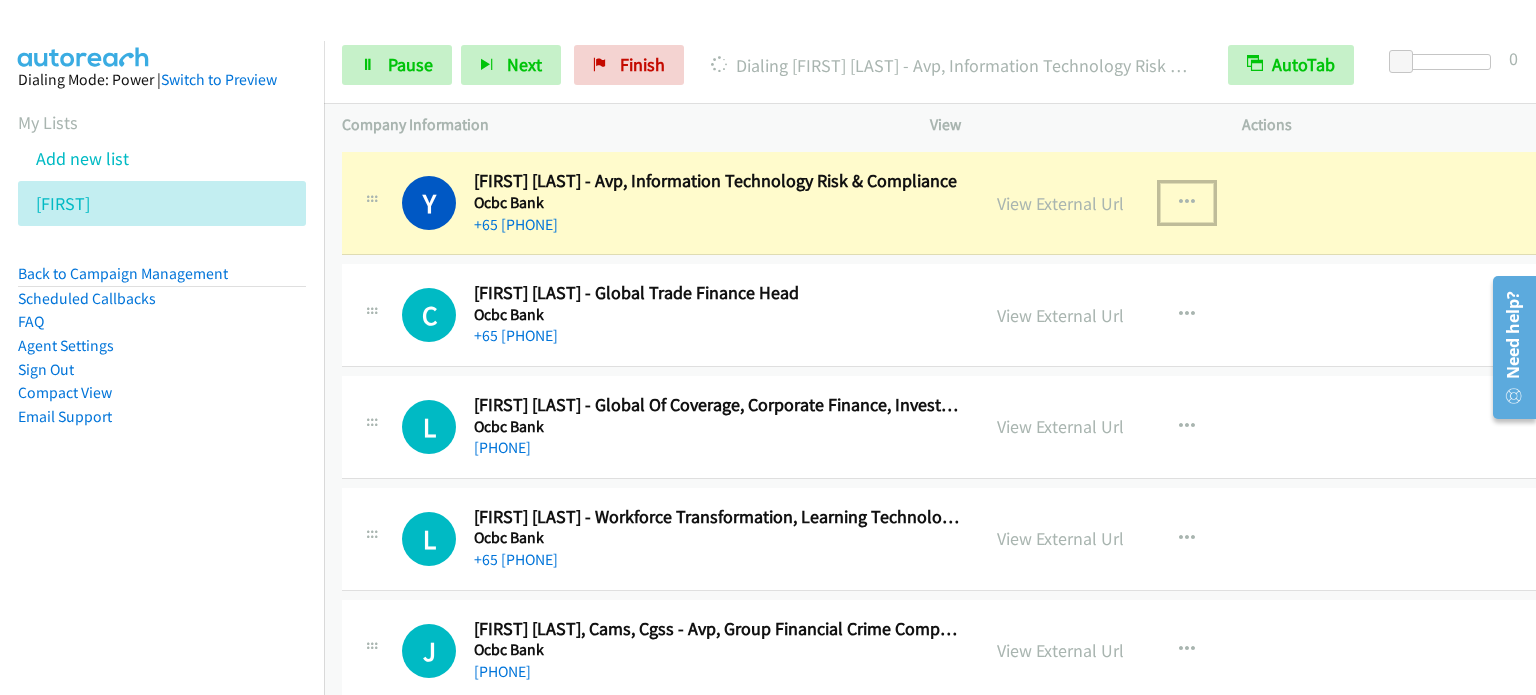 scroll, scrollTop: 28027, scrollLeft: 0, axis: vertical 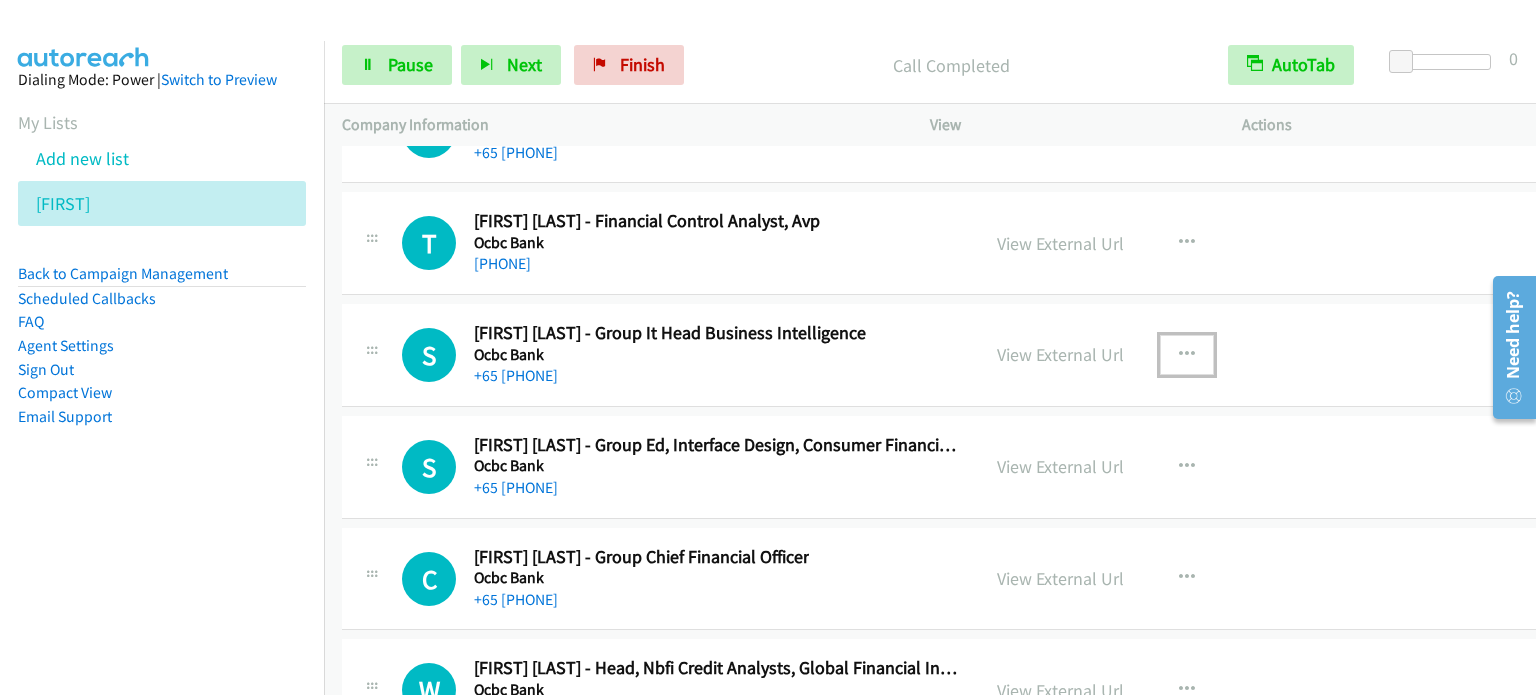 click at bounding box center (1187, 355) 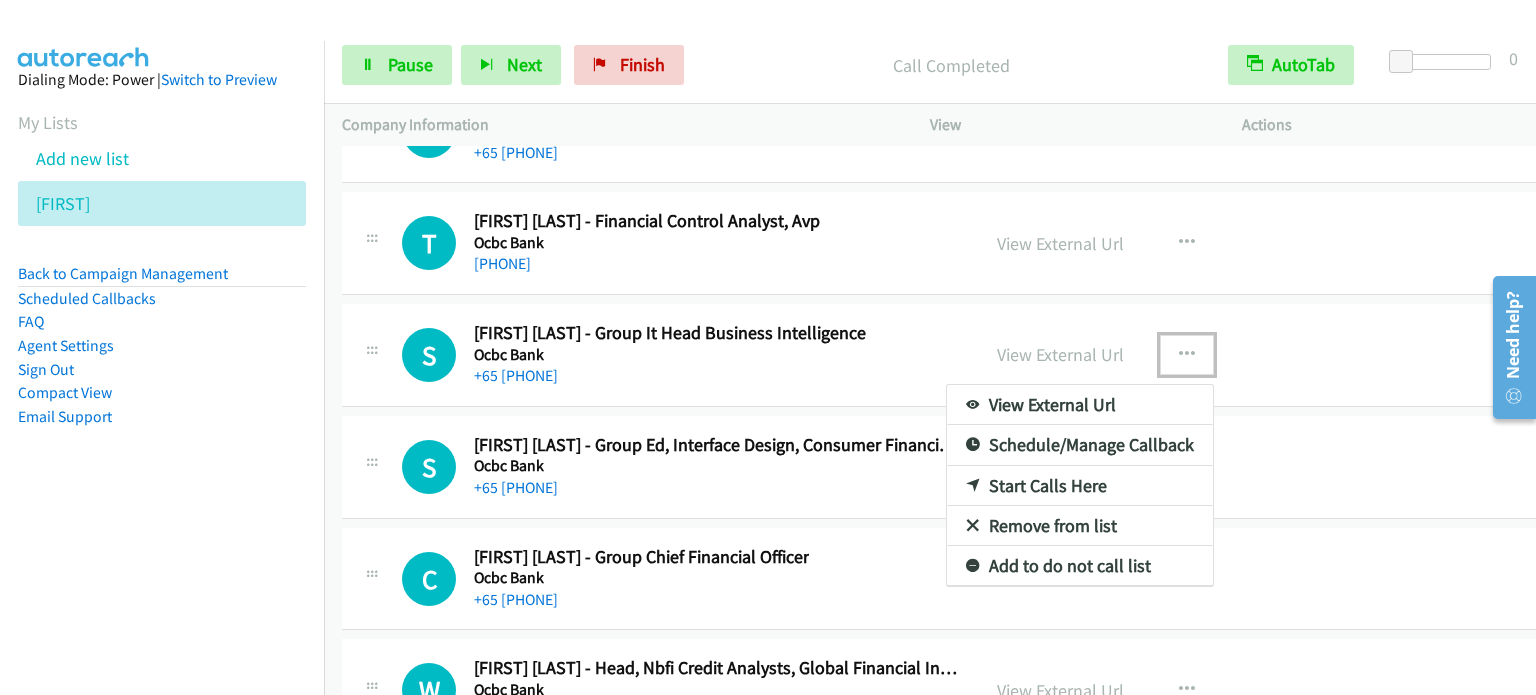 click on "Start Calls Here" at bounding box center (1080, 486) 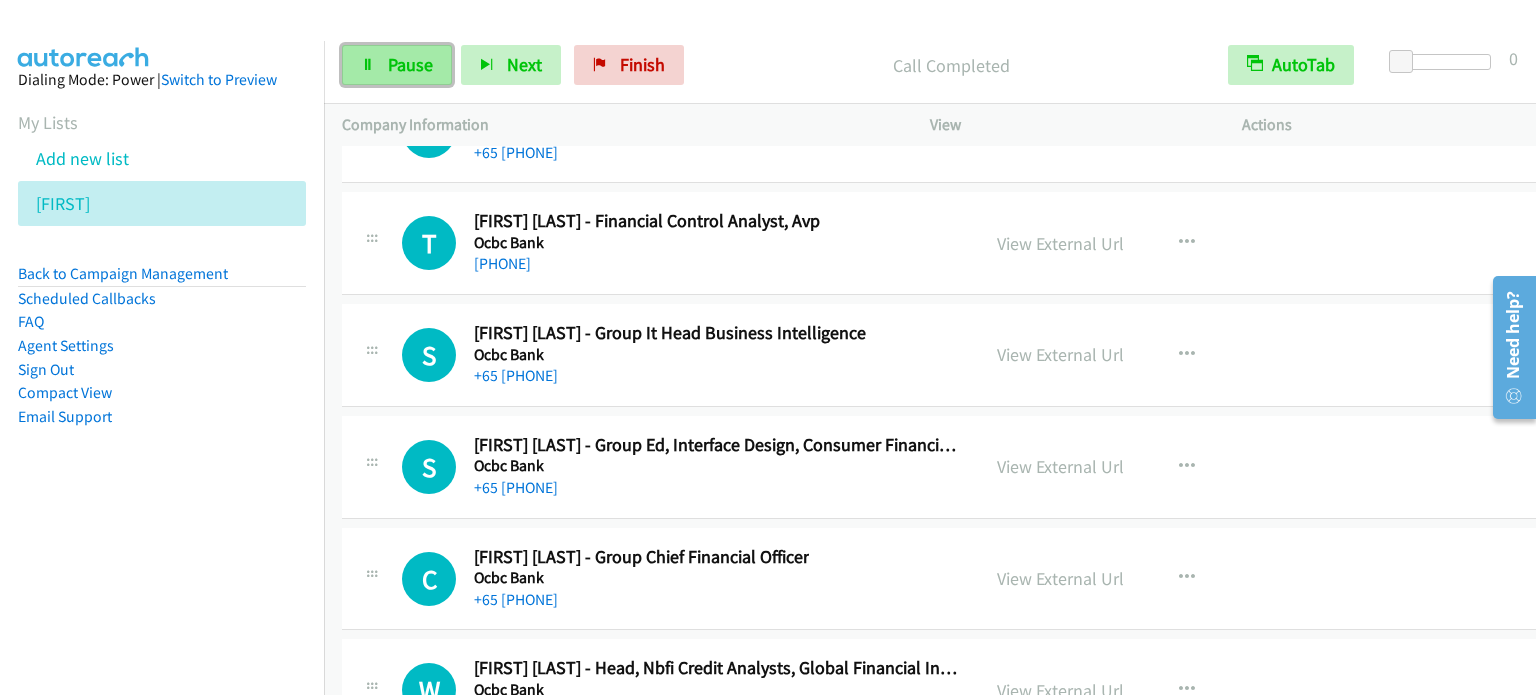 click on "Pause" at bounding box center (410, 64) 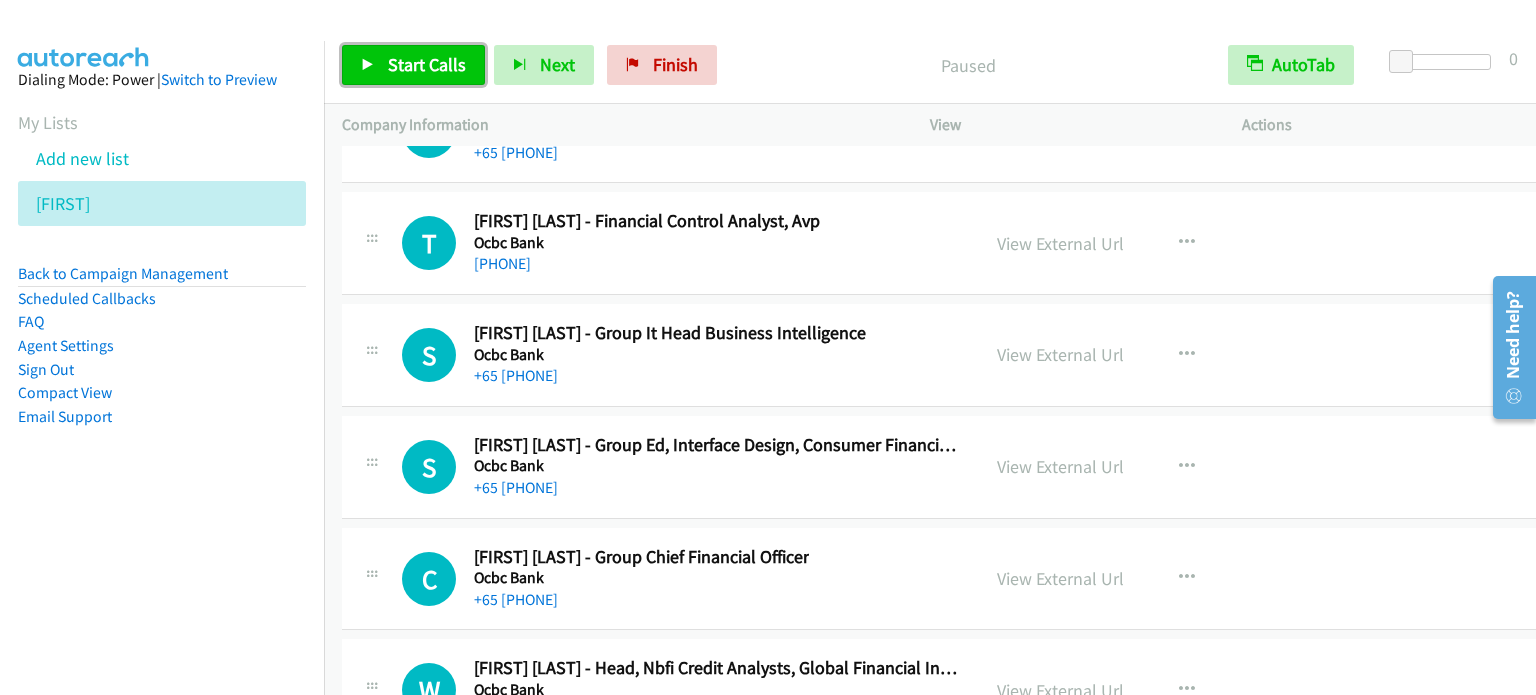 click on "Start Calls" at bounding box center [427, 64] 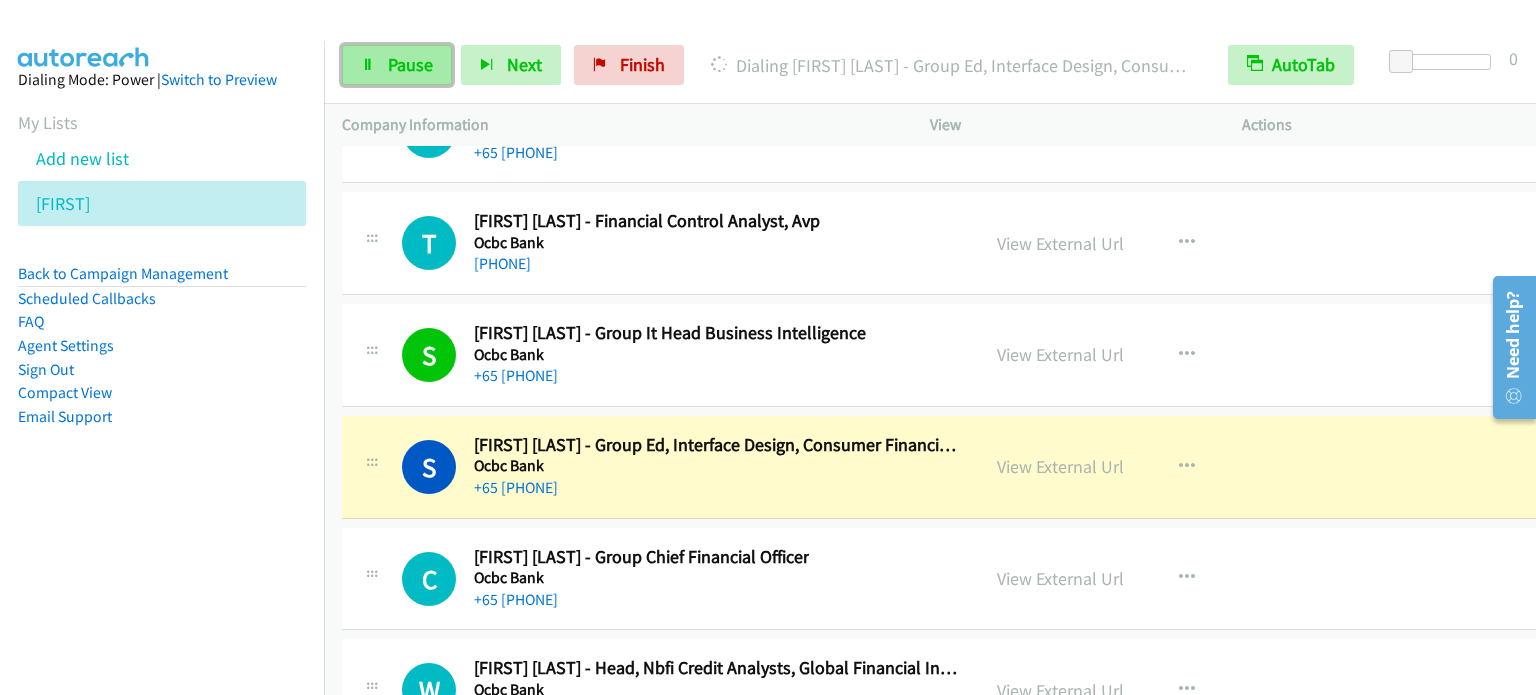 click on "Pause" at bounding box center [410, 64] 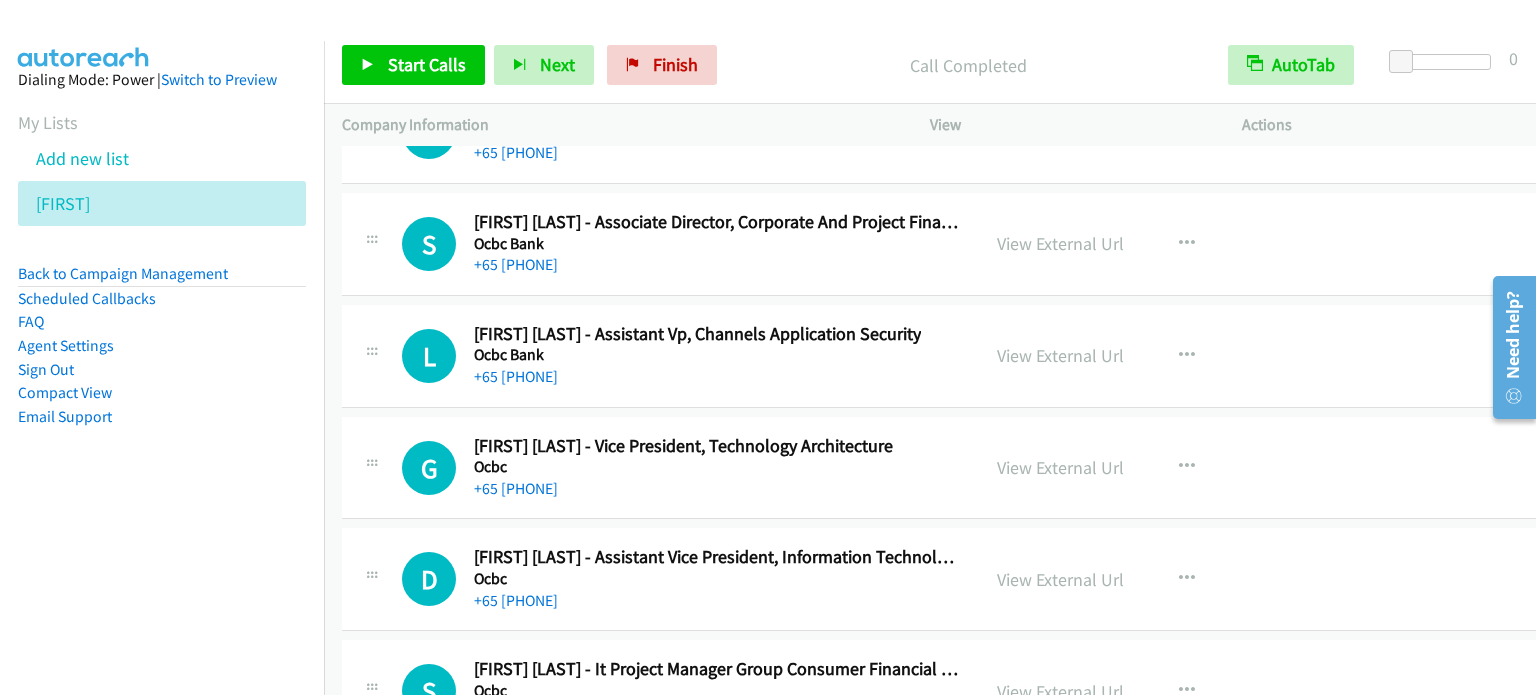 scroll, scrollTop: 33218, scrollLeft: 0, axis: vertical 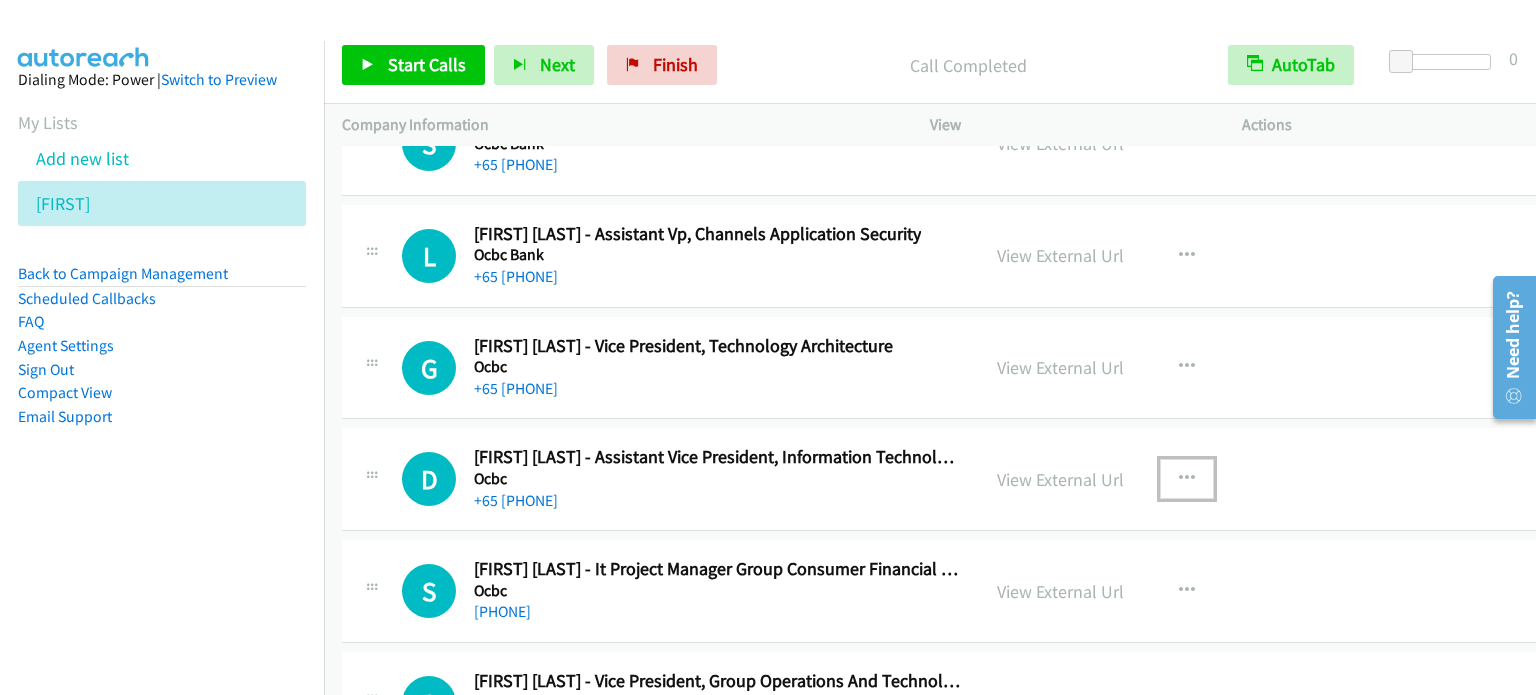 click at bounding box center (1187, 479) 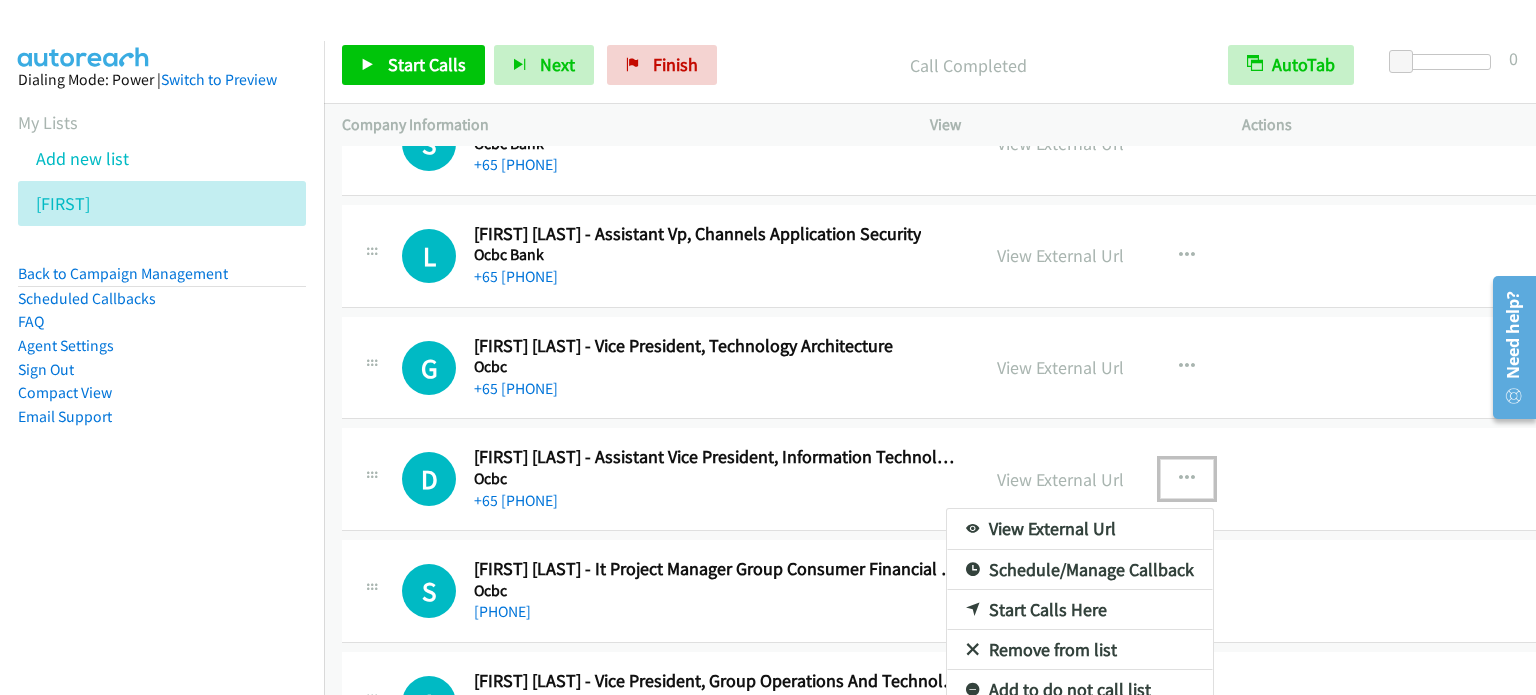 click on "Start Calls Here" at bounding box center [1080, 610] 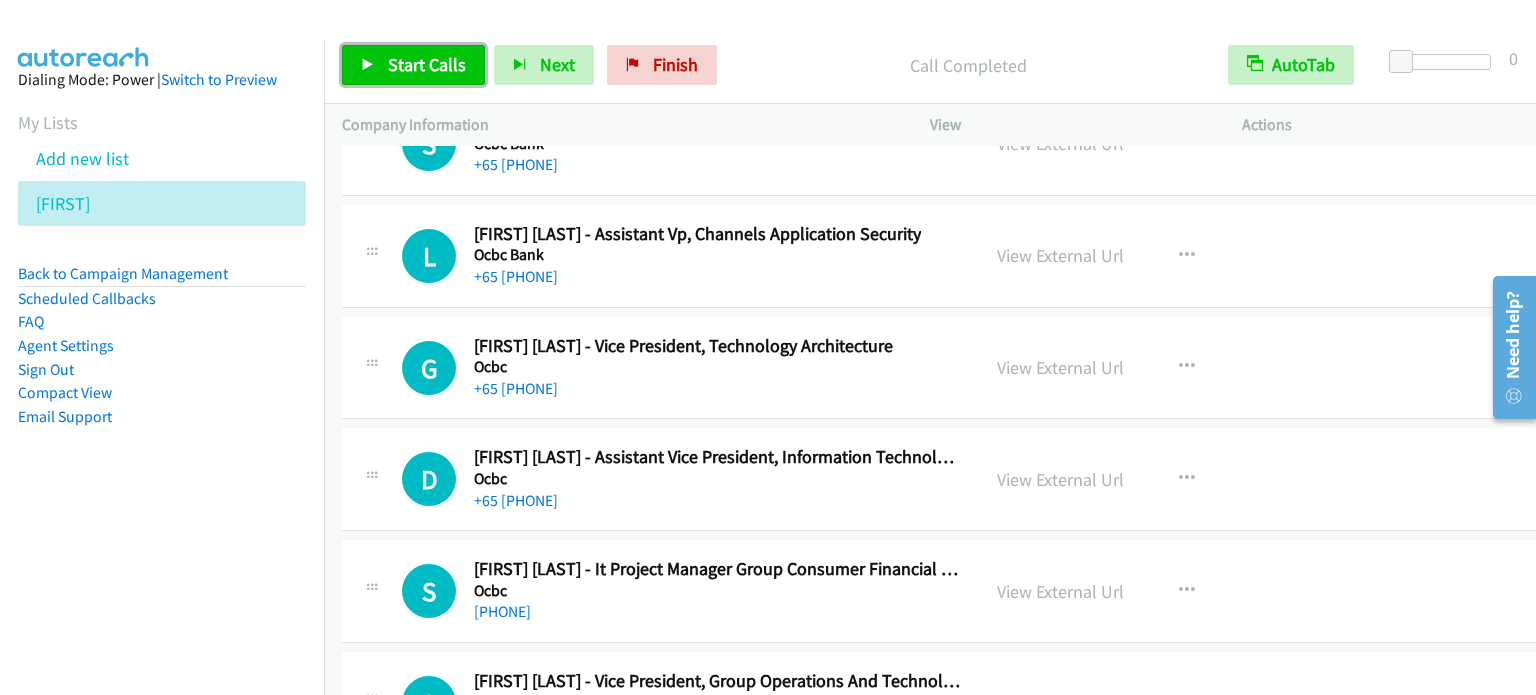 click on "Start Calls" at bounding box center (427, 64) 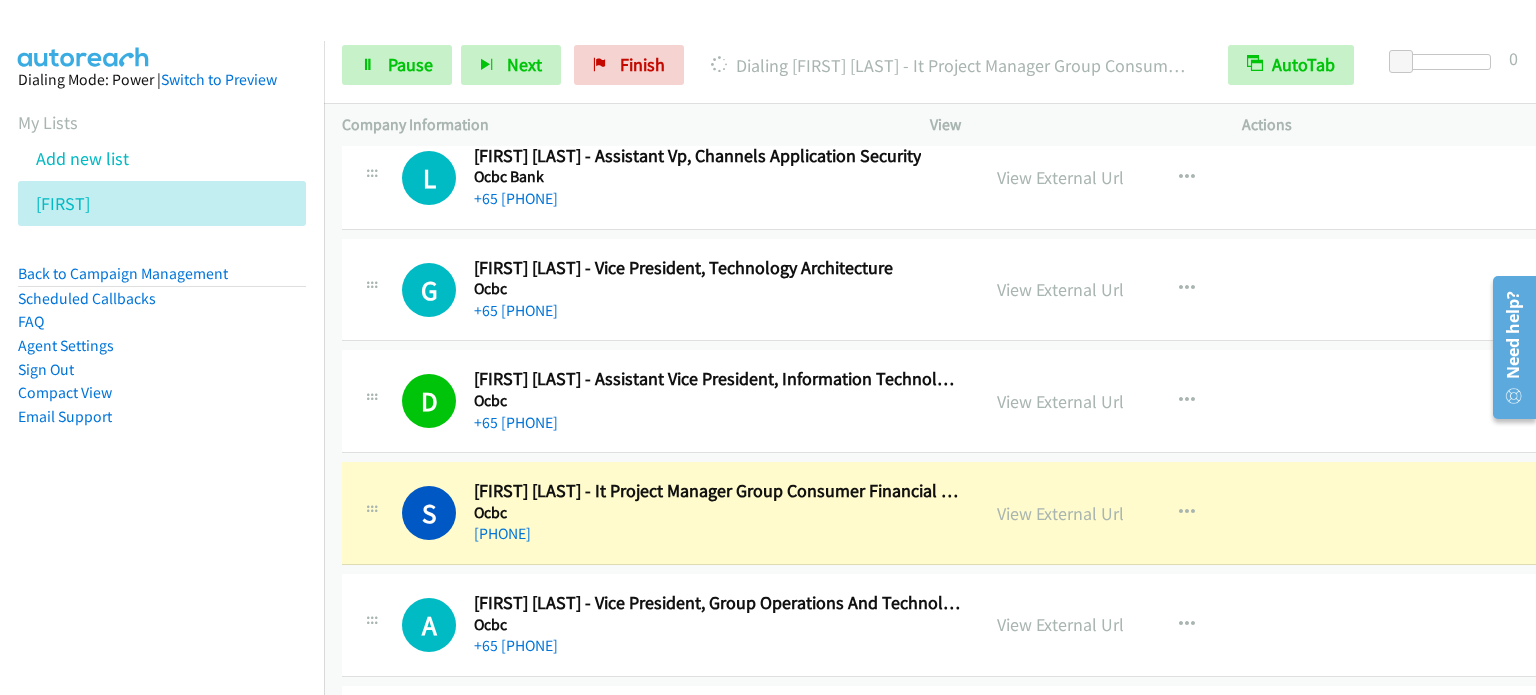 scroll, scrollTop: 33318, scrollLeft: 0, axis: vertical 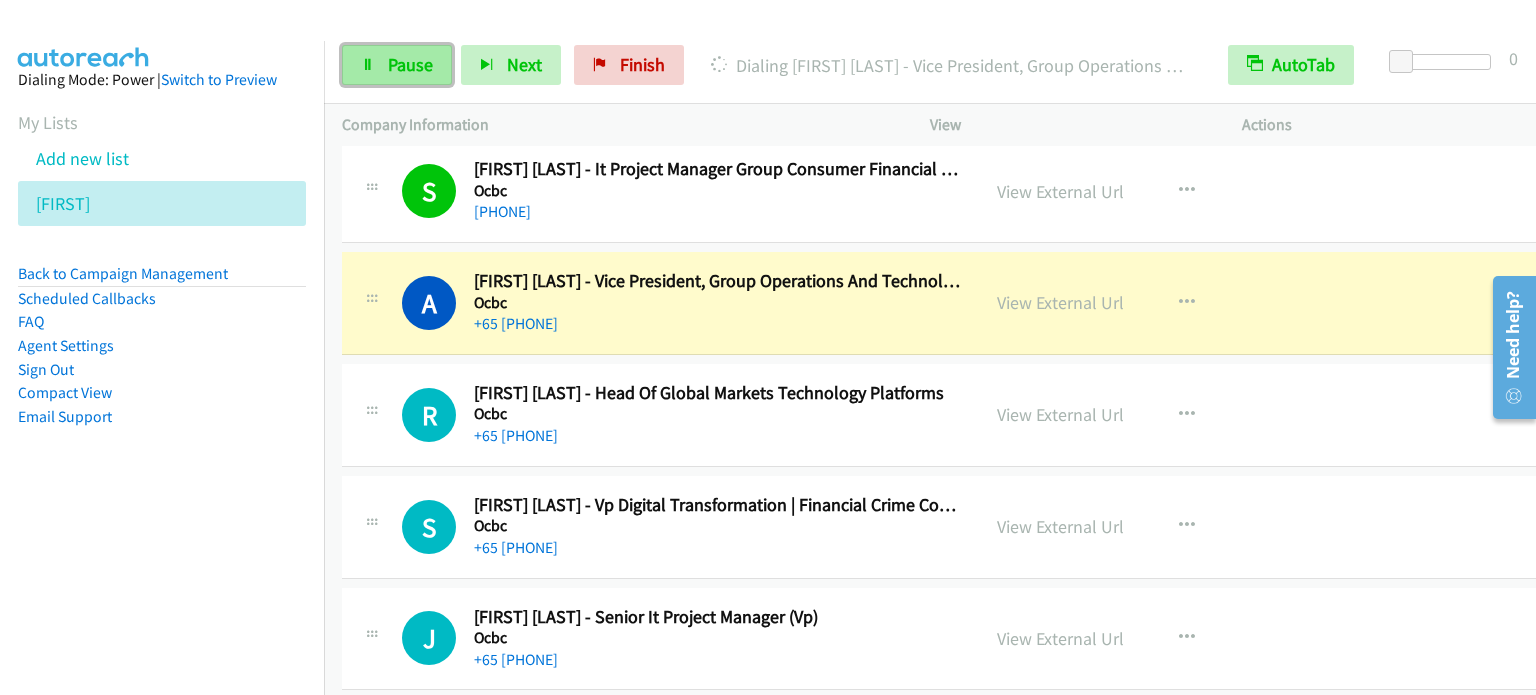 drag, startPoint x: 398, startPoint y: 59, endPoint x: 424, endPoint y: 59, distance: 26 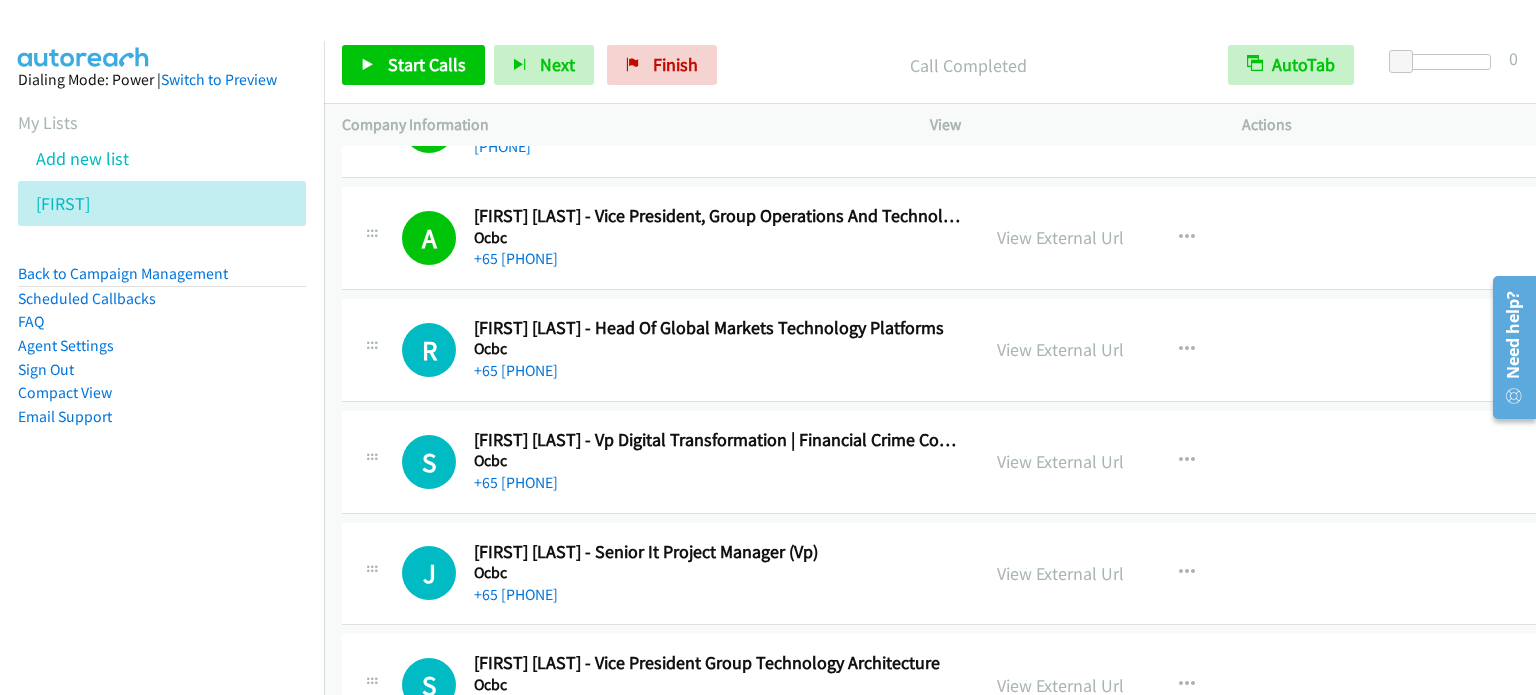 scroll, scrollTop: 33718, scrollLeft: 0, axis: vertical 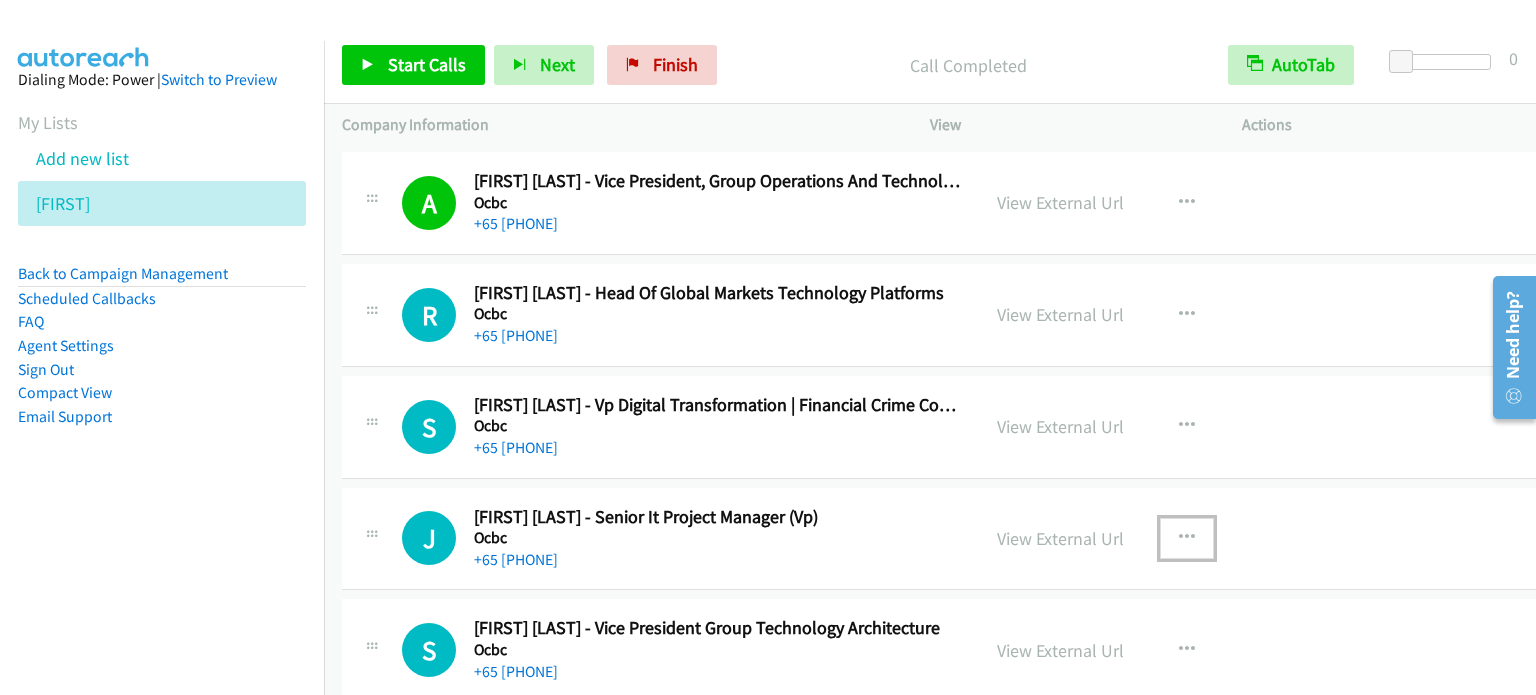 click at bounding box center [1187, 538] 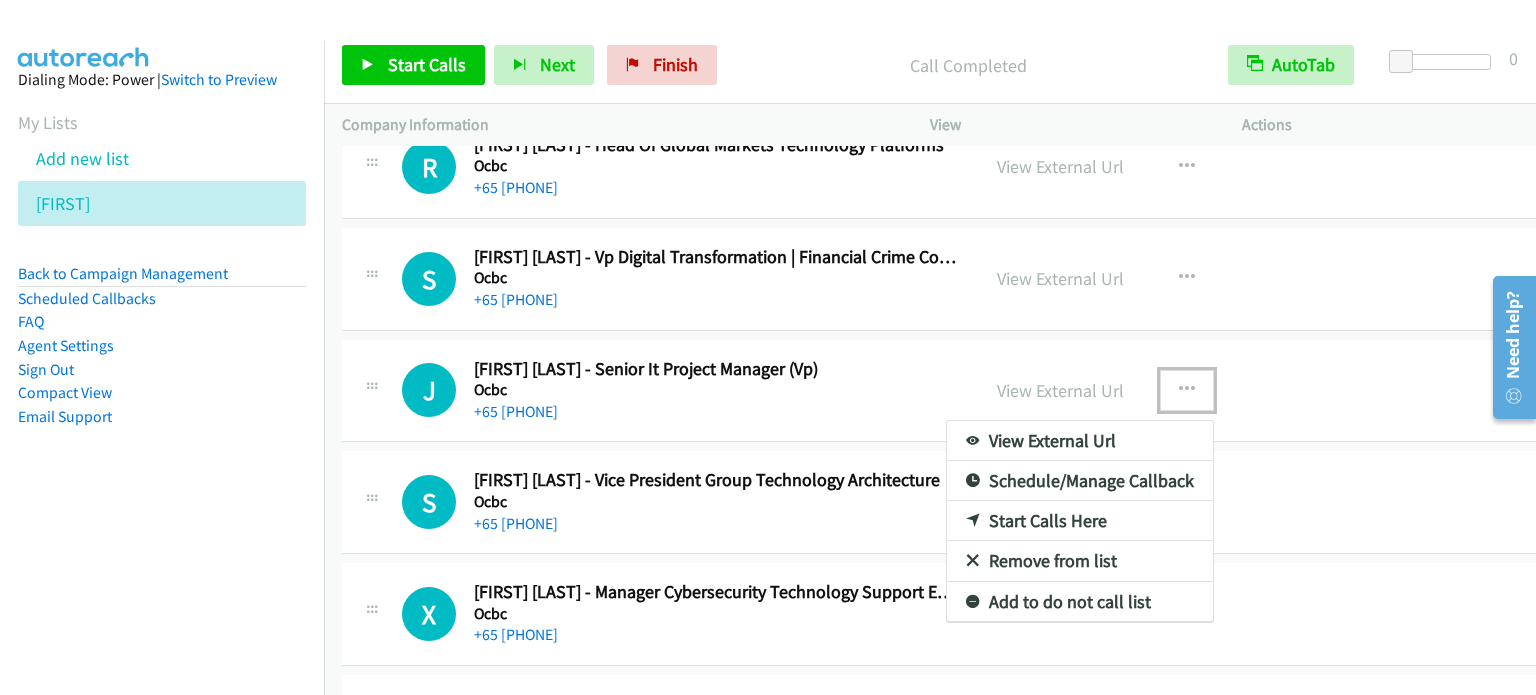 scroll, scrollTop: 33878, scrollLeft: 0, axis: vertical 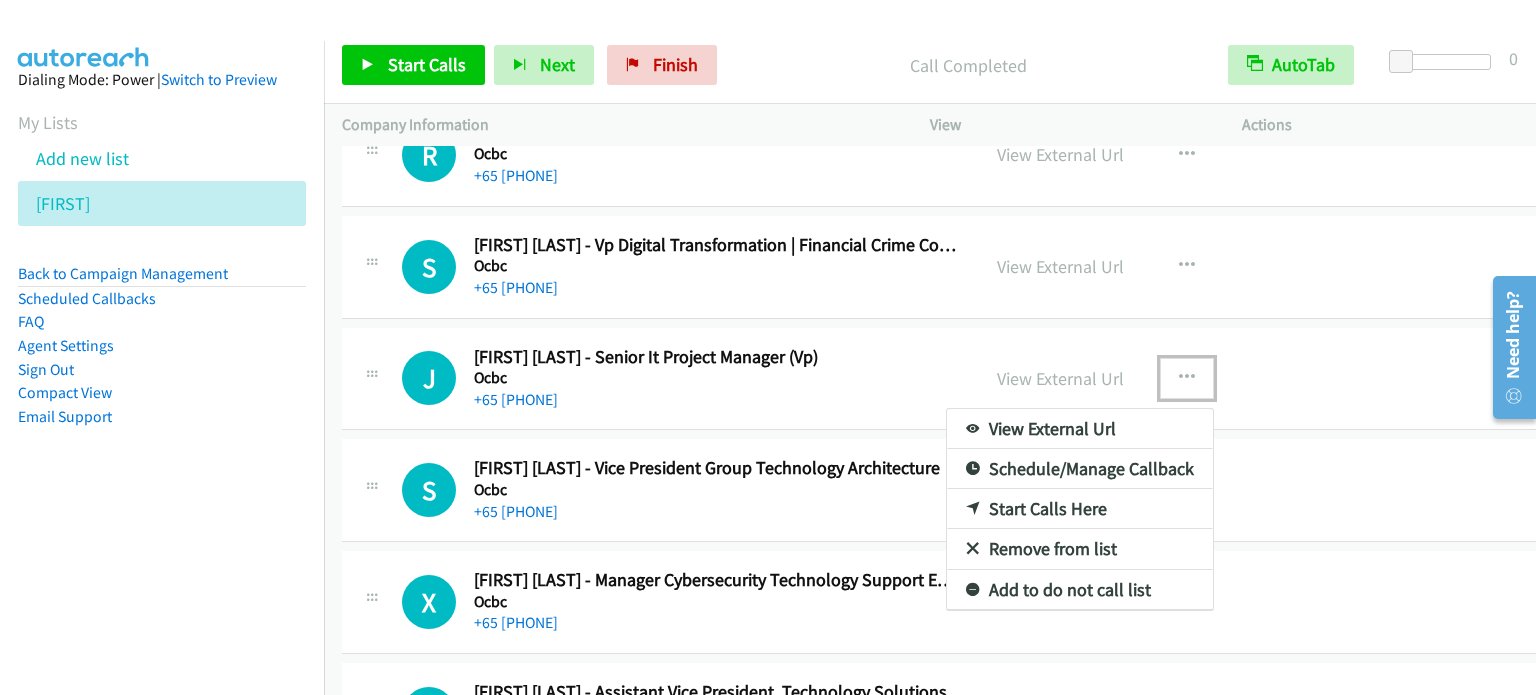 click on "Start Calls Here" at bounding box center [1080, 509] 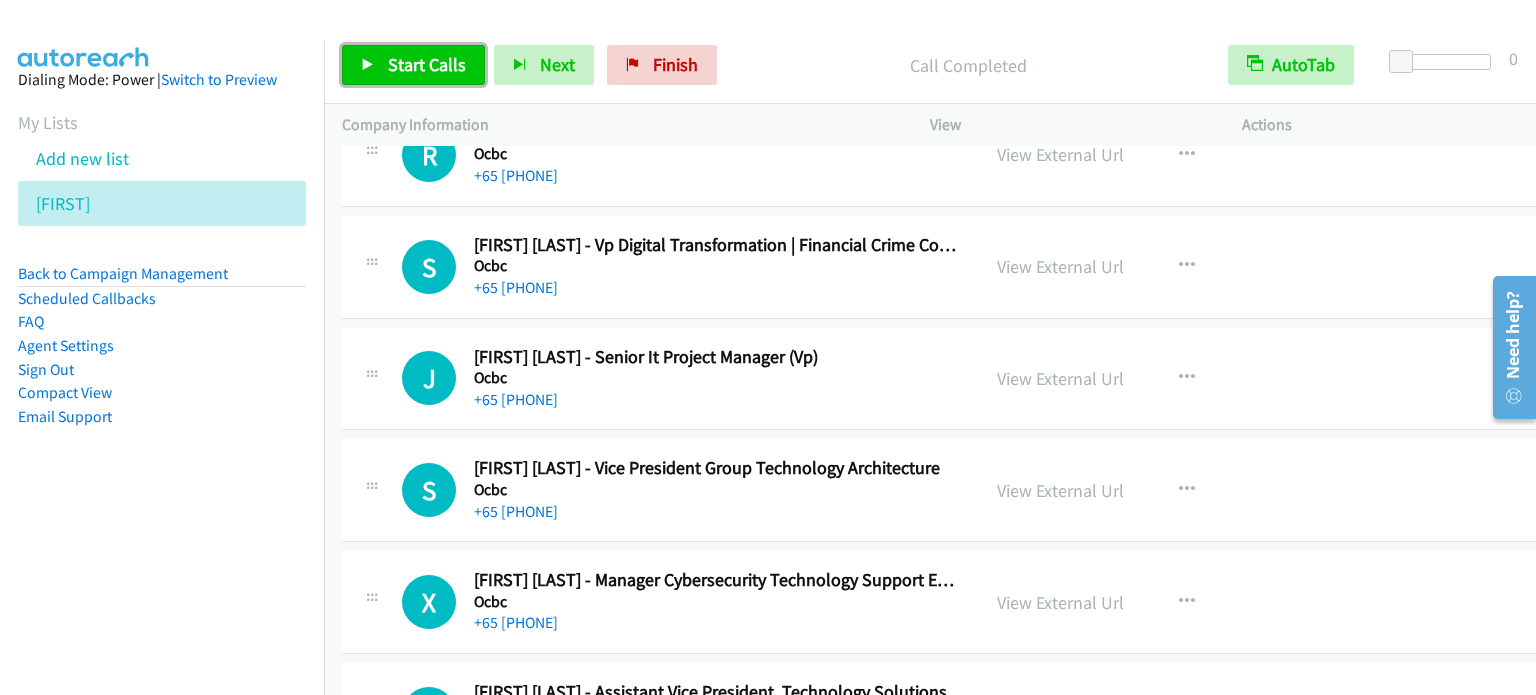 click on "Start Calls" at bounding box center (427, 64) 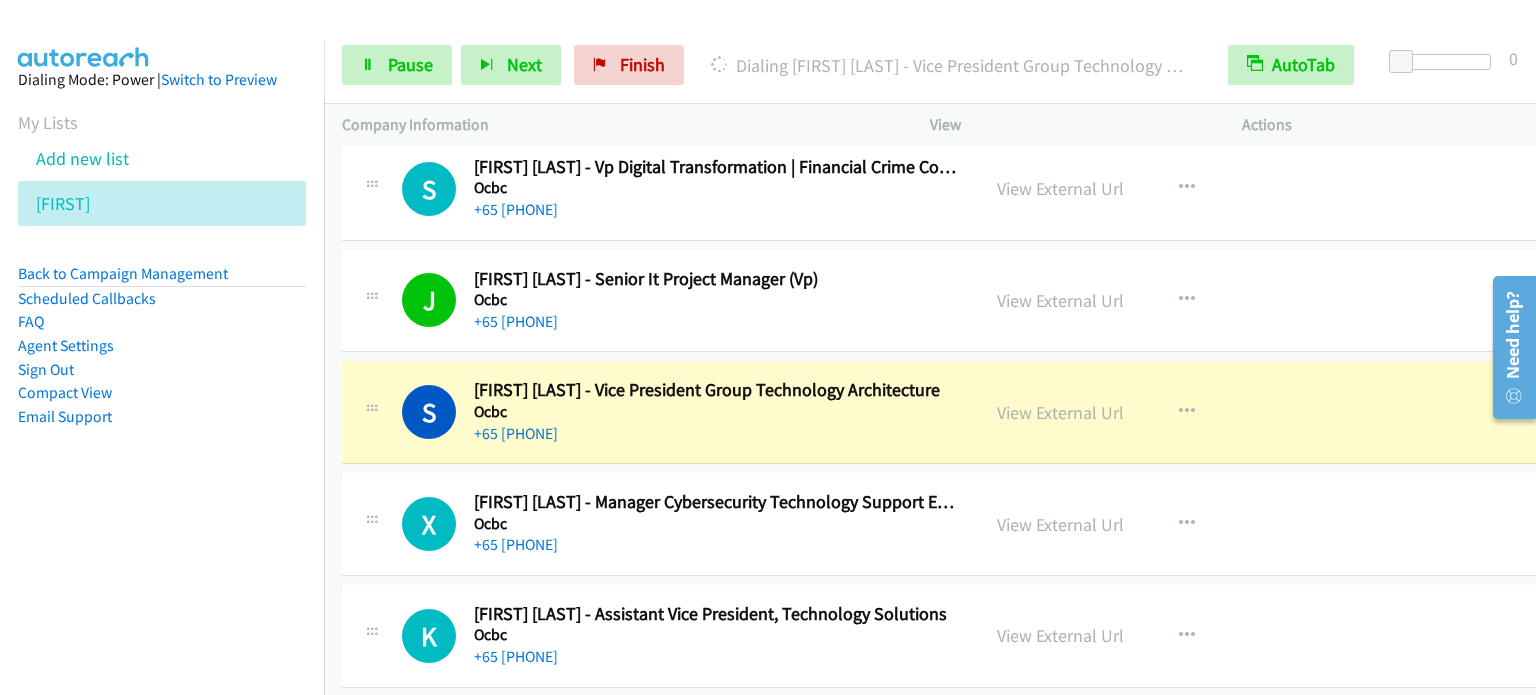 scroll, scrollTop: 33978, scrollLeft: 0, axis: vertical 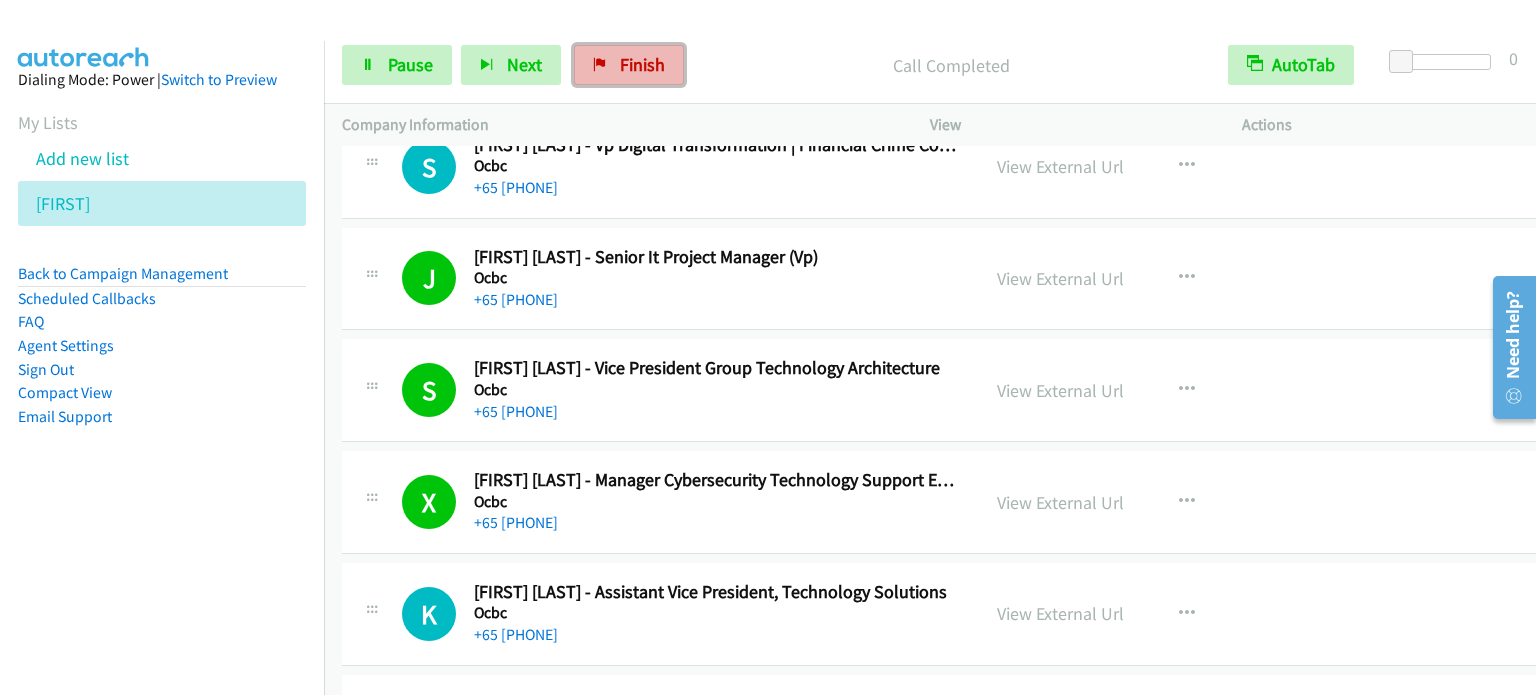 click on "Finish" at bounding box center (629, 65) 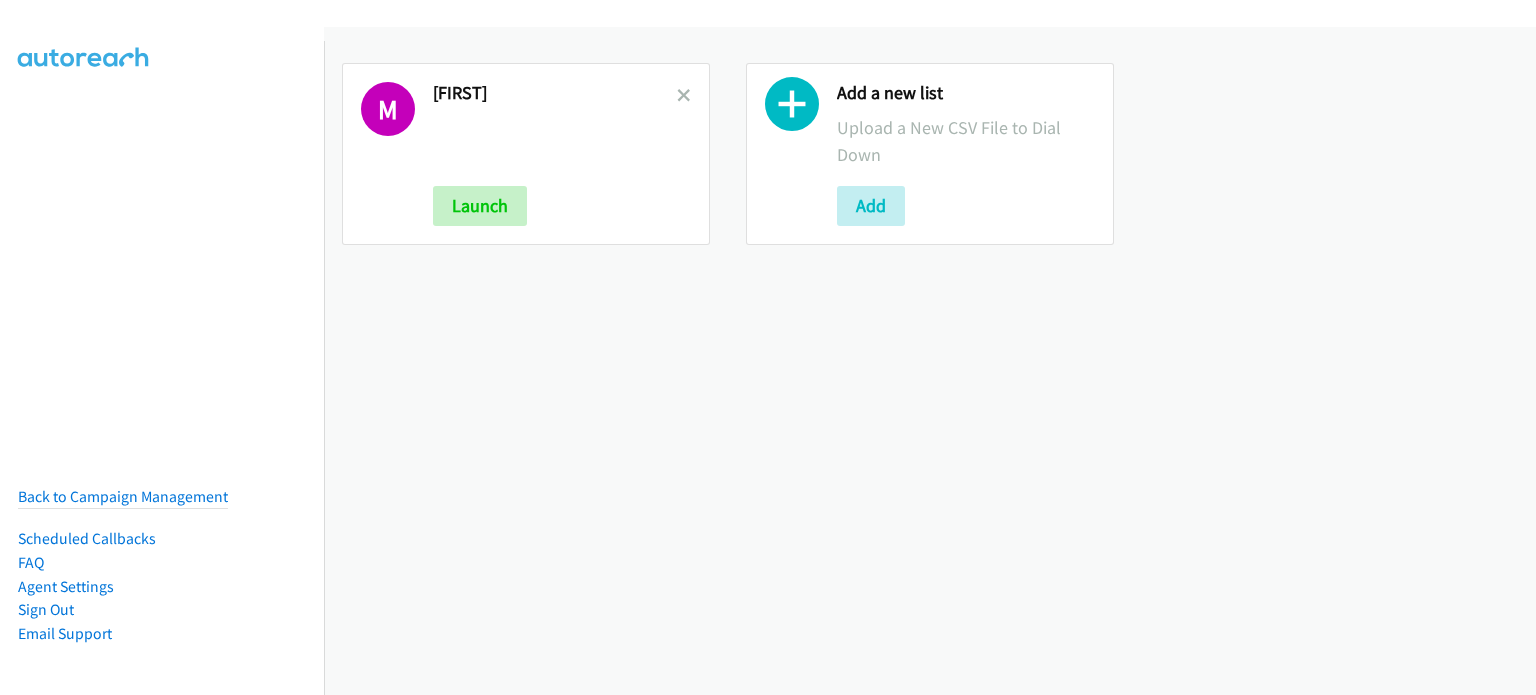 scroll, scrollTop: 0, scrollLeft: 0, axis: both 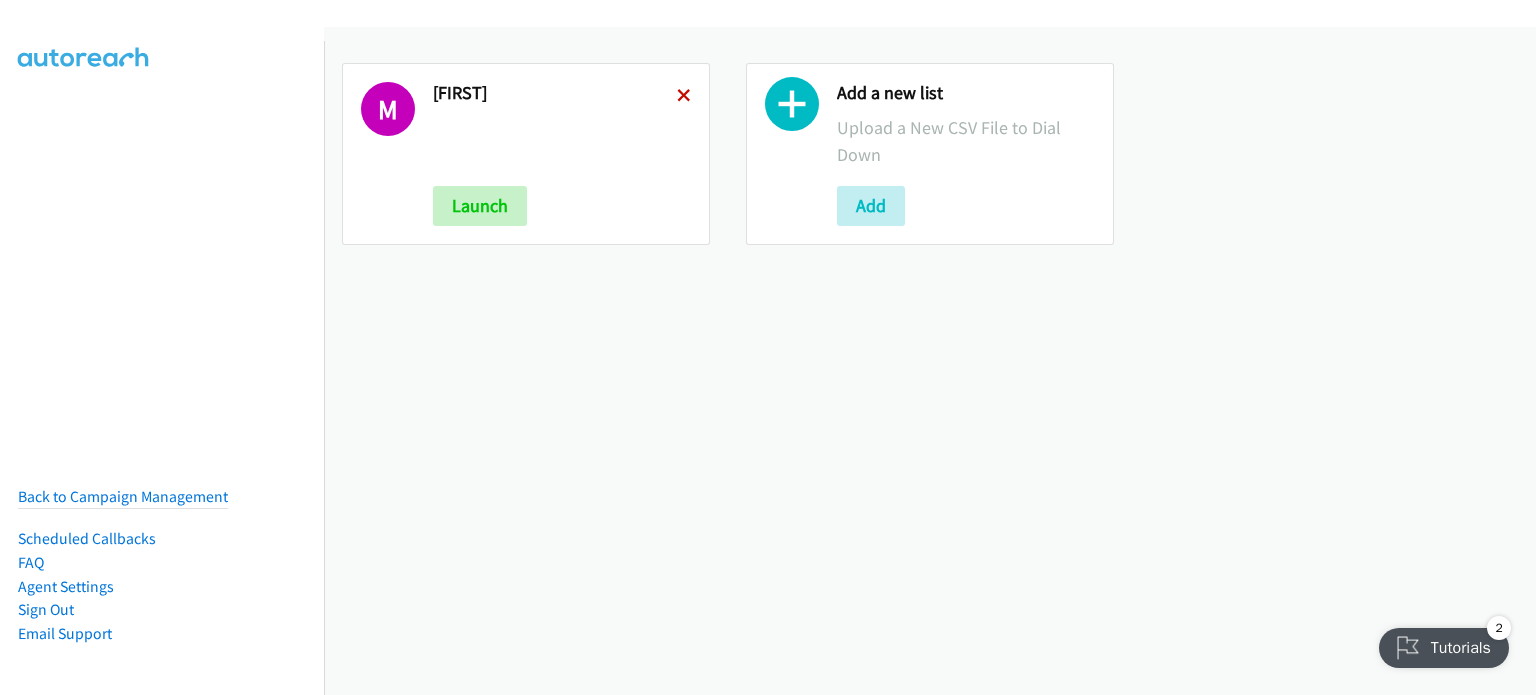 click at bounding box center (684, 97) 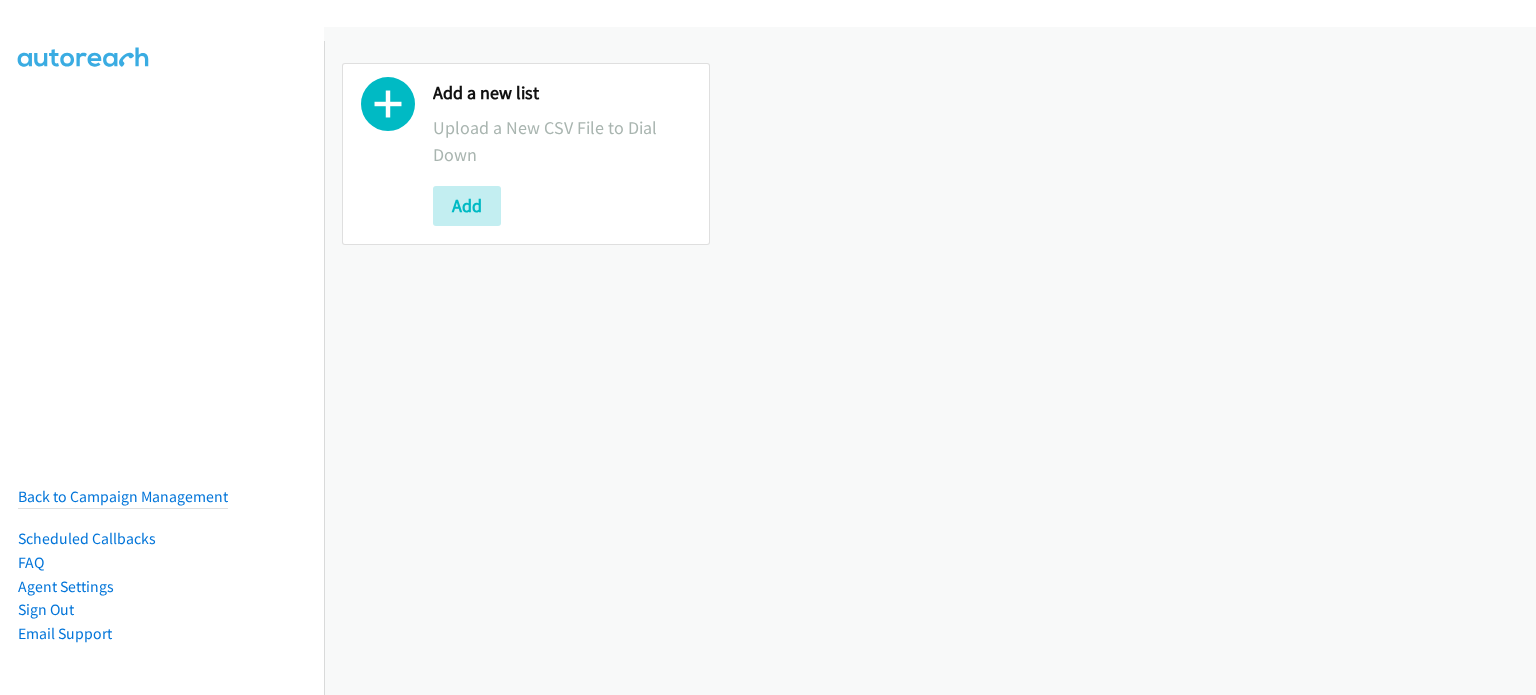 scroll, scrollTop: 0, scrollLeft: 0, axis: both 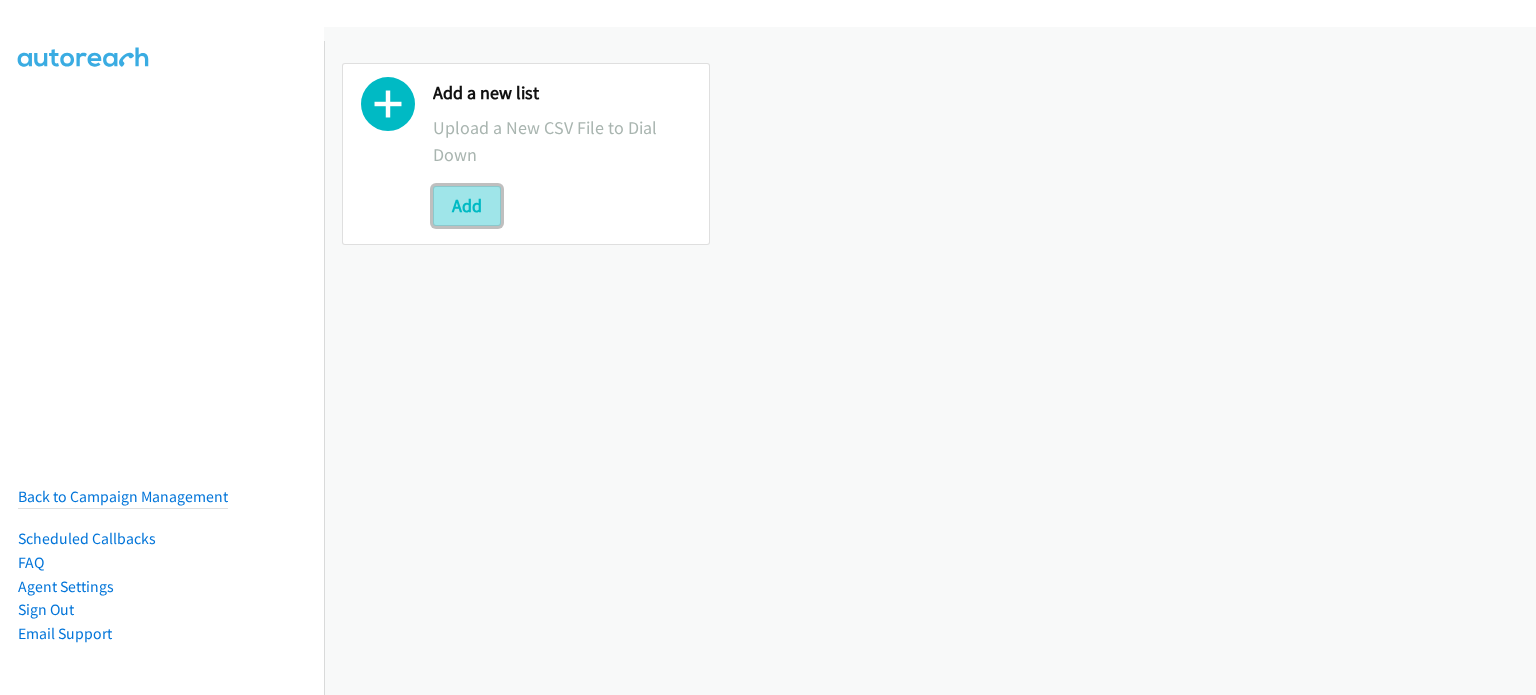click on "Add" at bounding box center (467, 206) 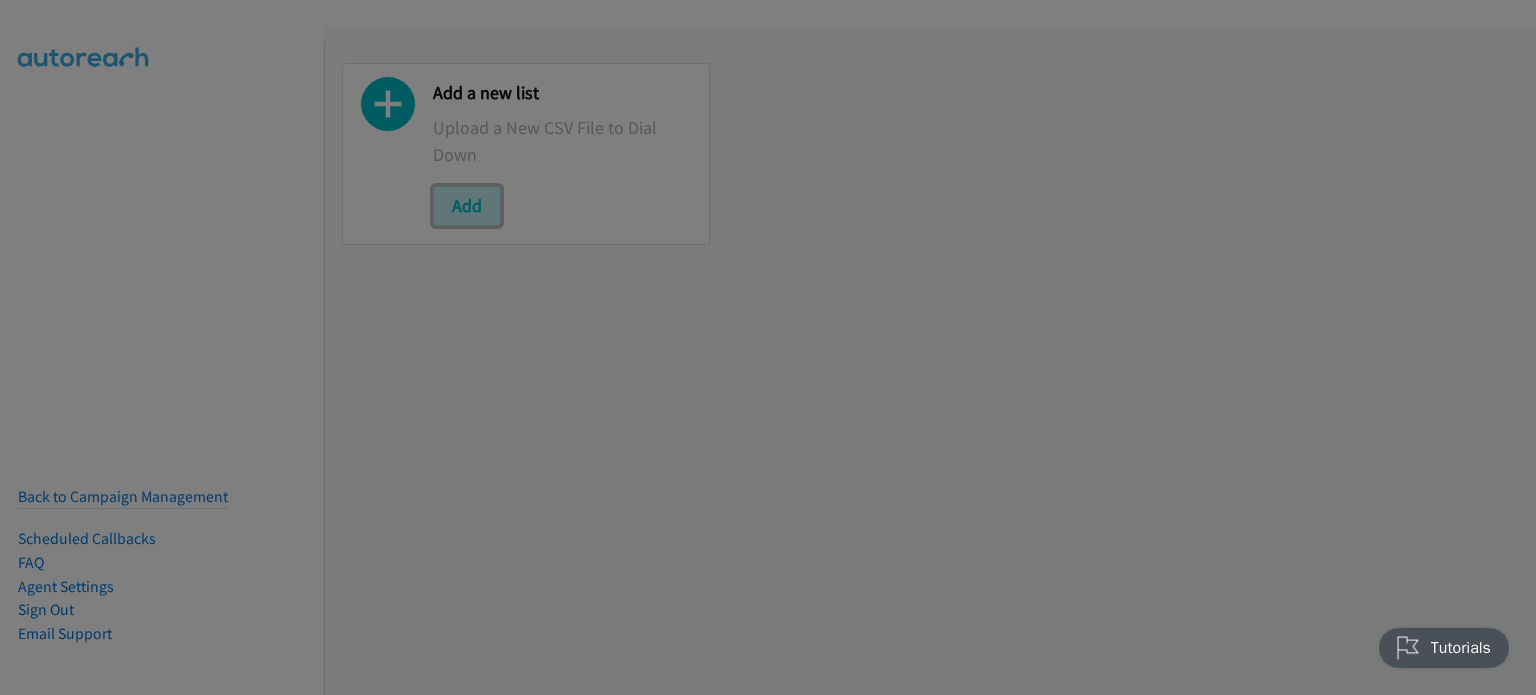 scroll, scrollTop: 0, scrollLeft: 0, axis: both 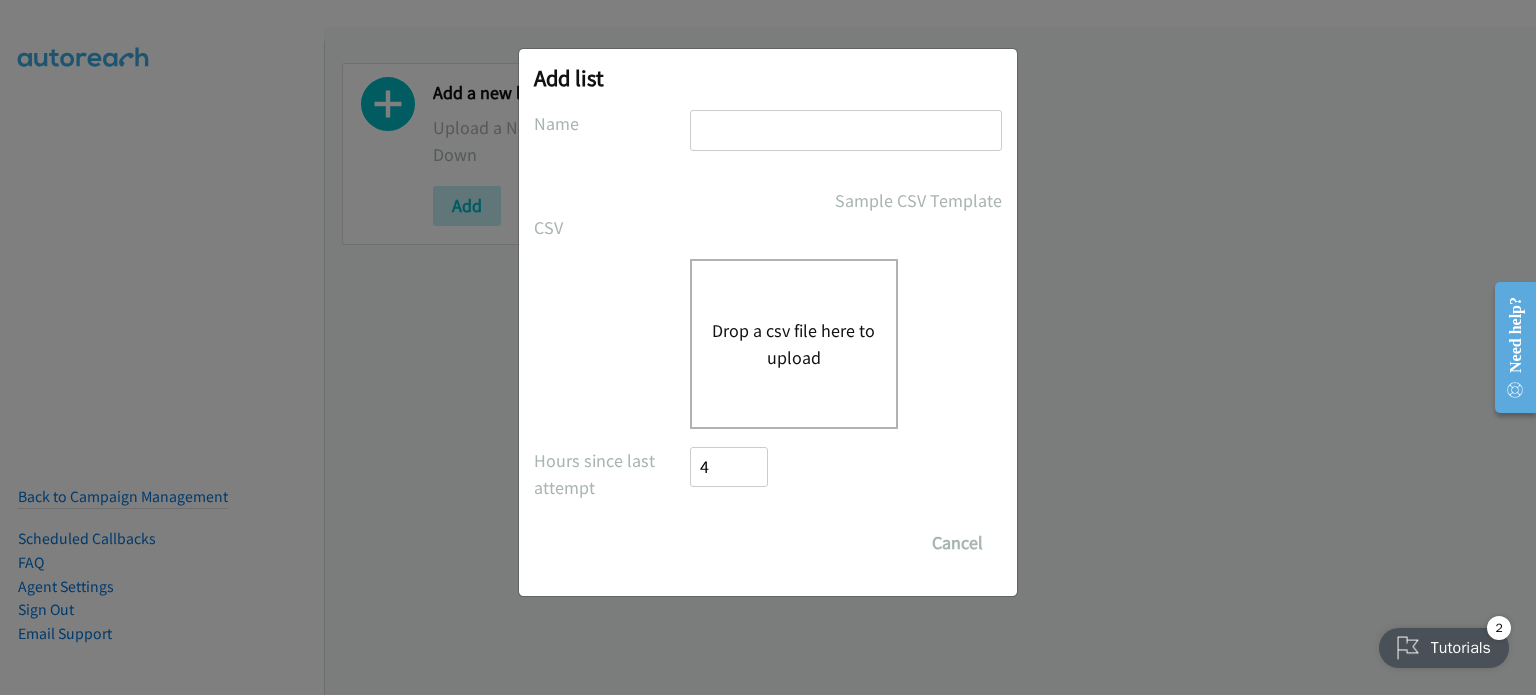 click at bounding box center [846, 130] 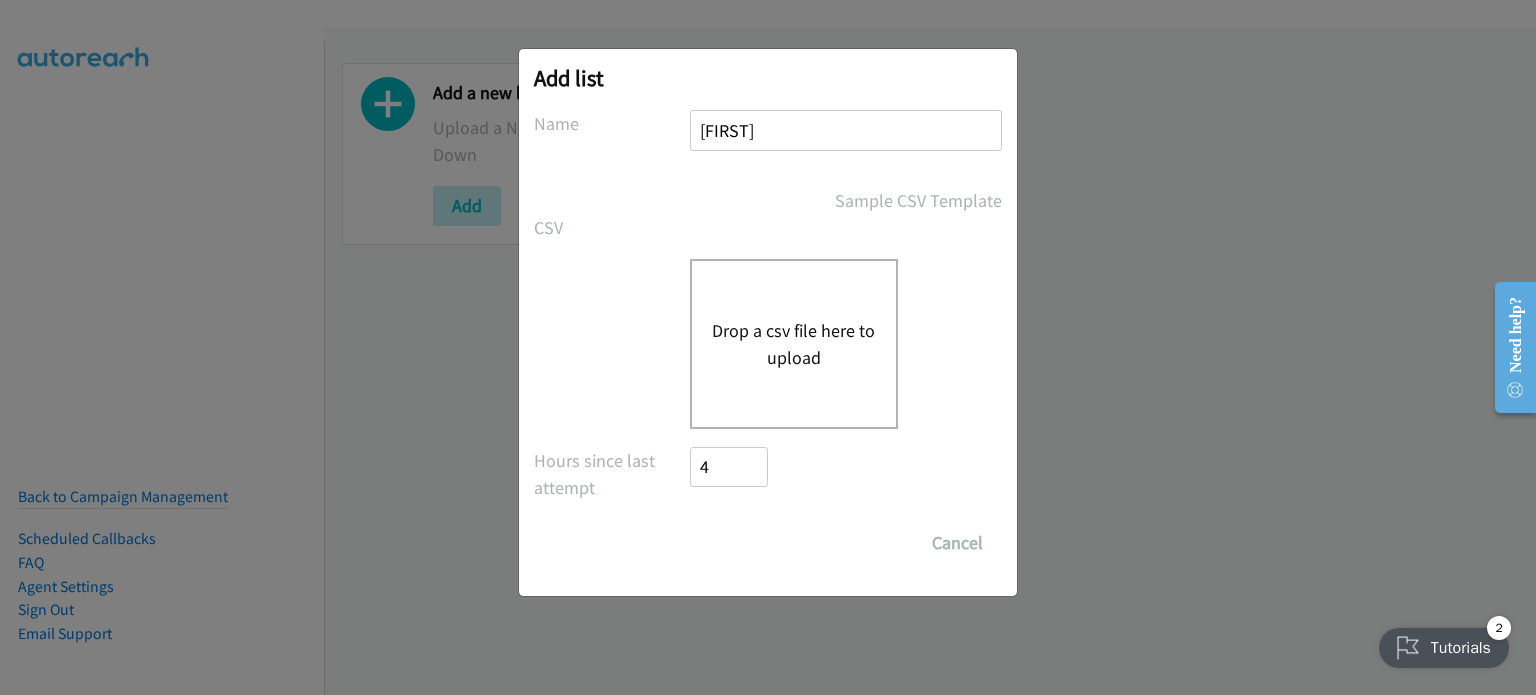 click on "Drop a csv file here to upload" at bounding box center [794, 344] 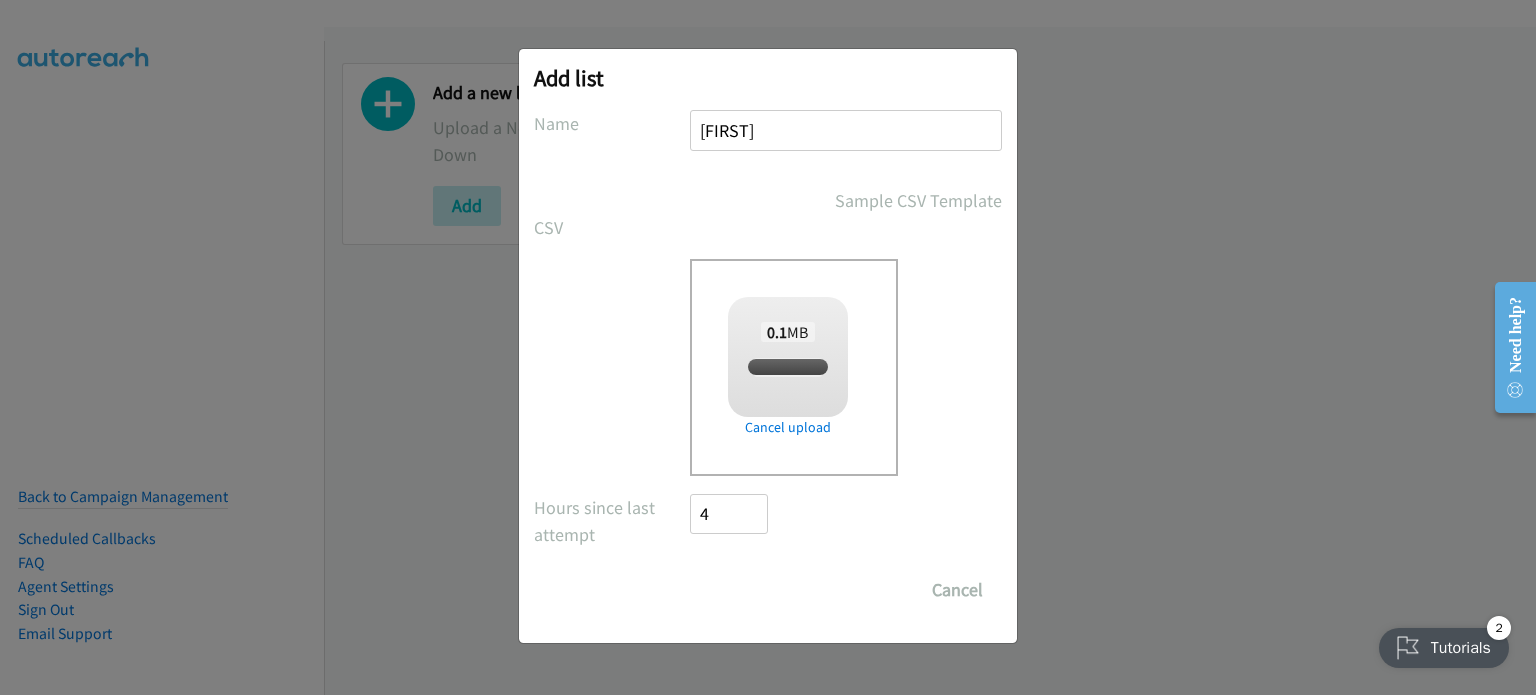 checkbox on "true" 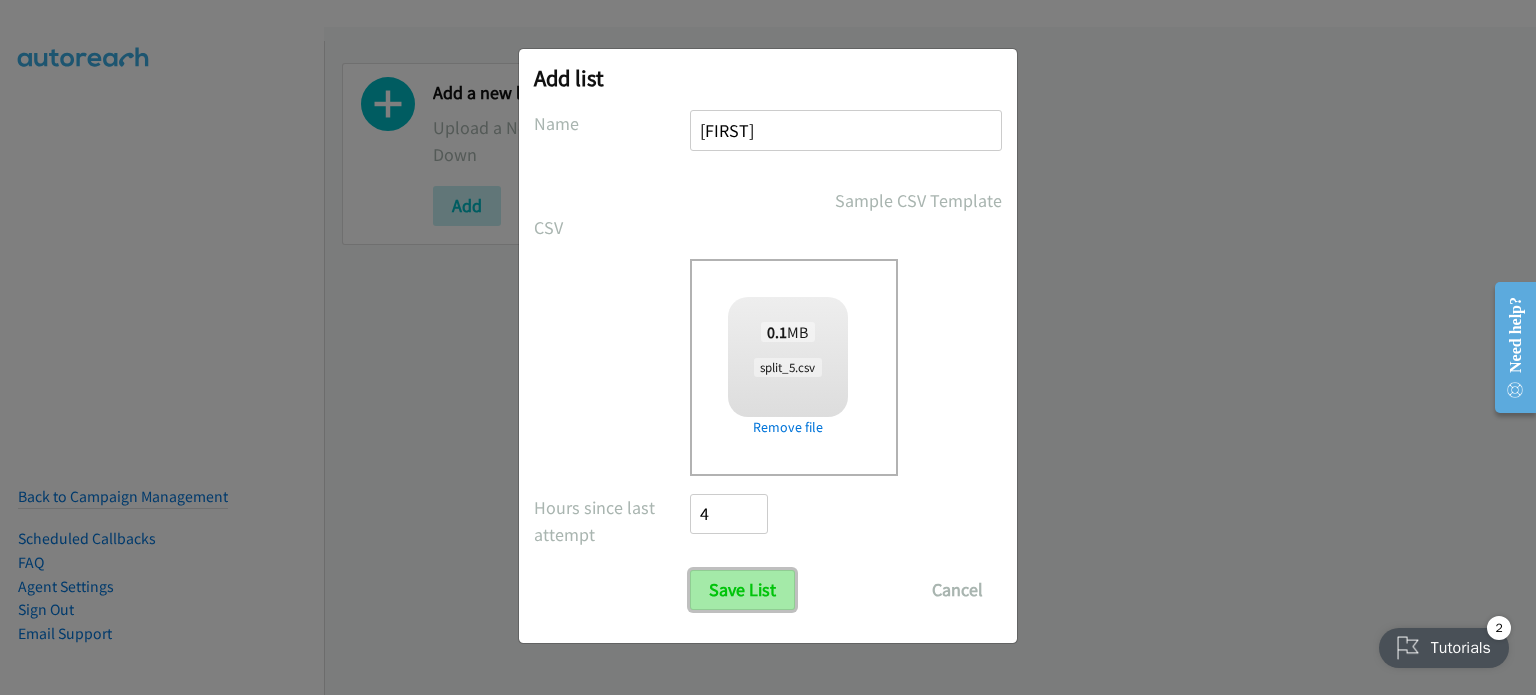 drag, startPoint x: 740, startPoint y: 587, endPoint x: 702, endPoint y: 590, distance: 38.118237 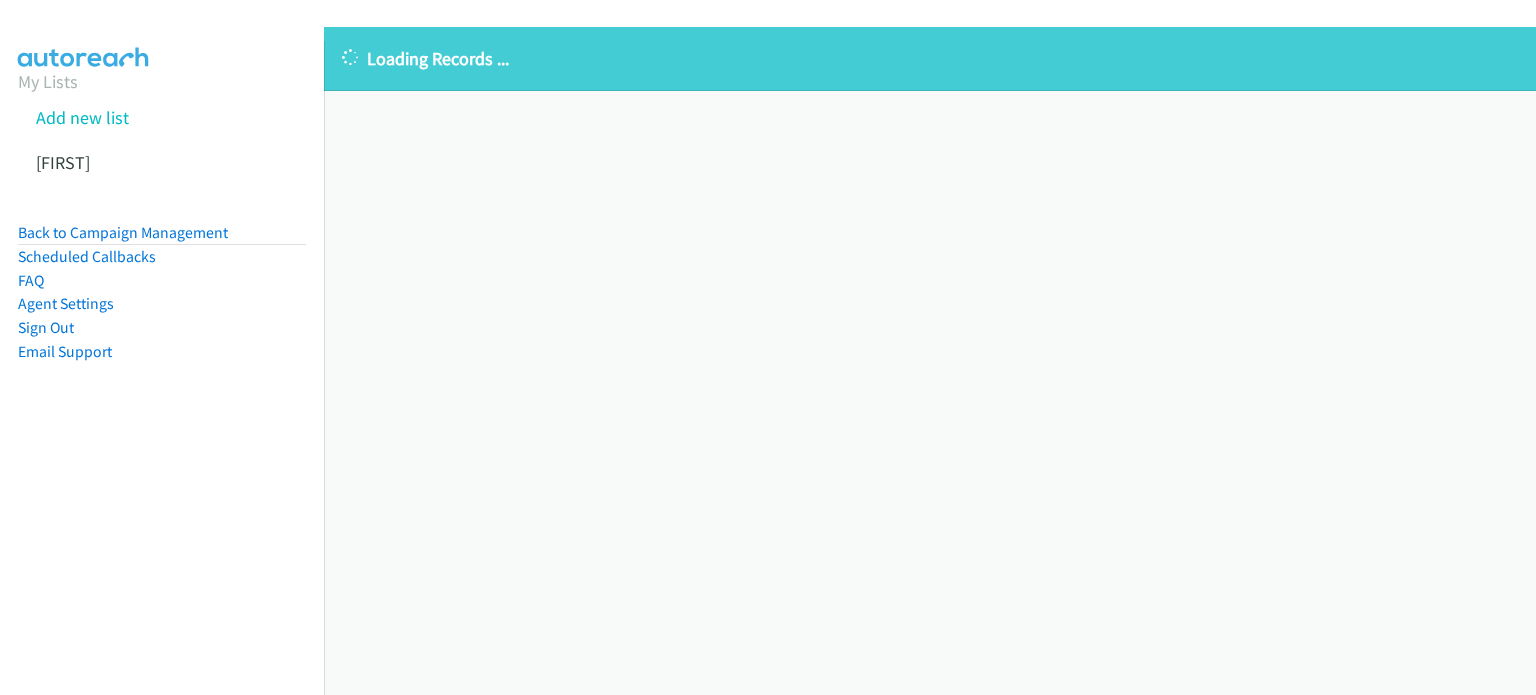 scroll, scrollTop: 0, scrollLeft: 0, axis: both 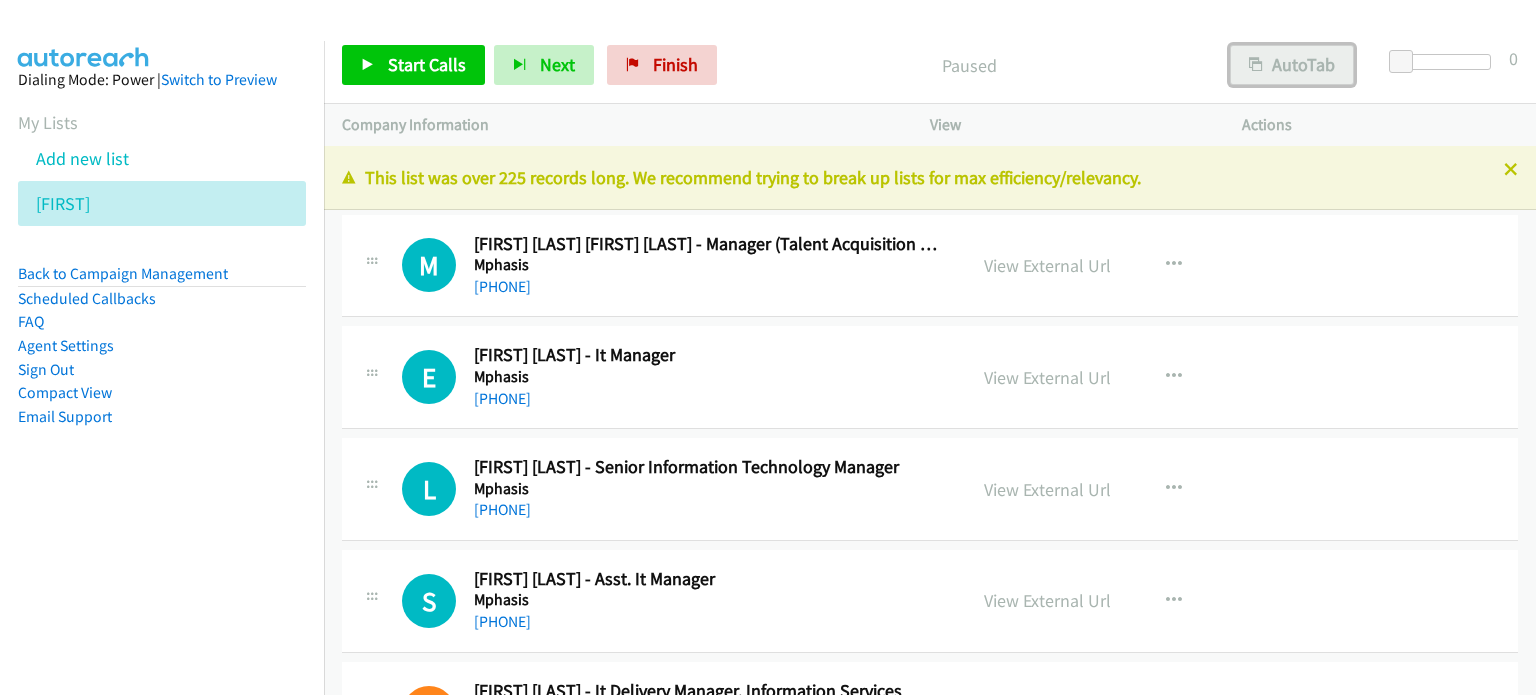 click on "AutoTab" at bounding box center [1292, 65] 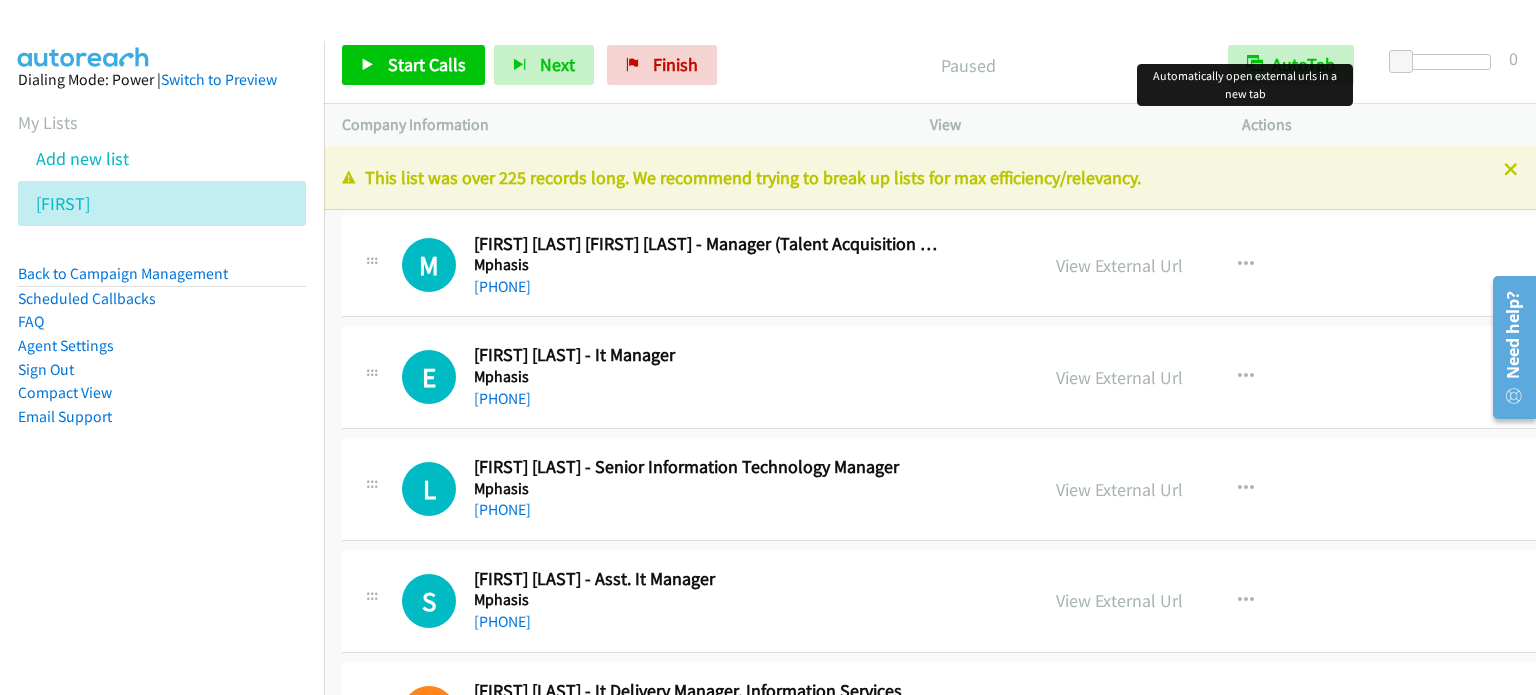 scroll, scrollTop: 0, scrollLeft: 0, axis: both 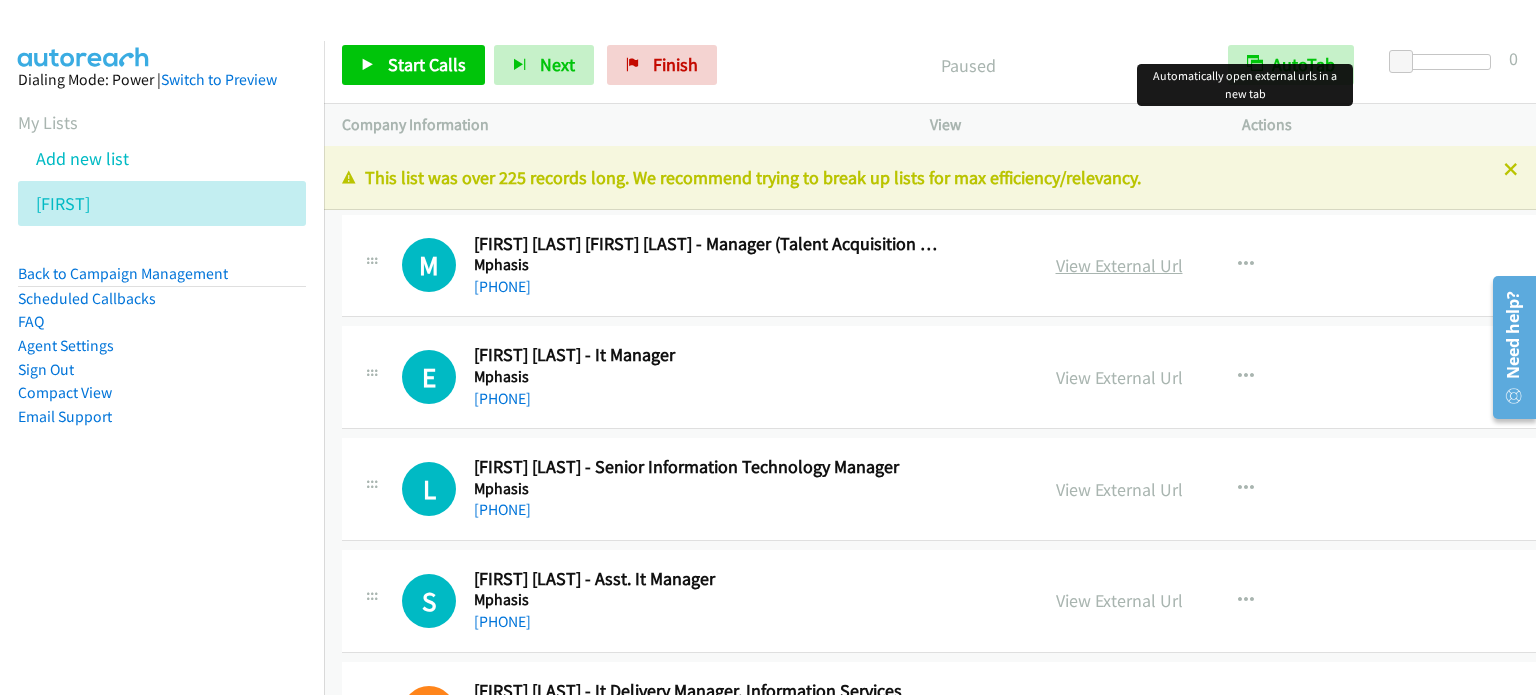 drag, startPoint x: 1113, startPoint y: 267, endPoint x: 1151, endPoint y: 253, distance: 40.496914 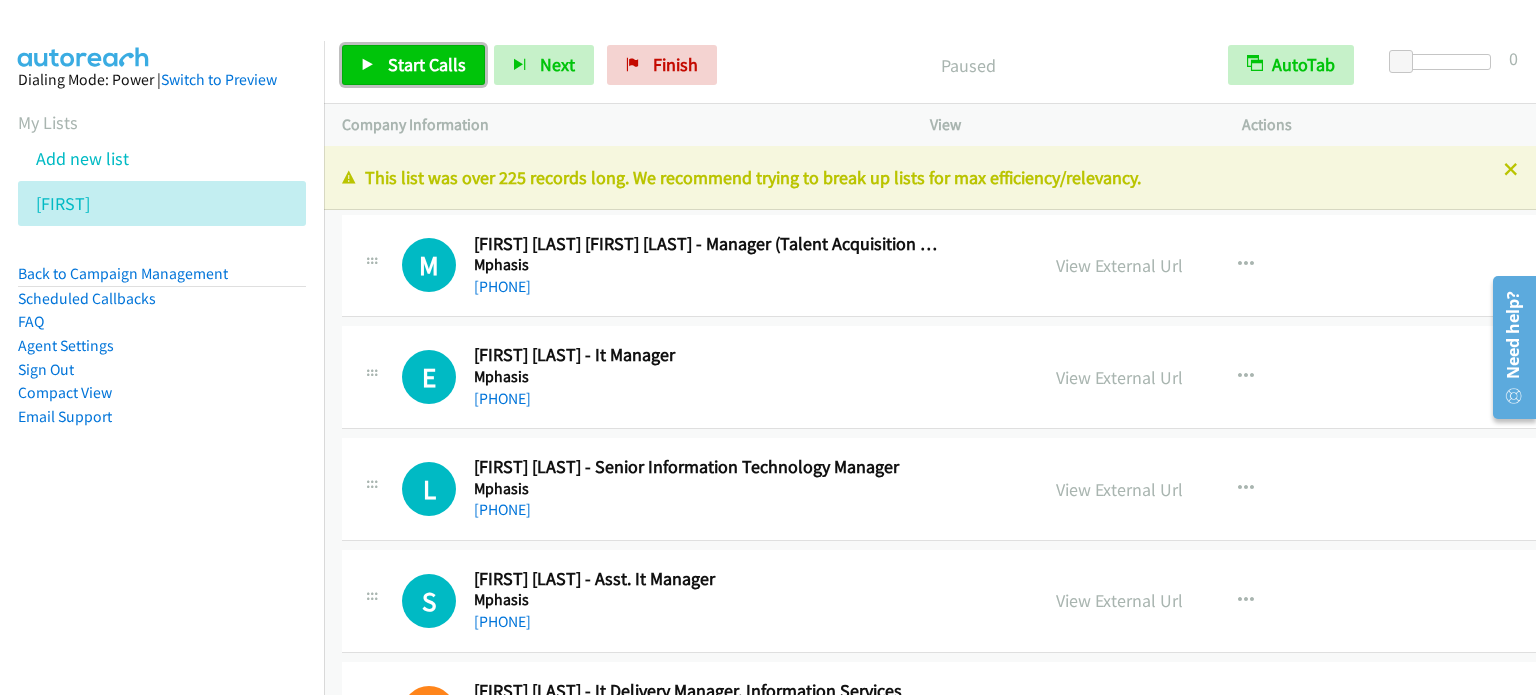 click on "Start Calls" at bounding box center (427, 64) 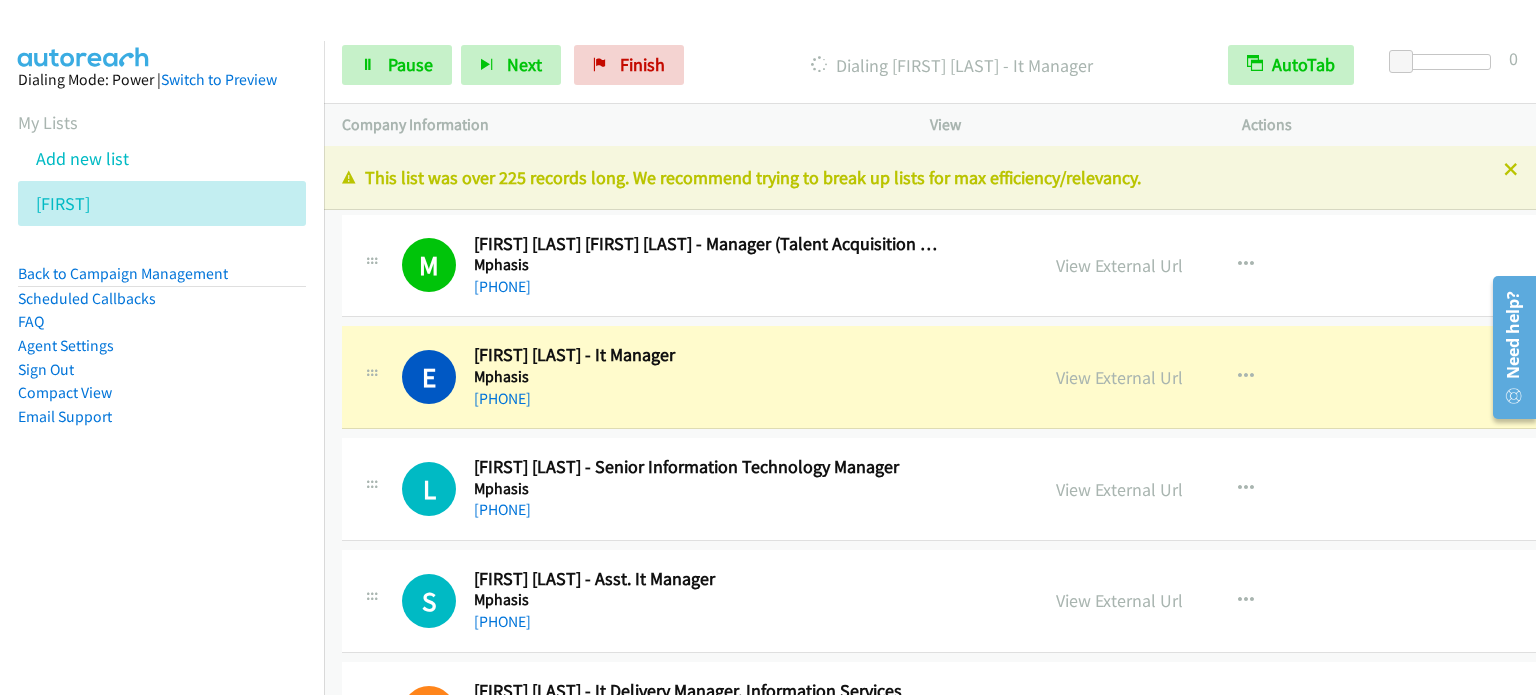 scroll, scrollTop: 100, scrollLeft: 0, axis: vertical 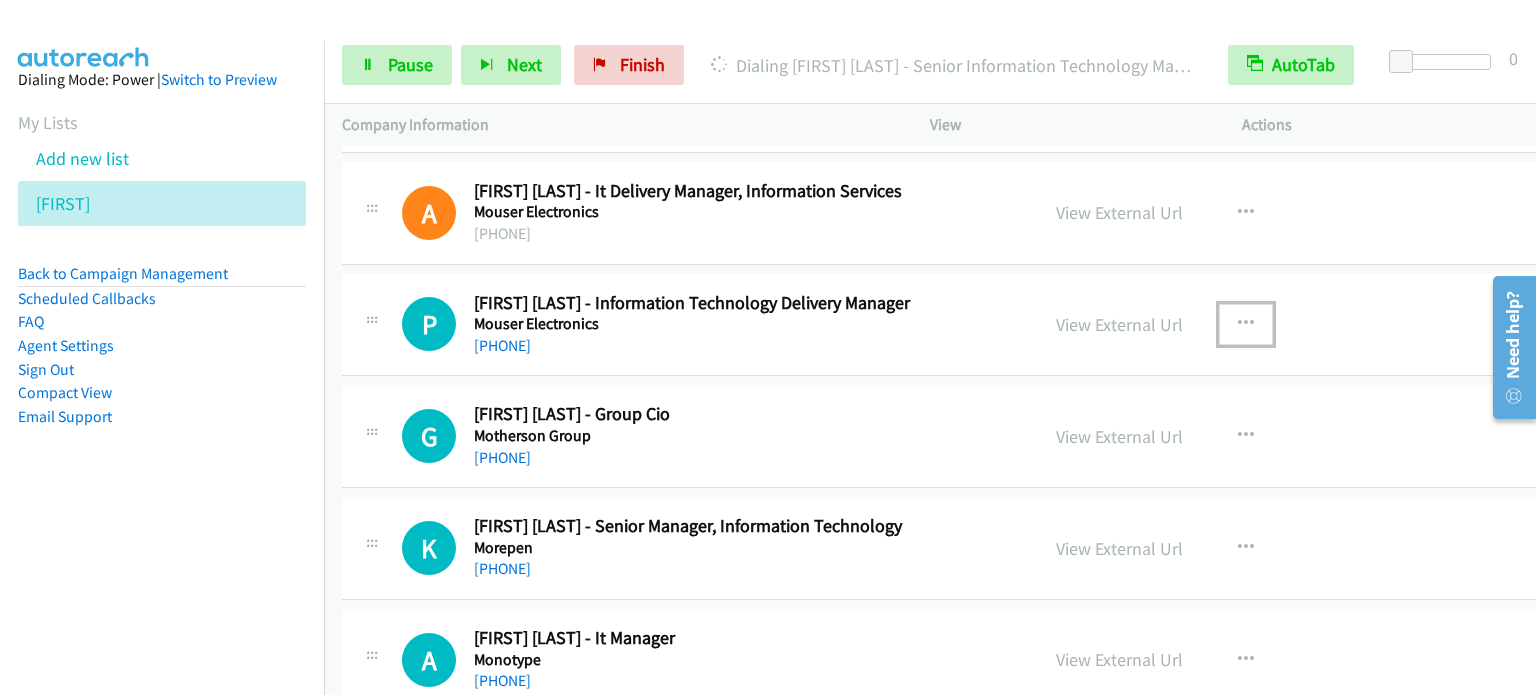 click at bounding box center [1246, 324] 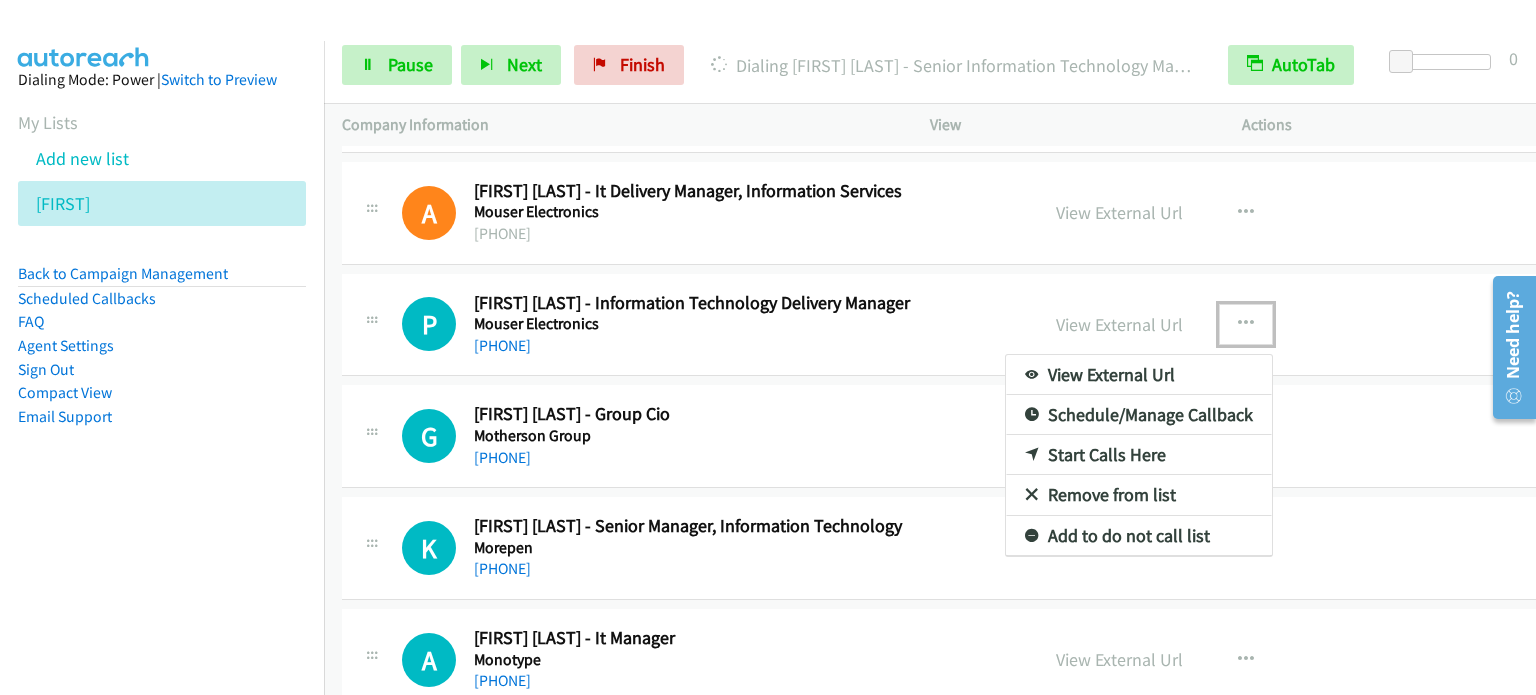 click on "Start Calls Here" at bounding box center (1139, 455) 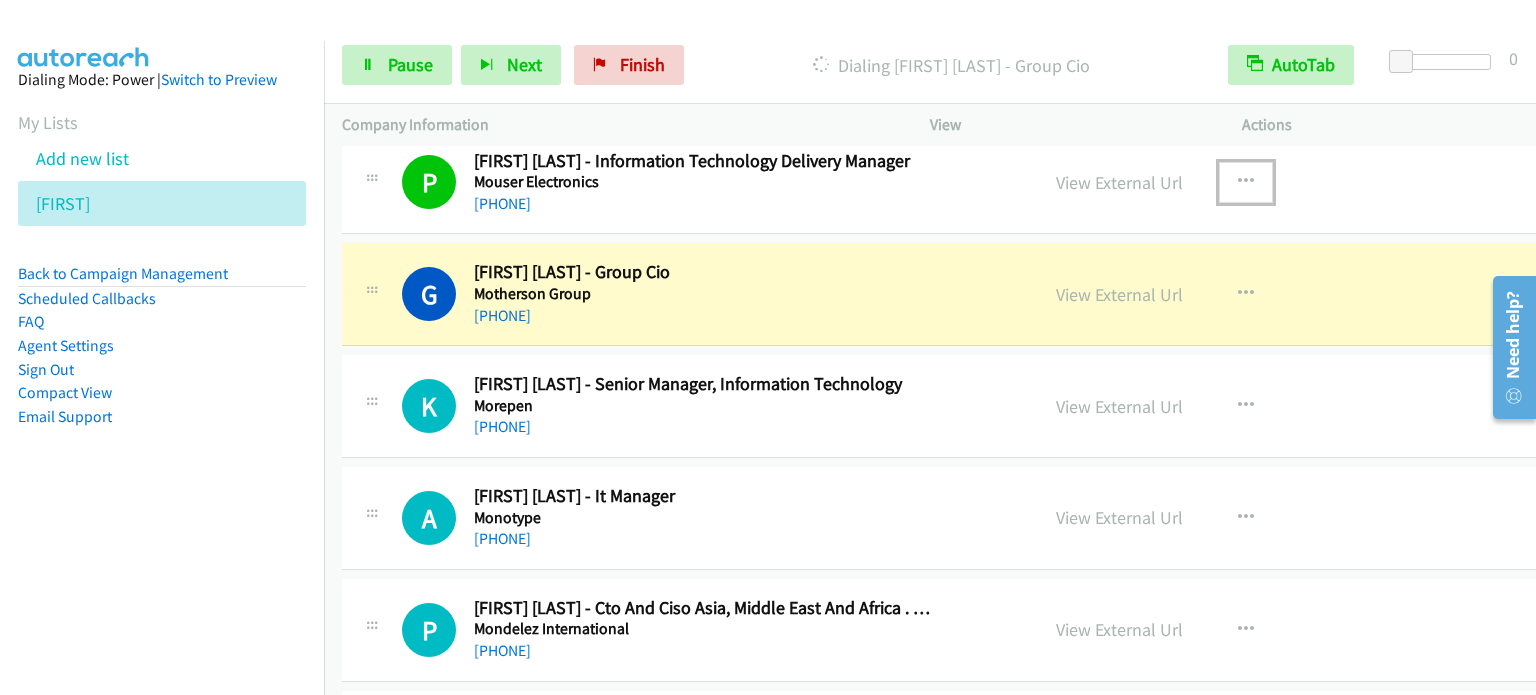 scroll, scrollTop: 700, scrollLeft: 0, axis: vertical 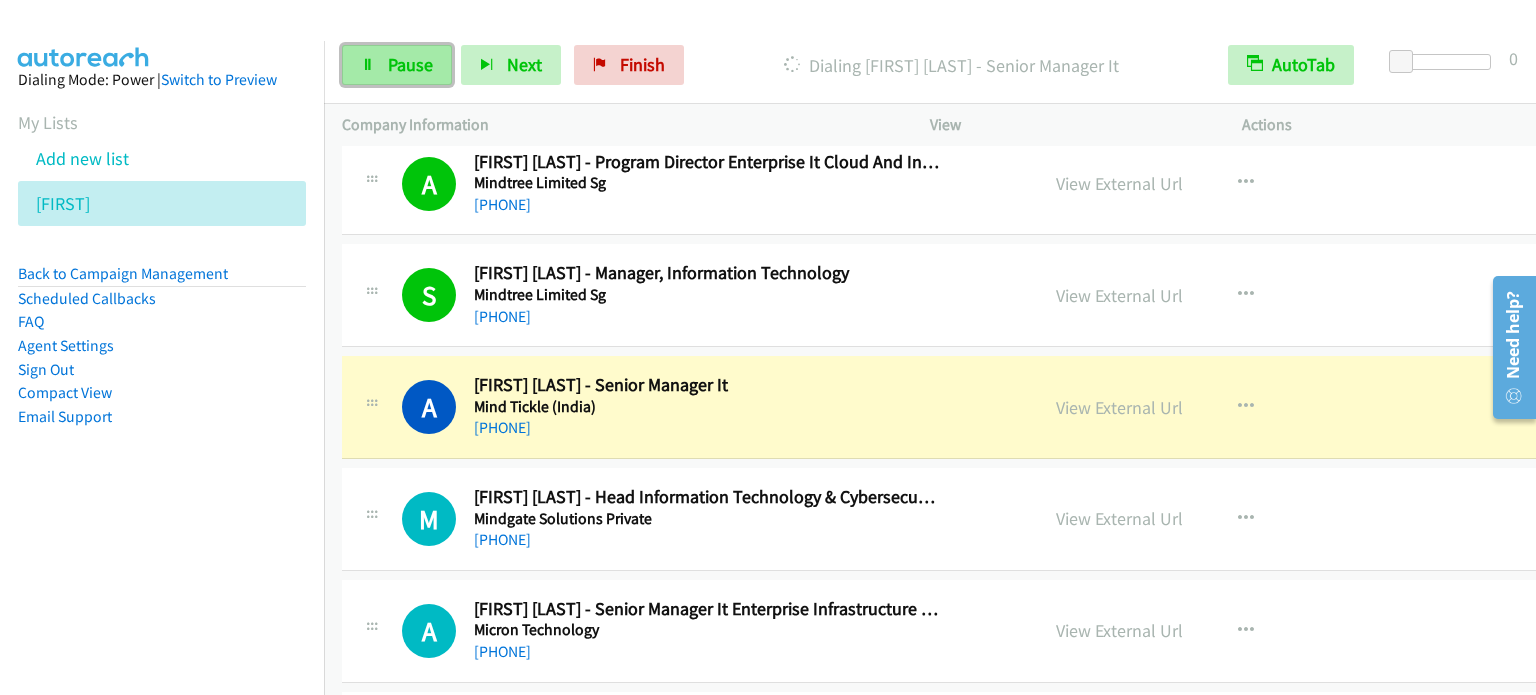 click on "Pause" at bounding box center (397, 65) 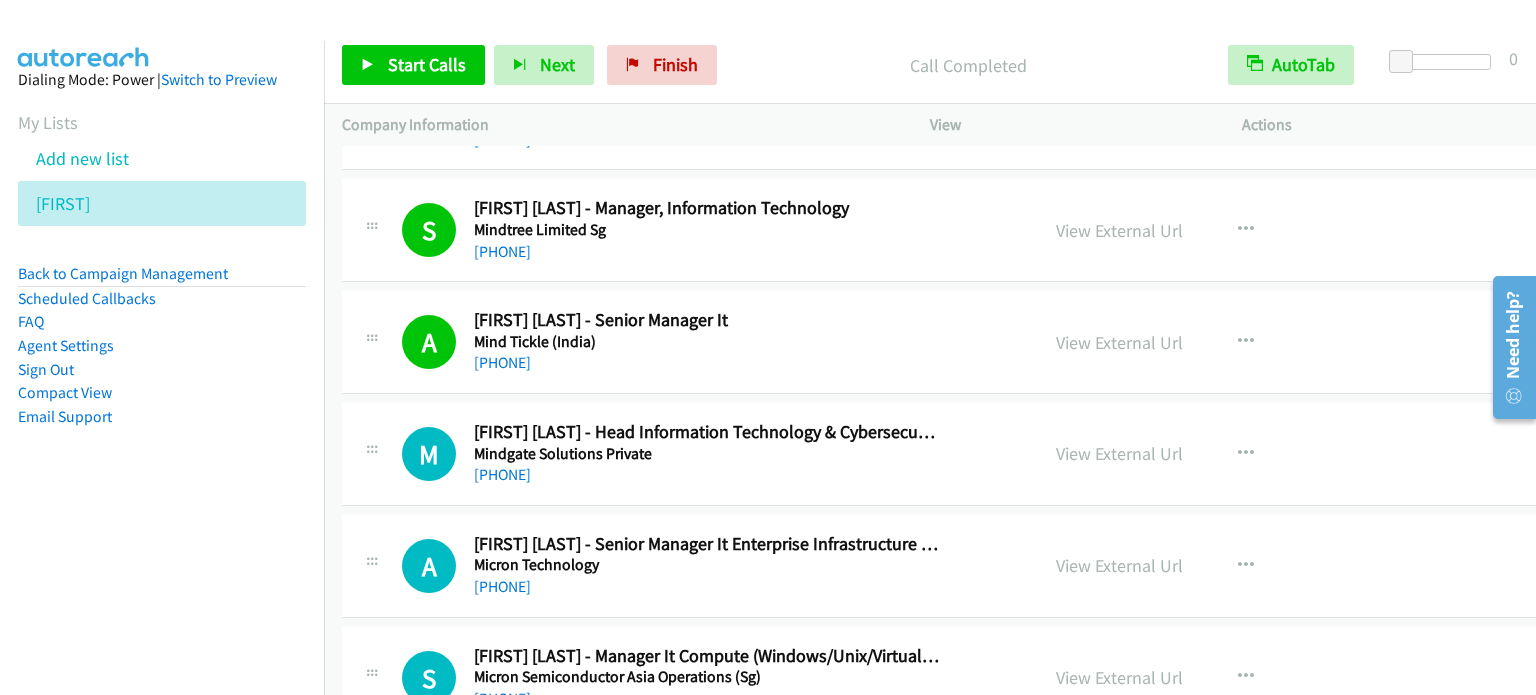 scroll, scrollTop: 1300, scrollLeft: 0, axis: vertical 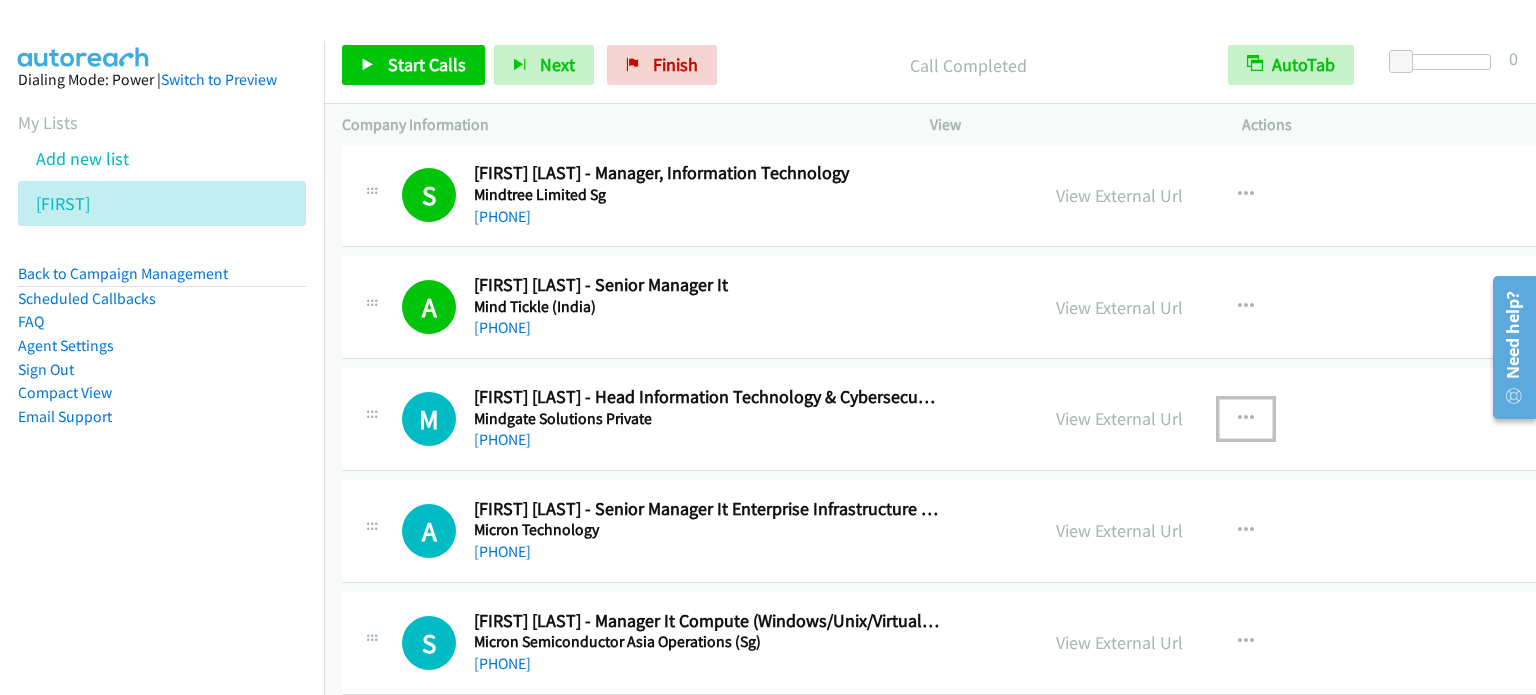 click at bounding box center (1246, 419) 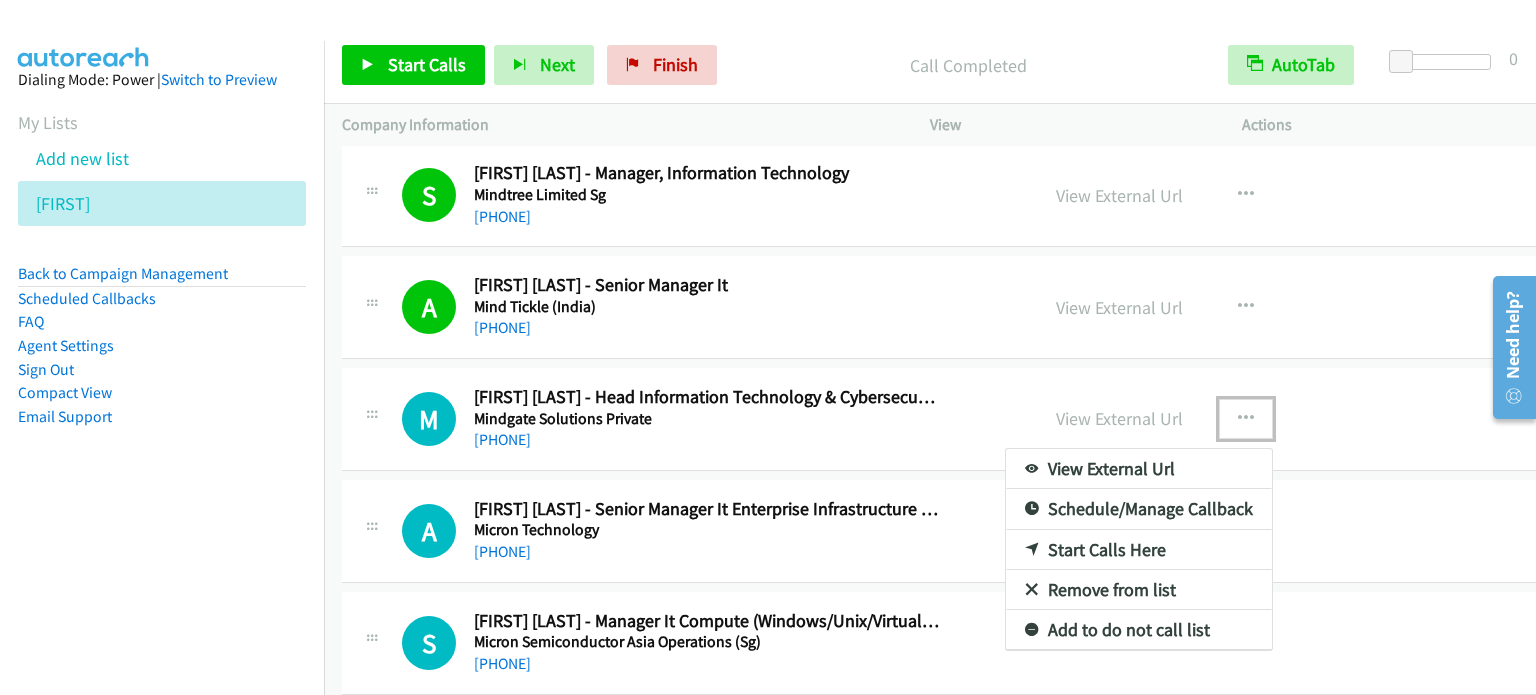 click on "Start Calls Here" at bounding box center (1139, 550) 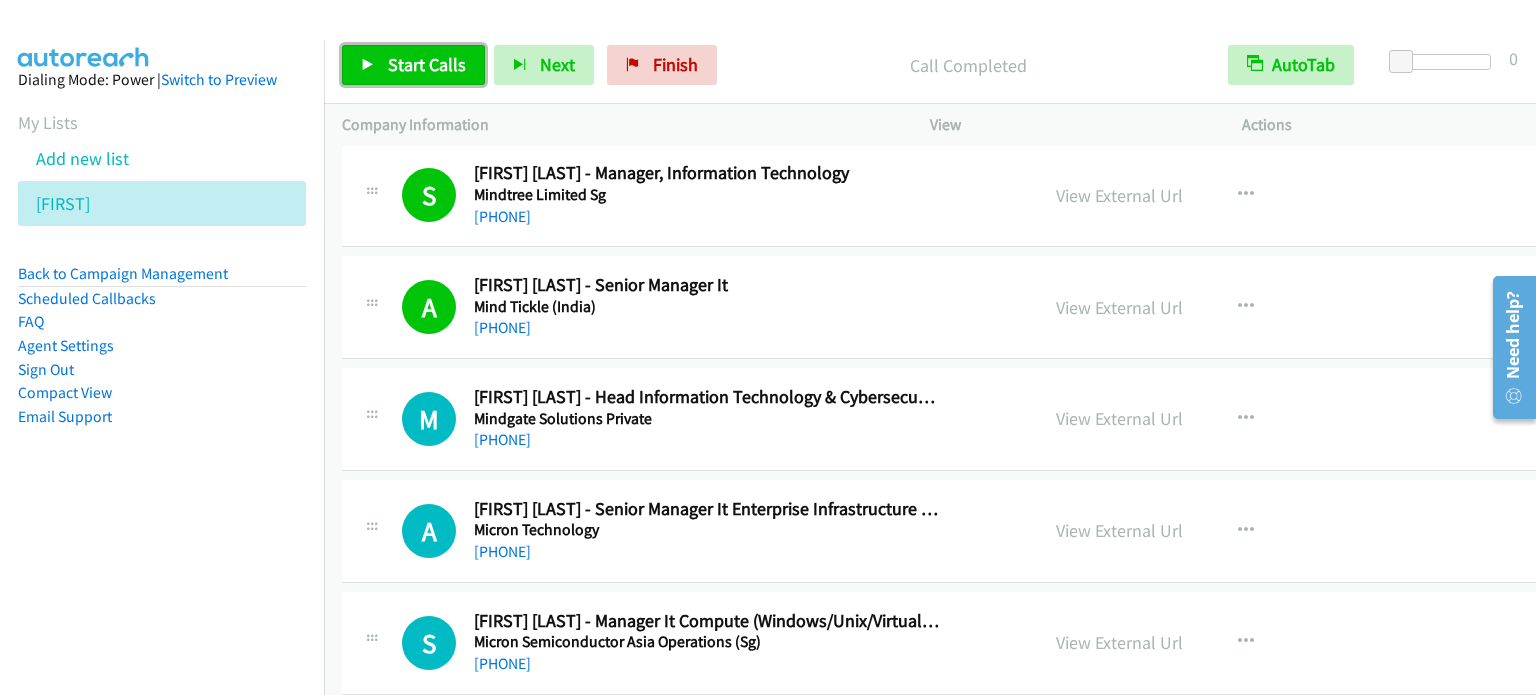 click on "Start Calls" at bounding box center (427, 64) 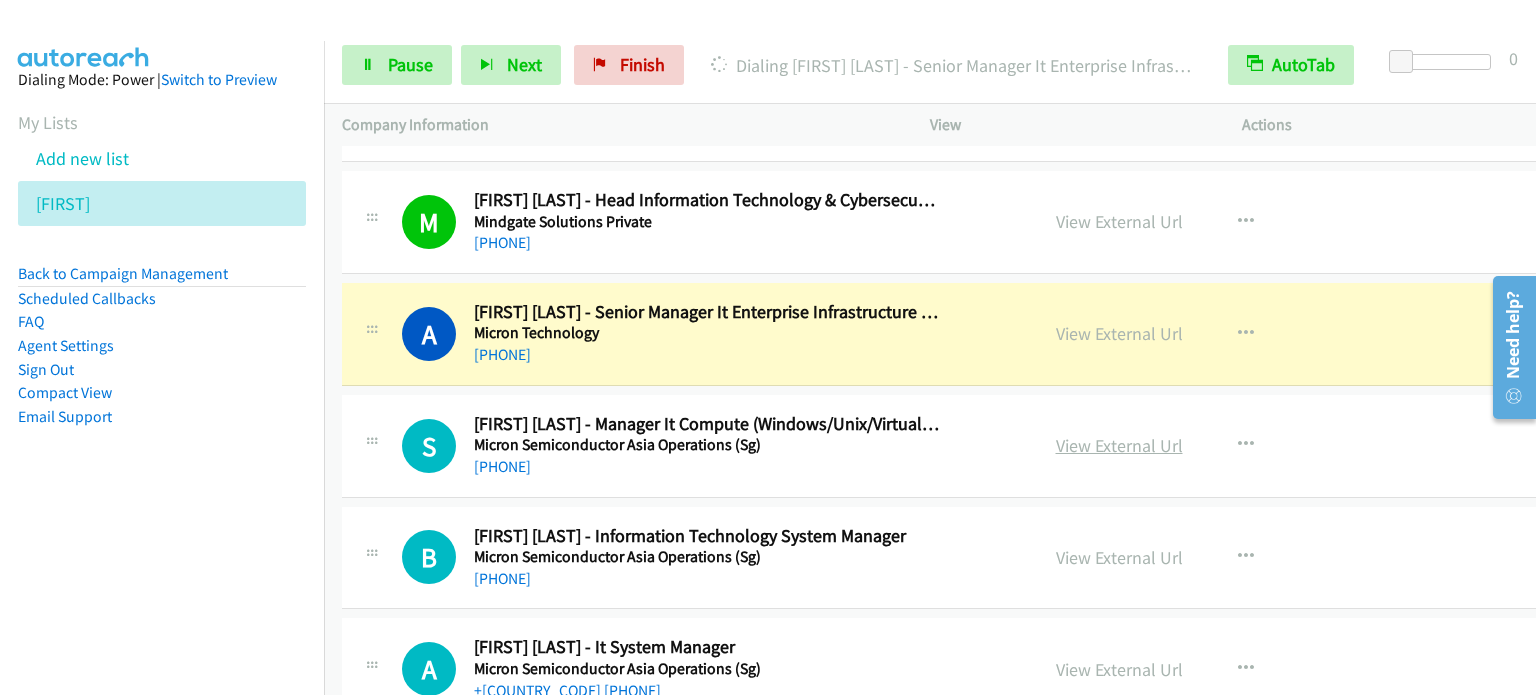 scroll, scrollTop: 1500, scrollLeft: 0, axis: vertical 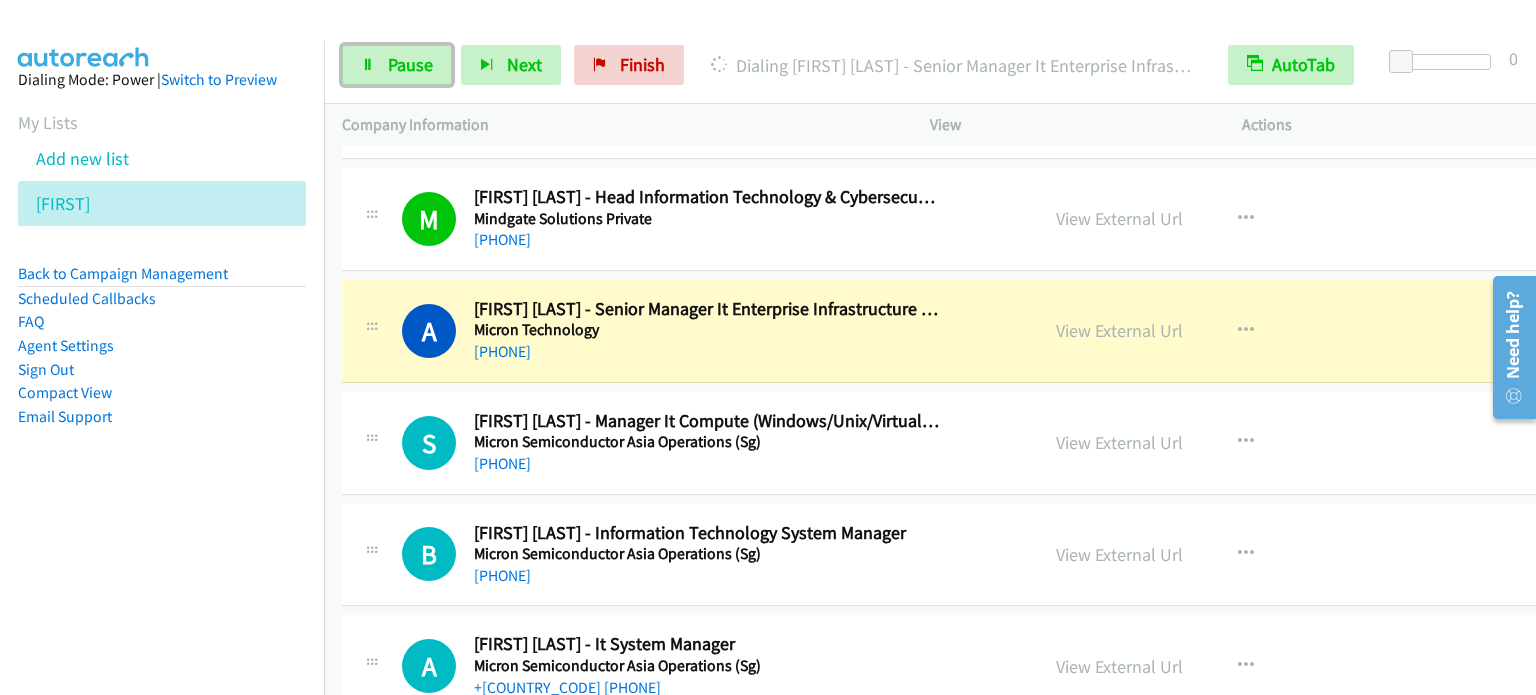 drag, startPoint x: 399, startPoint y: 63, endPoint x: 520, endPoint y: 8, distance: 132.91351 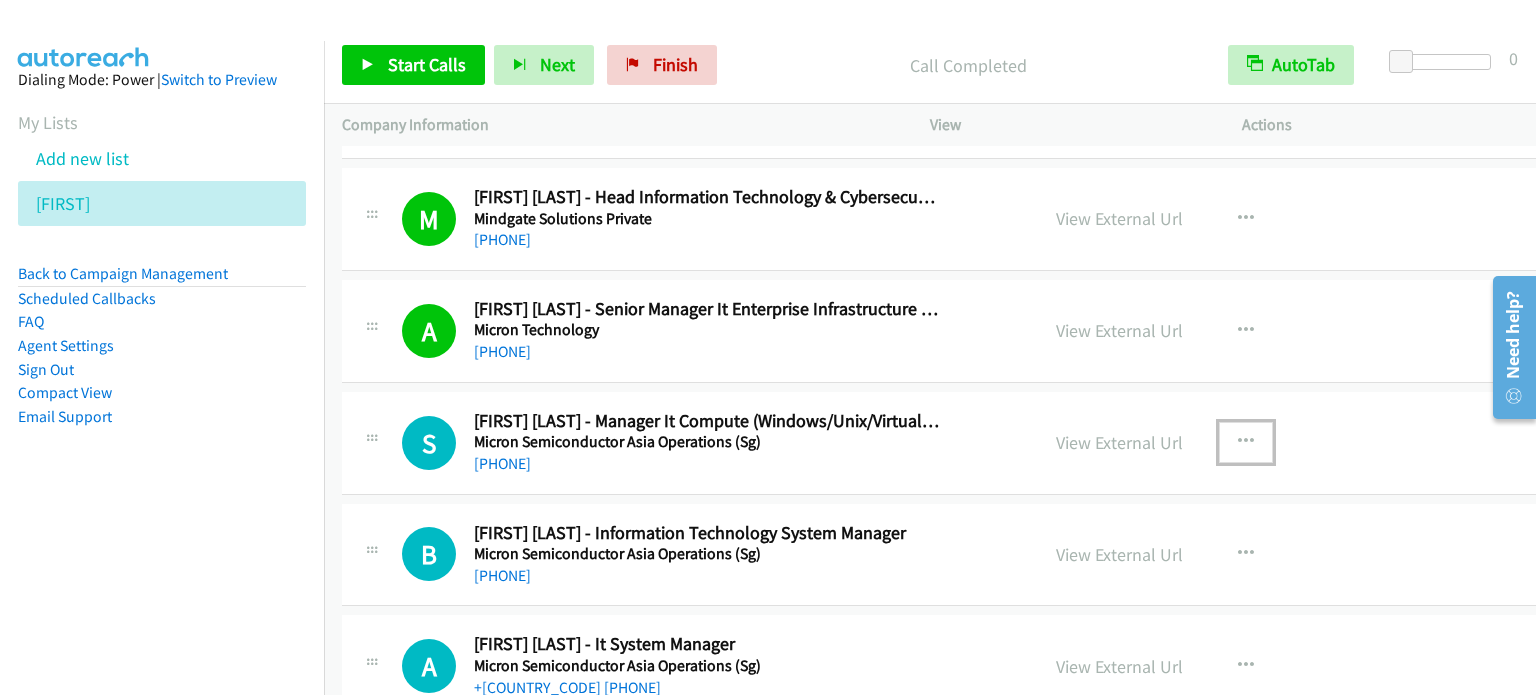 click at bounding box center [1246, 442] 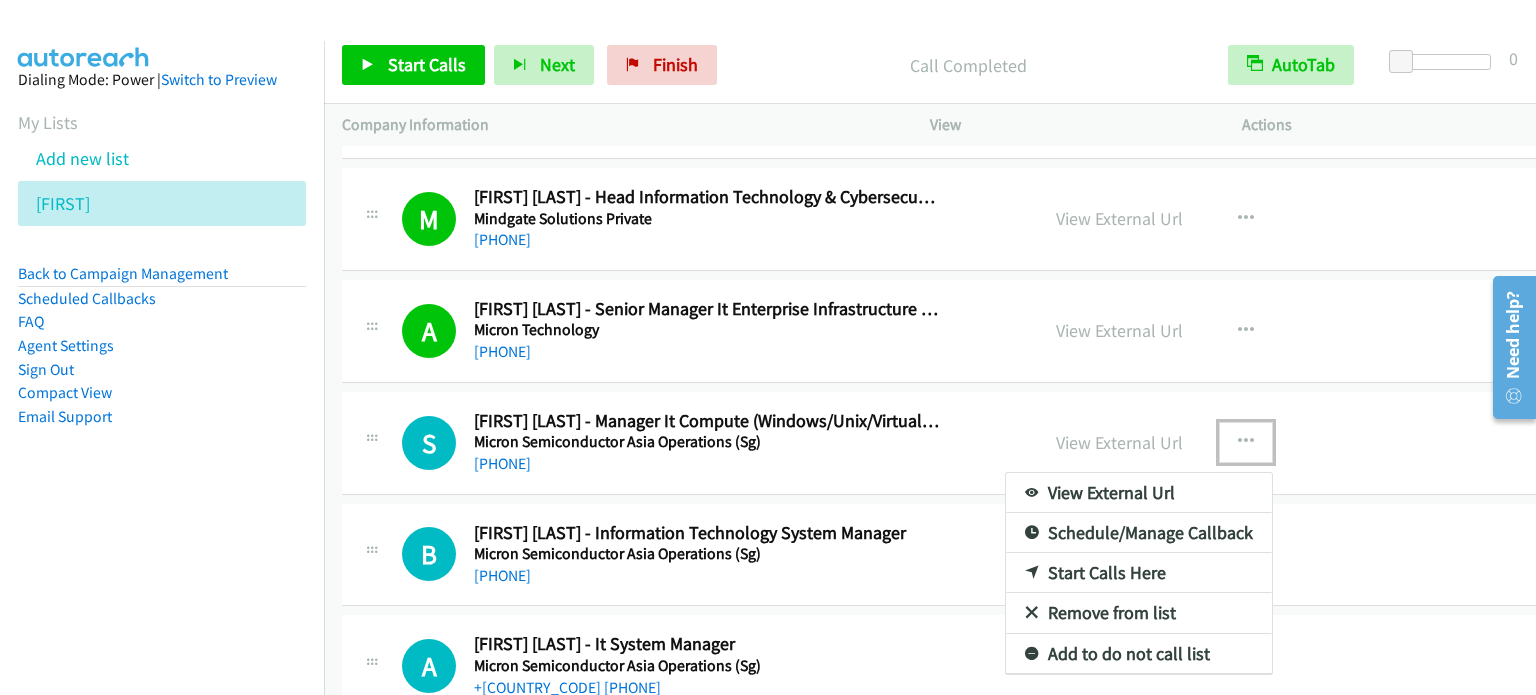 click on "Start Calls Here" at bounding box center [1139, 573] 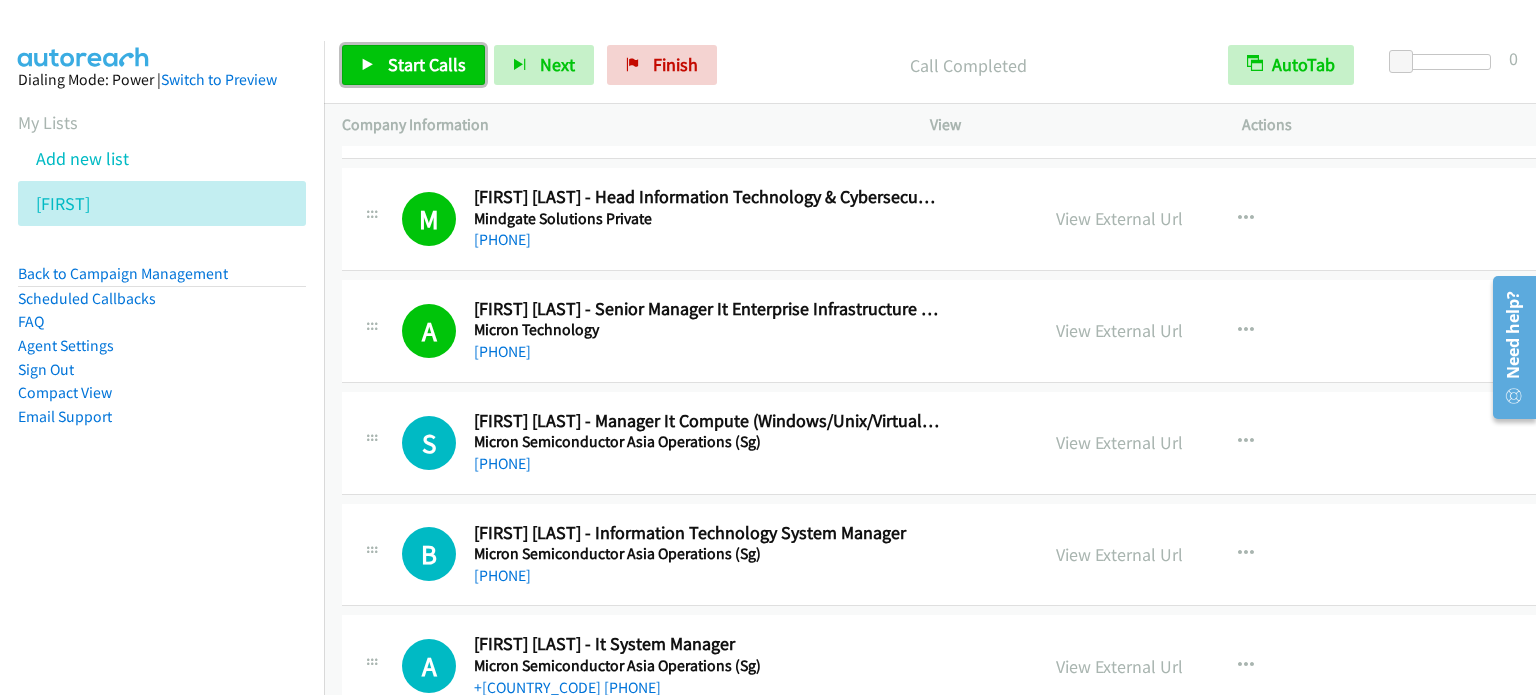 click on "Start Calls" at bounding box center [427, 64] 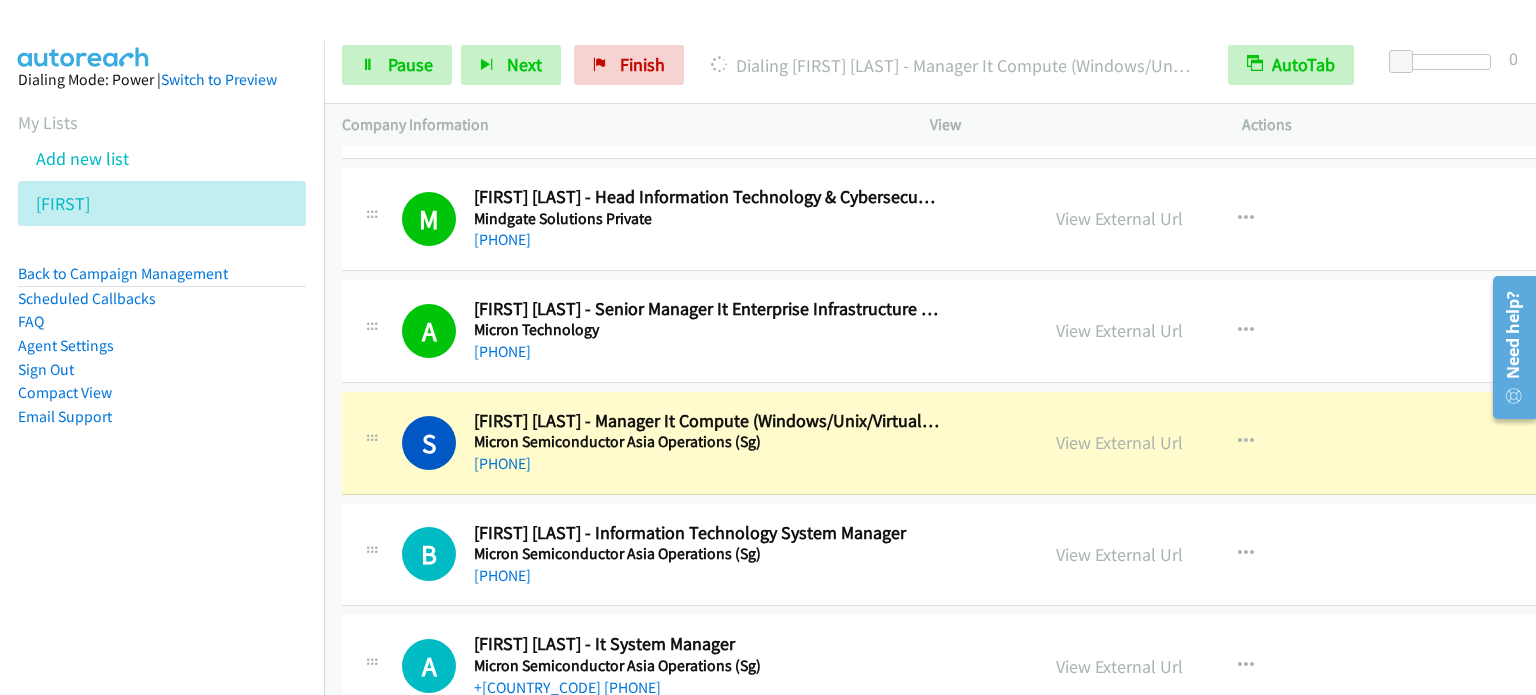 scroll, scrollTop: 1600, scrollLeft: 0, axis: vertical 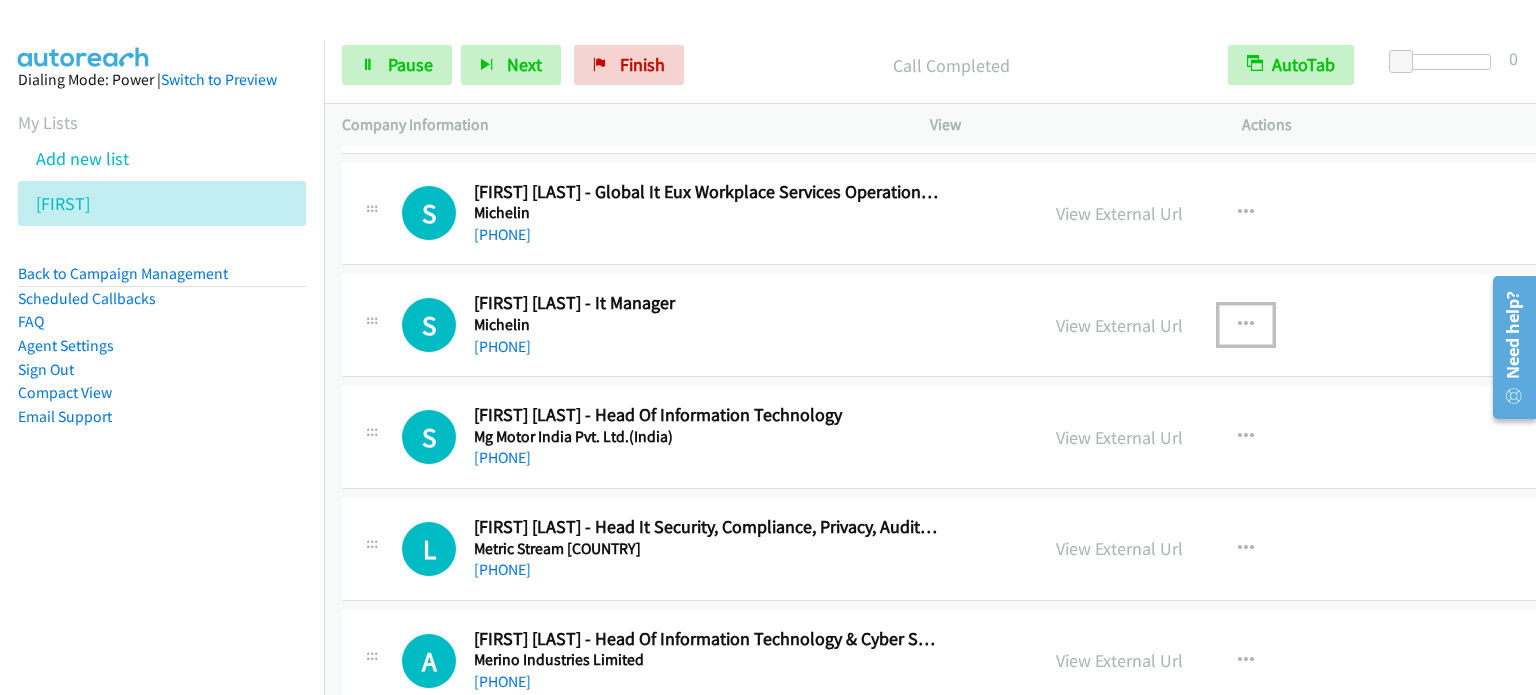 click at bounding box center (1246, 325) 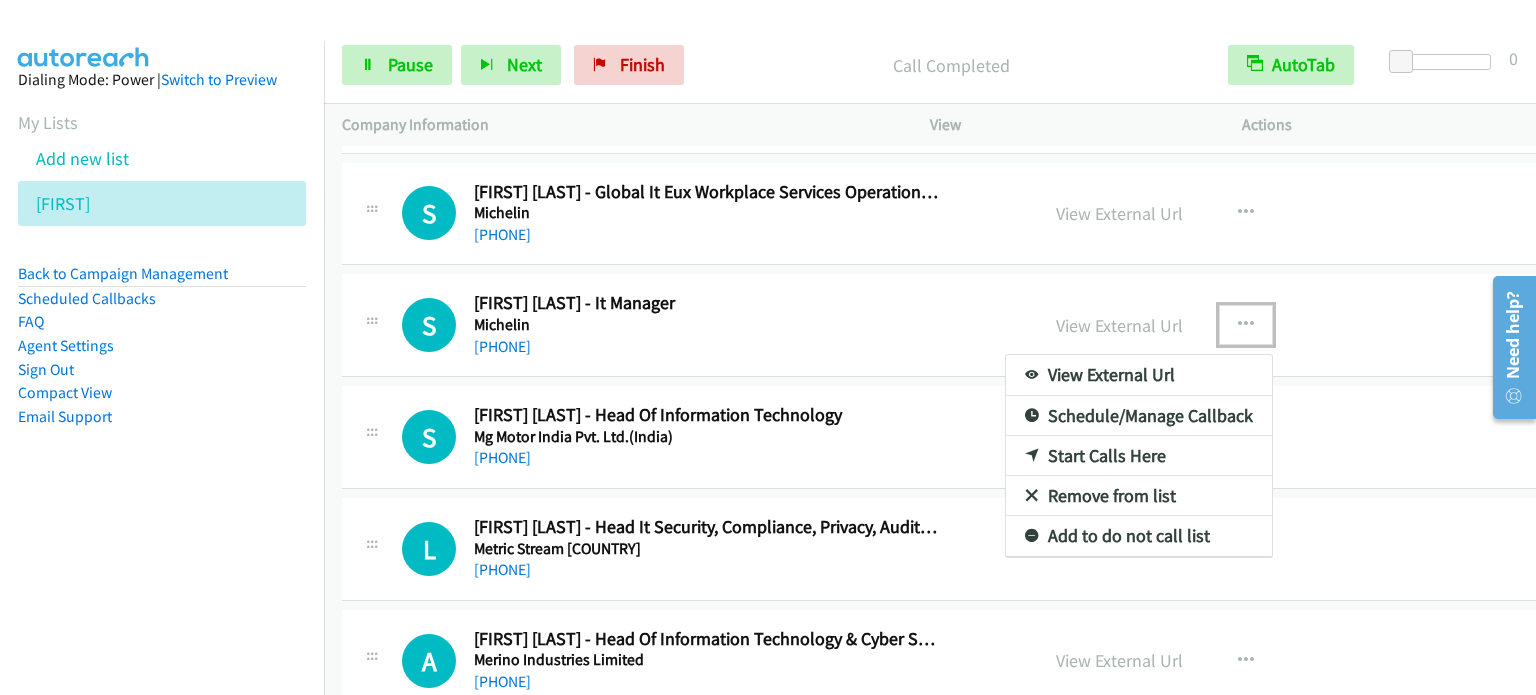 click on "Start Calls Here" at bounding box center (1139, 456) 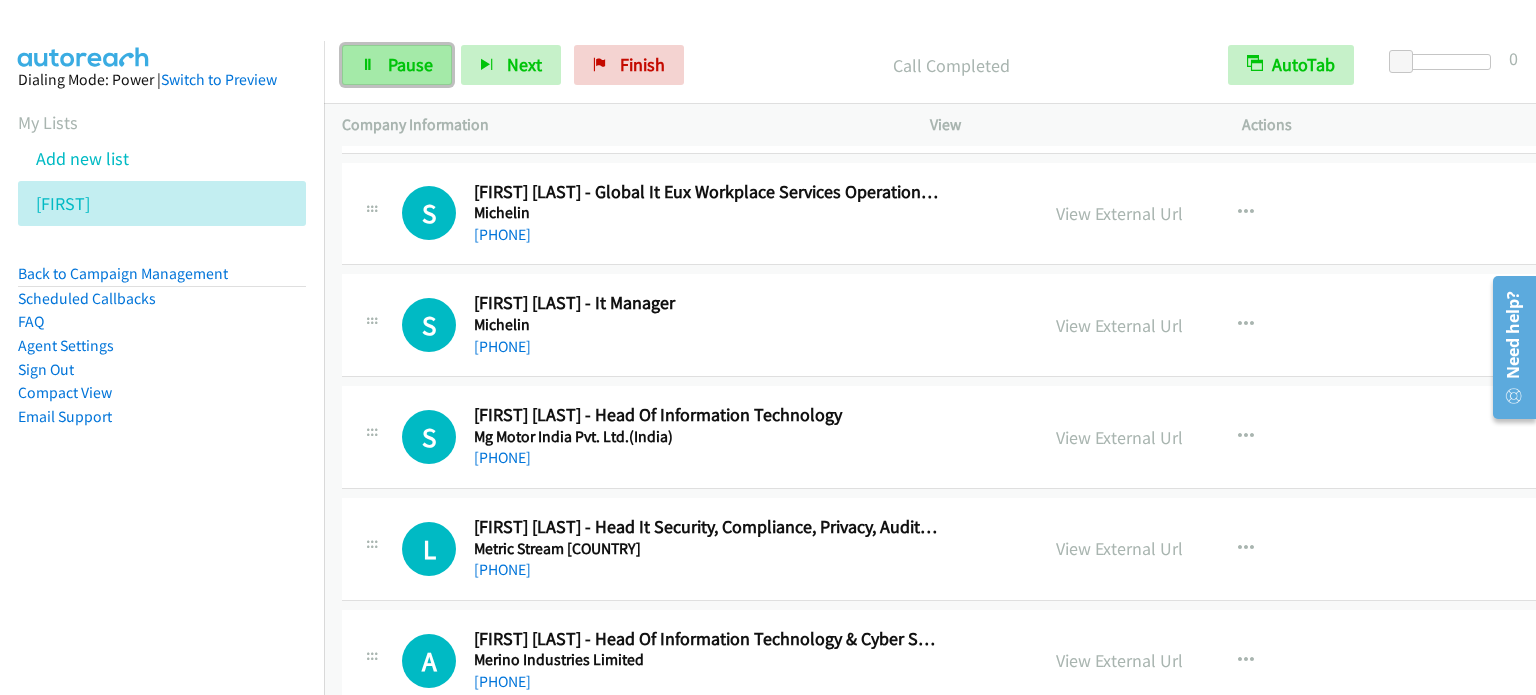 click at bounding box center [368, 66] 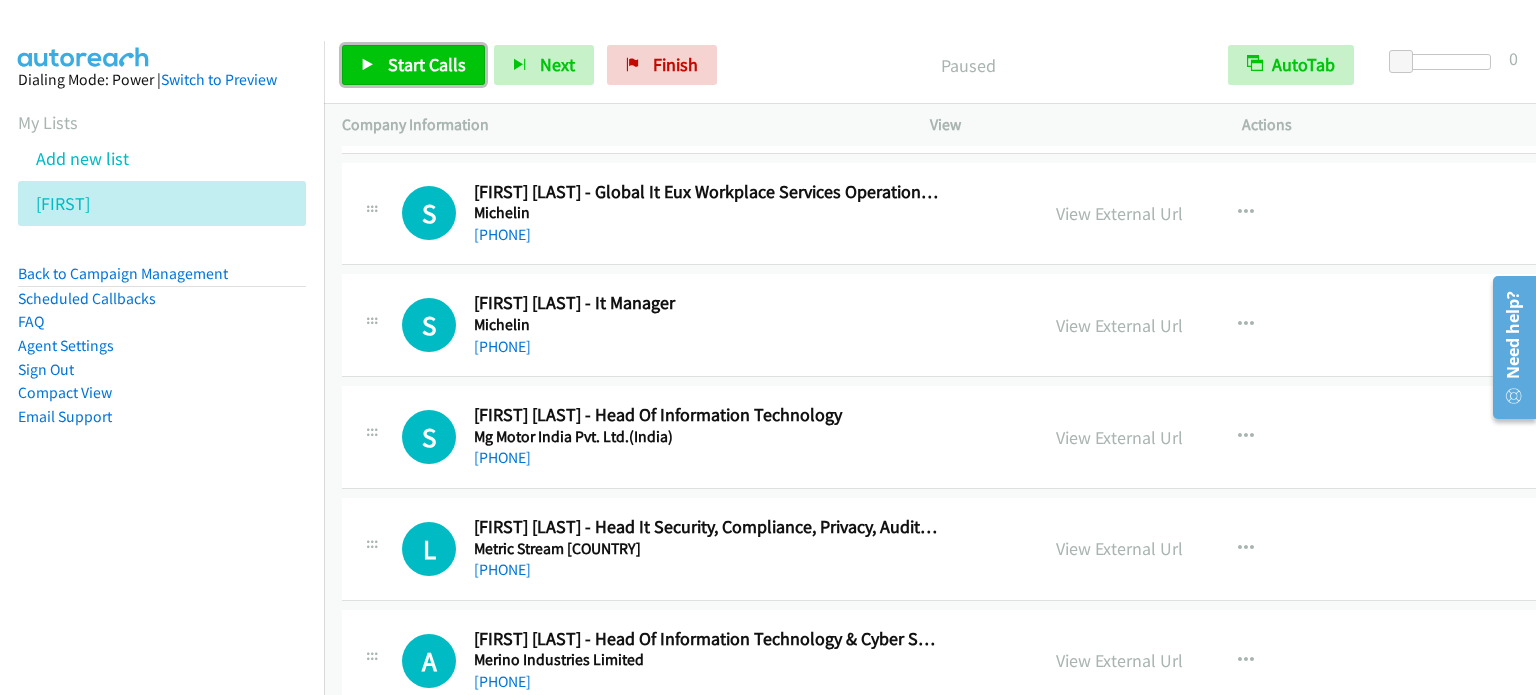 click at bounding box center (368, 66) 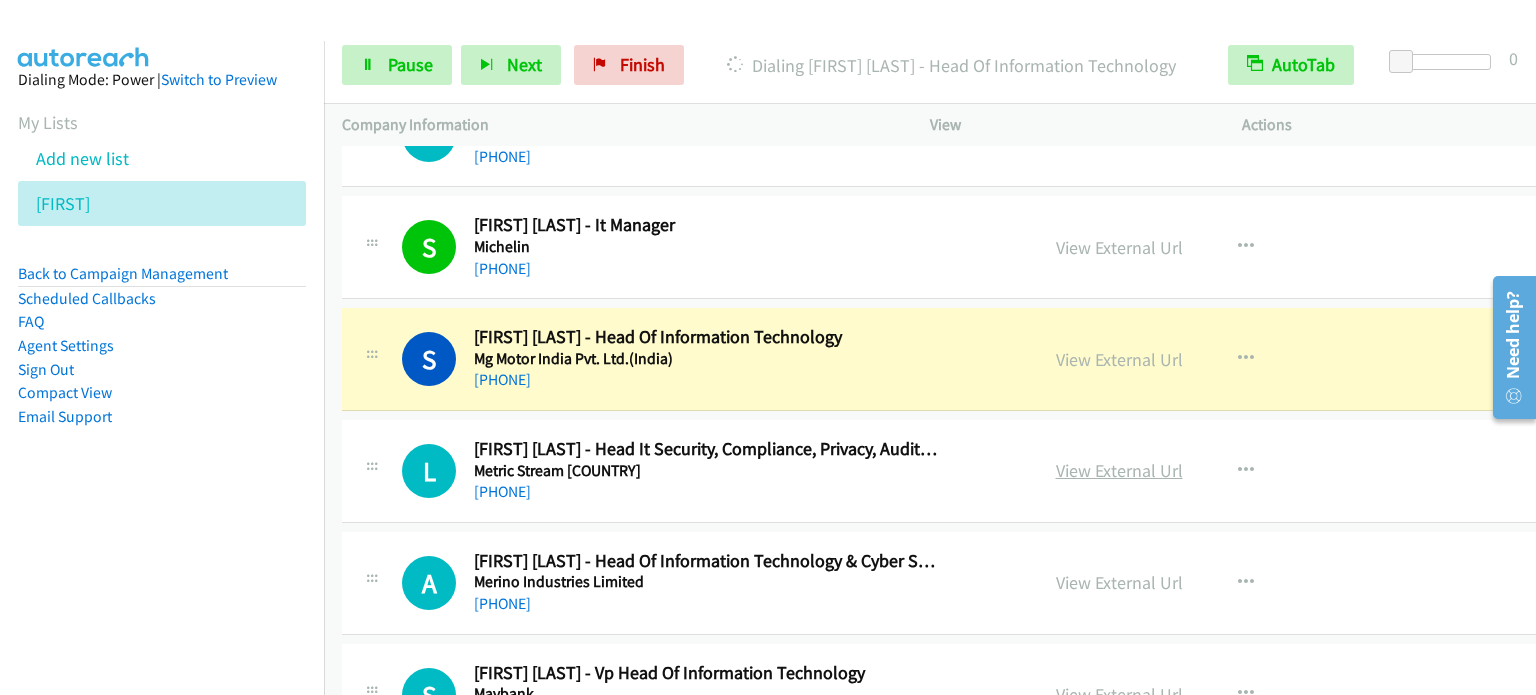scroll, scrollTop: 2500, scrollLeft: 0, axis: vertical 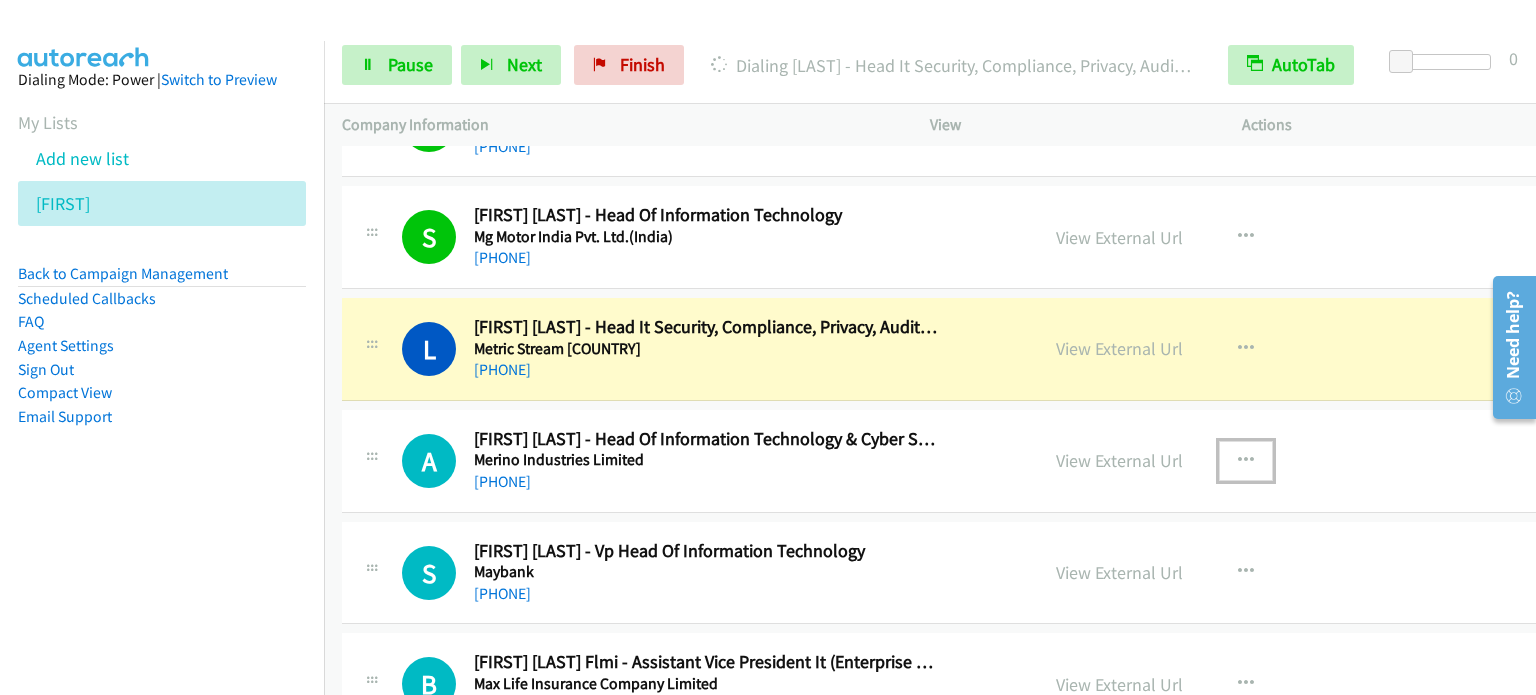 click at bounding box center [1246, 461] 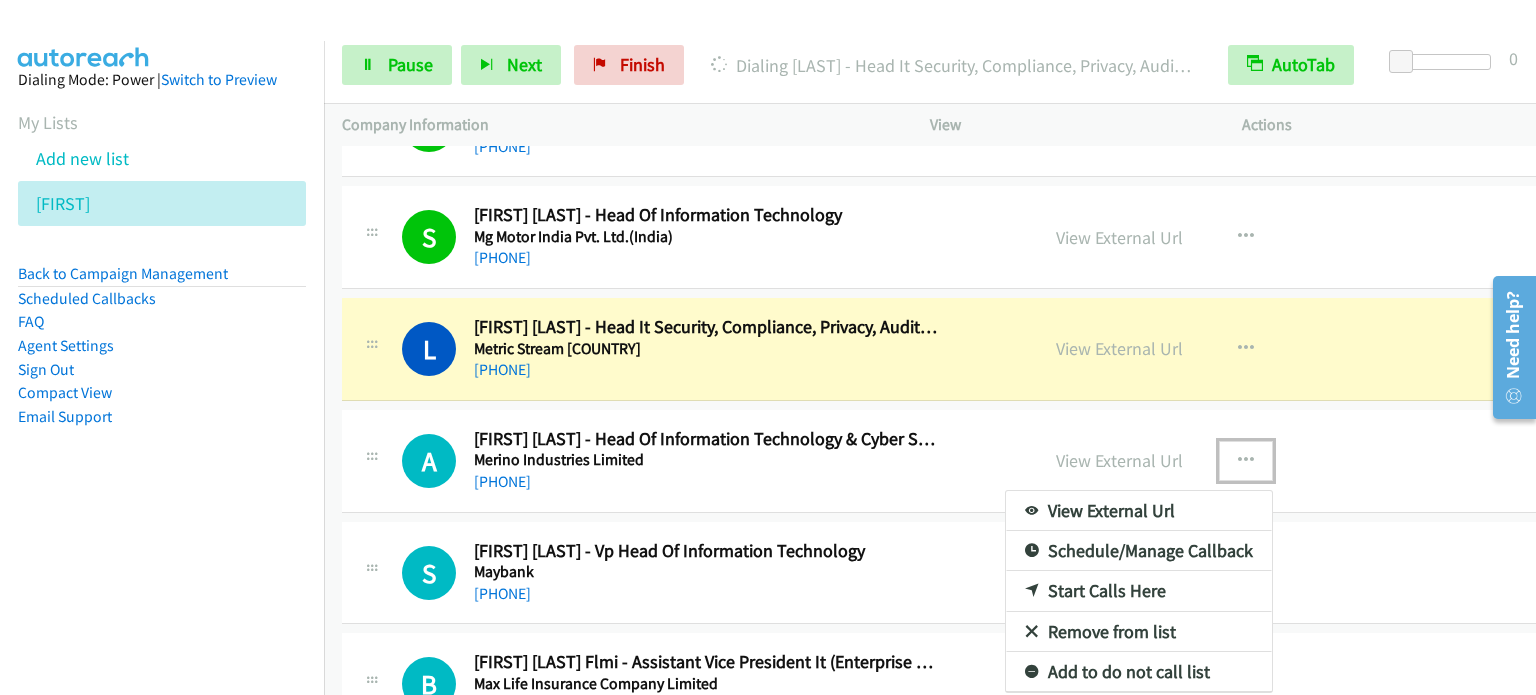 click on "Start Calls Here" at bounding box center (1139, 591) 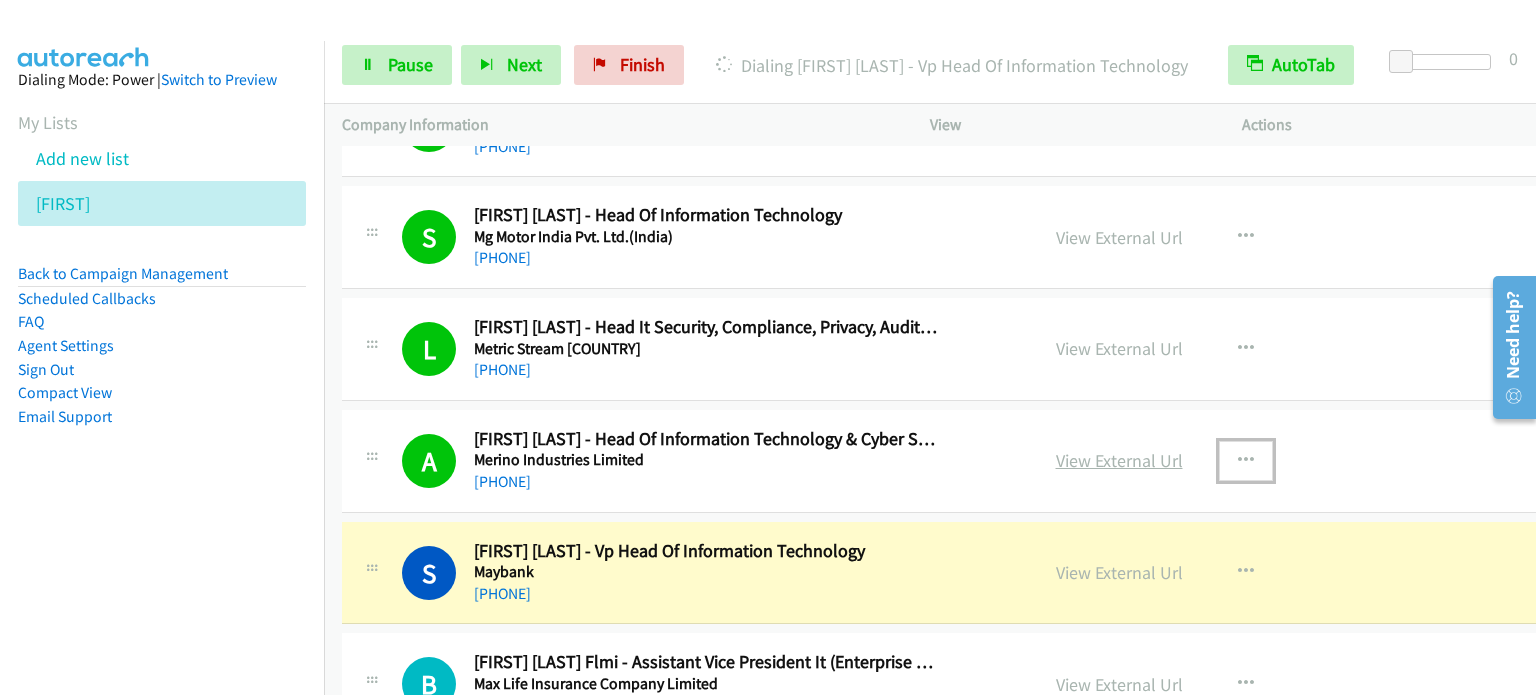 scroll, scrollTop: 2800, scrollLeft: 0, axis: vertical 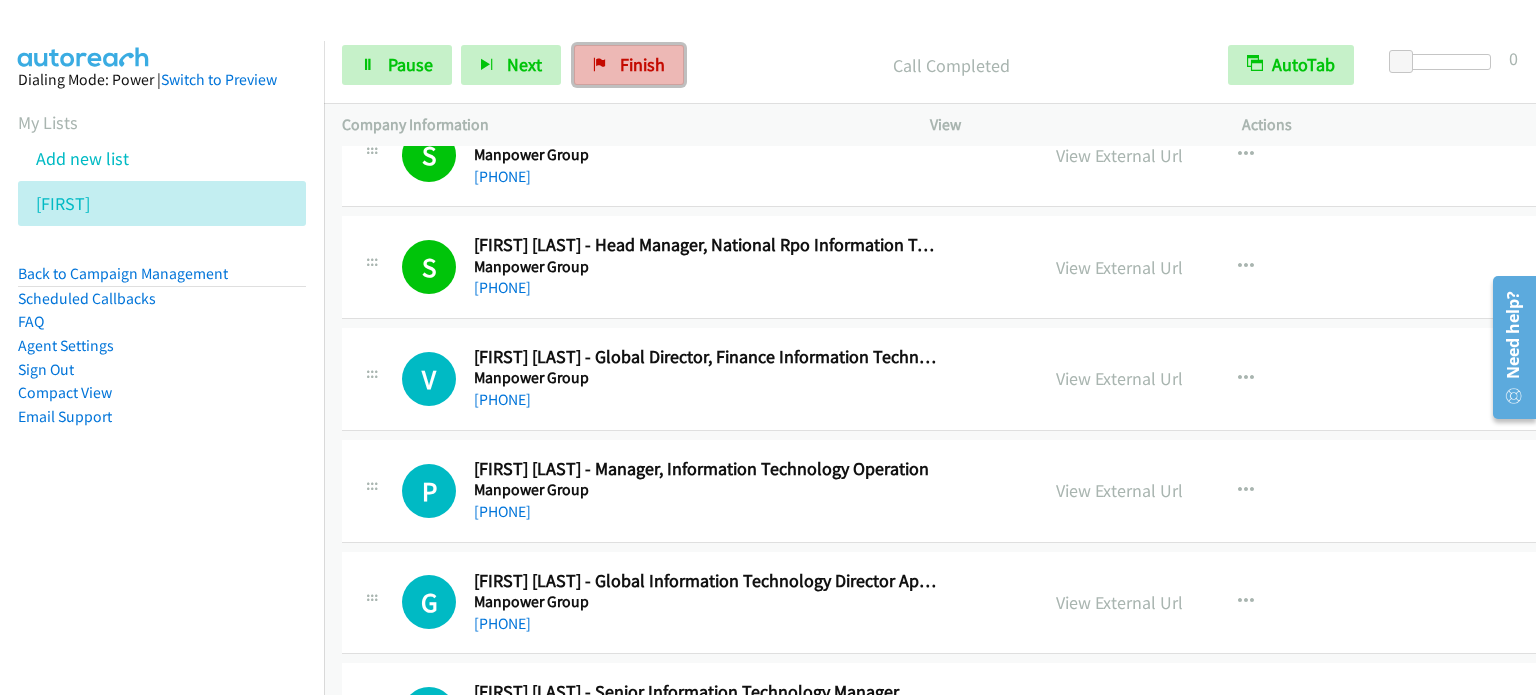 click on "Finish" at bounding box center [642, 64] 